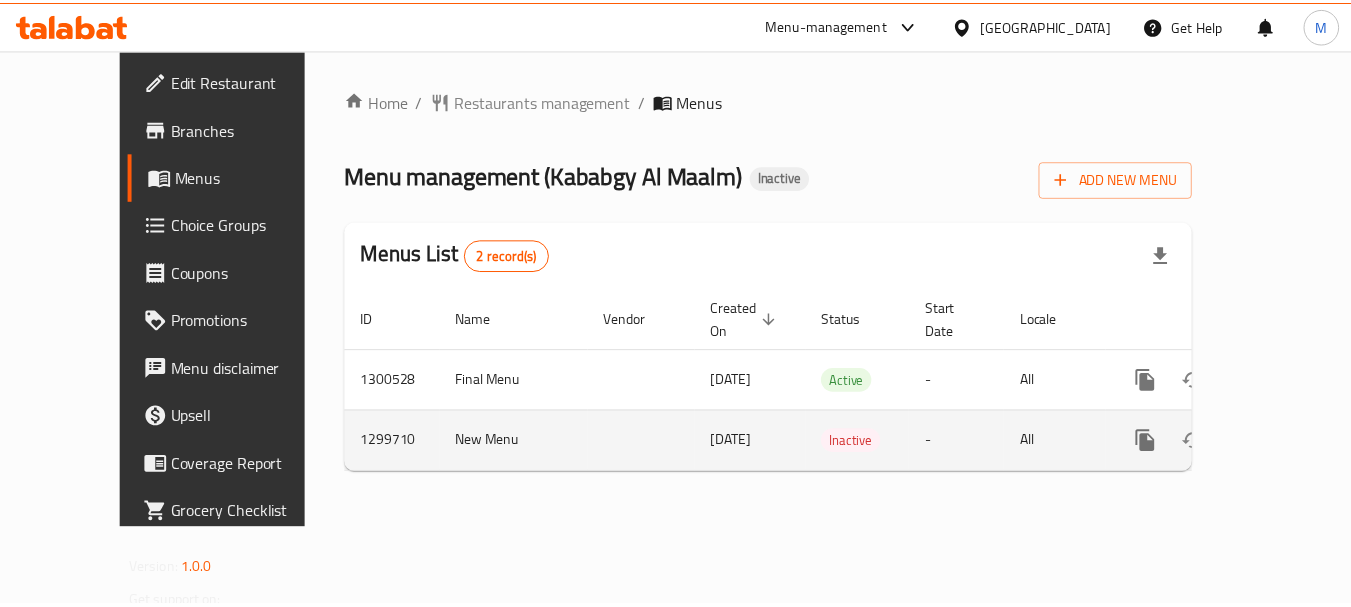 scroll, scrollTop: 0, scrollLeft: 0, axis: both 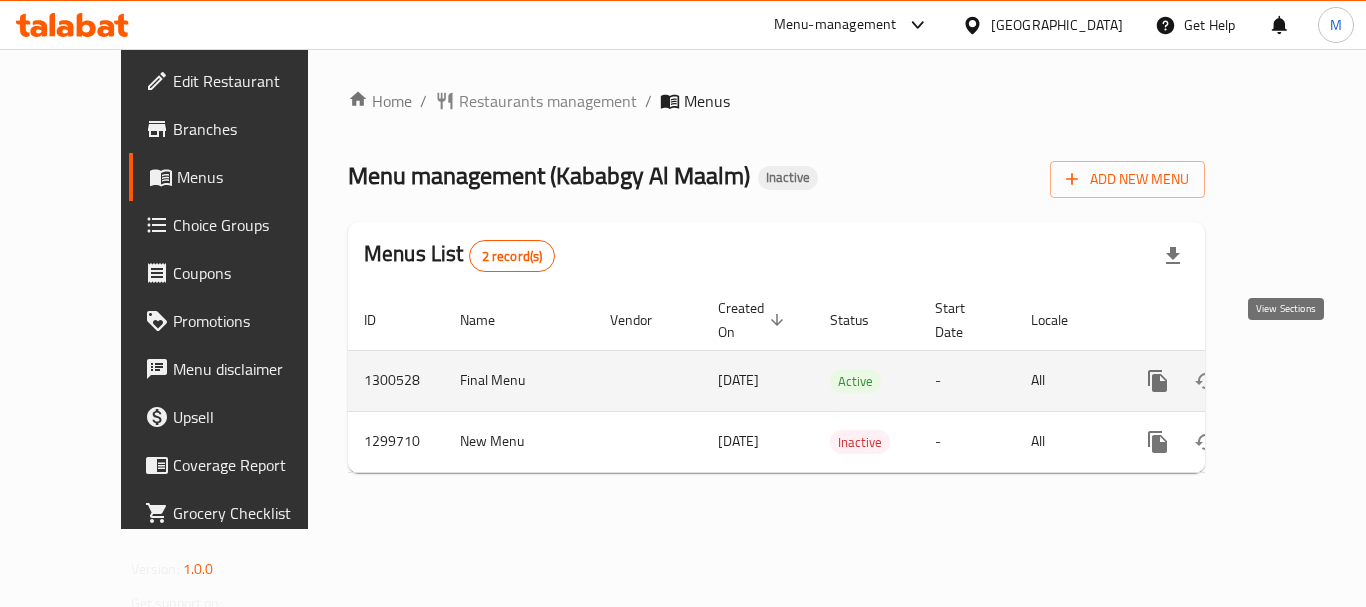 click 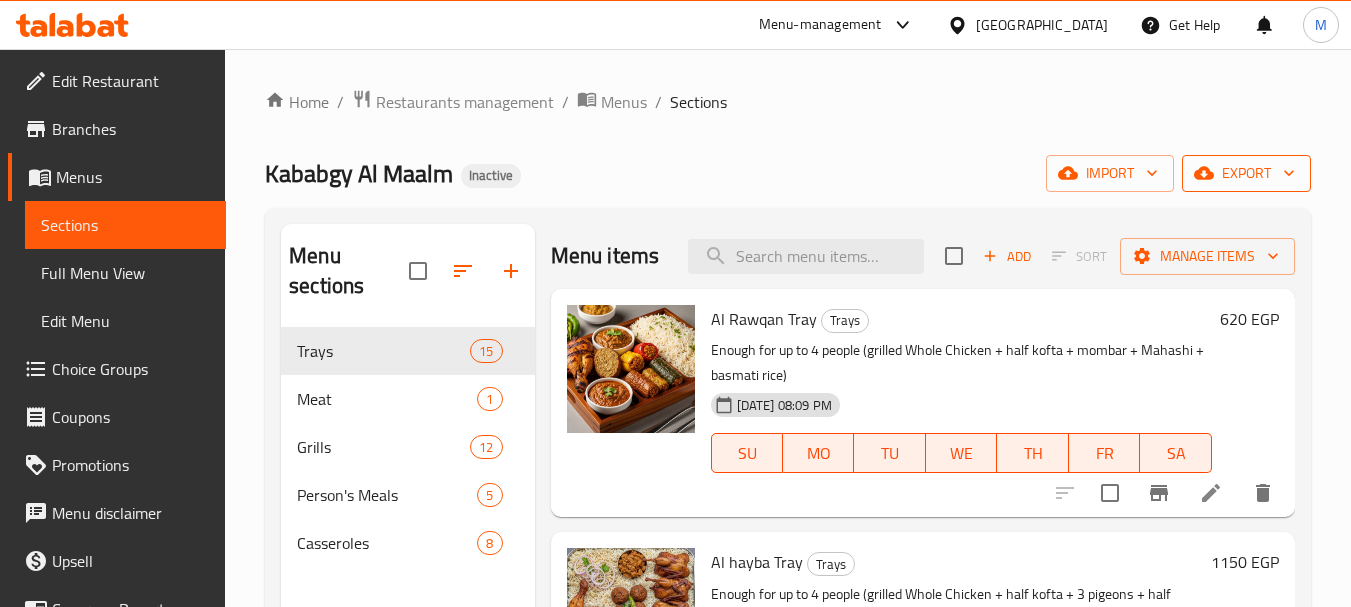 click 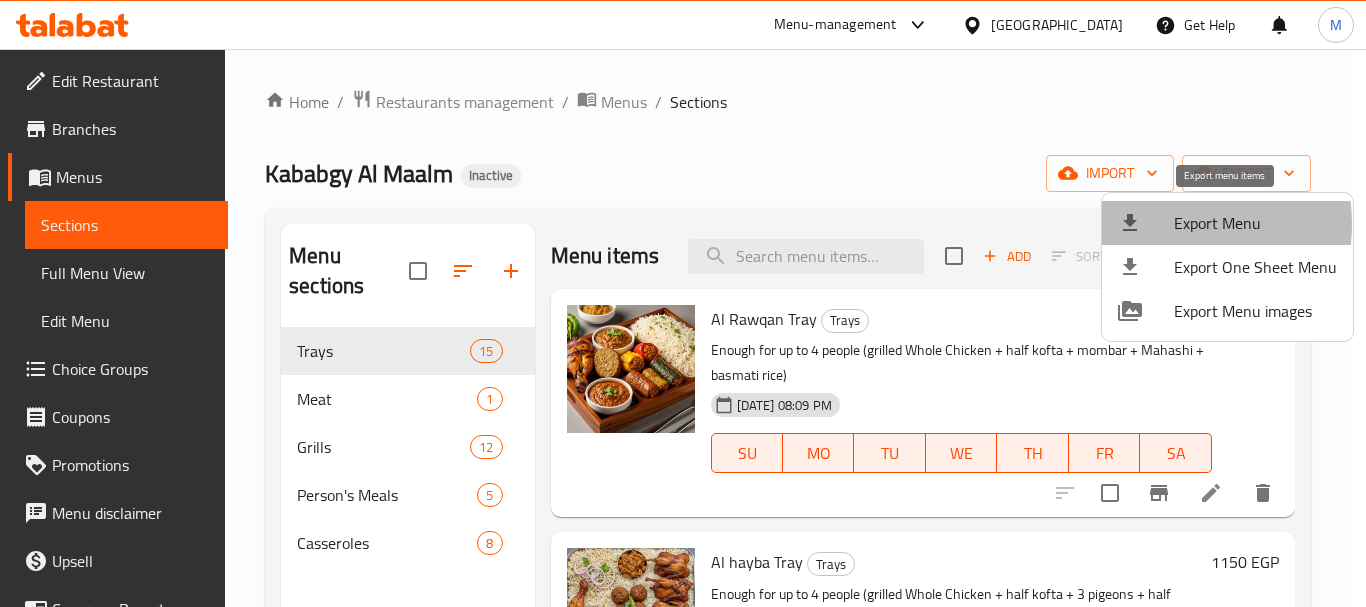 click at bounding box center (1146, 223) 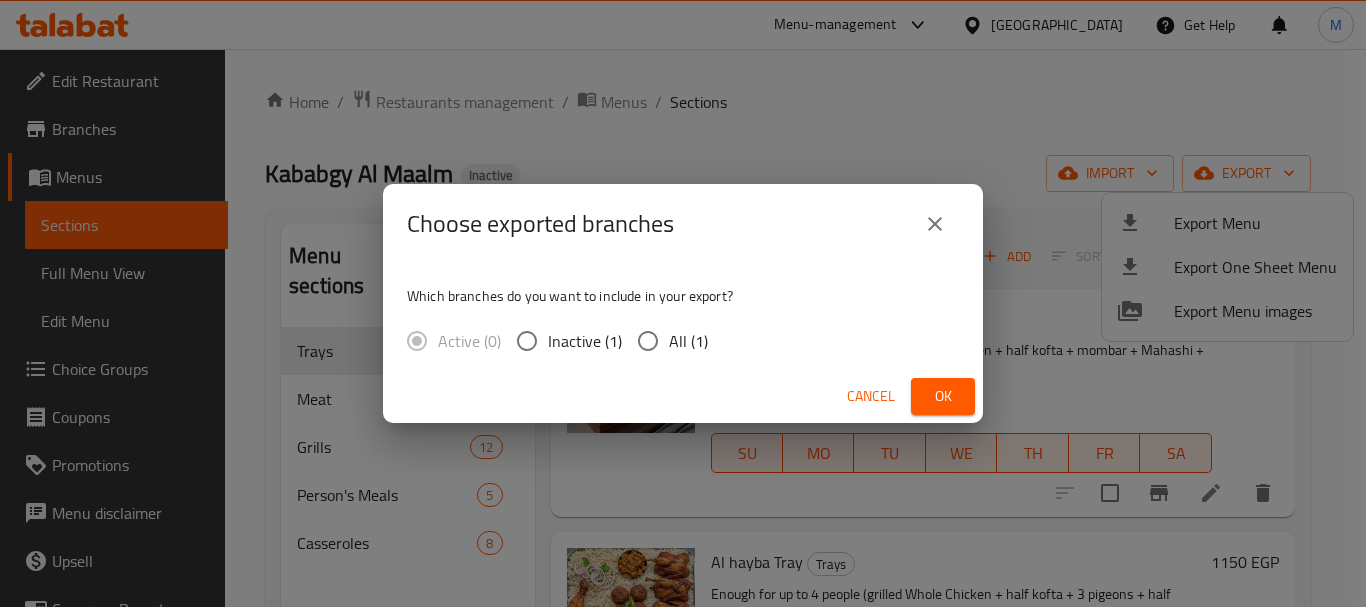 click on "All (1)" at bounding box center [648, 341] 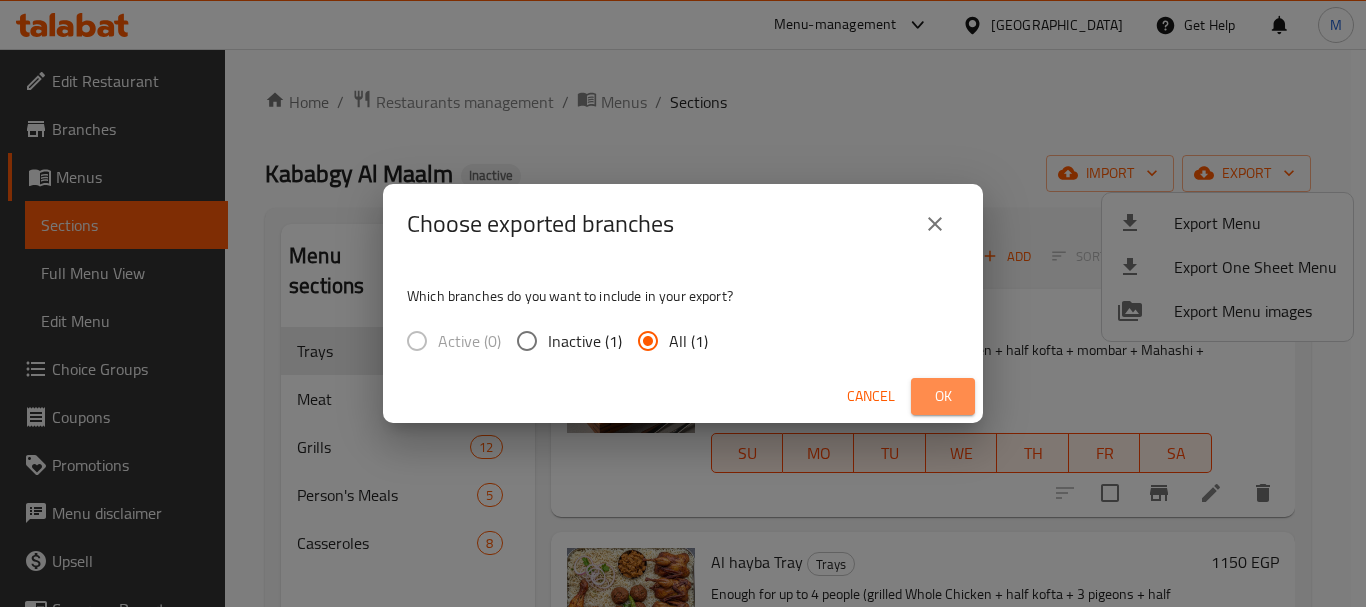click on "Ok" at bounding box center [943, 396] 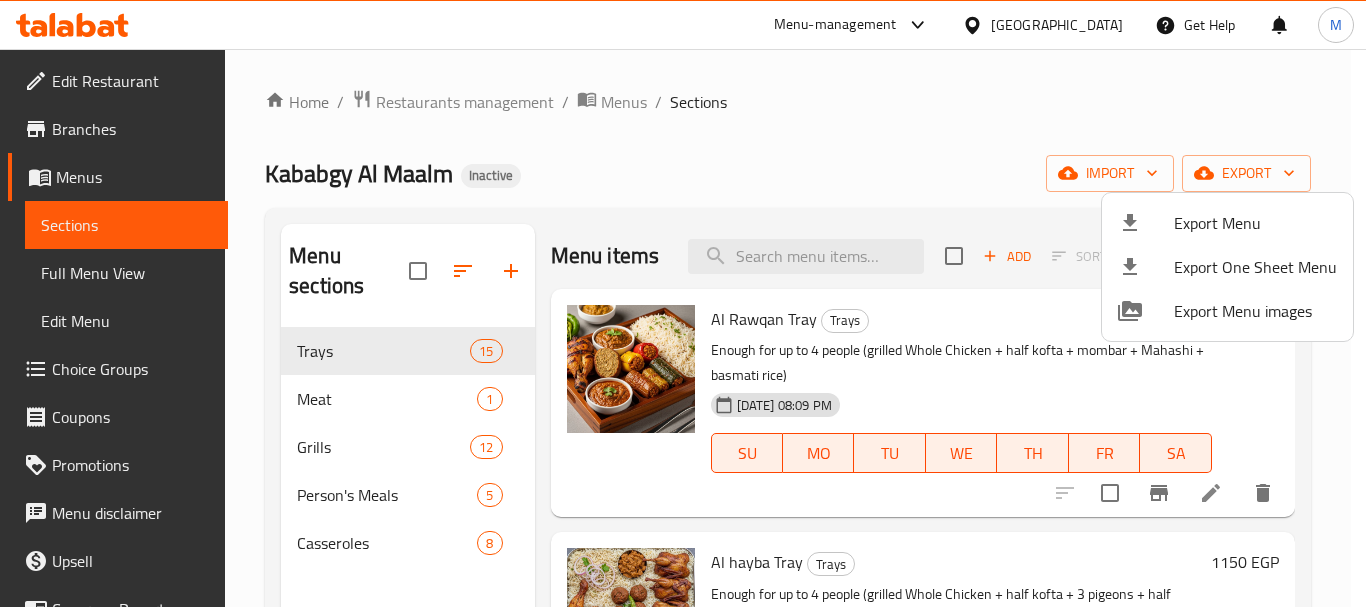 click at bounding box center (683, 303) 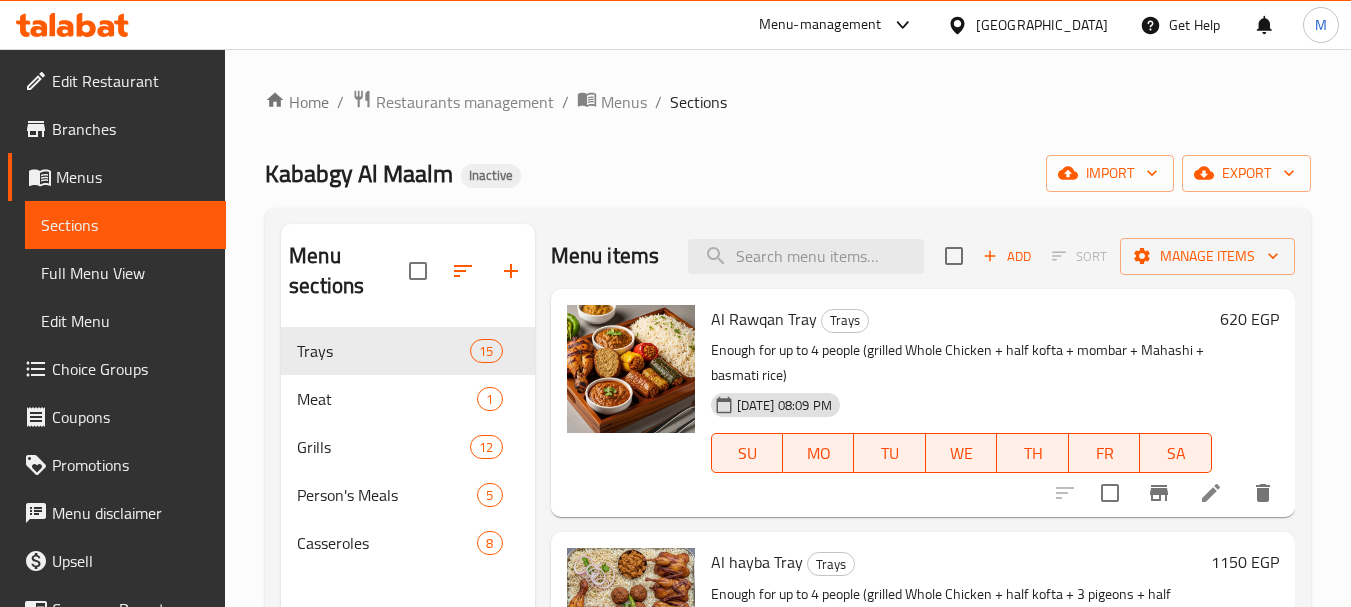 click on "Restaurants management" at bounding box center [465, 102] 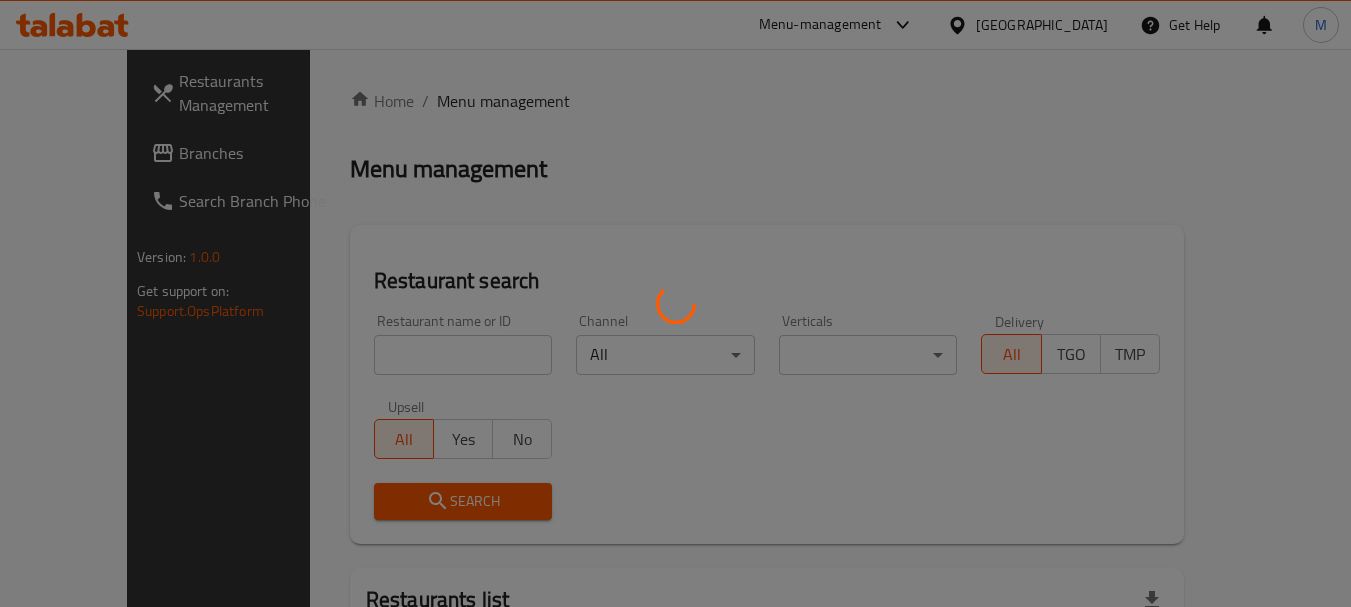 scroll, scrollTop: 0, scrollLeft: 0, axis: both 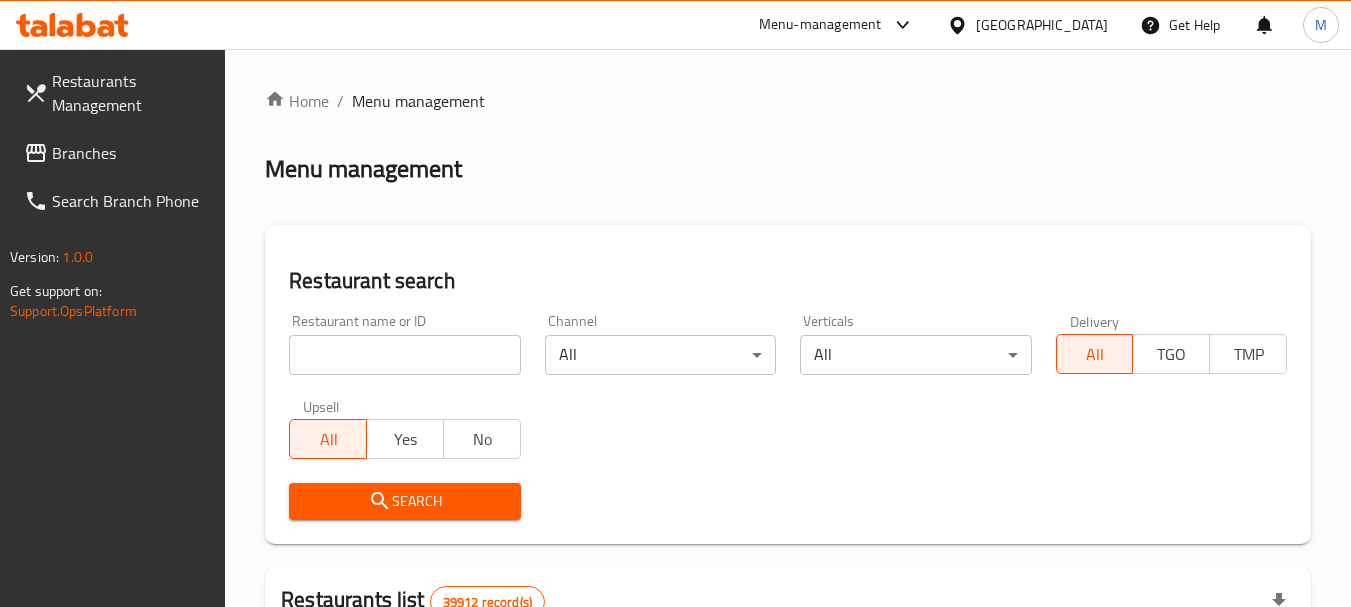 click on "Restaurants Management" at bounding box center (131, 93) 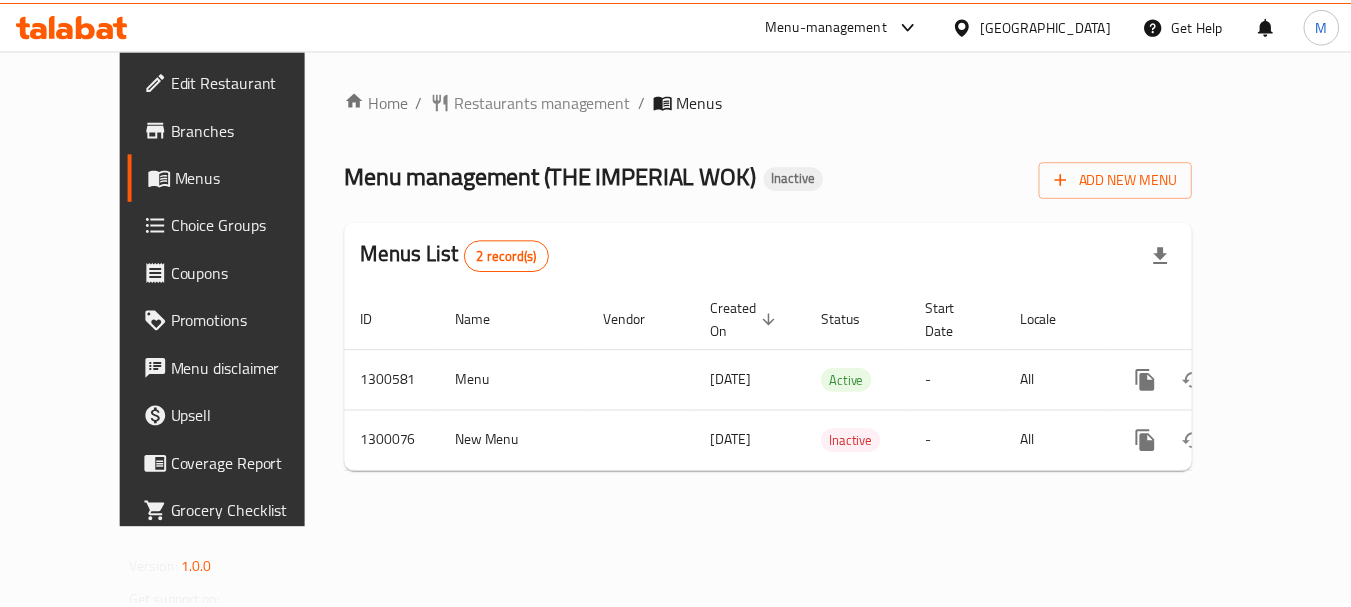 scroll, scrollTop: 0, scrollLeft: 0, axis: both 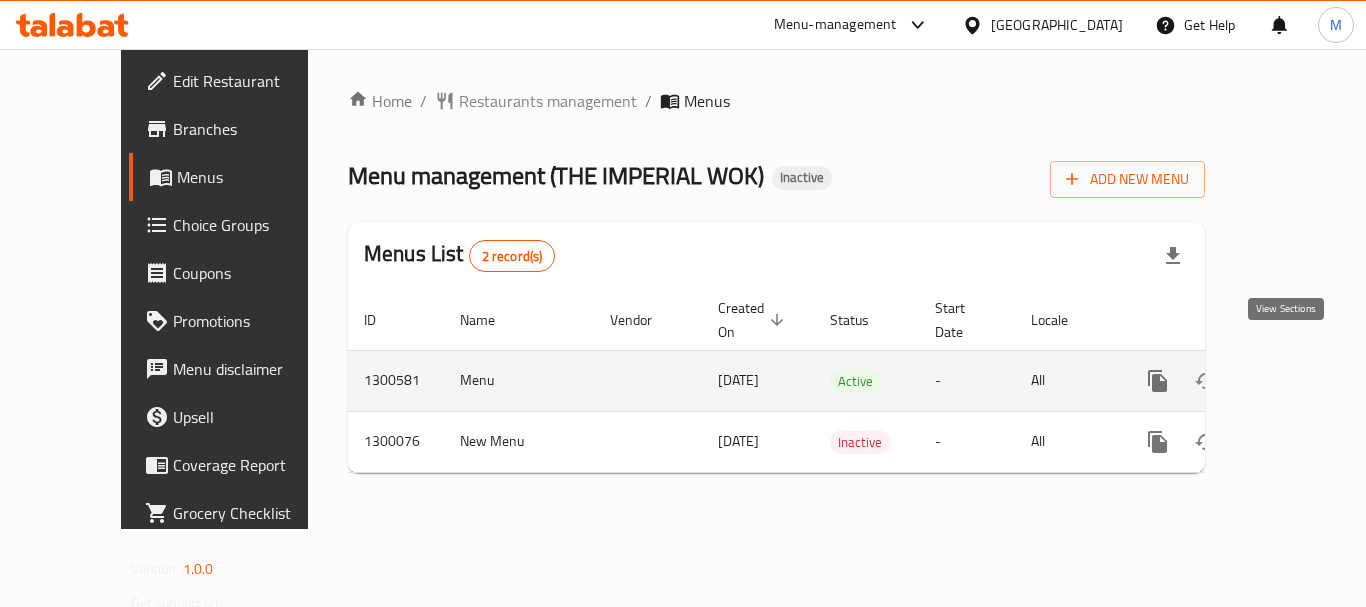 click 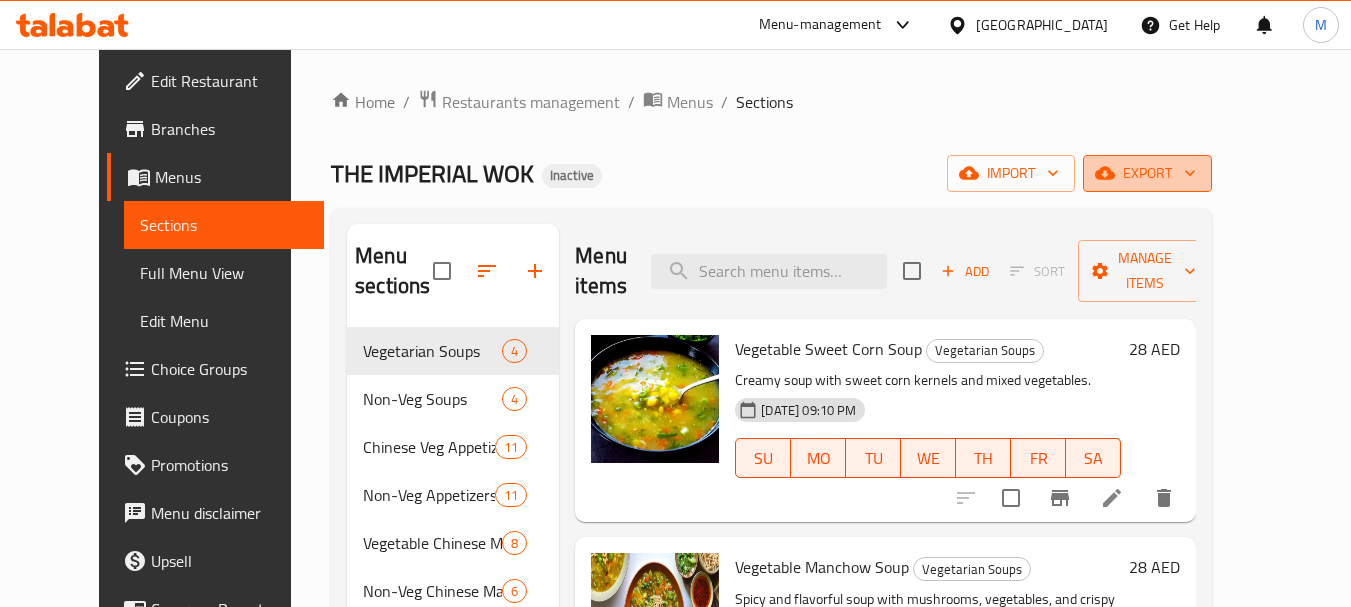 click on "export" at bounding box center [1147, 173] 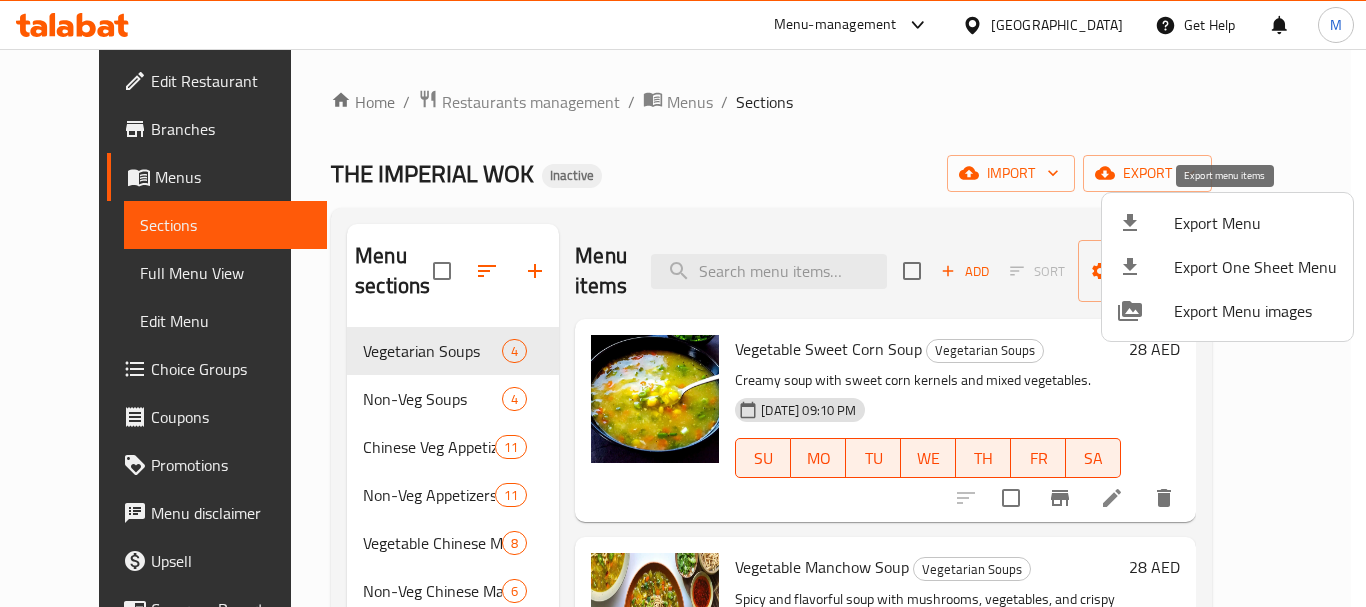 click on "Export Menu" at bounding box center [1255, 223] 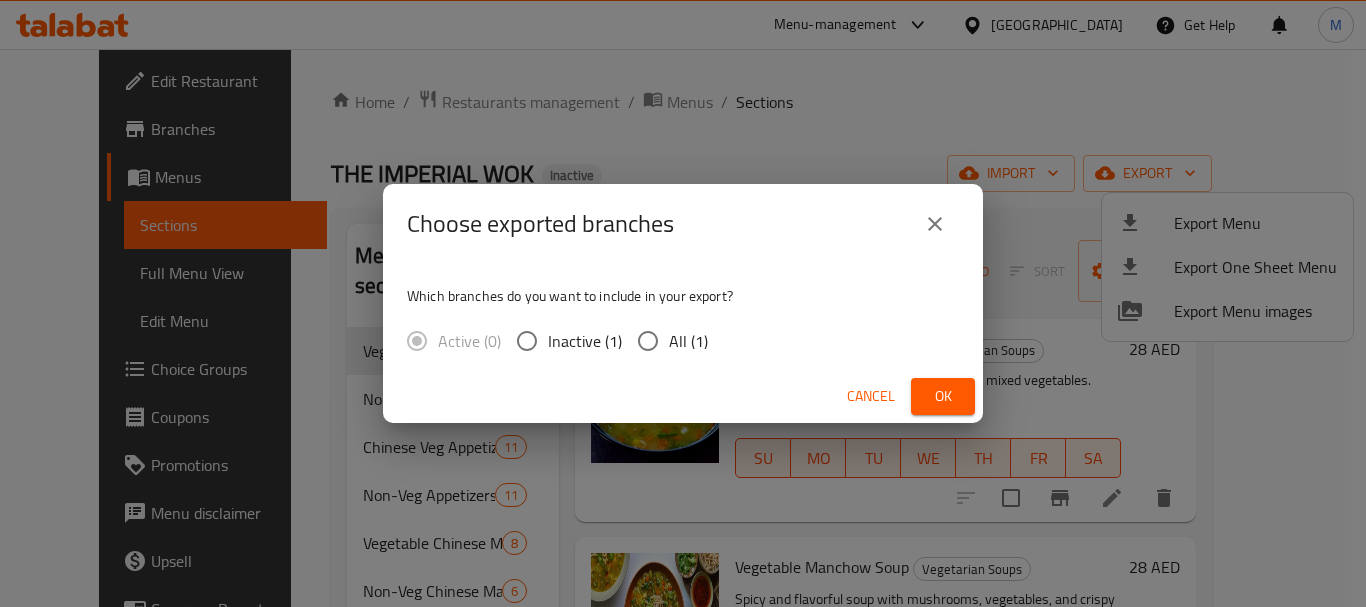 click on "All (1)" at bounding box center [688, 341] 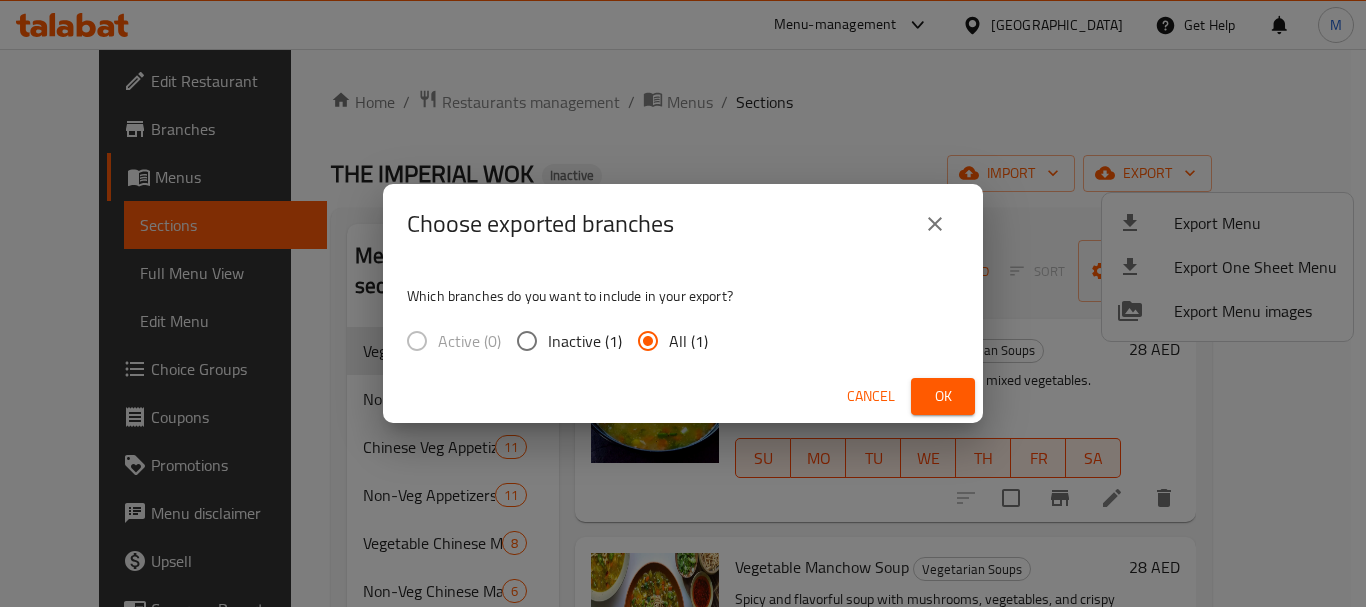 click on "Ok" at bounding box center [943, 396] 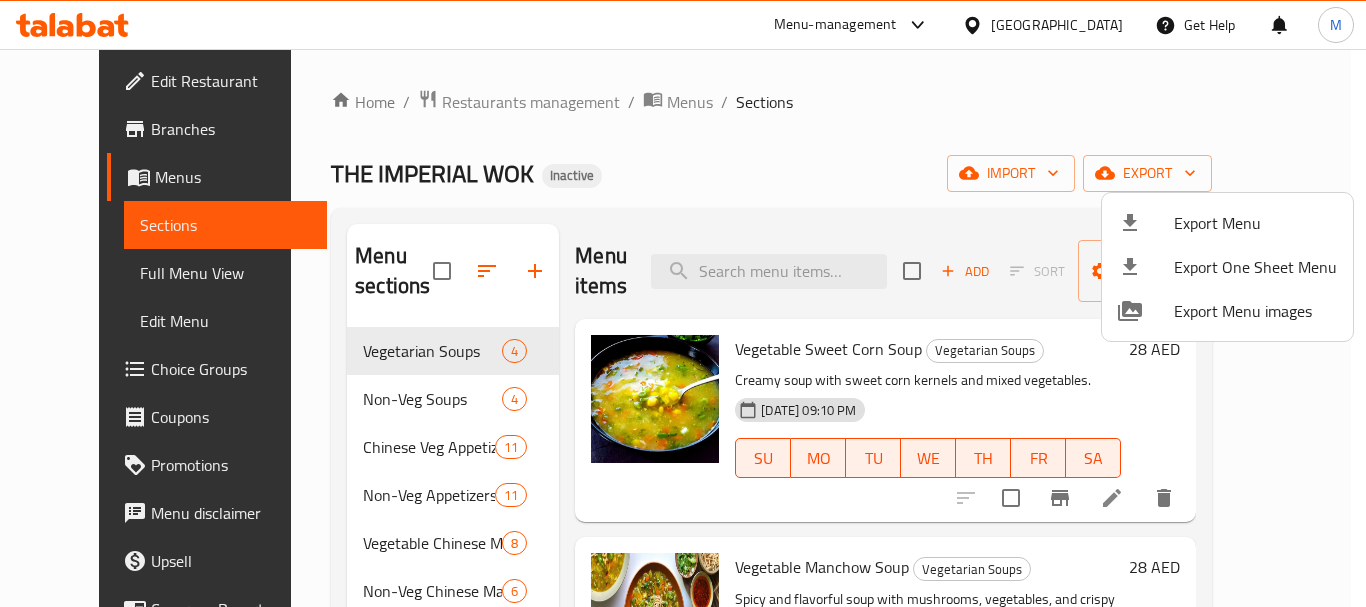 click at bounding box center [683, 303] 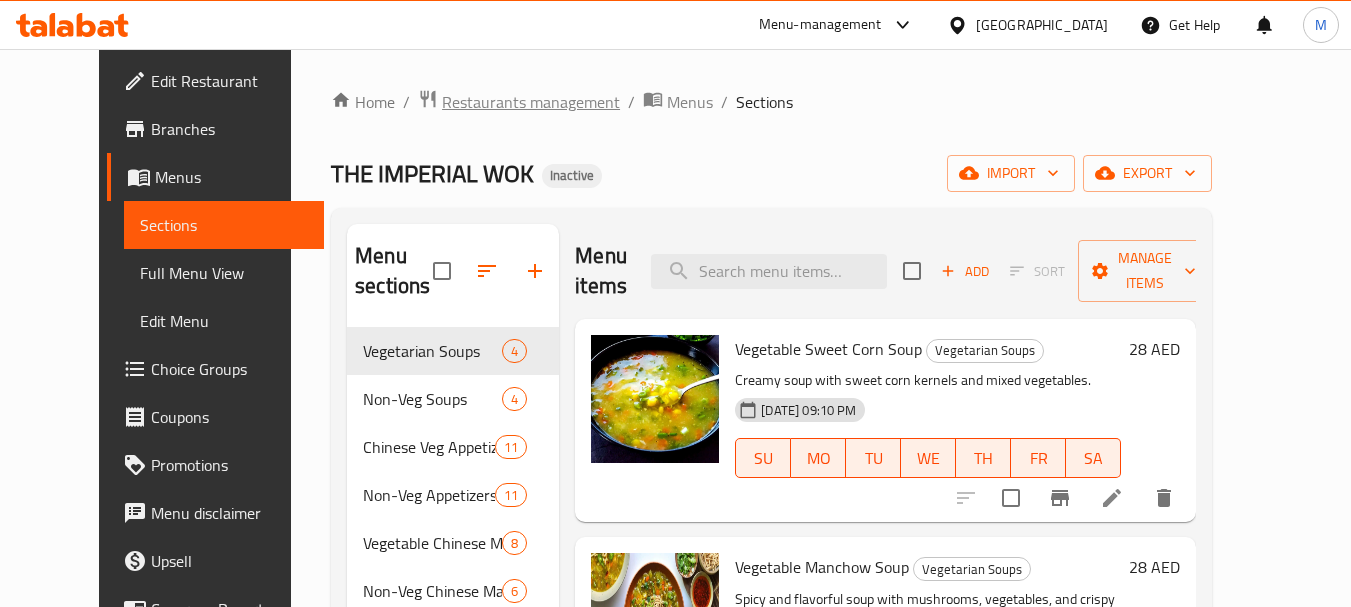 click on "Restaurants management" at bounding box center (531, 102) 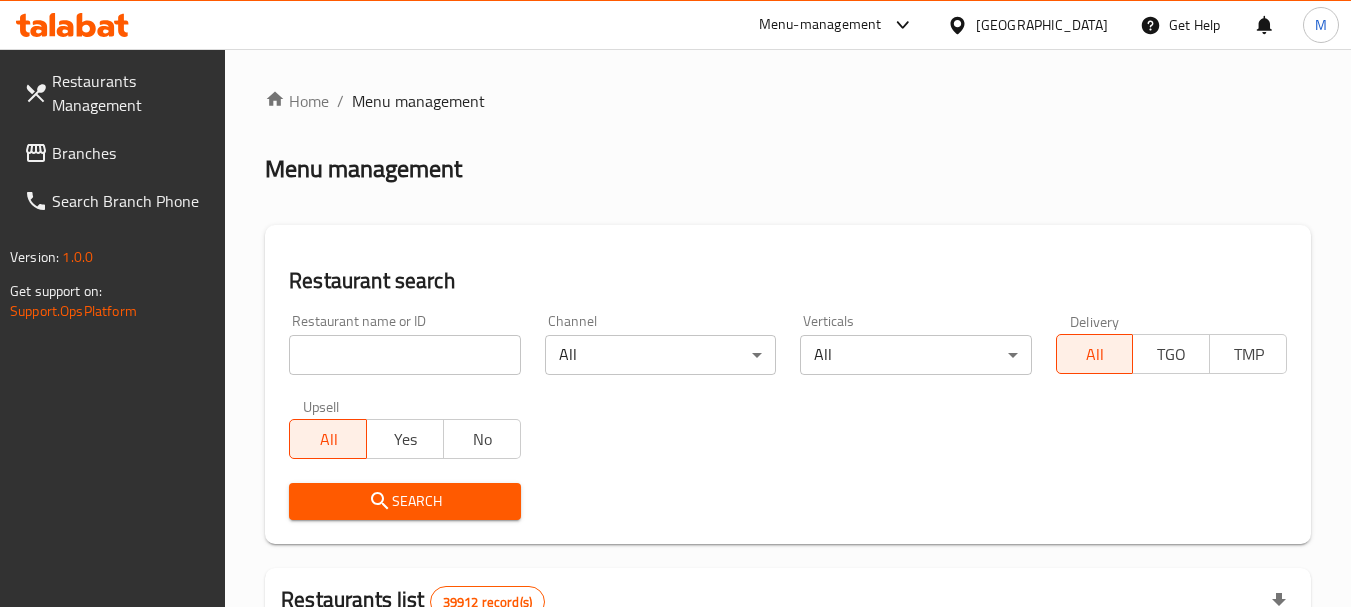 click on "[GEOGRAPHIC_DATA]" at bounding box center (1042, 25) 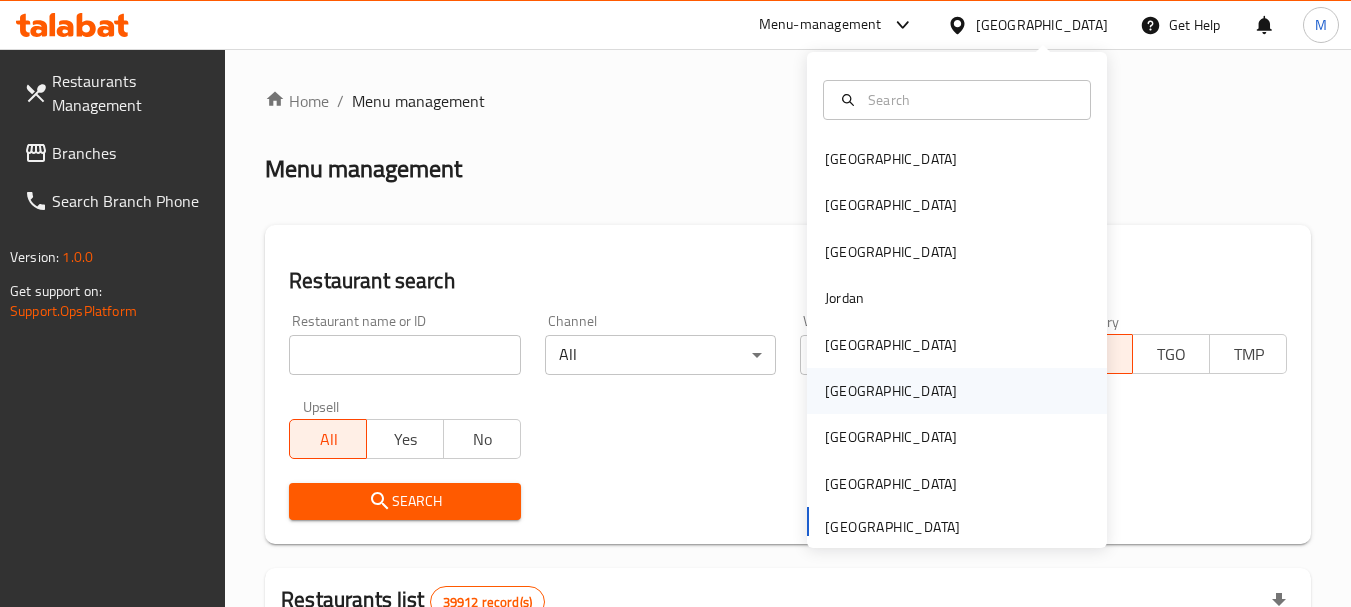 click on "Oman" at bounding box center [891, 391] 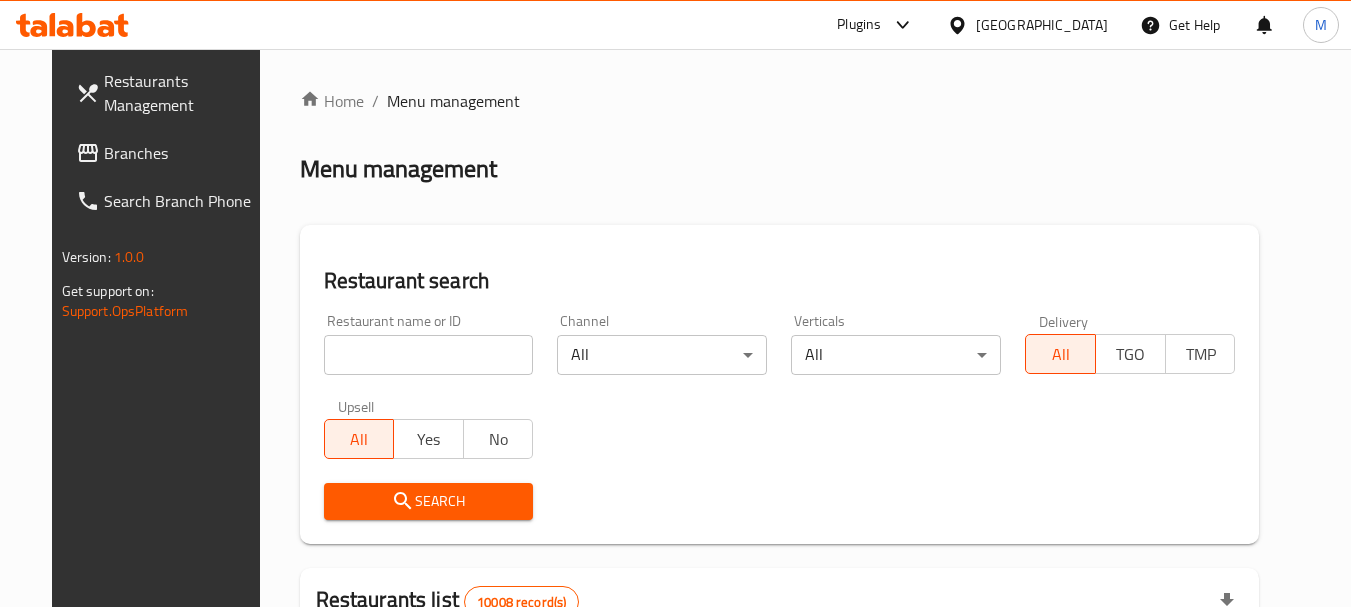 click at bounding box center (429, 355) 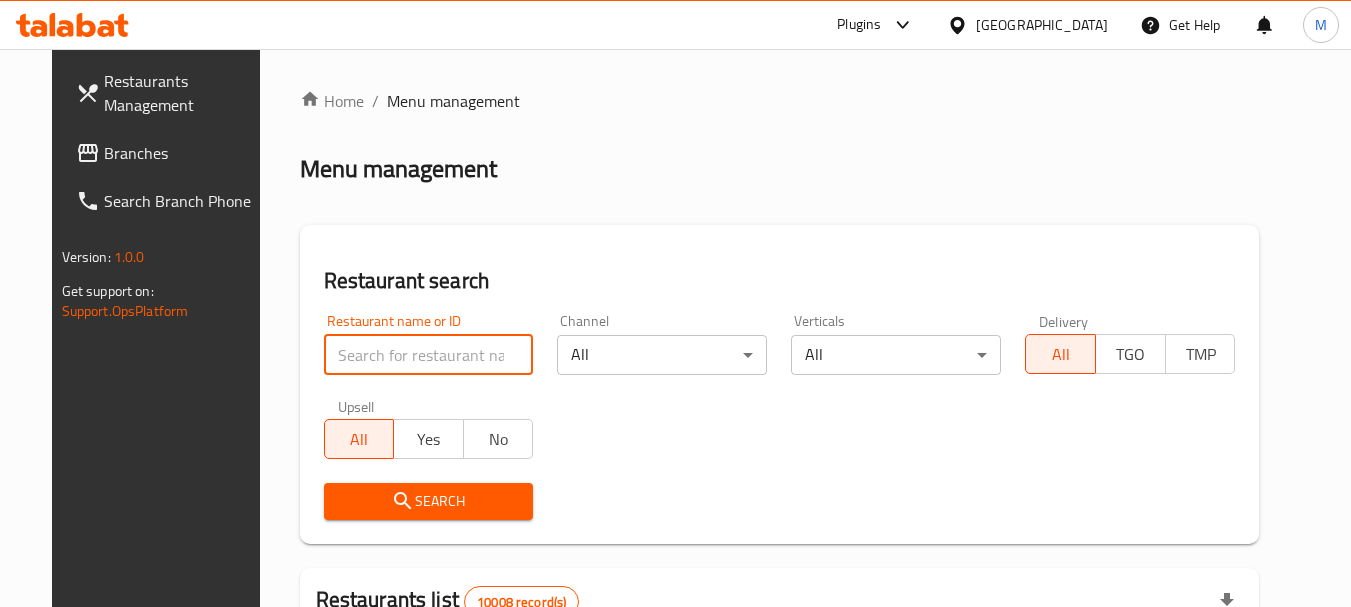 paste on "Khubzah Bakehouse" 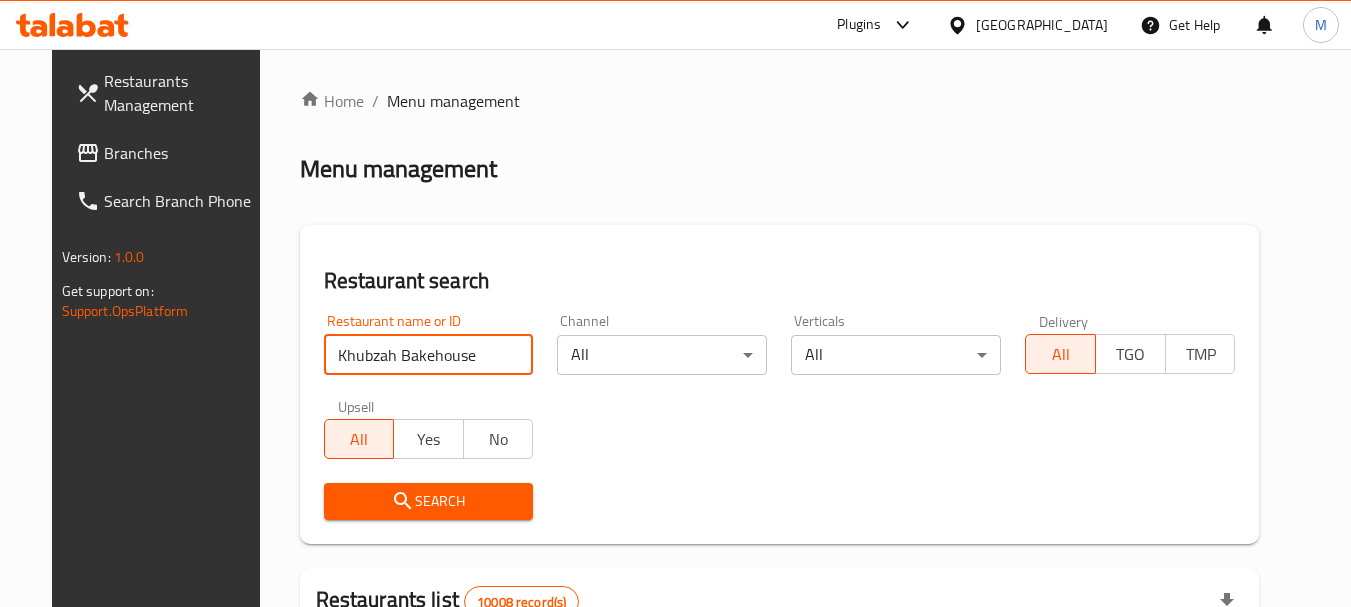 type on "Khubzah Bakehouse" 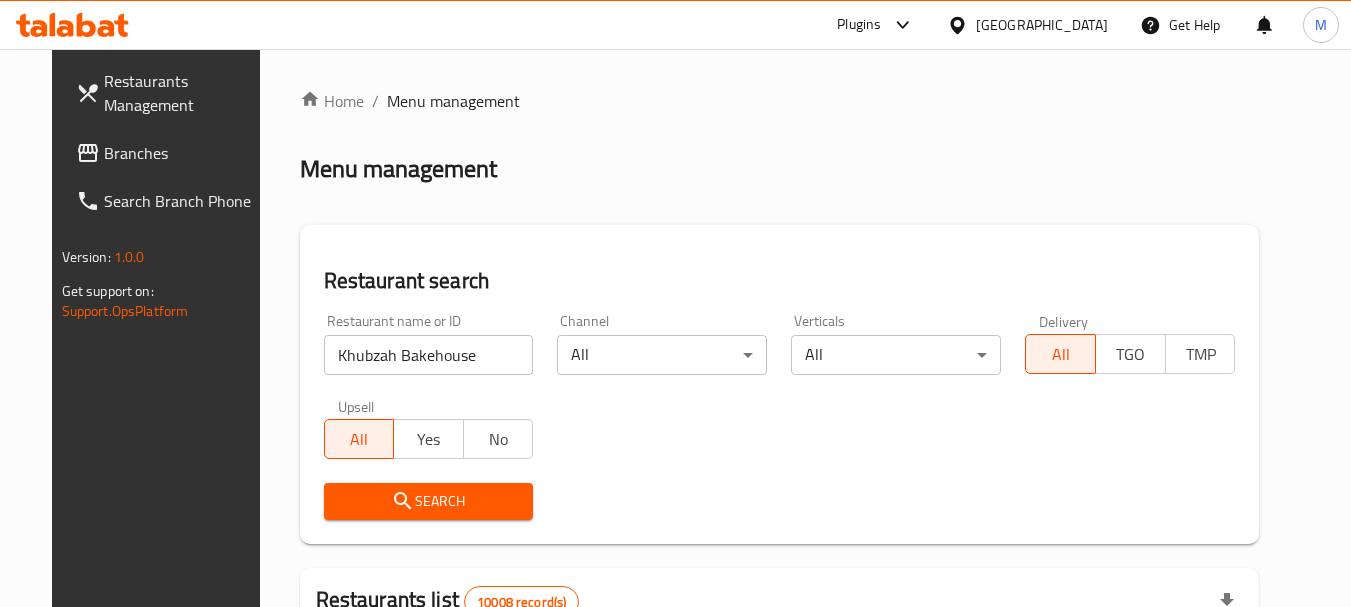 click on "Search" at bounding box center [429, 501] 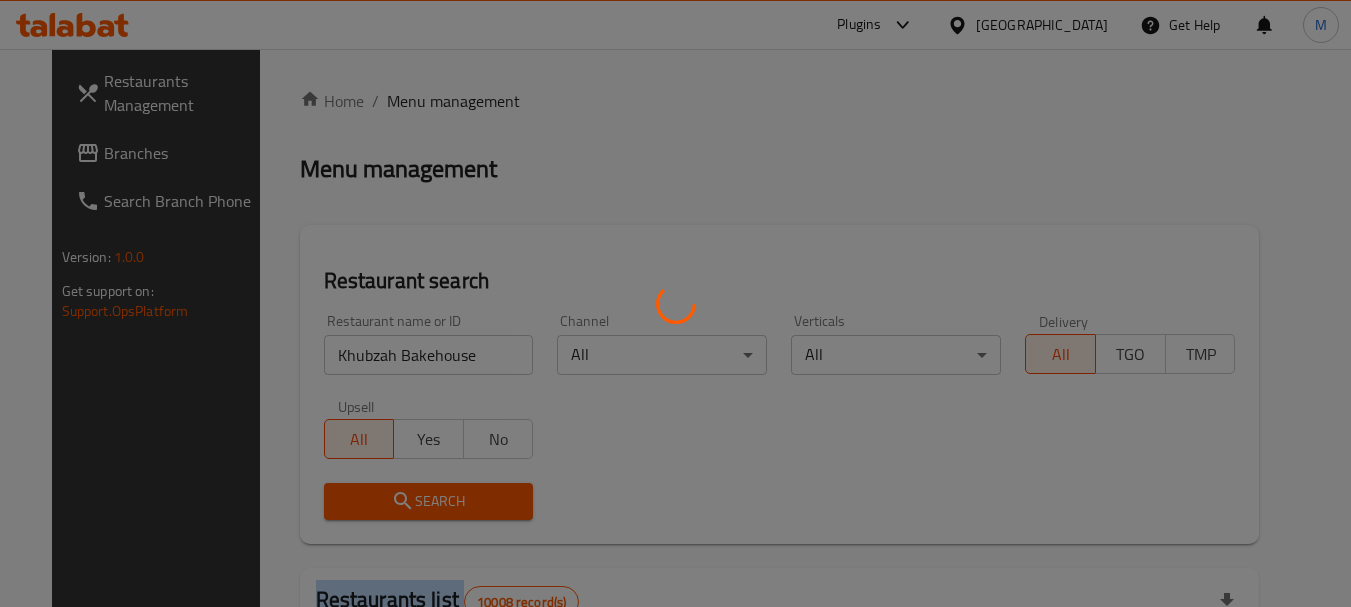 click at bounding box center (675, 303) 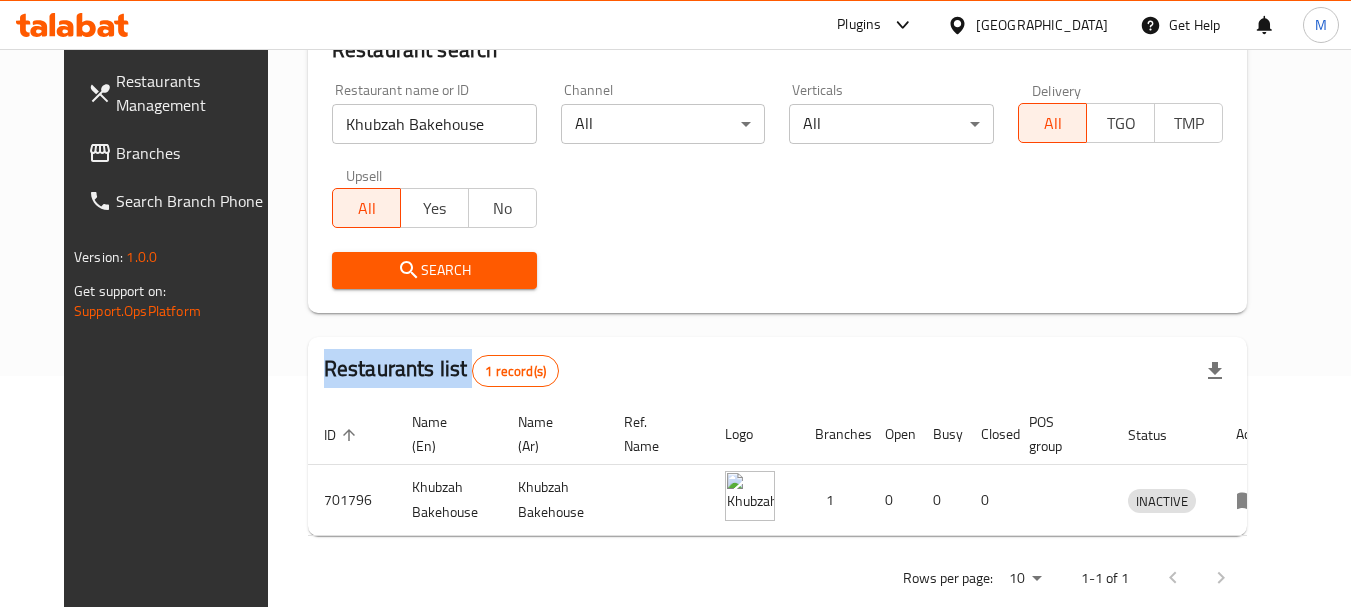 scroll, scrollTop: 268, scrollLeft: 0, axis: vertical 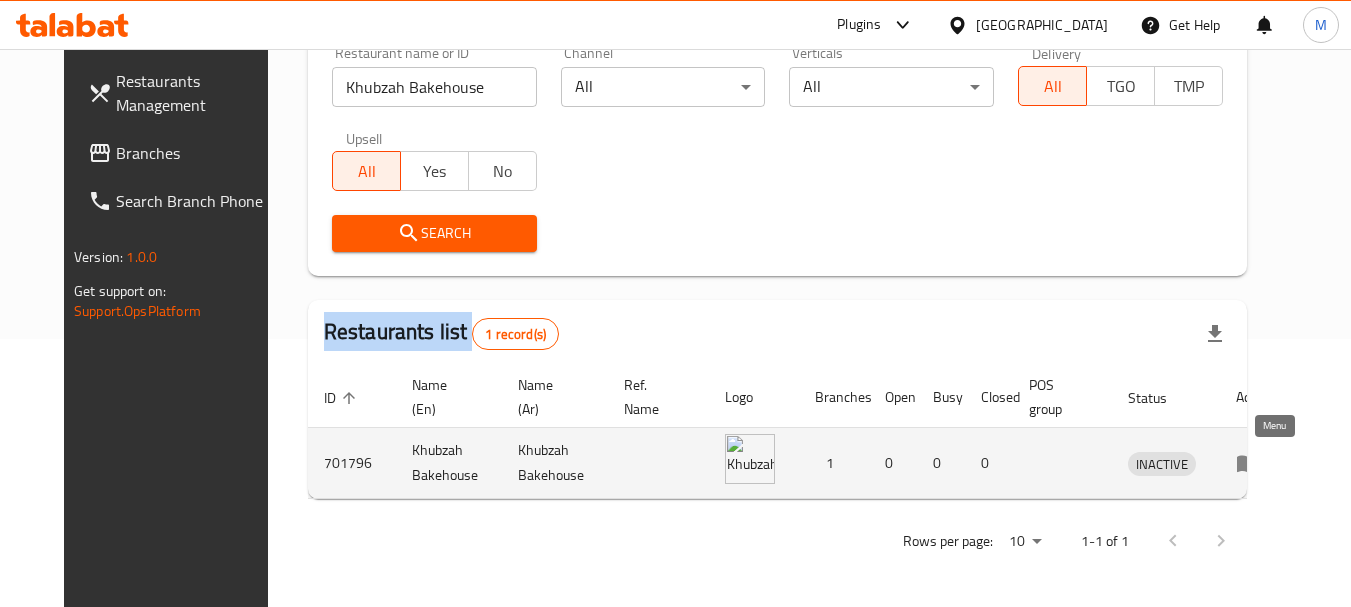 click at bounding box center [1254, 463] 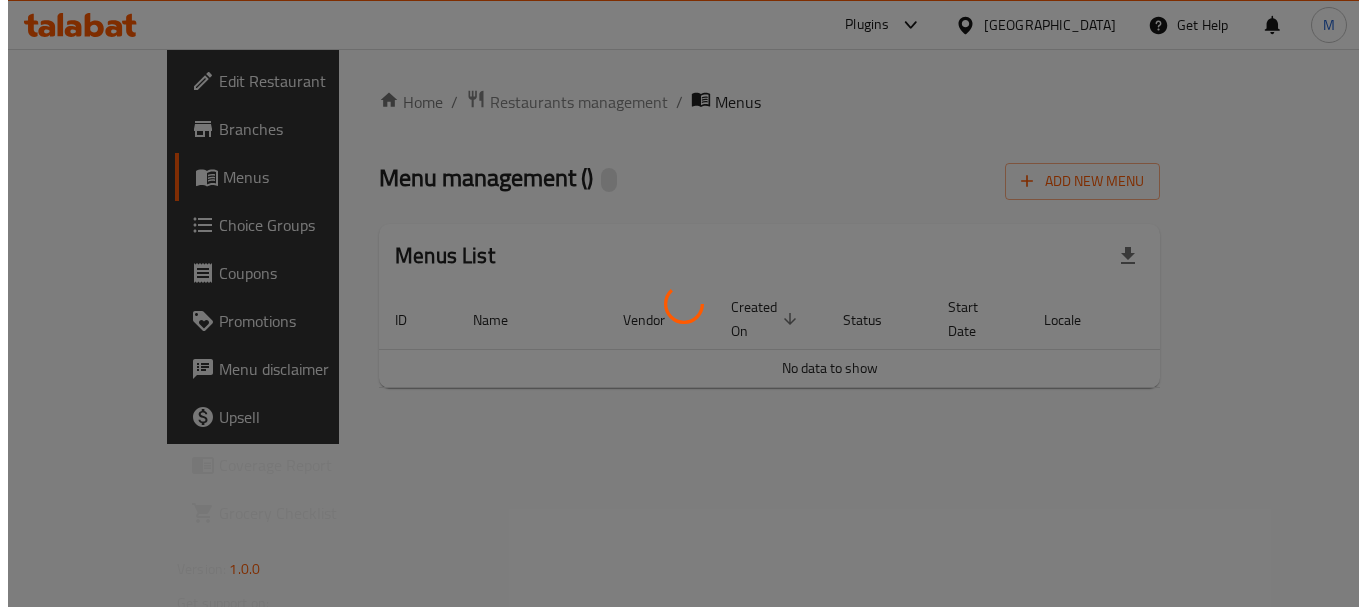 scroll, scrollTop: 0, scrollLeft: 0, axis: both 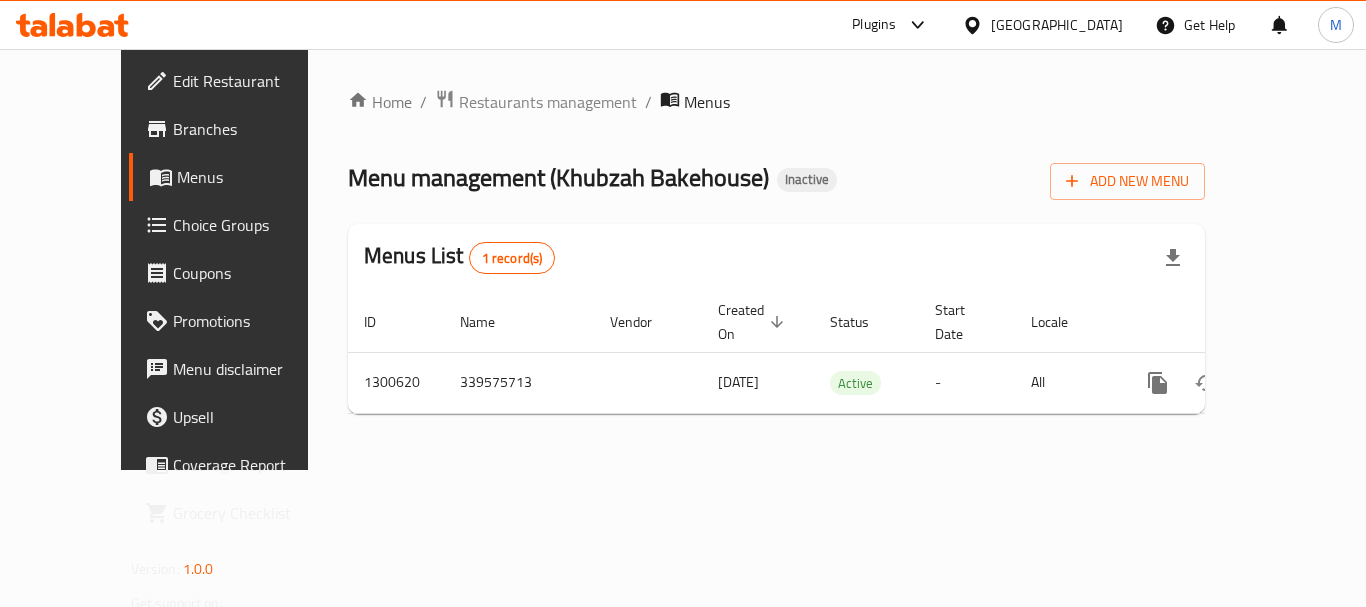 click on "Branches" at bounding box center [253, 129] 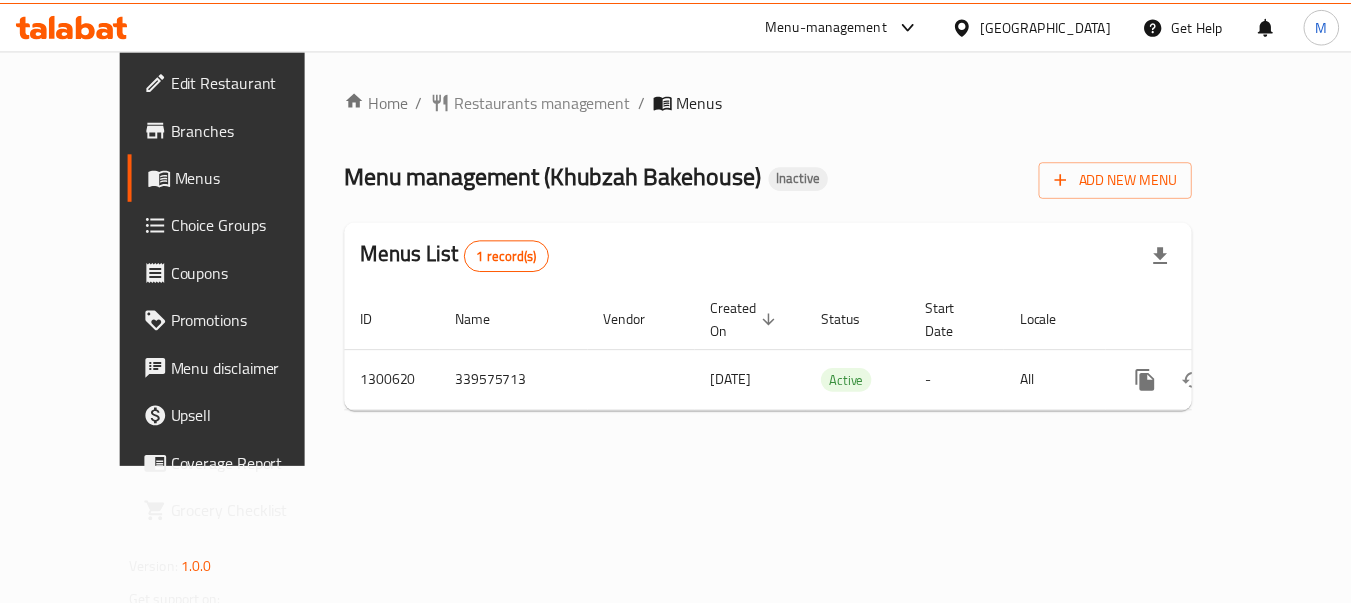scroll, scrollTop: 0, scrollLeft: 0, axis: both 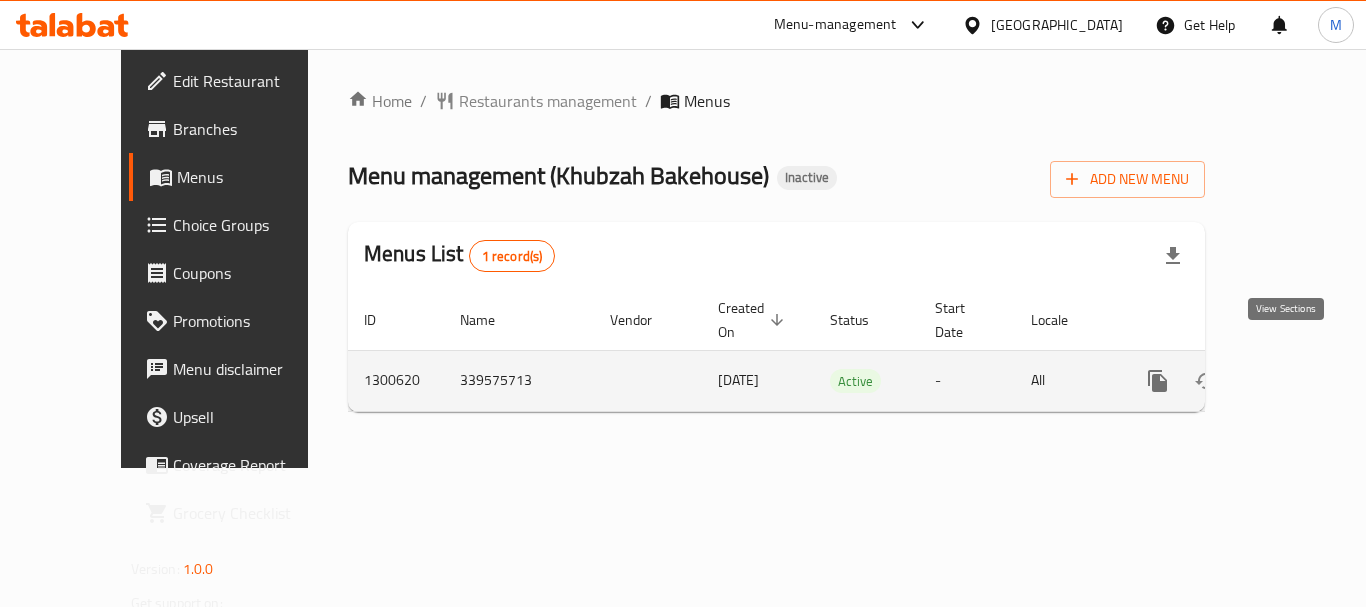 click 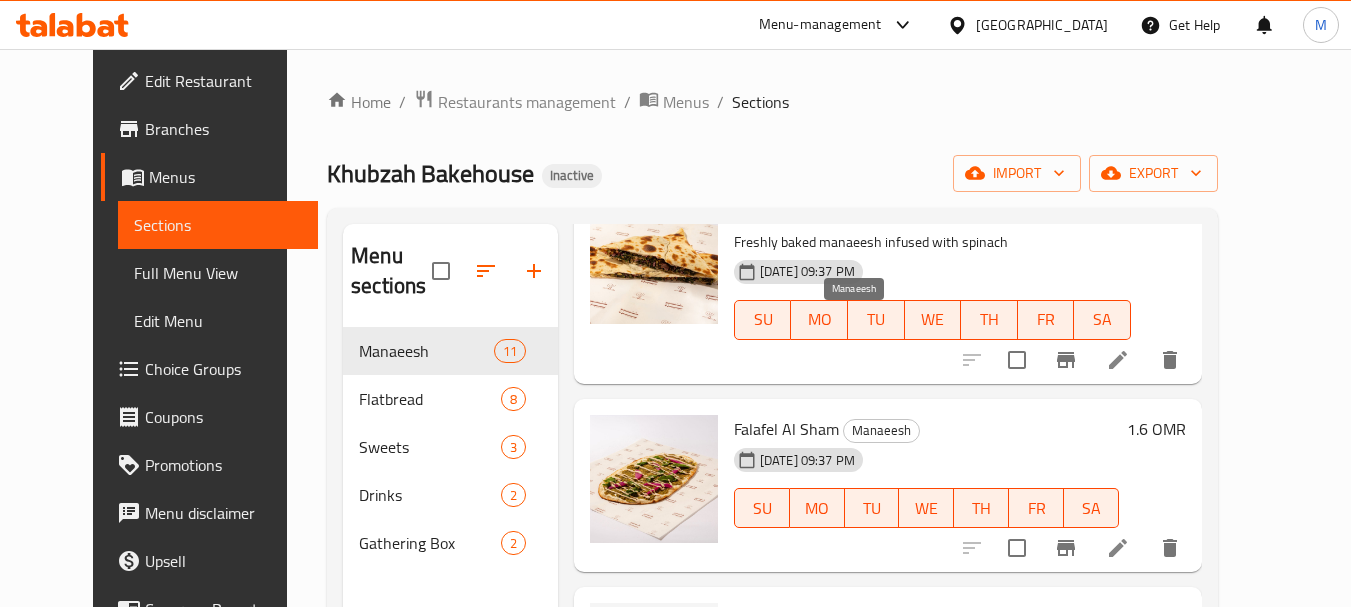 scroll, scrollTop: 1692, scrollLeft: 0, axis: vertical 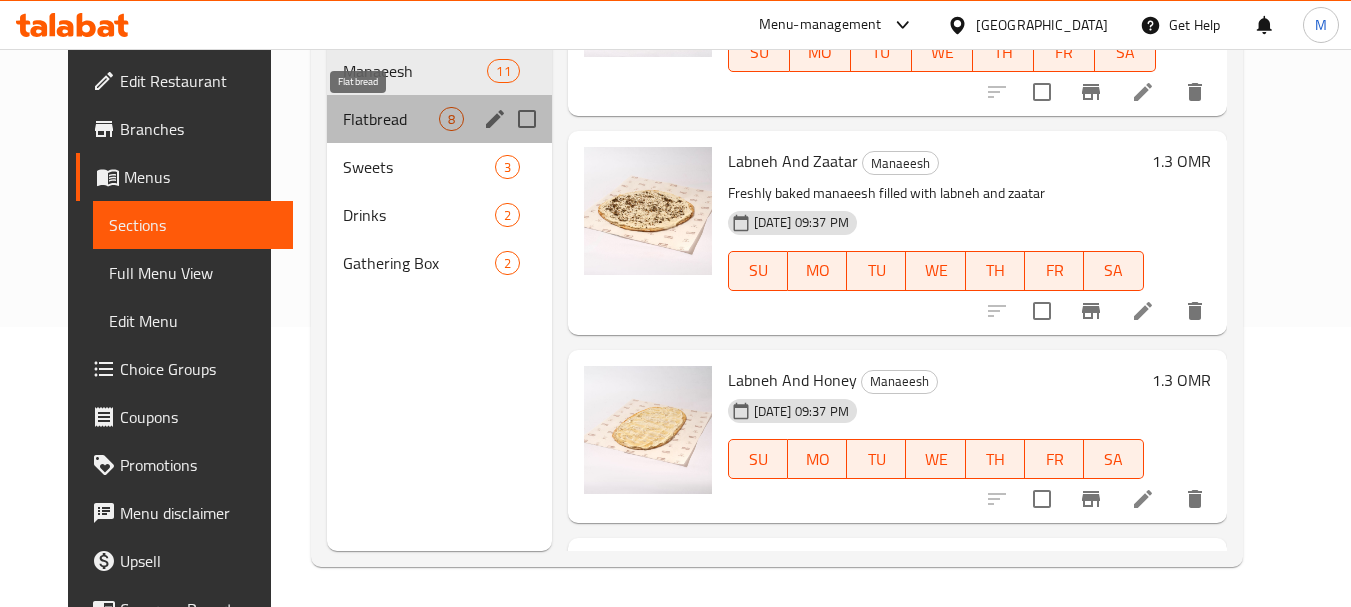 click on "Flatbread" at bounding box center [391, 119] 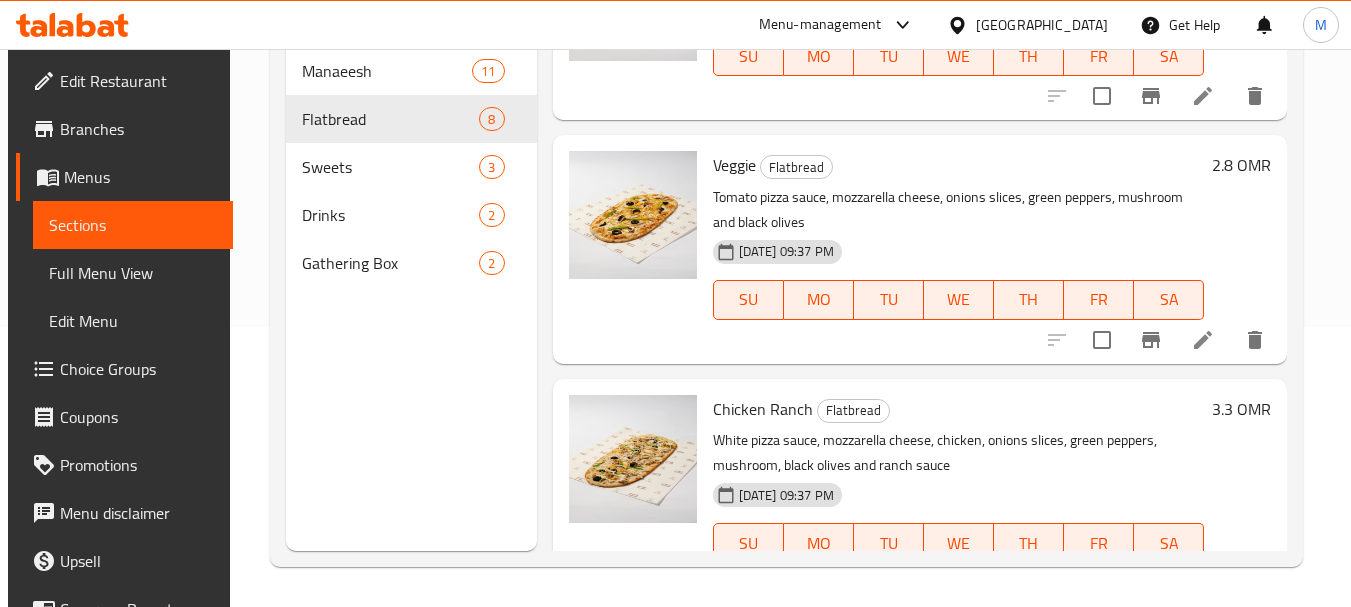 scroll, scrollTop: 0, scrollLeft: 0, axis: both 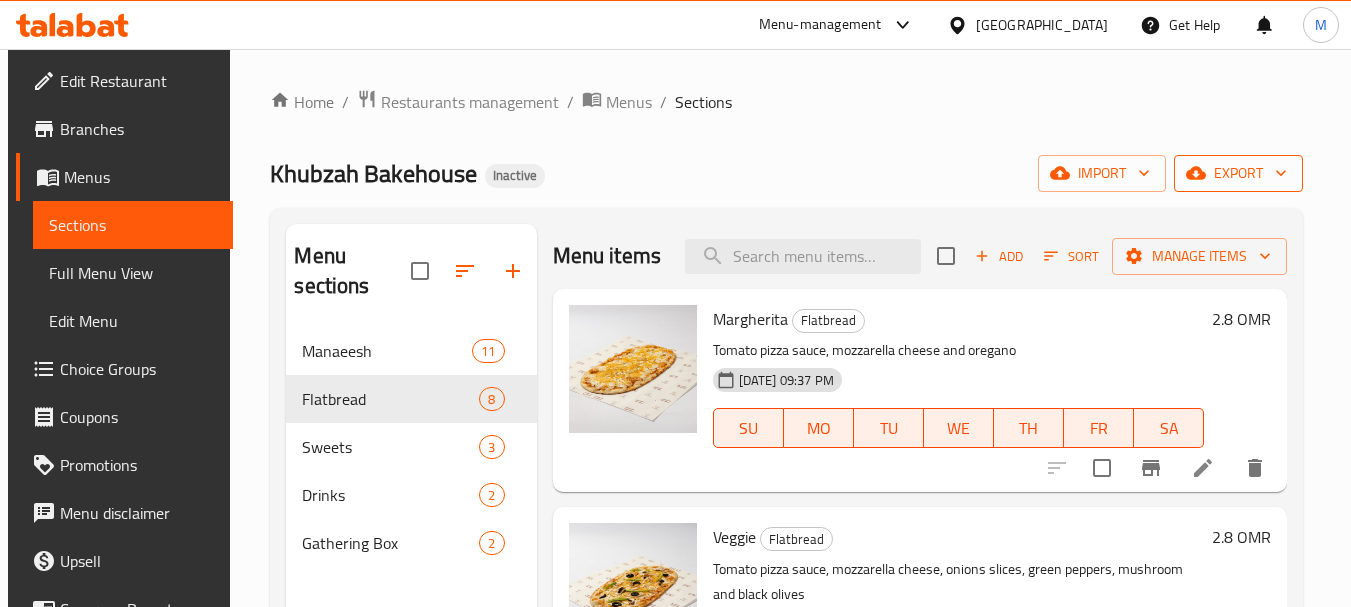 click on "export" at bounding box center (1238, 173) 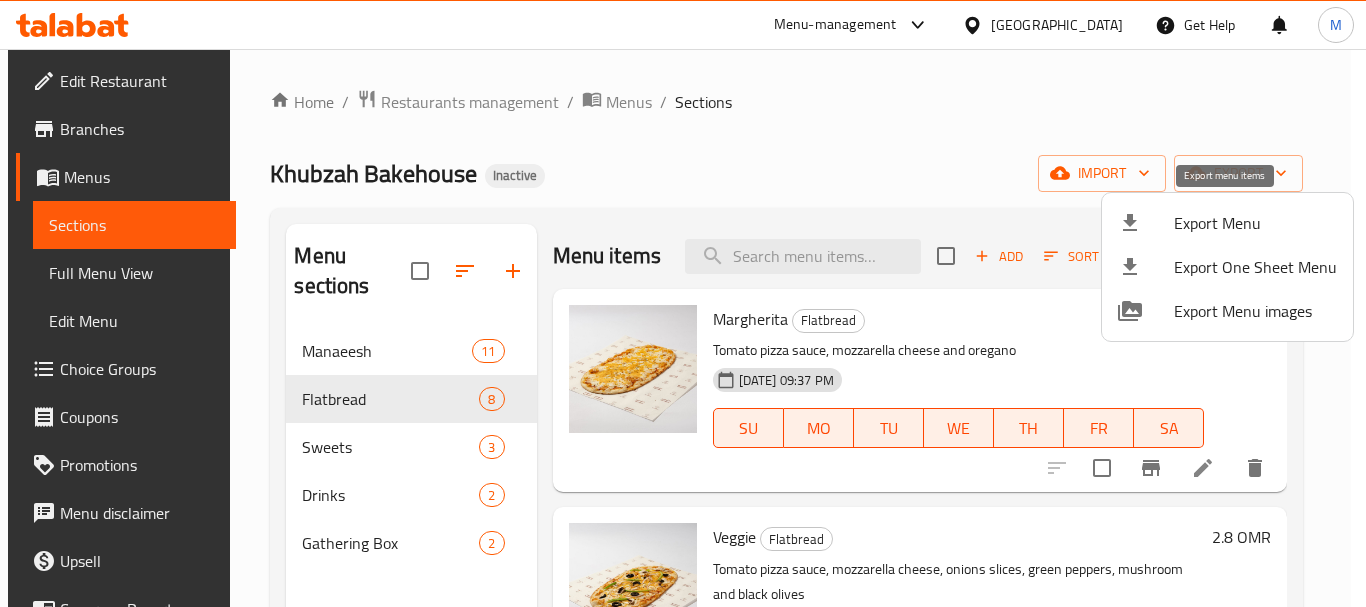 click on "Export Menu" at bounding box center [1255, 223] 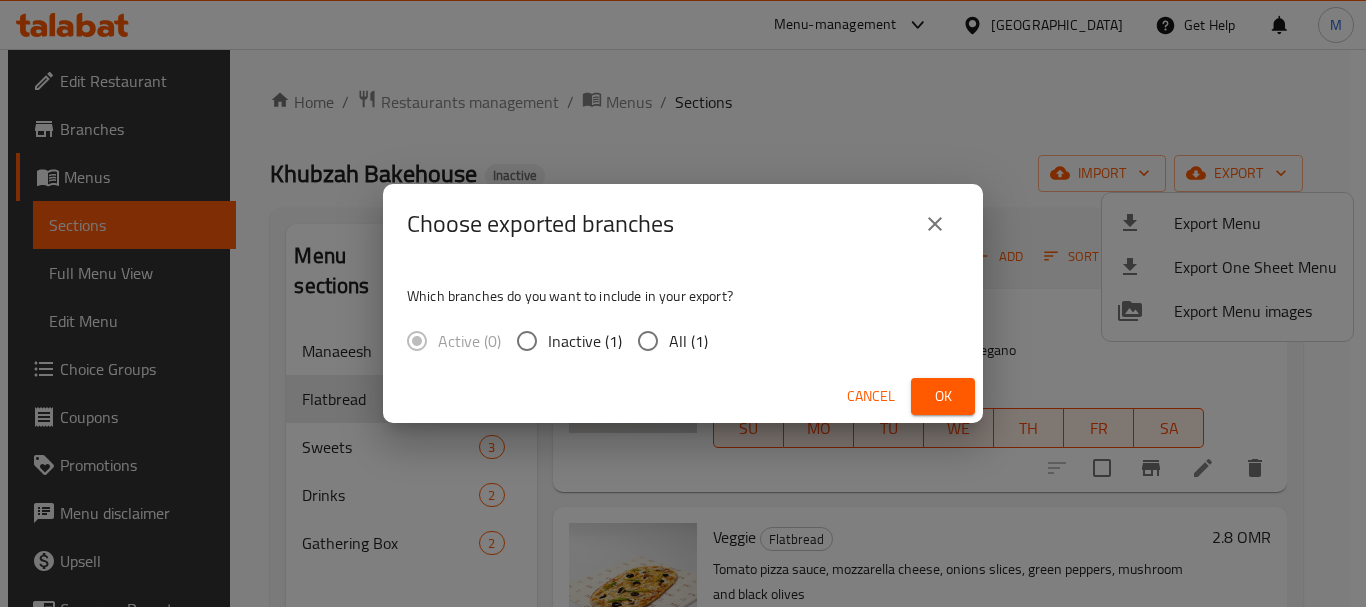 drag, startPoint x: 671, startPoint y: 339, endPoint x: 866, endPoint y: 393, distance: 202.33882 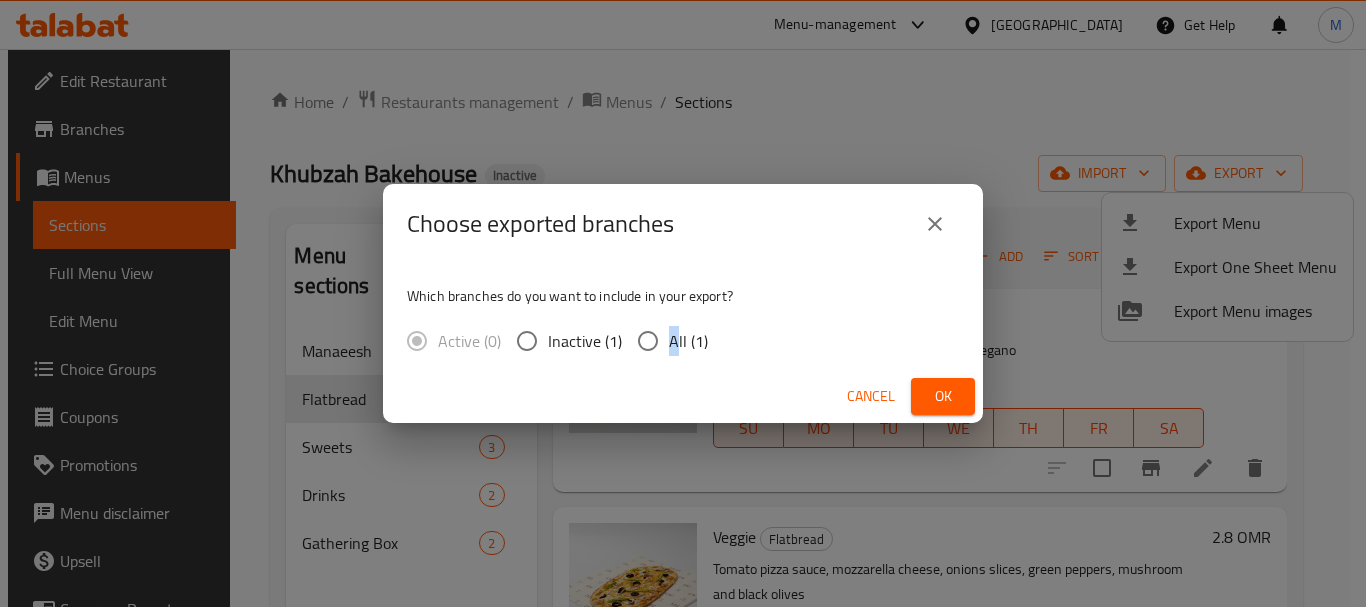 click on "All (1)" at bounding box center [688, 341] 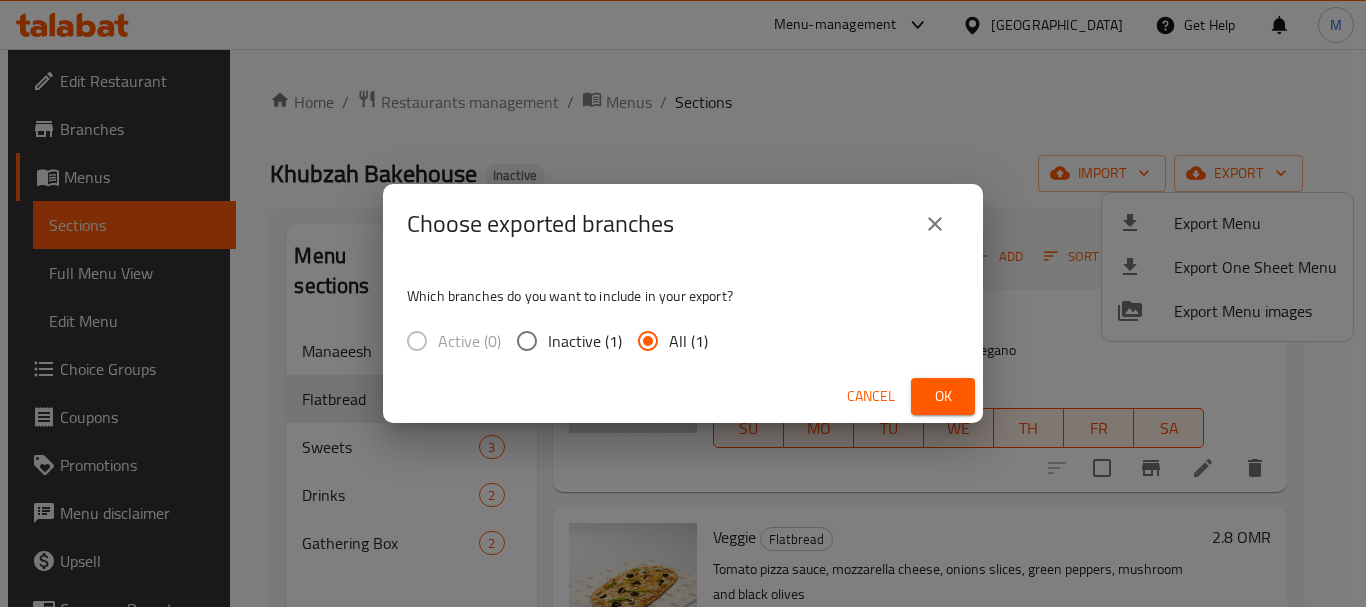 click on "Ok" at bounding box center (943, 396) 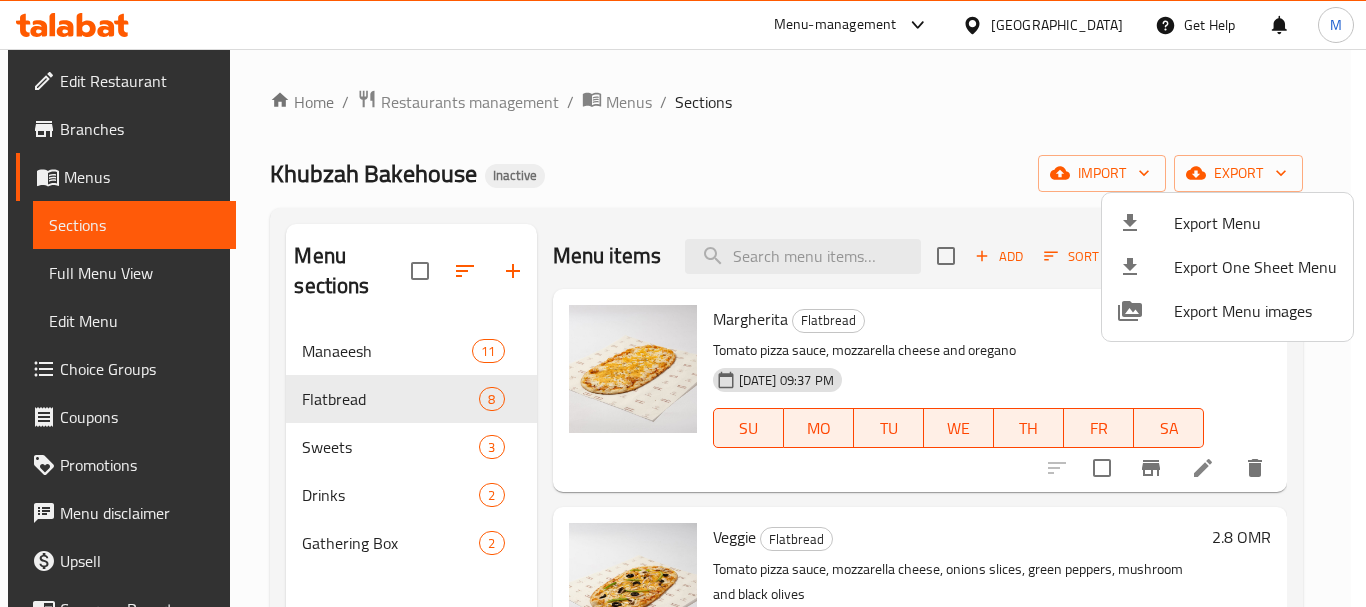 click at bounding box center (683, 303) 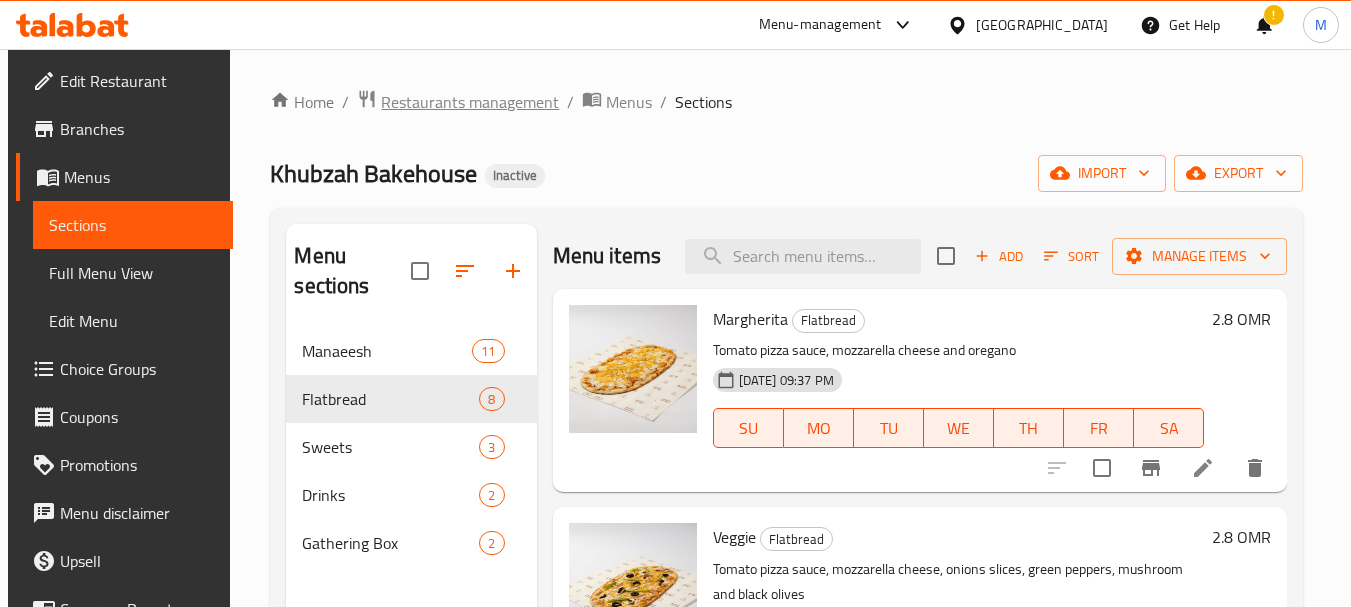 click on "Restaurants management" at bounding box center [470, 102] 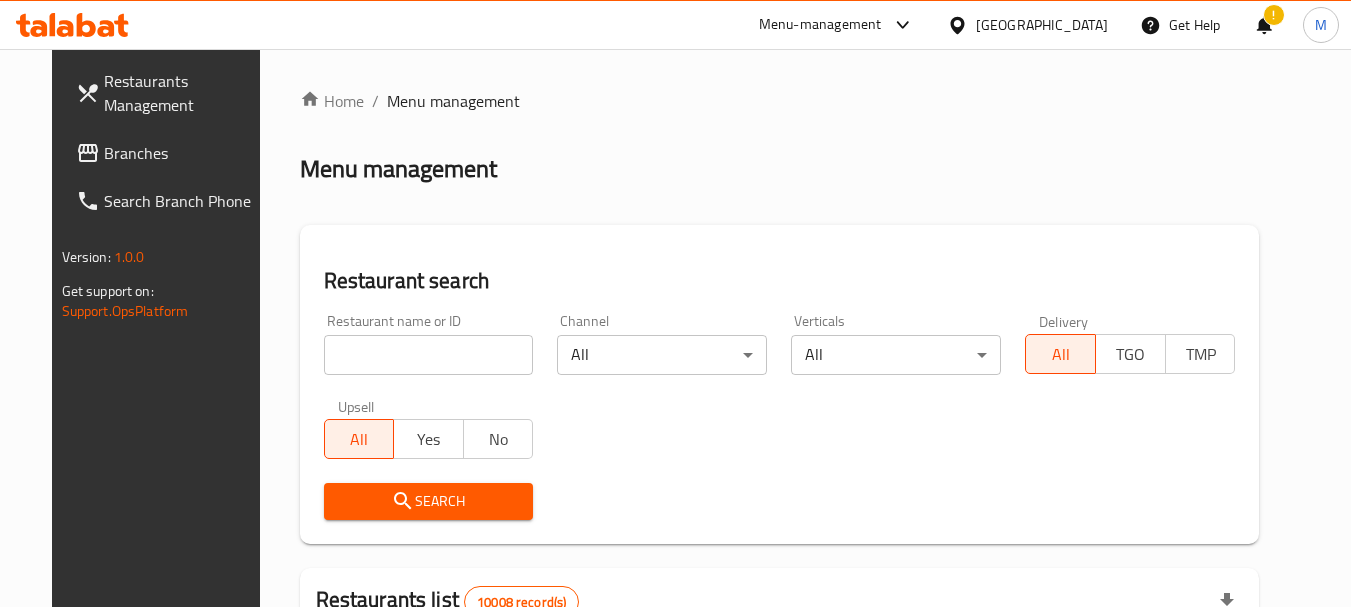 click 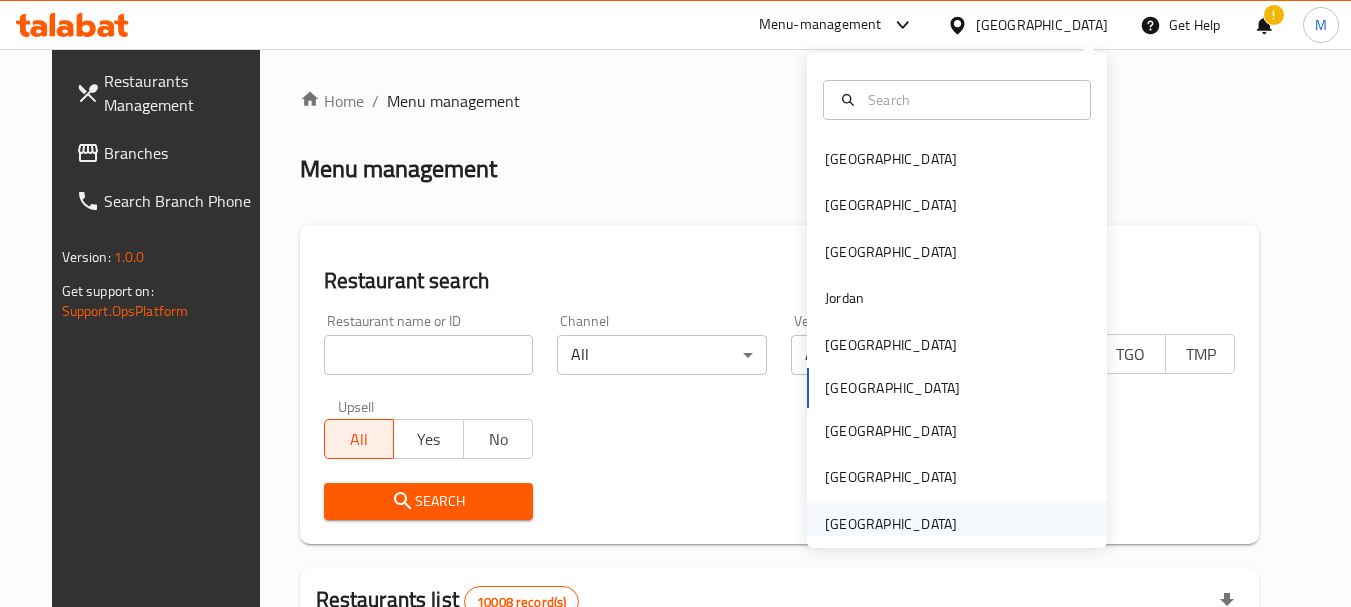 click on "United Arab Emirates" at bounding box center (891, 524) 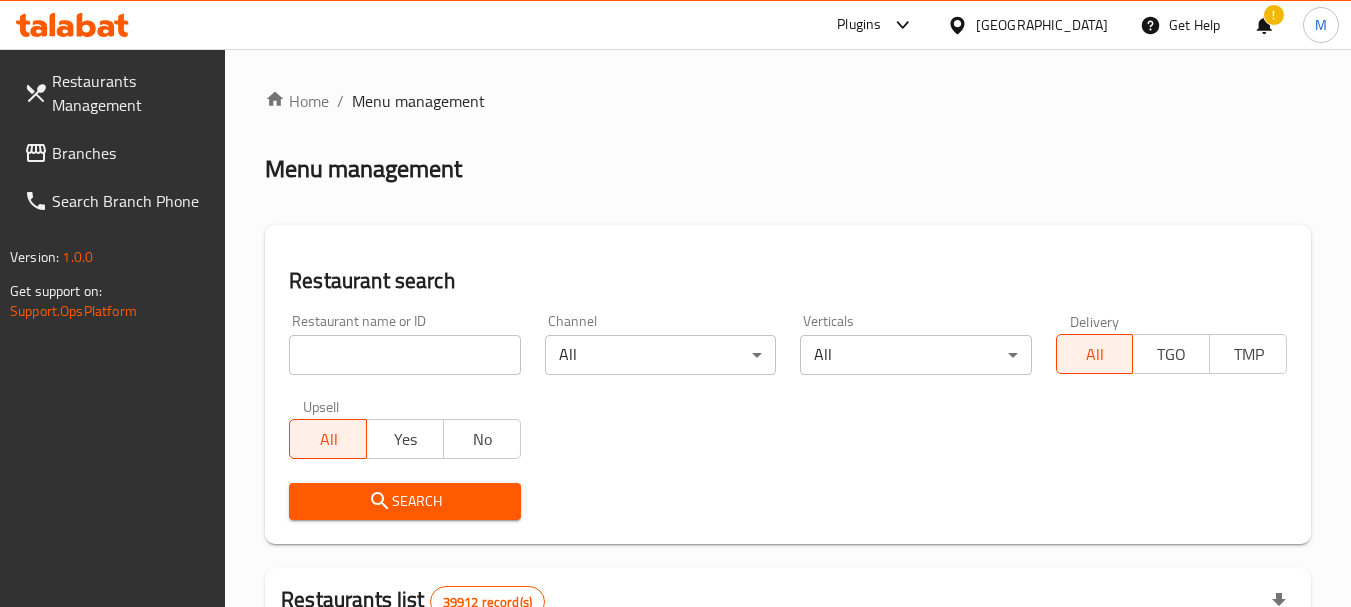click at bounding box center [404, 355] 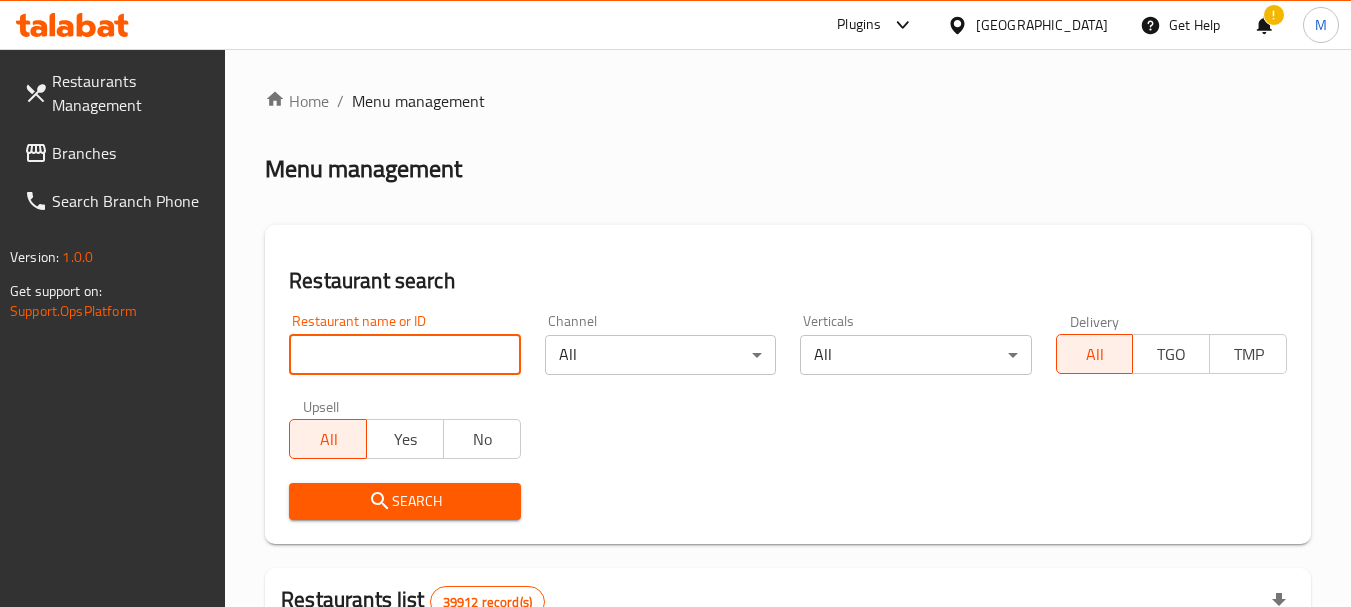 paste on "Sweets vibes" 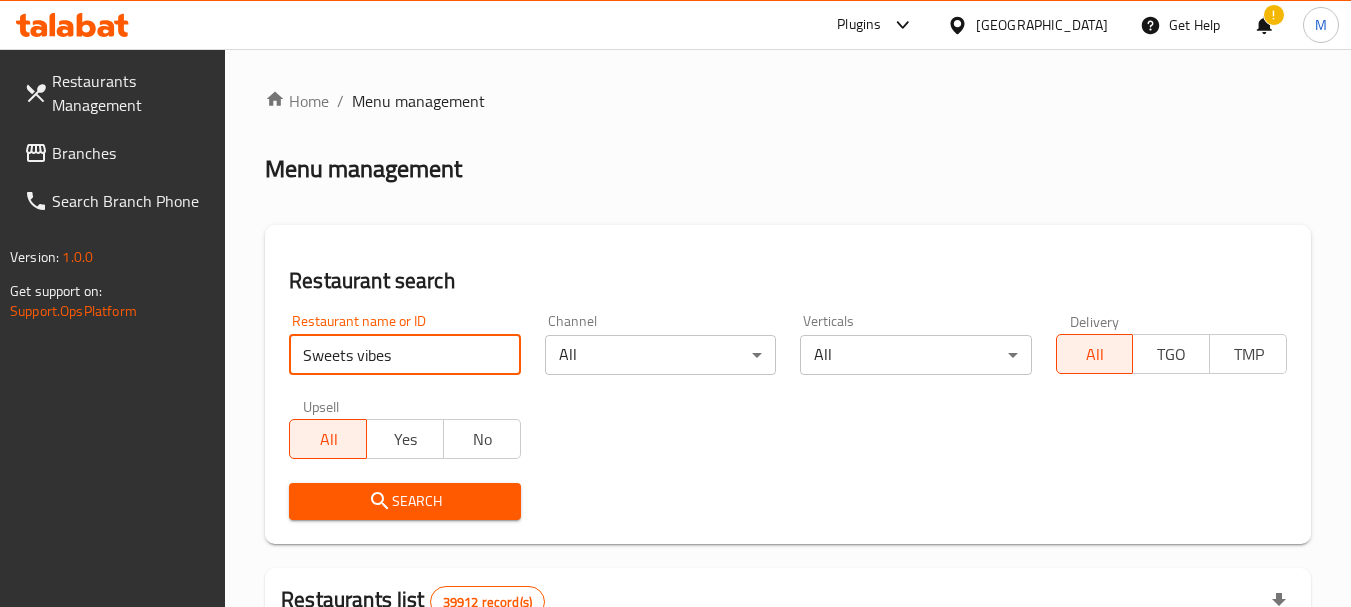 type on "Sweets vibes" 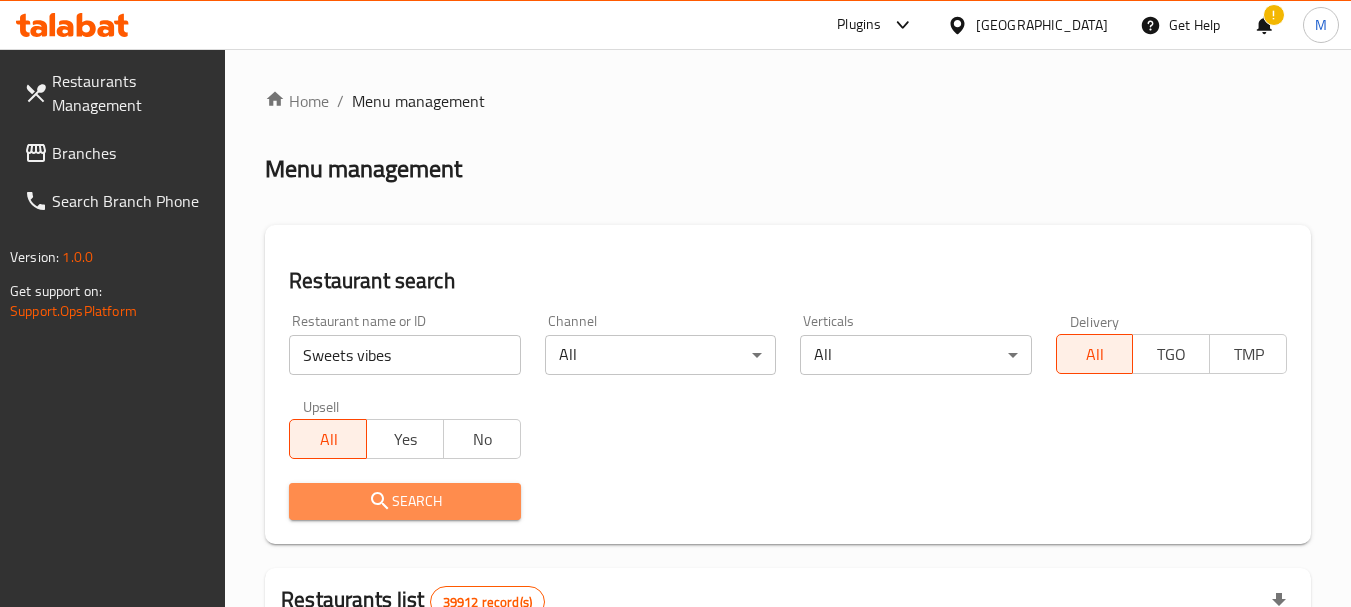 click on "Search" at bounding box center [404, 501] 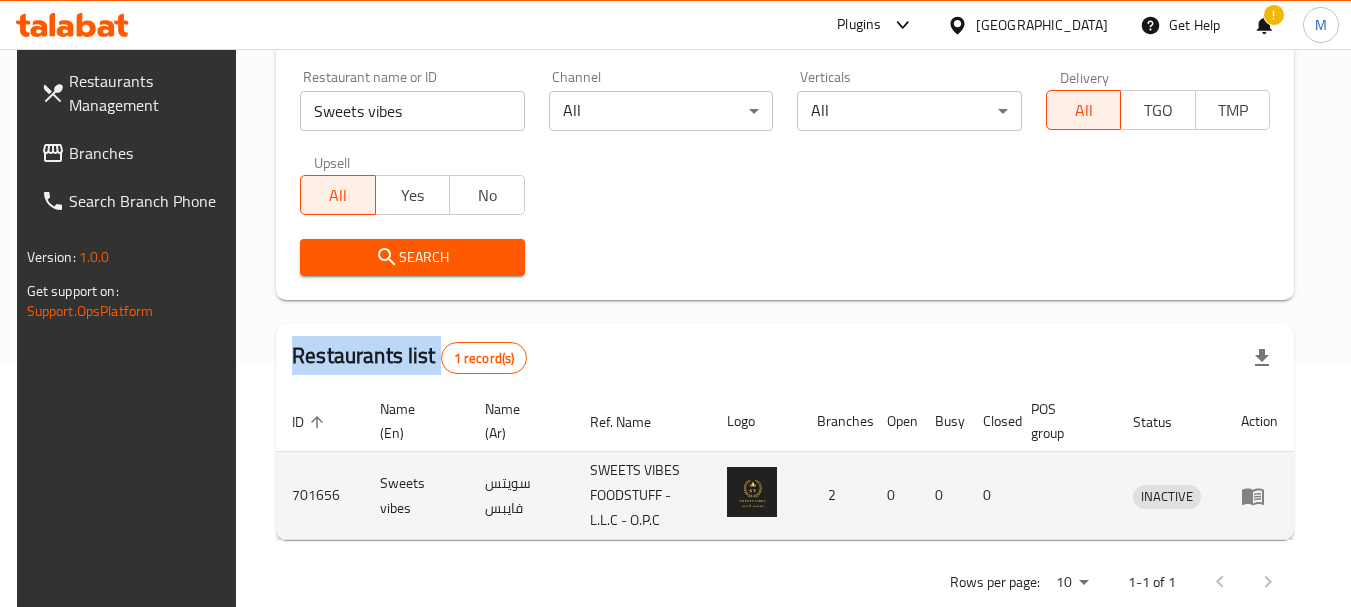 scroll, scrollTop: 285, scrollLeft: 0, axis: vertical 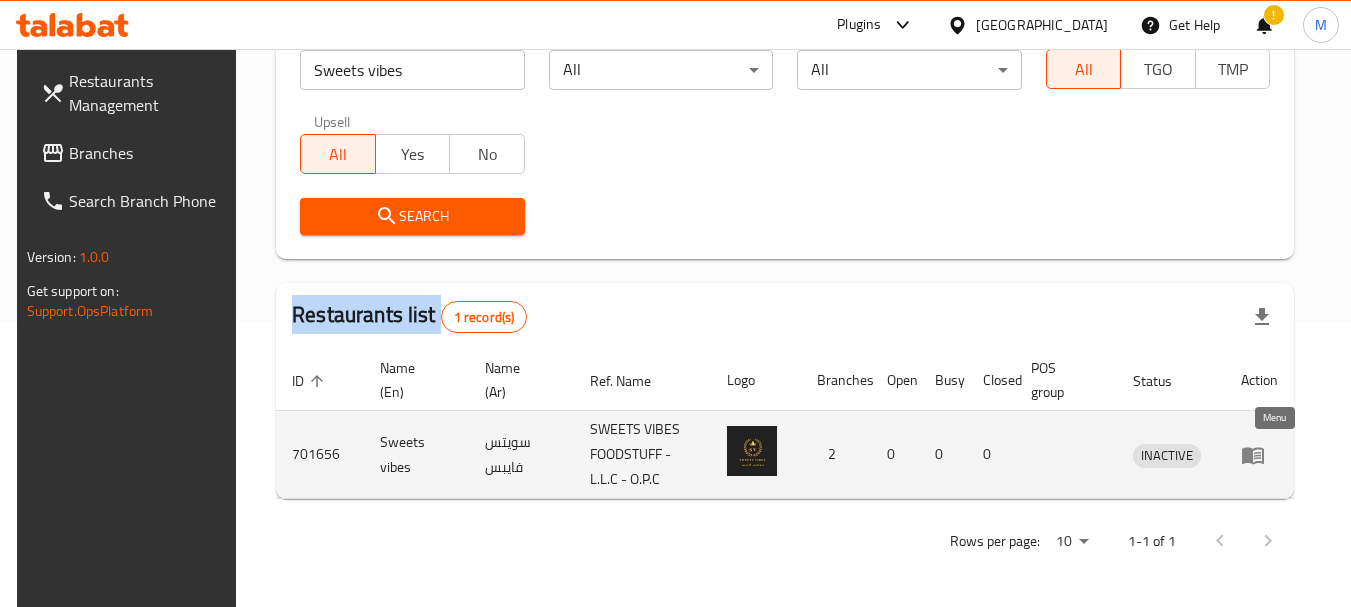 click at bounding box center (1259, 455) 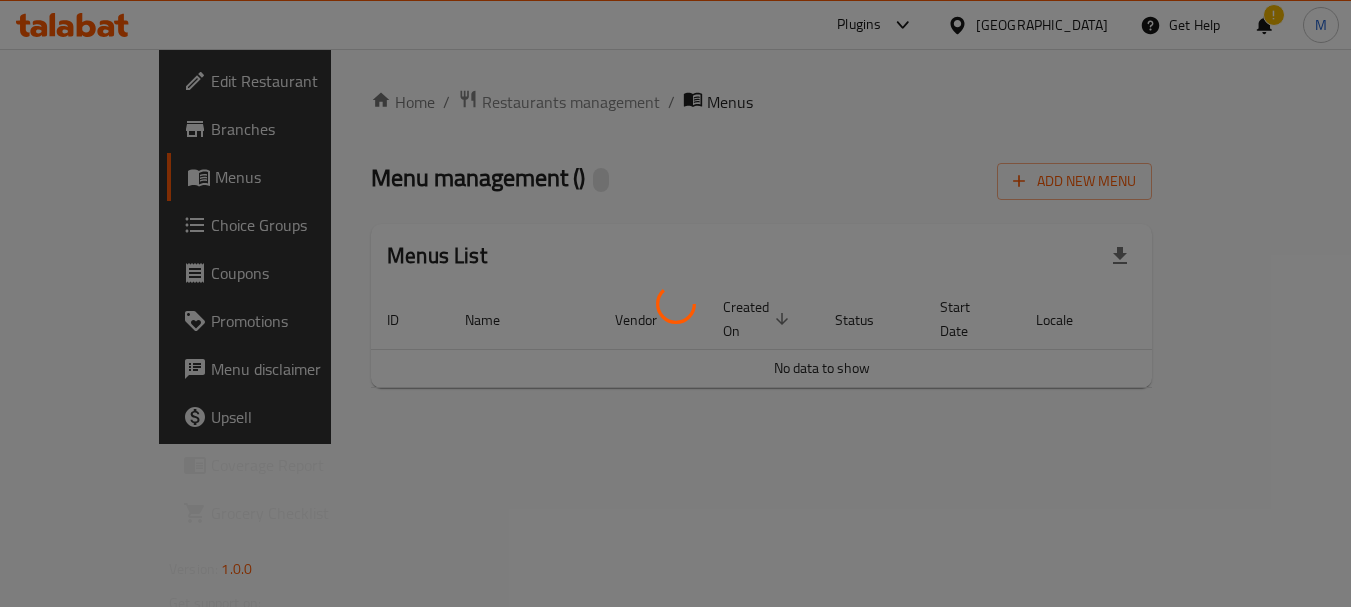 scroll, scrollTop: 0, scrollLeft: 0, axis: both 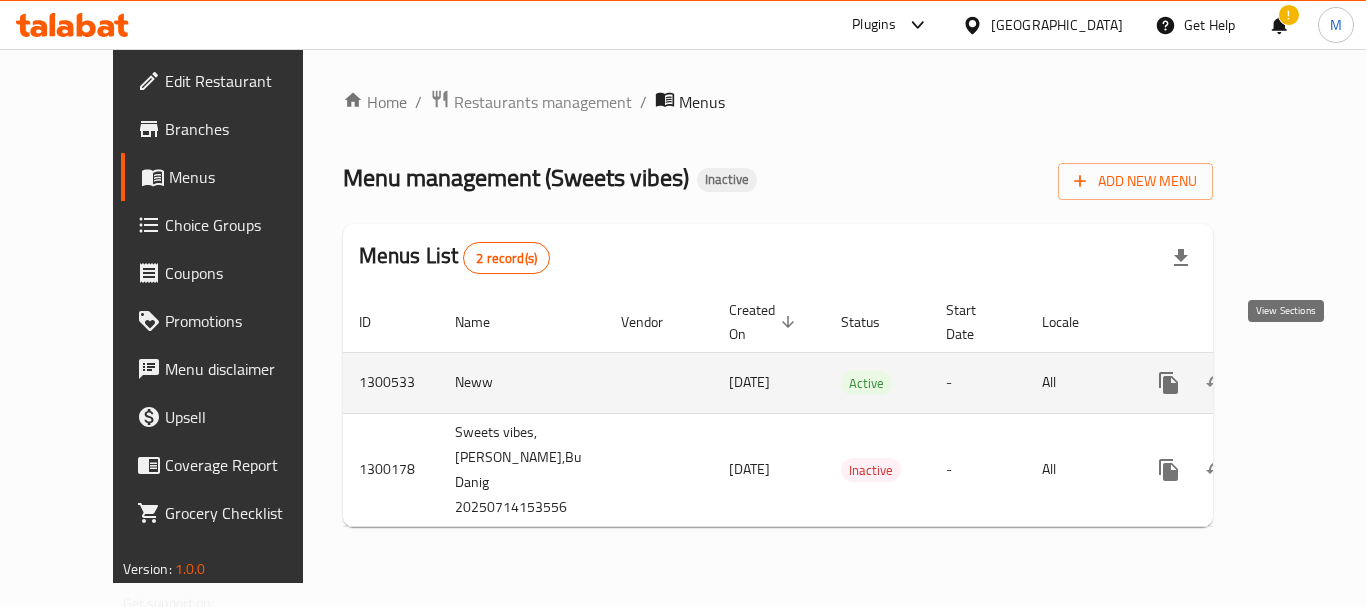 click 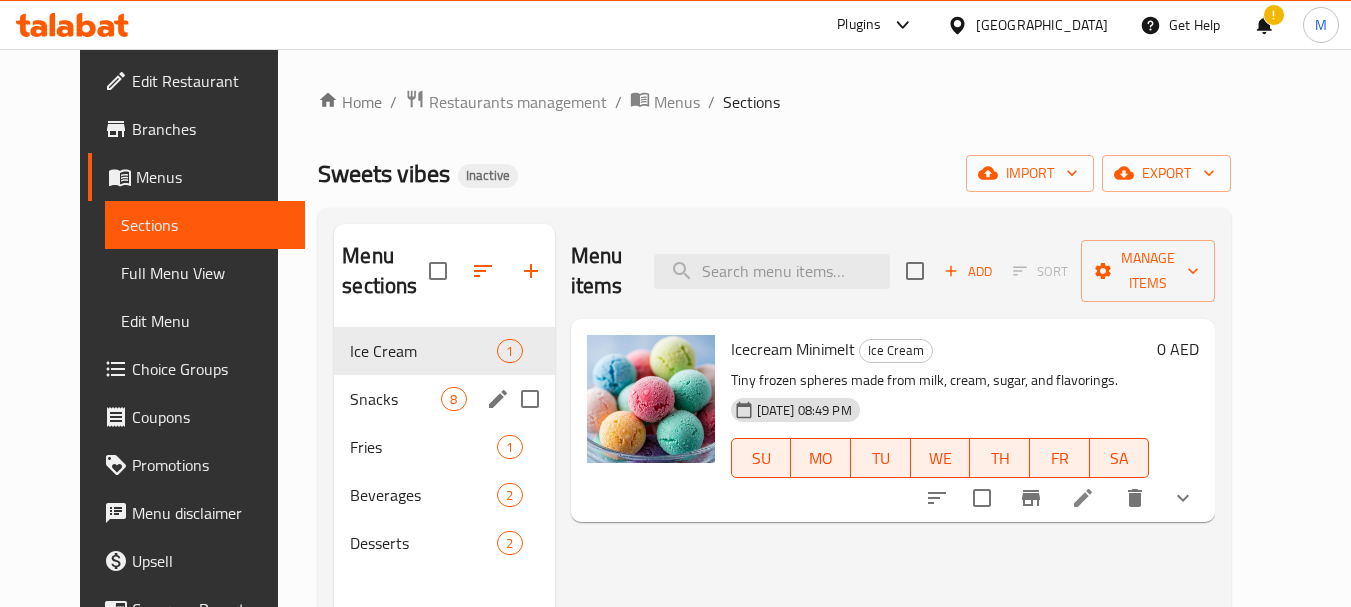 click on "Snacks 8" at bounding box center (444, 399) 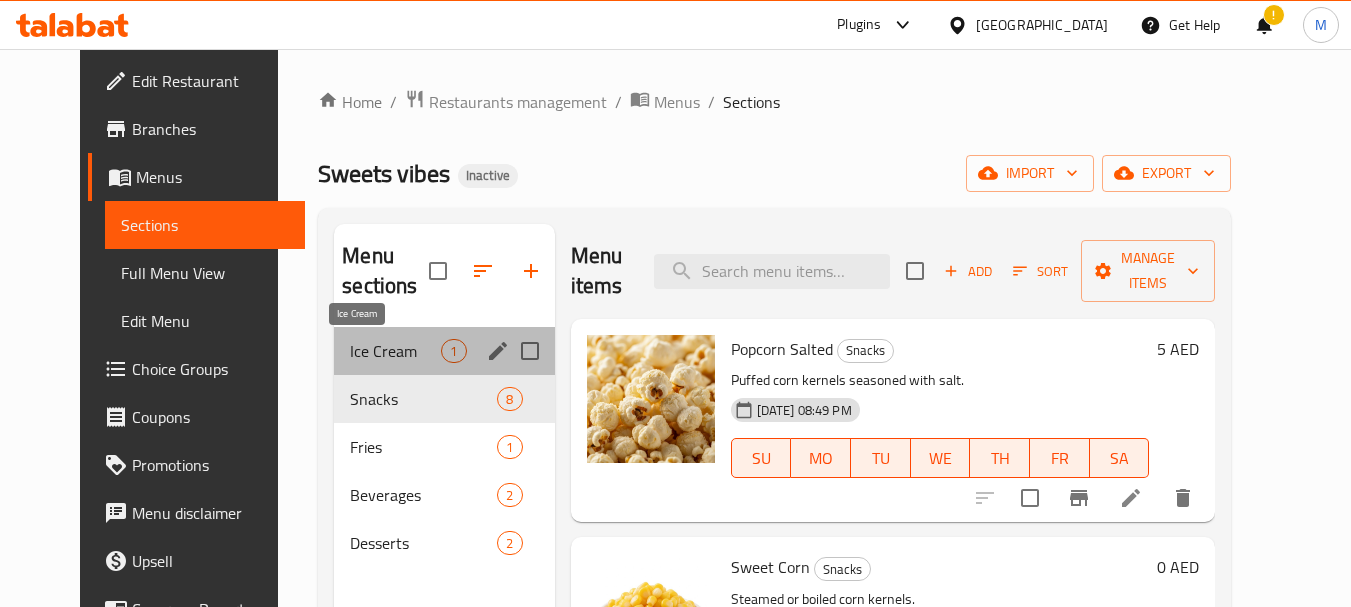 click on "Ice Cream" at bounding box center [395, 351] 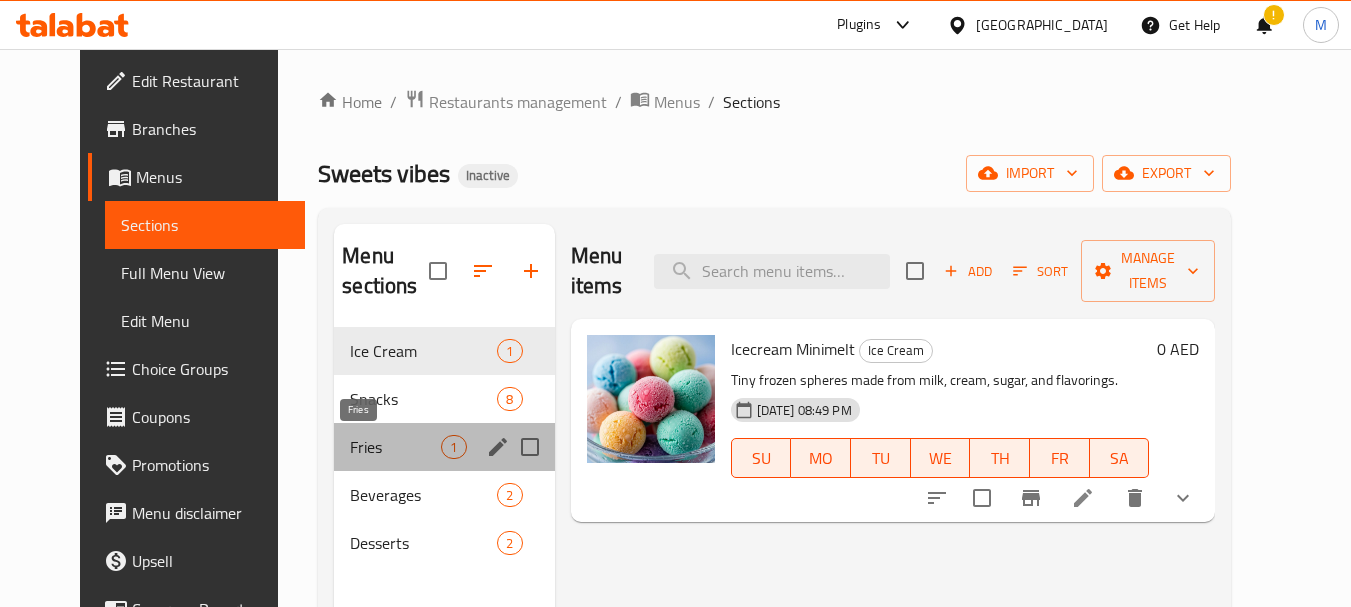 click on "Fries" at bounding box center (395, 447) 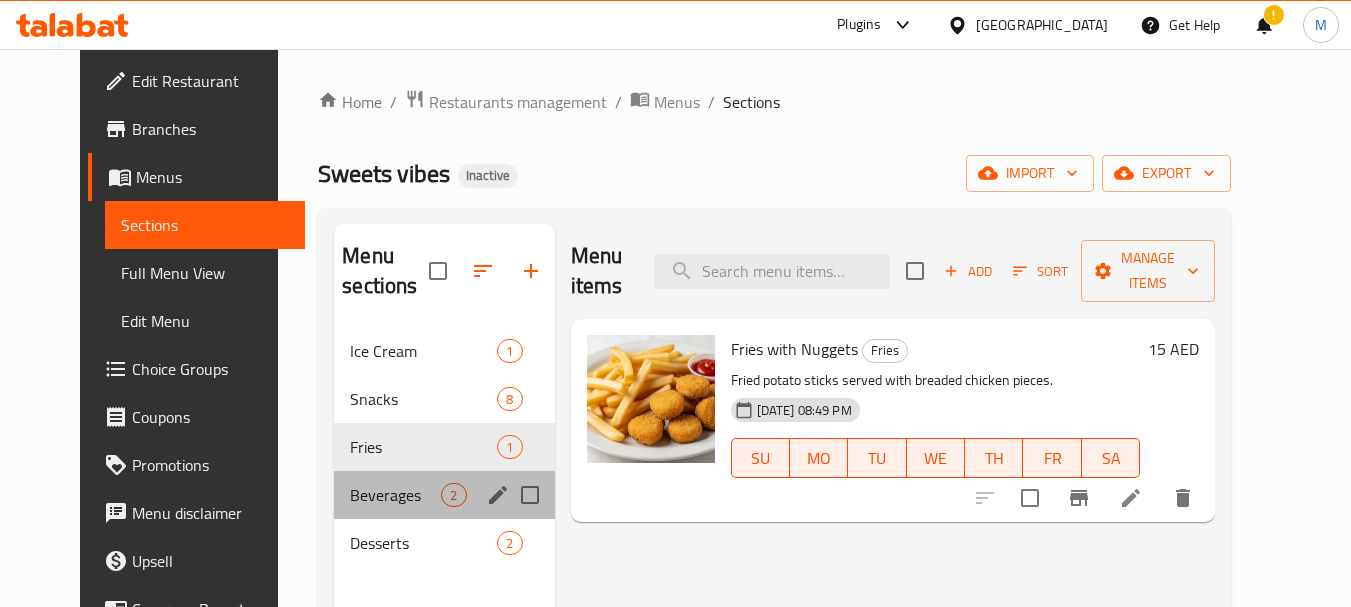 click on "Beverages 2" at bounding box center (444, 495) 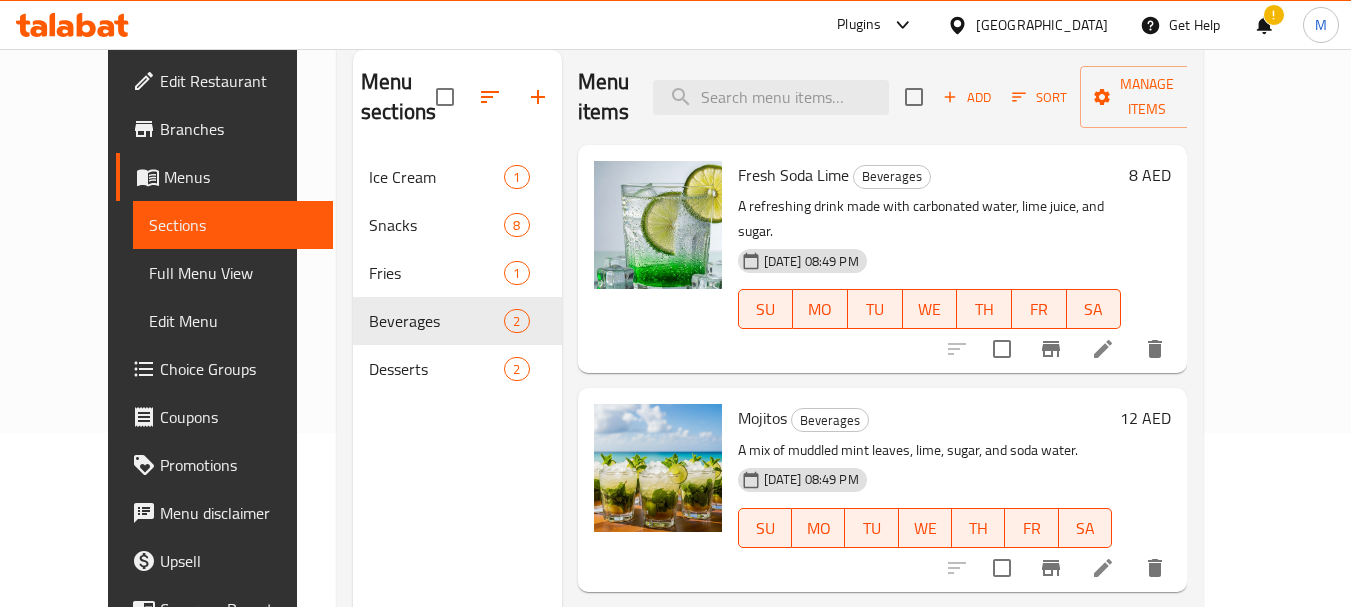 scroll, scrollTop: 200, scrollLeft: 0, axis: vertical 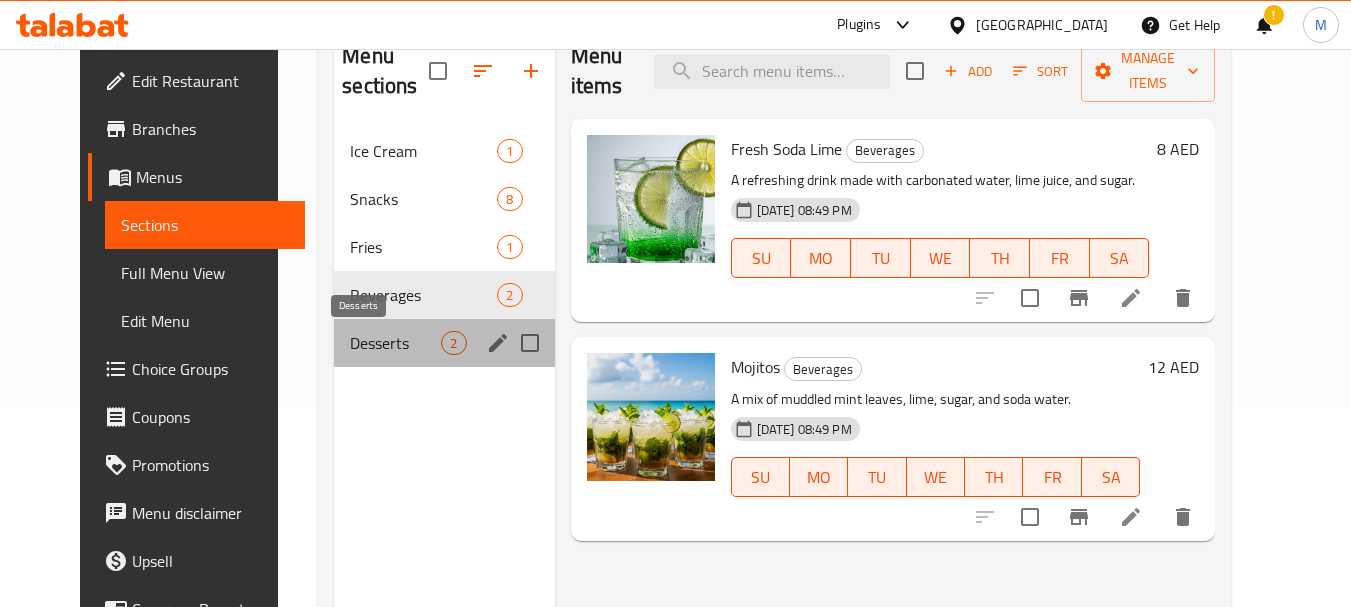 click on "Desserts" at bounding box center (395, 343) 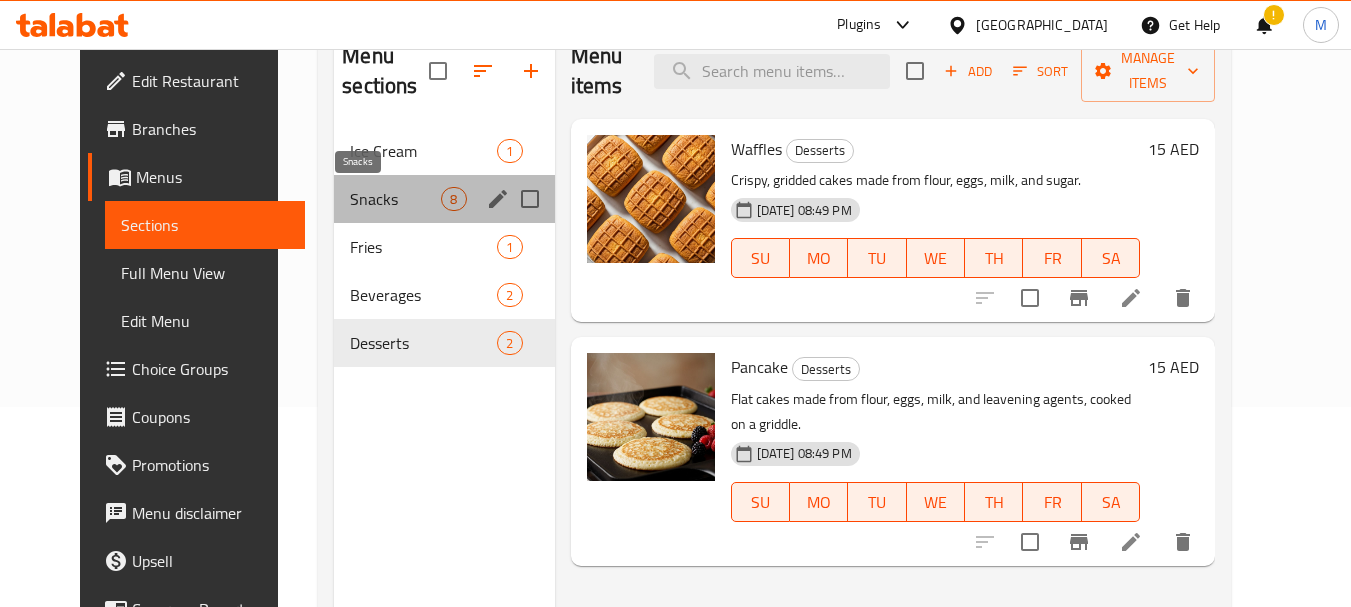 click on "Snacks" at bounding box center (395, 199) 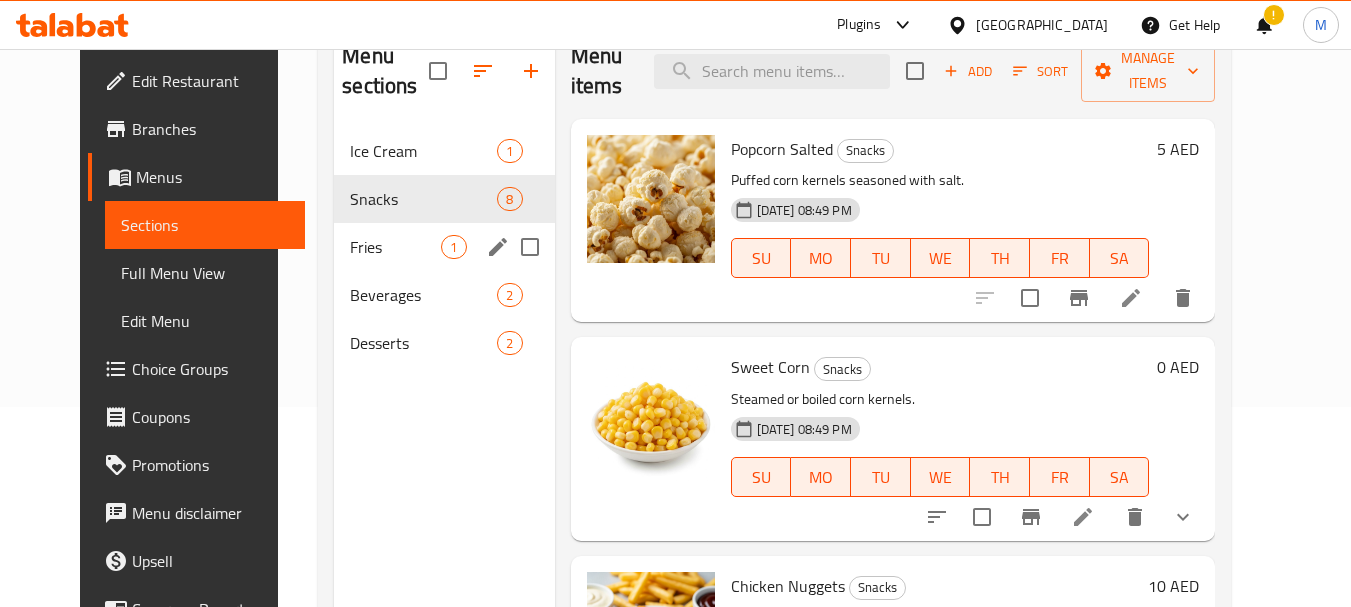 click on "Fries 1" at bounding box center (444, 247) 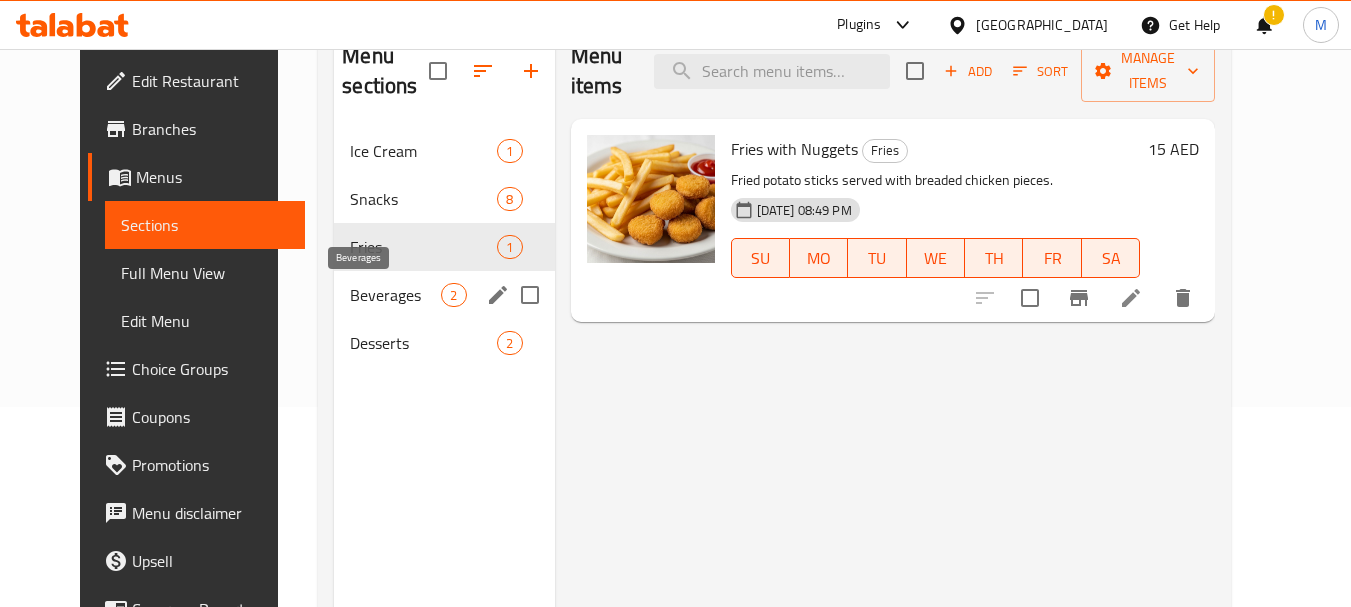 click on "Beverages" at bounding box center [395, 295] 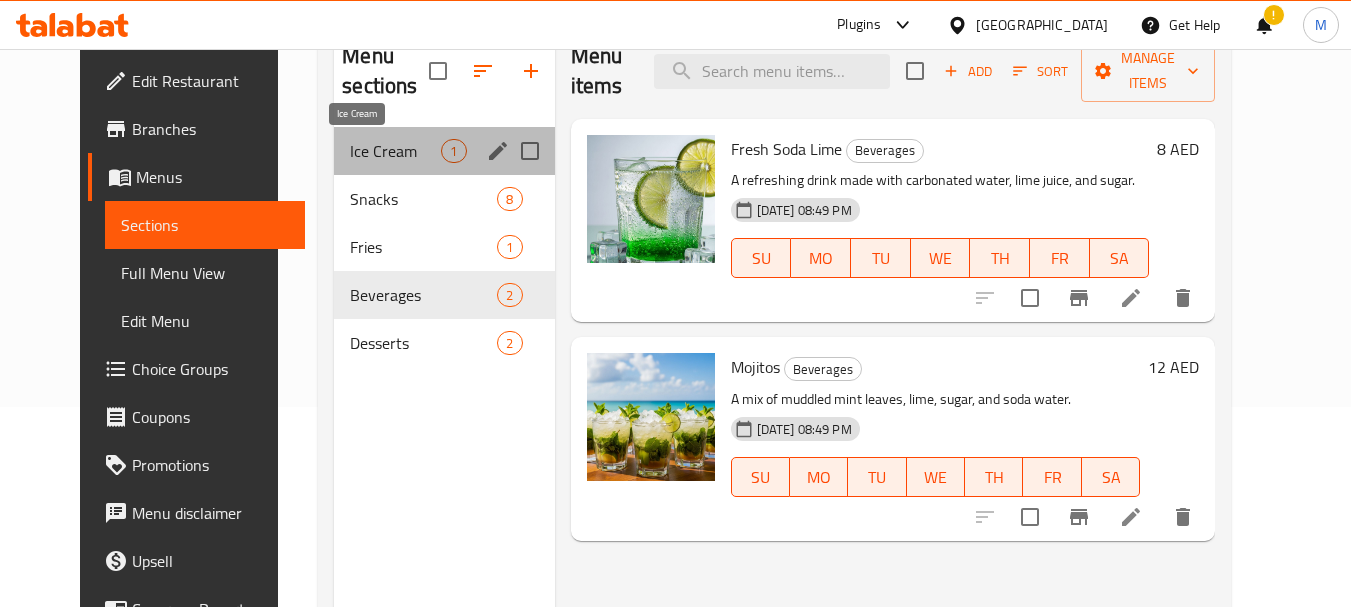 click on "Ice Cream" at bounding box center (395, 151) 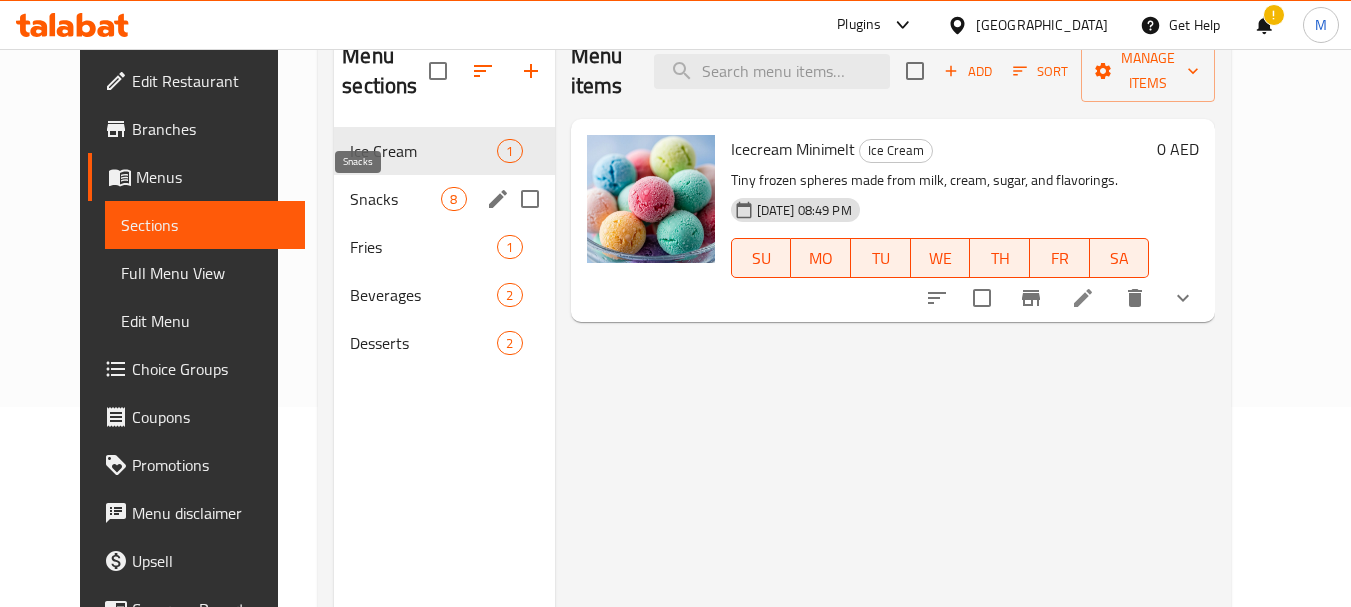 click on "Snacks" at bounding box center (395, 199) 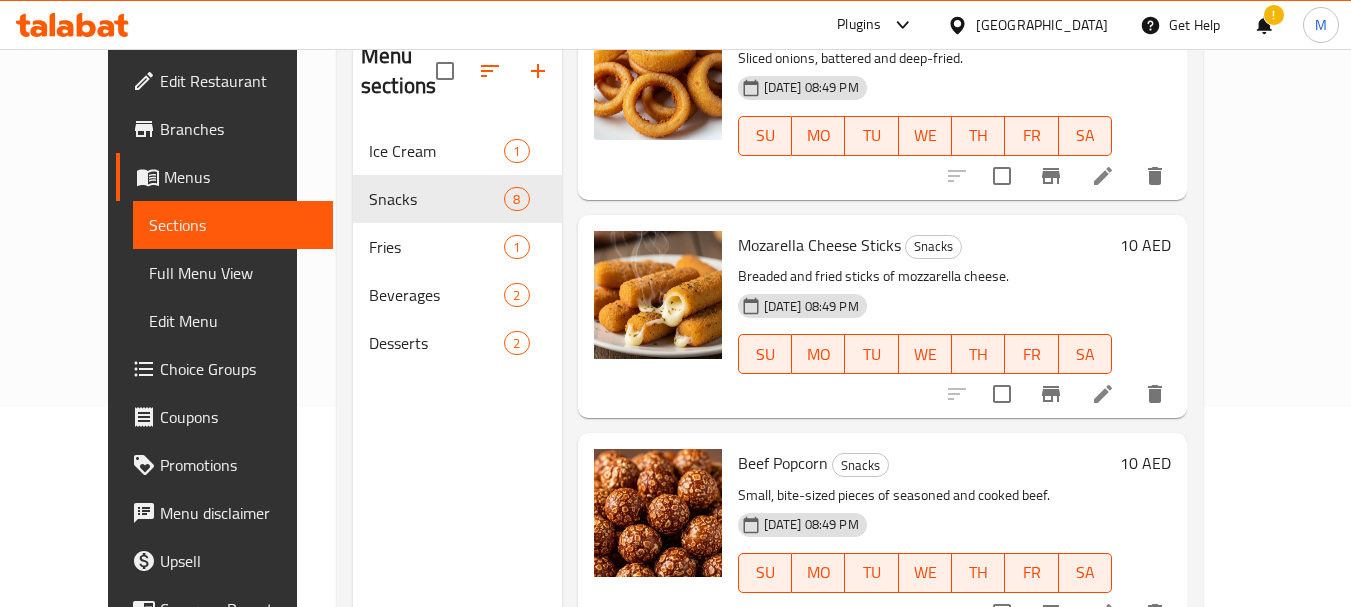 scroll, scrollTop: 1221, scrollLeft: 0, axis: vertical 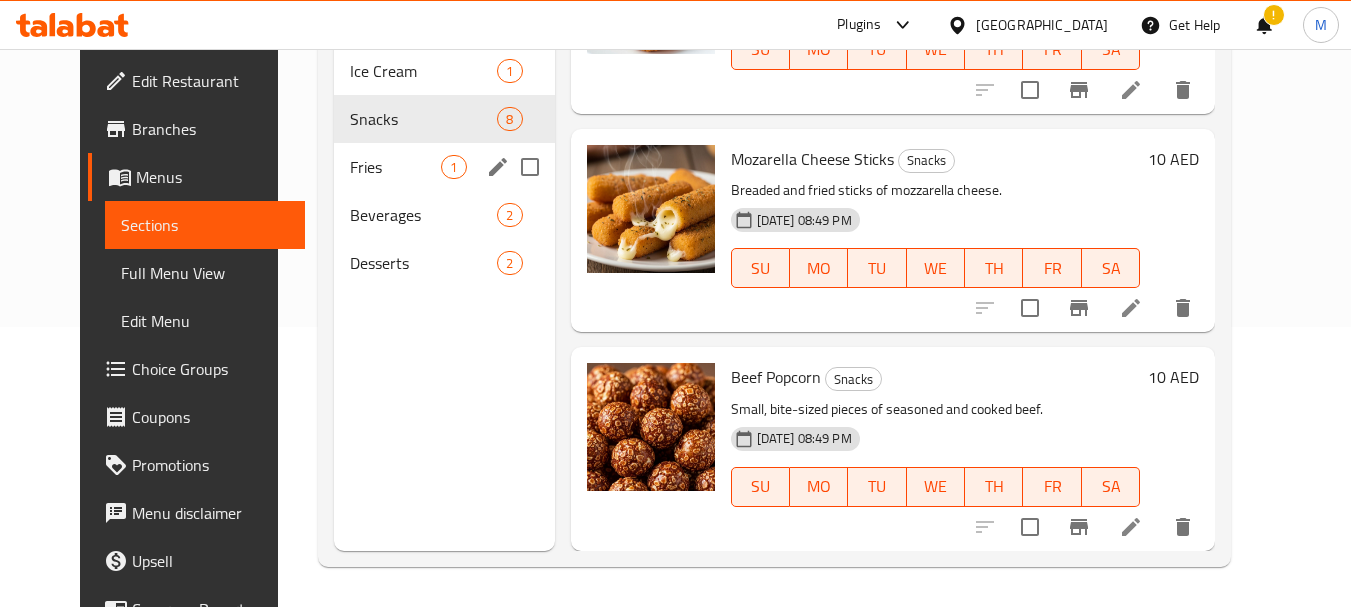 click on "Fries 1" at bounding box center [444, 167] 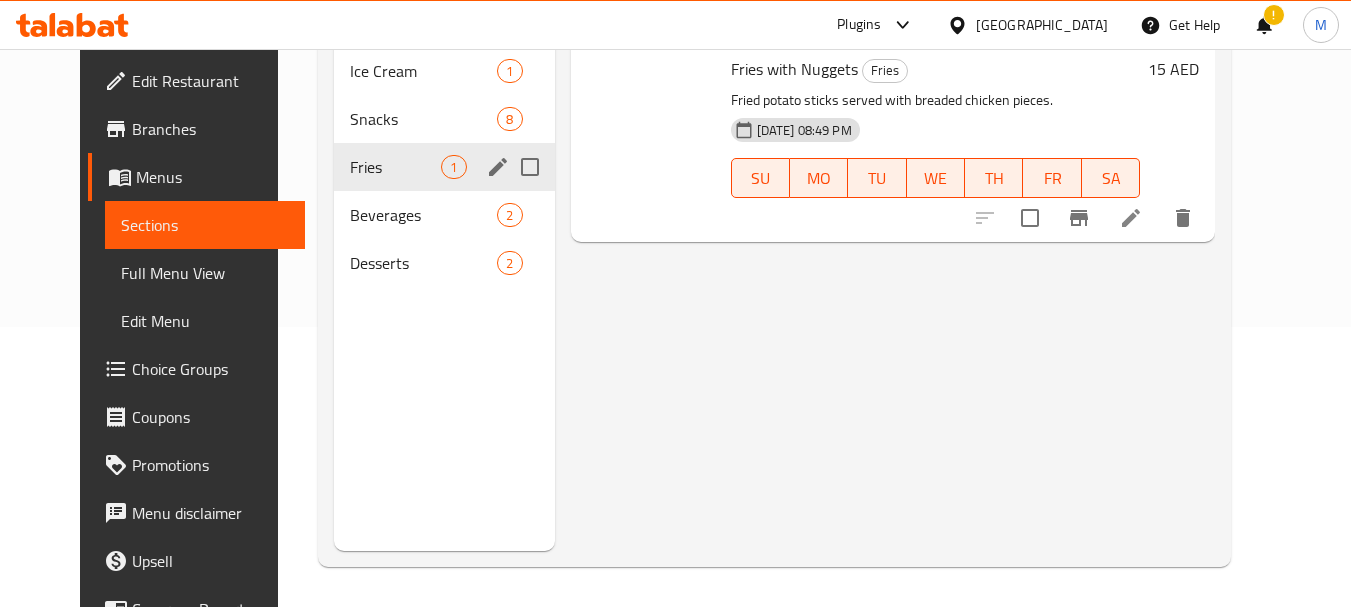 scroll, scrollTop: 0, scrollLeft: 0, axis: both 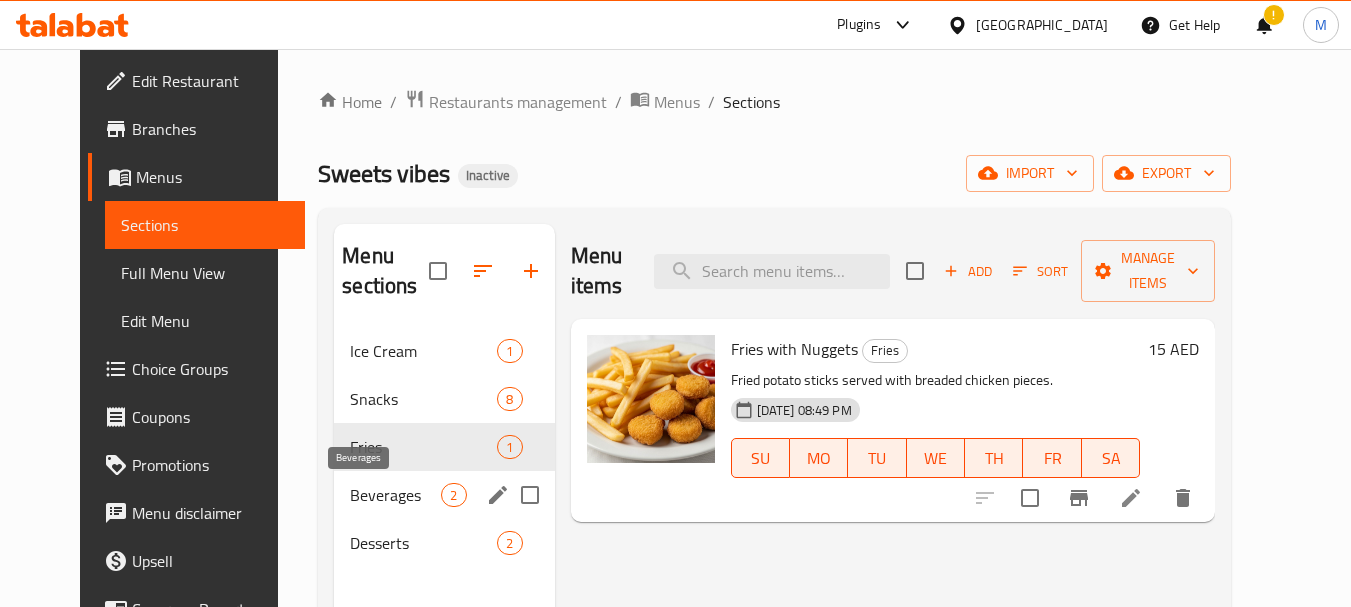 click on "Beverages" at bounding box center (395, 495) 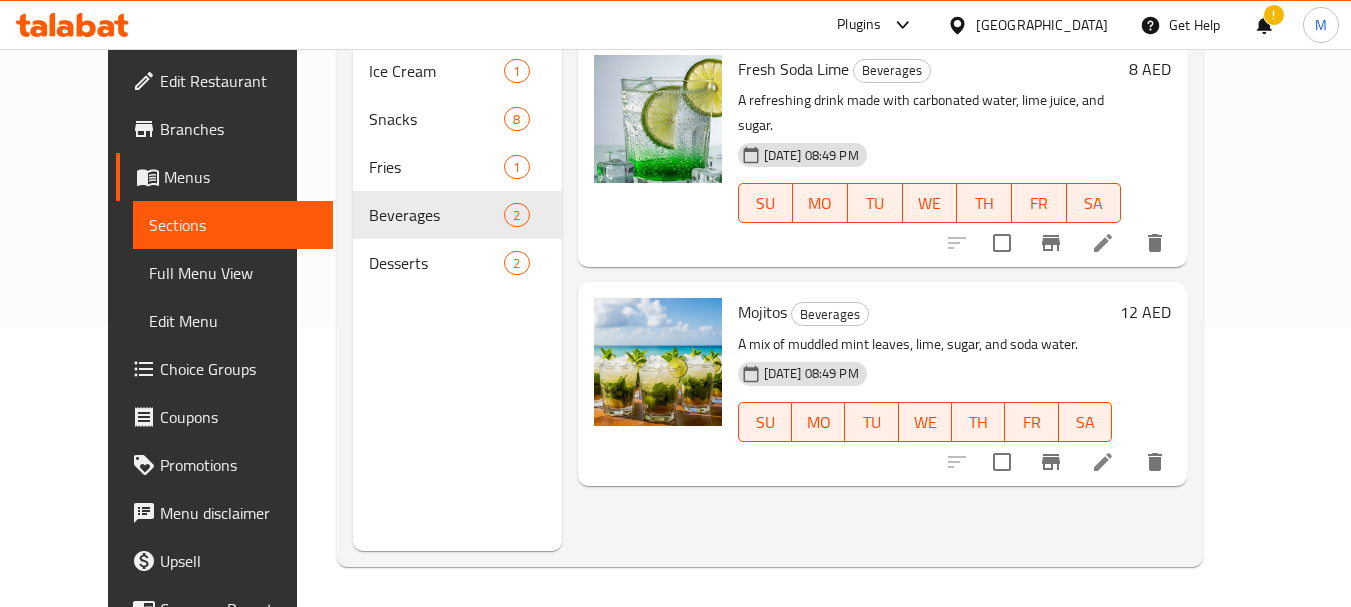 scroll, scrollTop: 80, scrollLeft: 0, axis: vertical 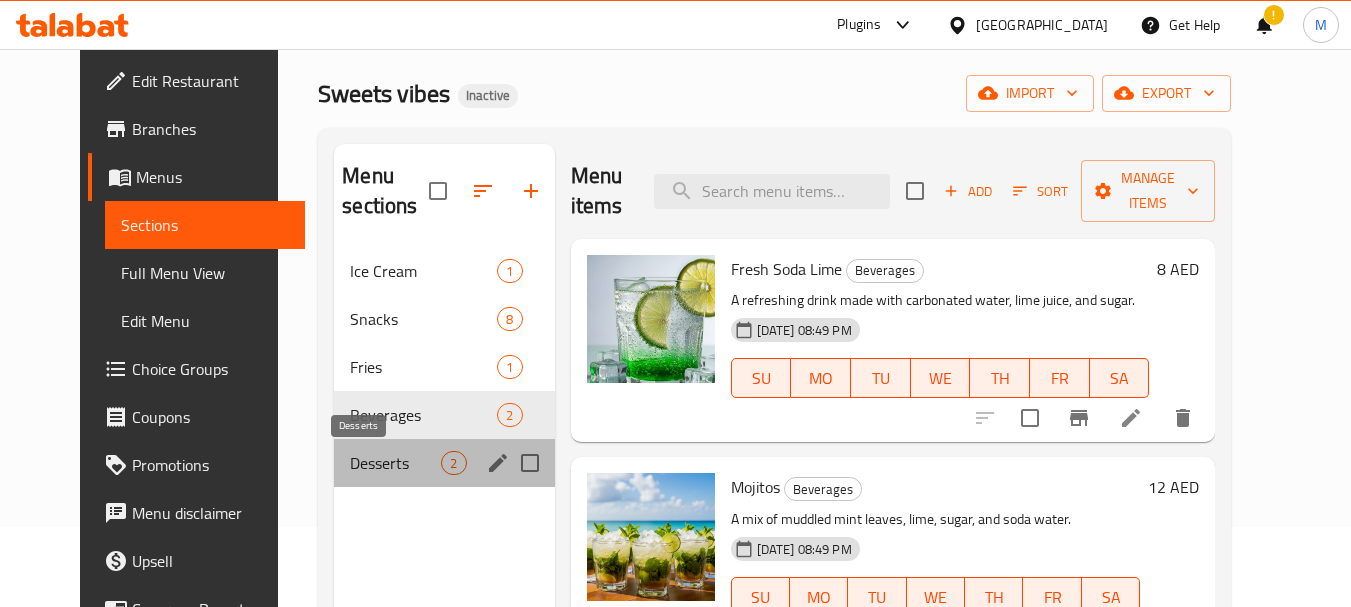 click on "Desserts" at bounding box center (395, 463) 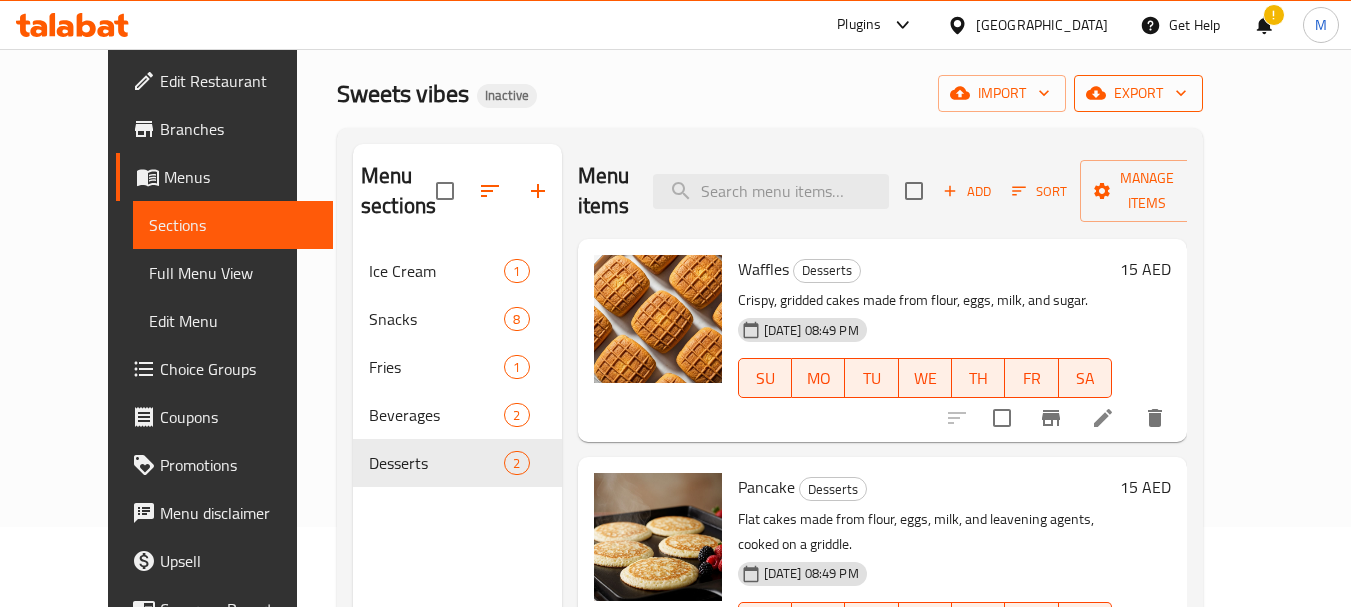 click on "export" at bounding box center (1138, 93) 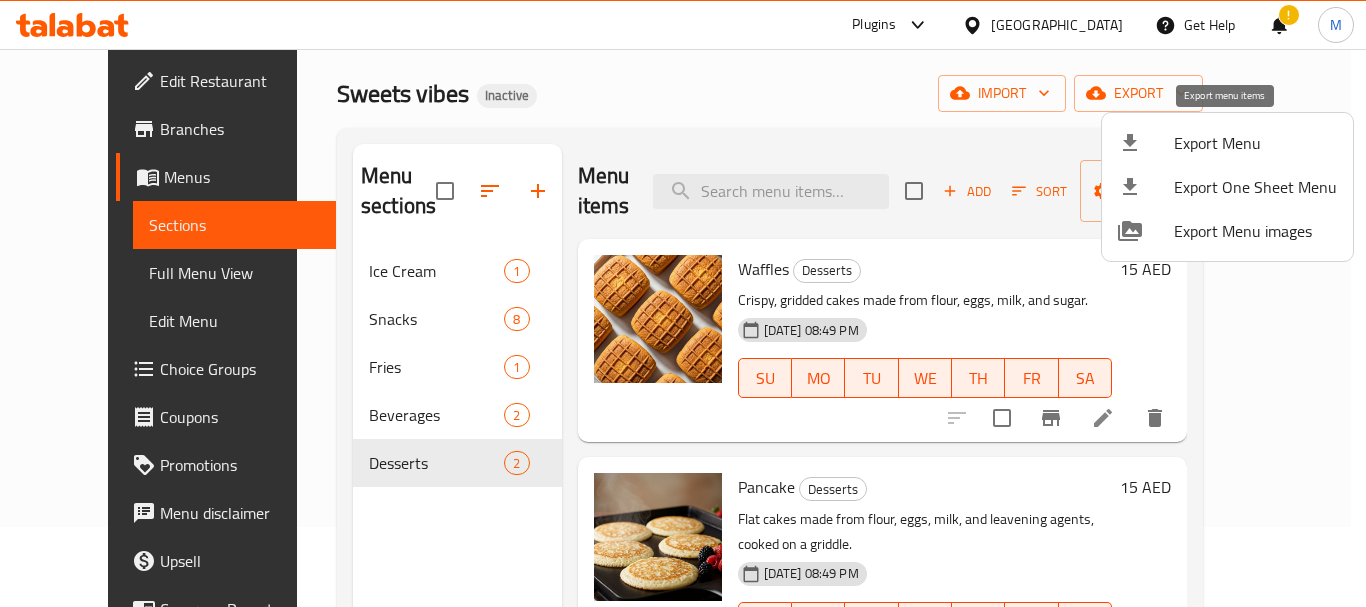 click on "Export Menu" at bounding box center [1255, 143] 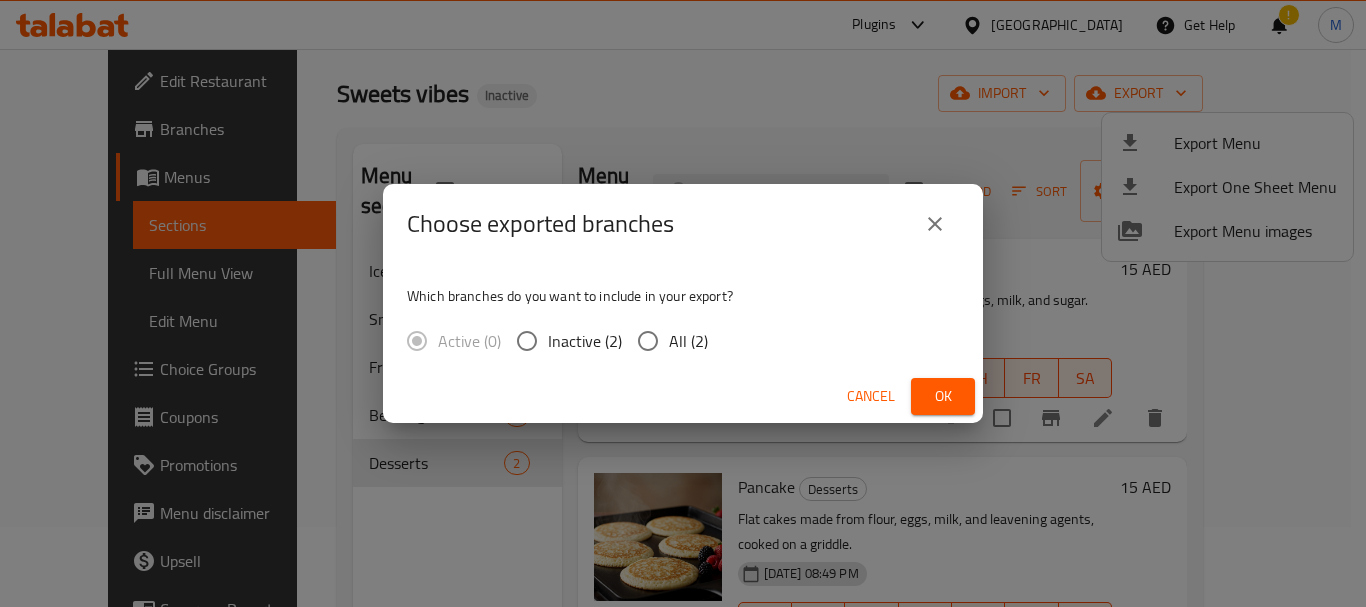 click on "All (2)" at bounding box center (688, 341) 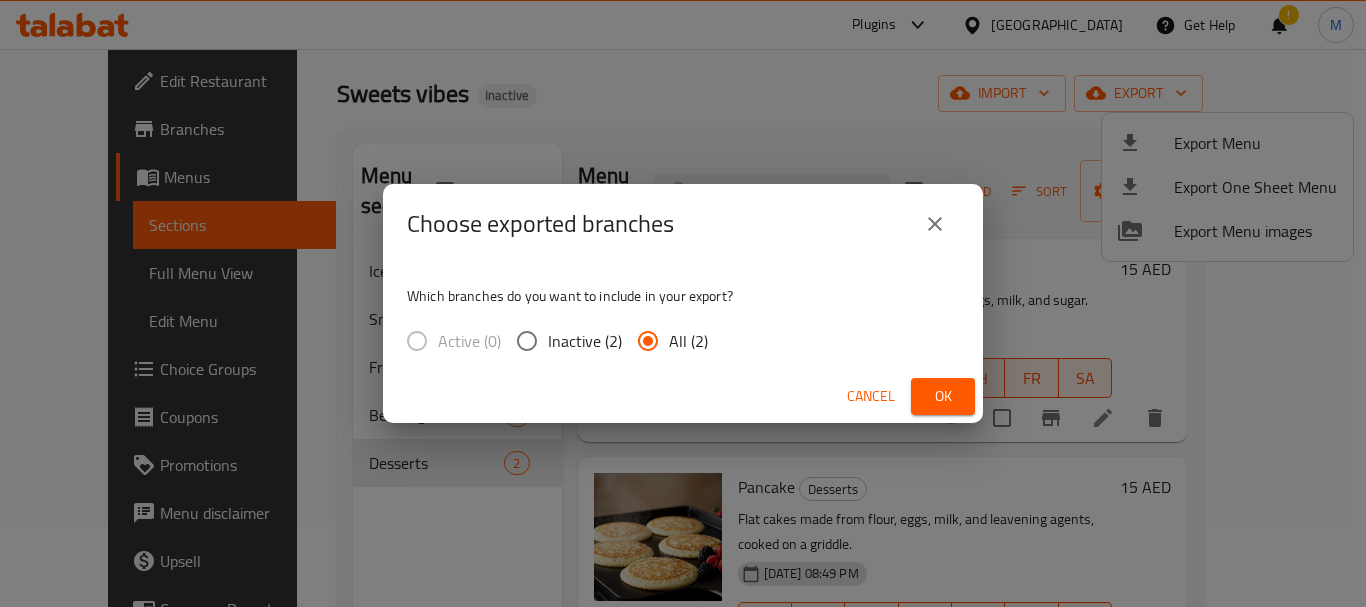 click on "Ok" at bounding box center (943, 396) 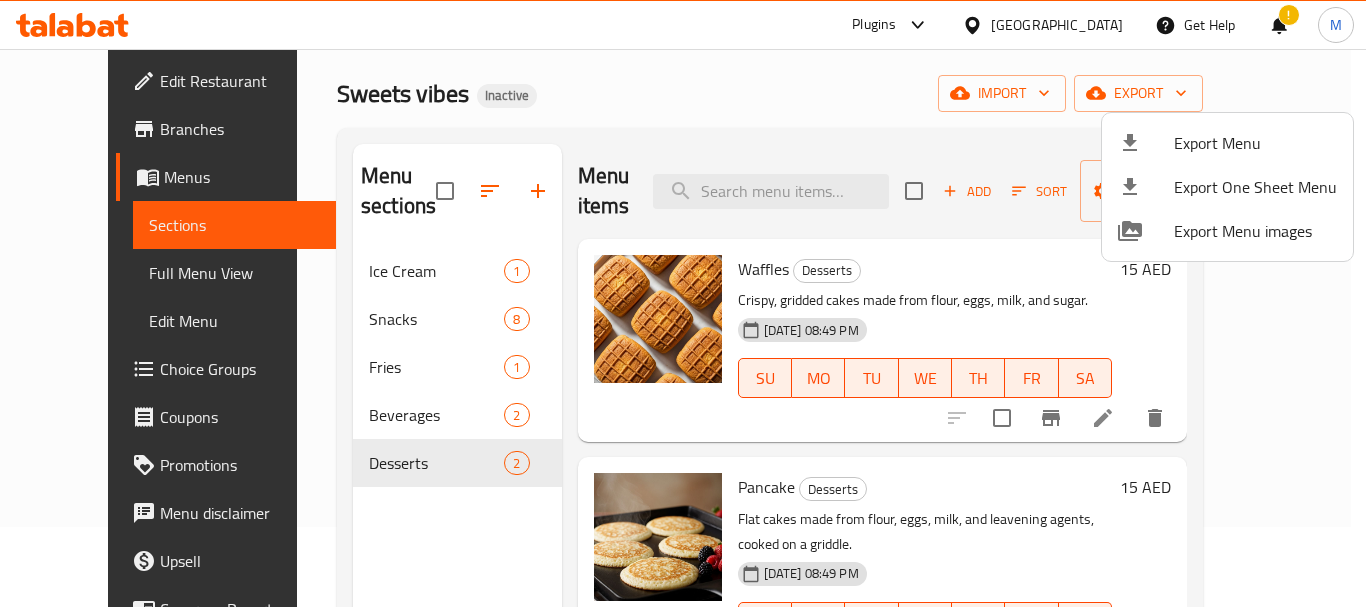 click at bounding box center (683, 303) 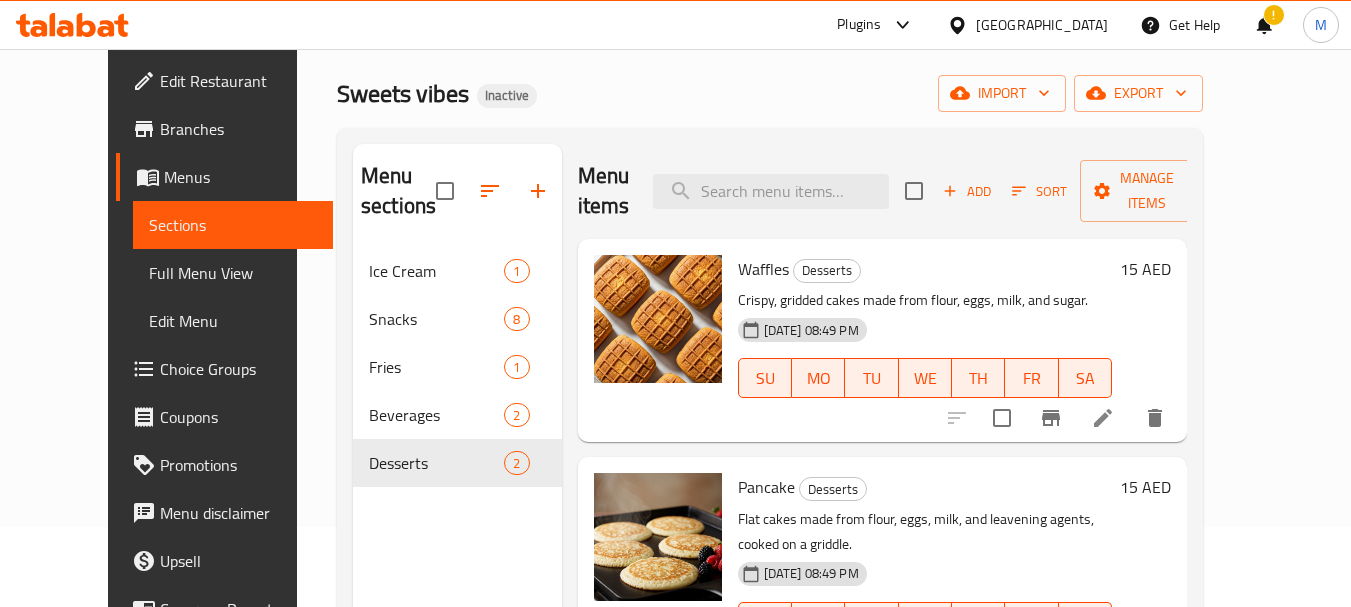 click on "Edit Restaurant" at bounding box center (239, 81) 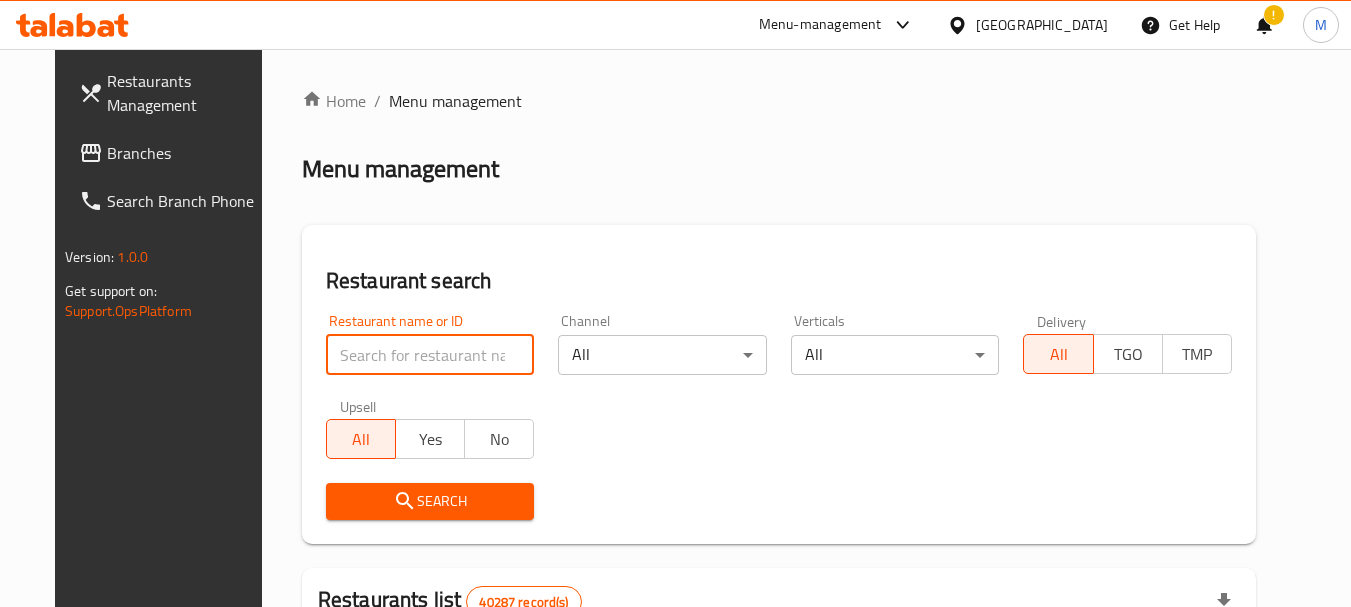 scroll, scrollTop: 0, scrollLeft: 0, axis: both 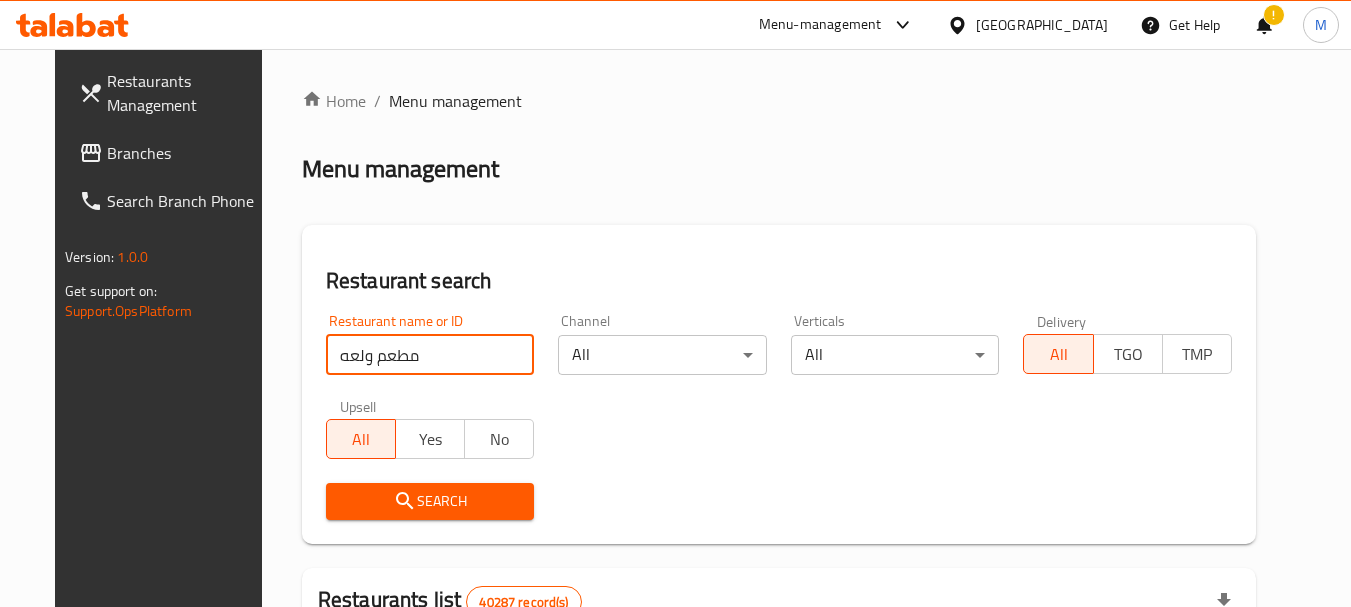 type on "مطعم ولعه" 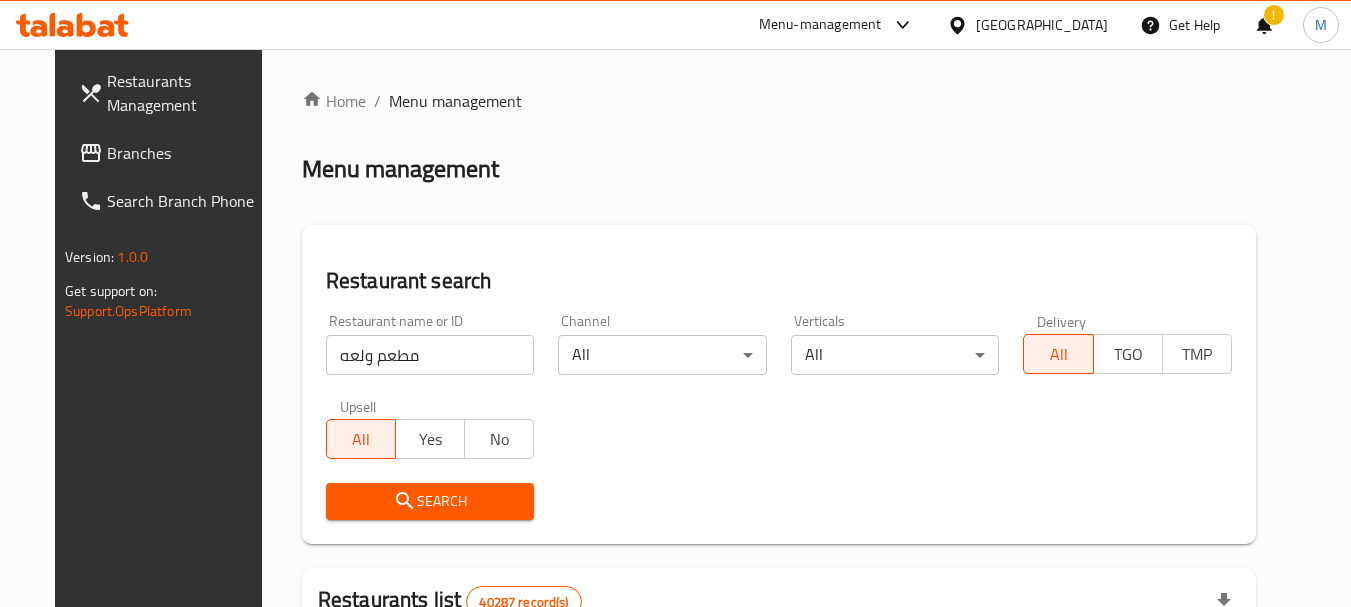 click on "Search" at bounding box center (430, 501) 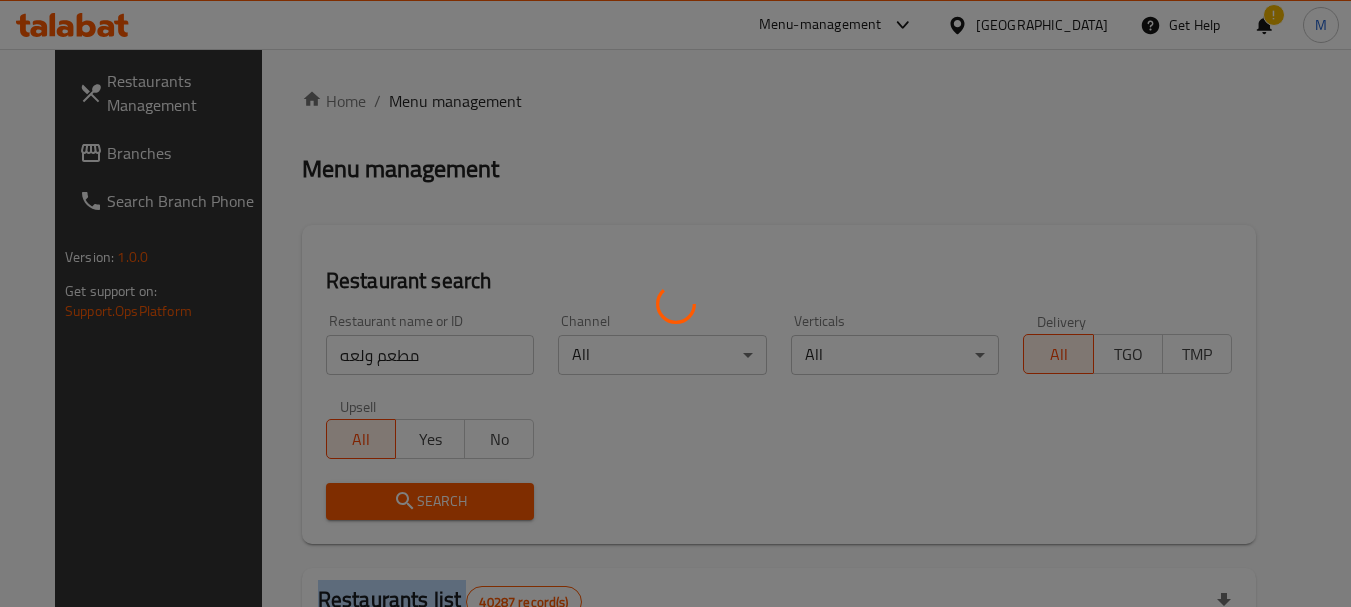 click at bounding box center [675, 303] 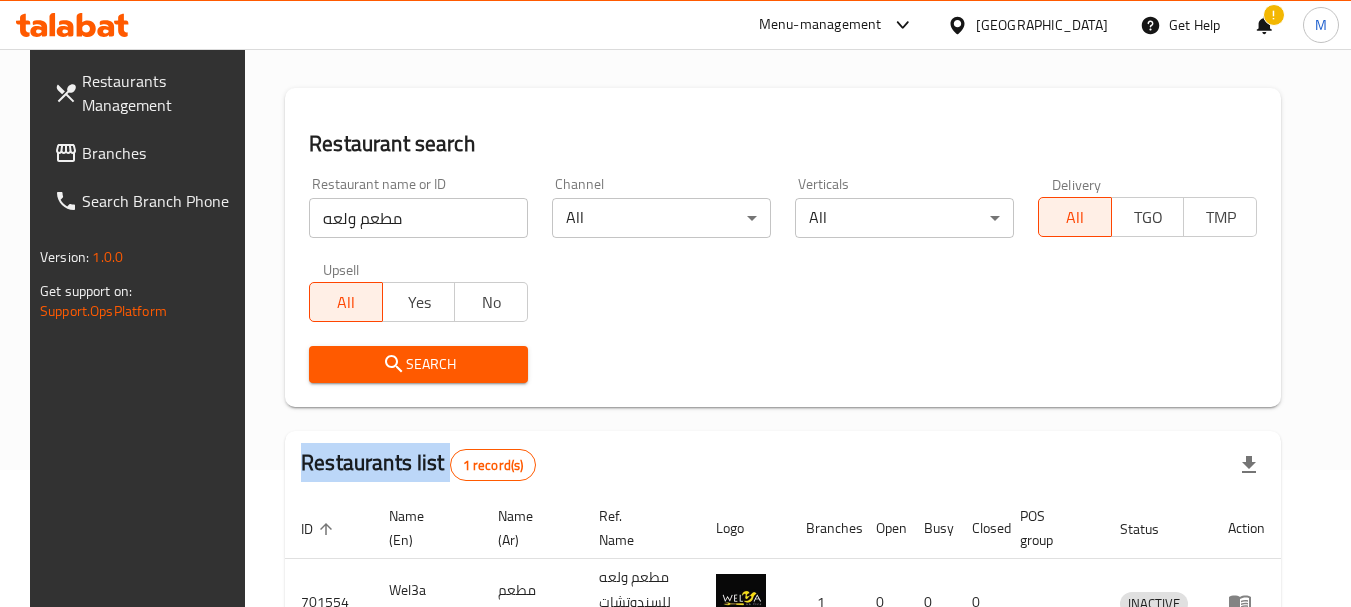 scroll, scrollTop: 285, scrollLeft: 0, axis: vertical 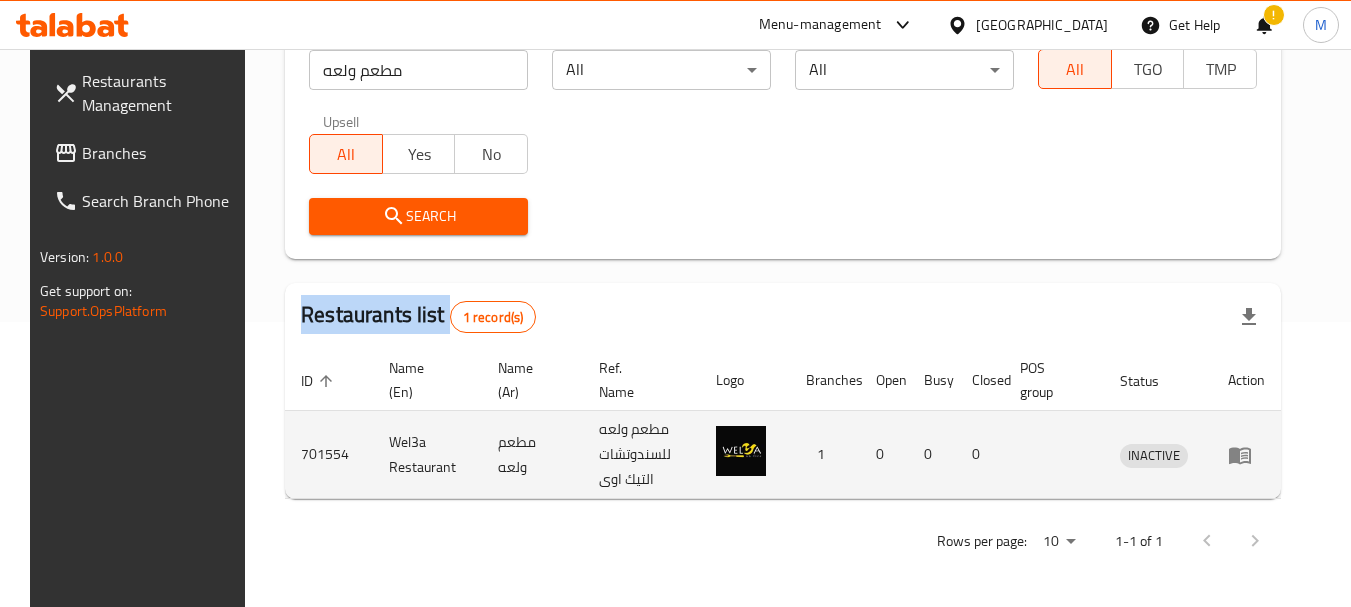click at bounding box center [1246, 455] 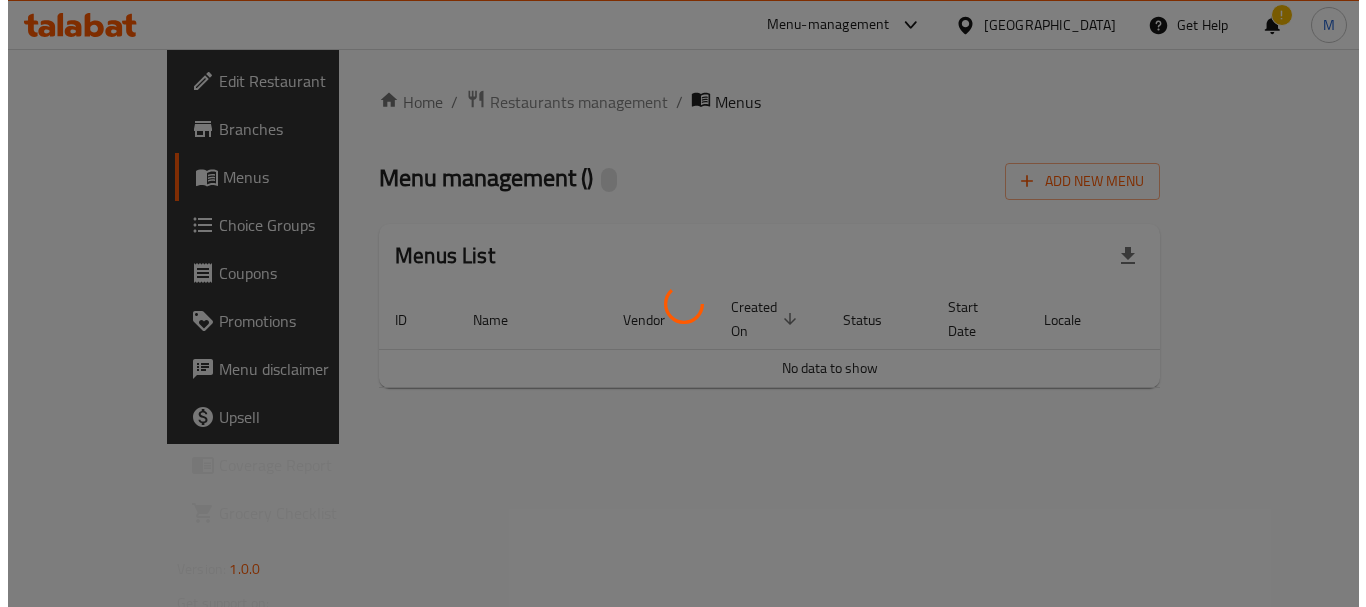 scroll, scrollTop: 0, scrollLeft: 0, axis: both 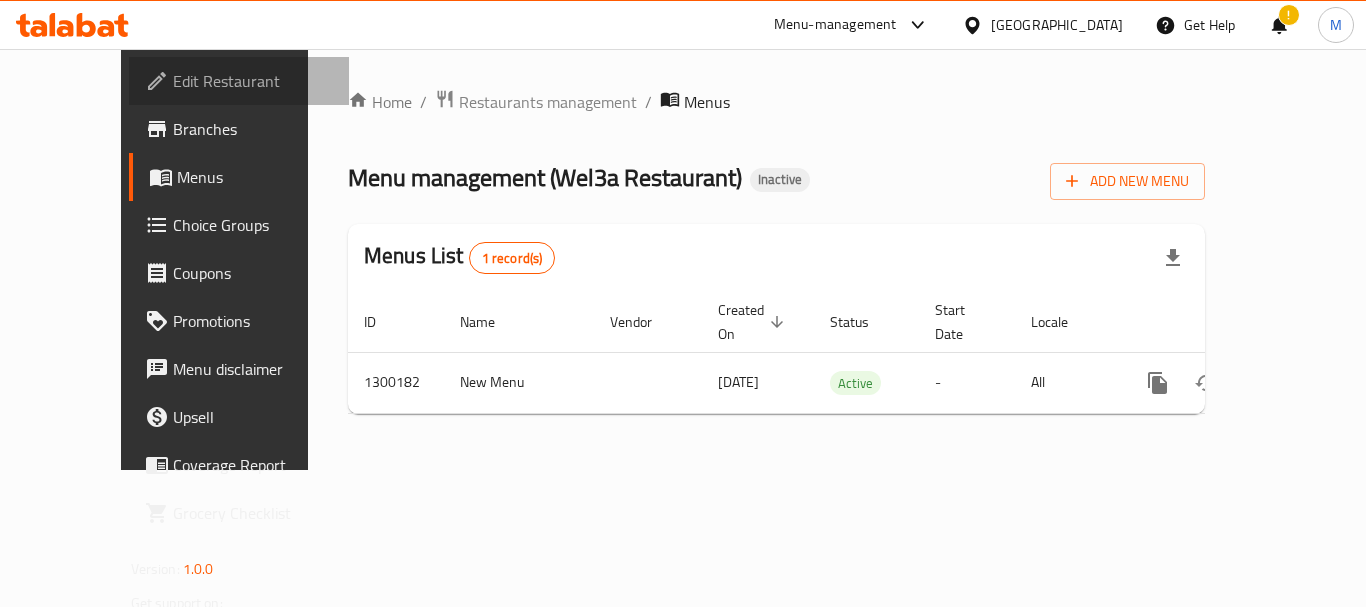 click on "Edit Restaurant" at bounding box center (253, 81) 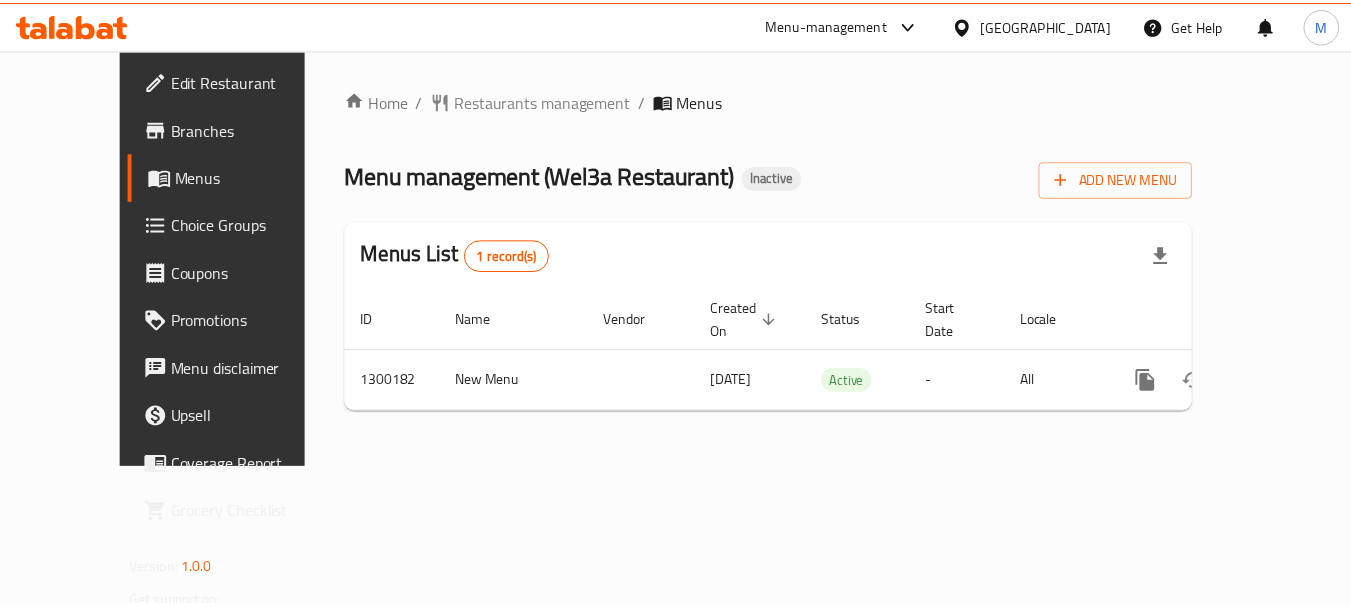scroll, scrollTop: 0, scrollLeft: 0, axis: both 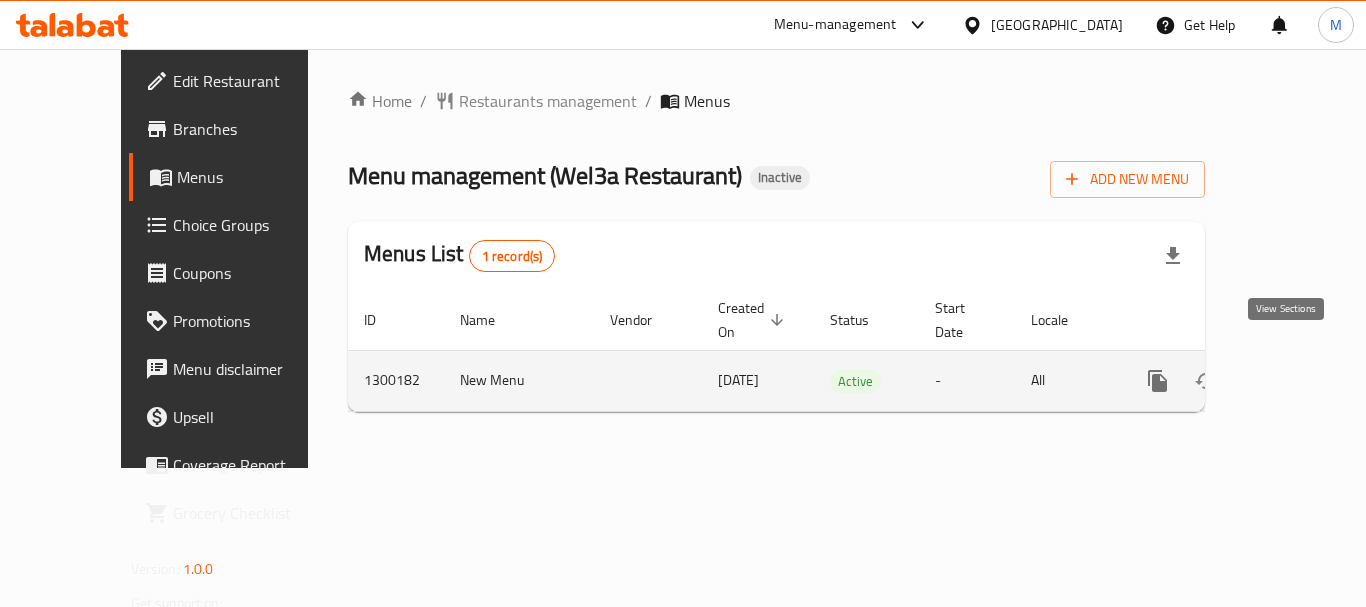 click 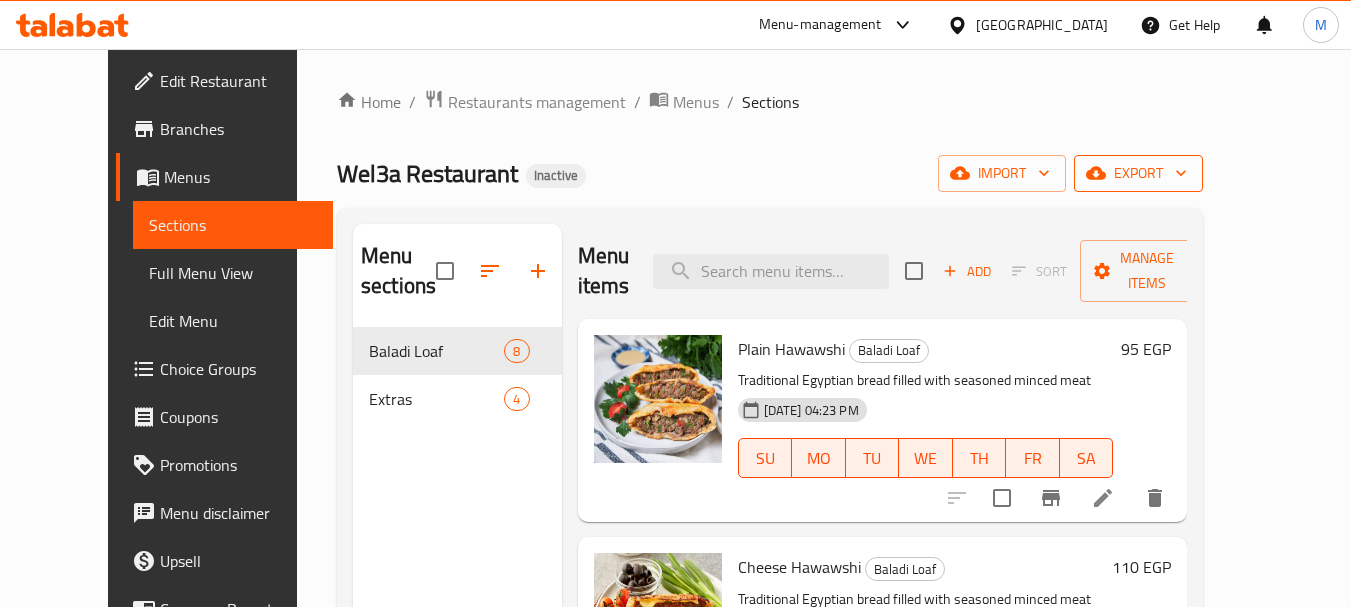 click 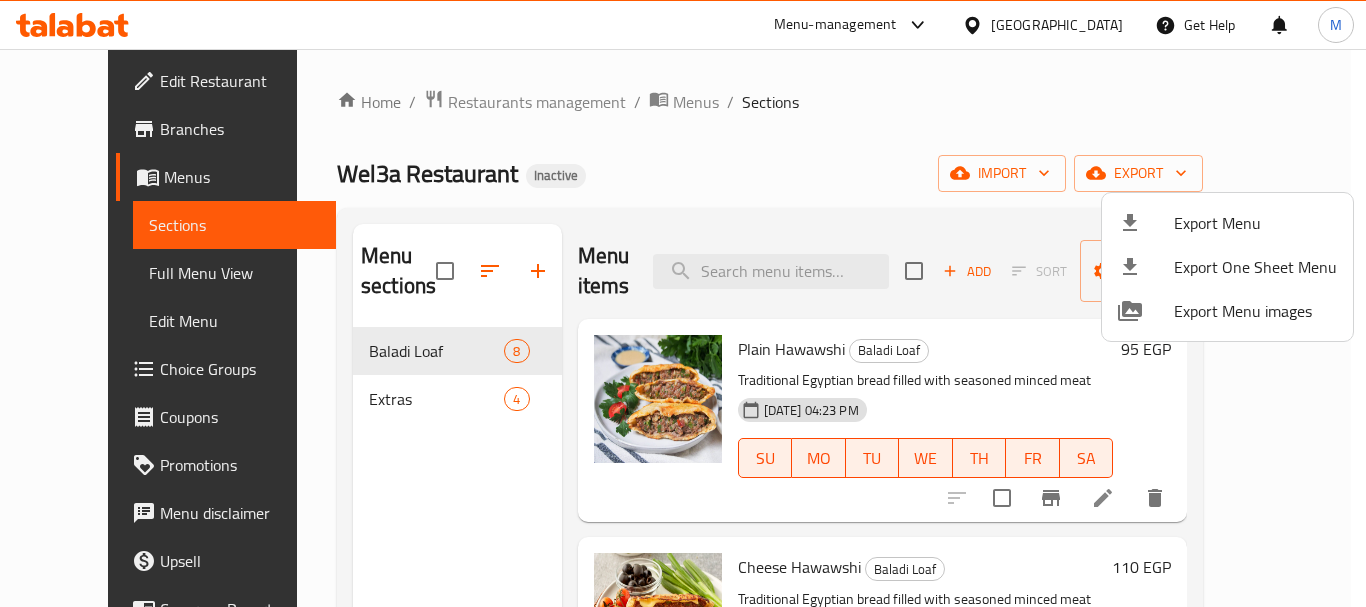 click on "Export Menu" at bounding box center (1255, 223) 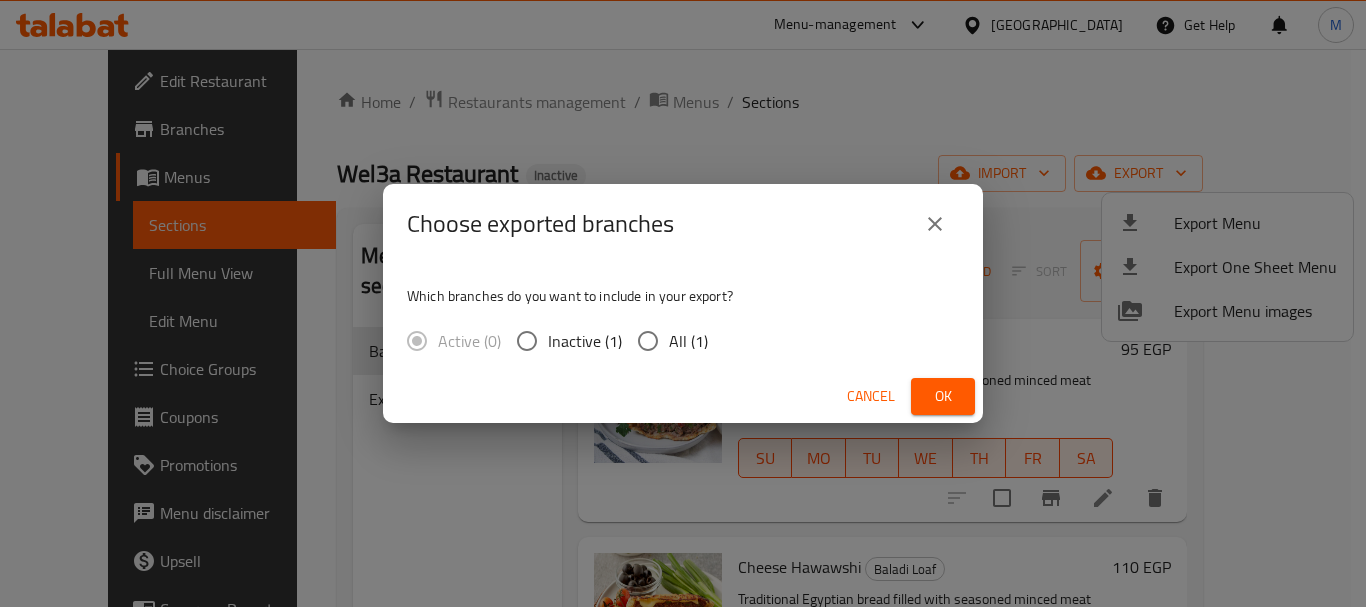 drag, startPoint x: 681, startPoint y: 346, endPoint x: 1019, endPoint y: 425, distance: 347.1095 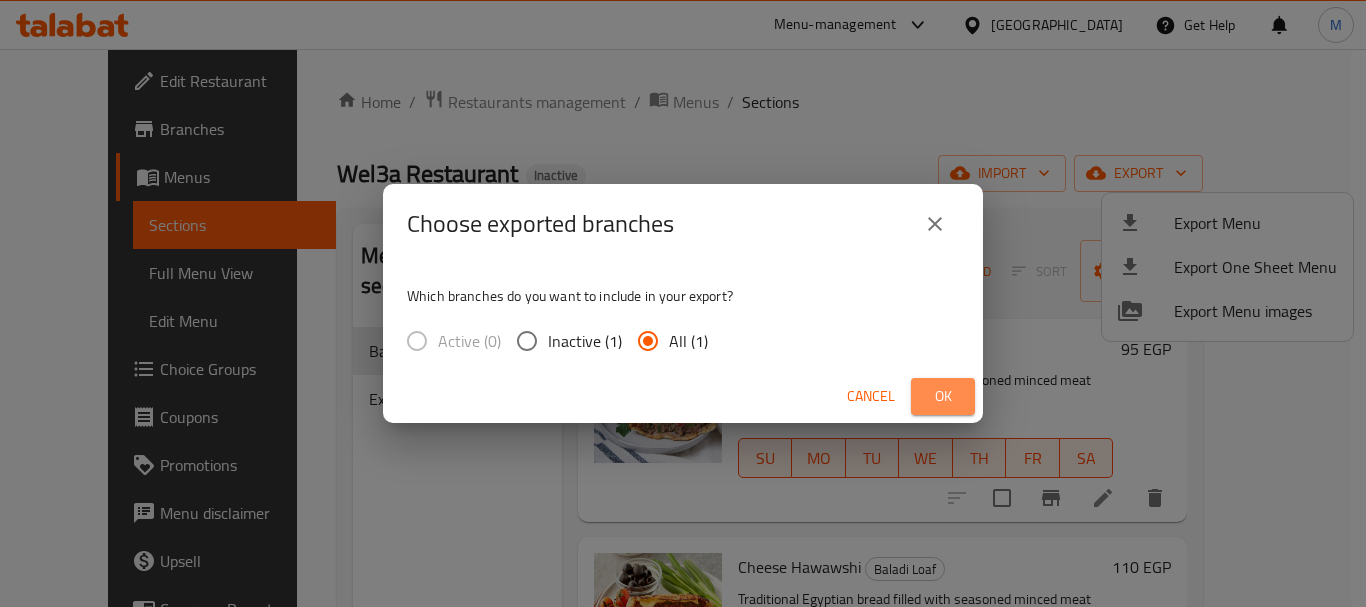 click on "Ok" at bounding box center [943, 396] 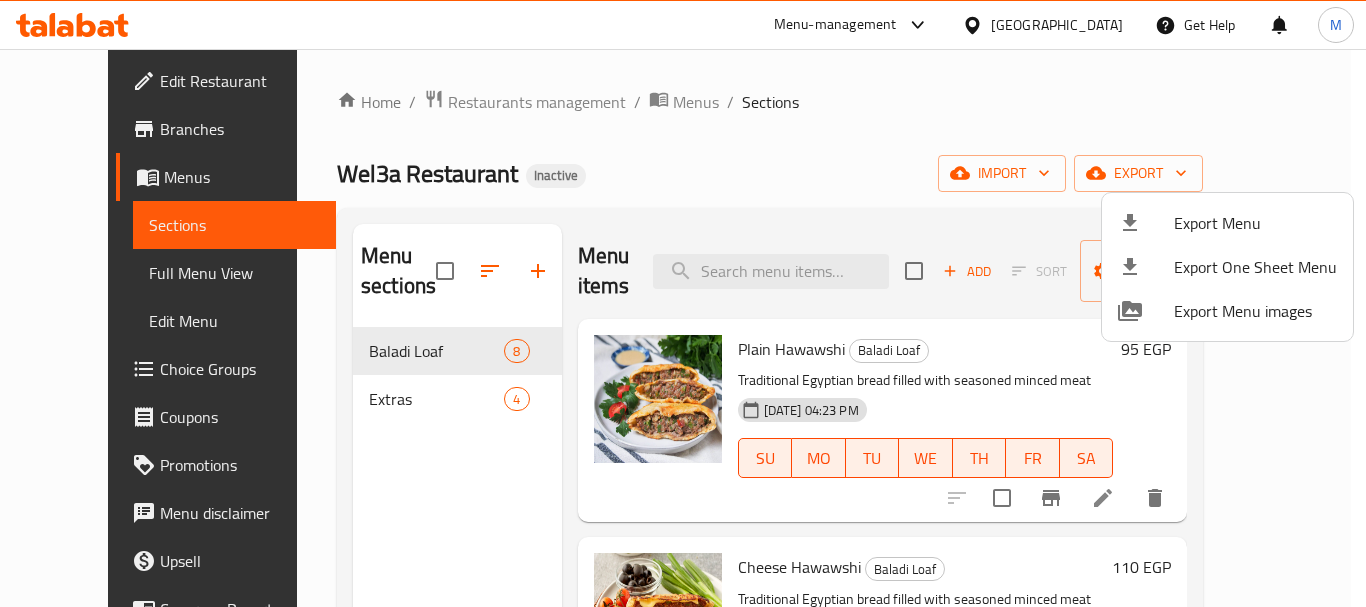 click at bounding box center (683, 303) 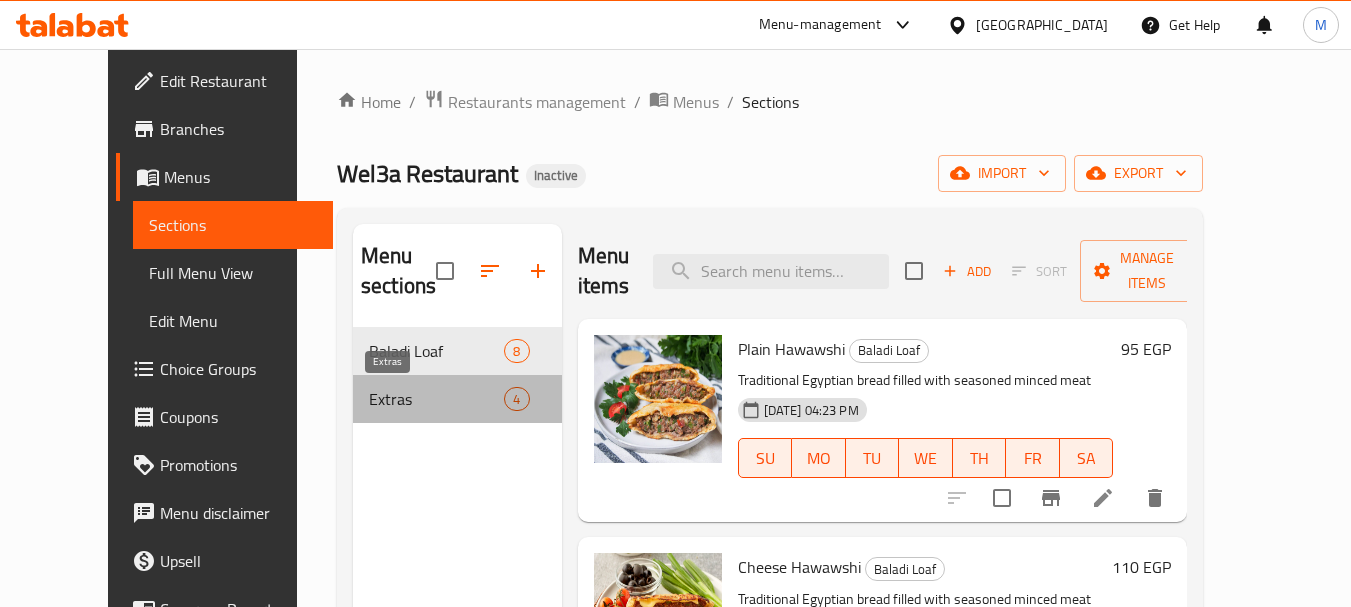 click on "Extras" at bounding box center [436, 399] 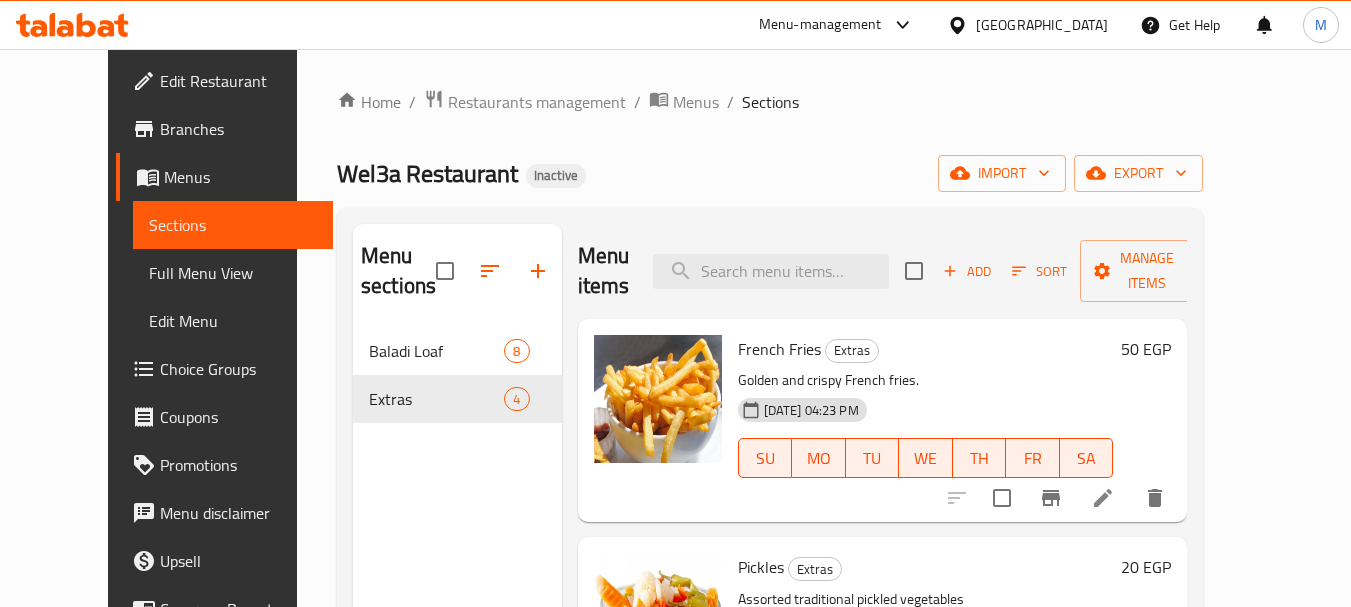 scroll, scrollTop: 347, scrollLeft: 0, axis: vertical 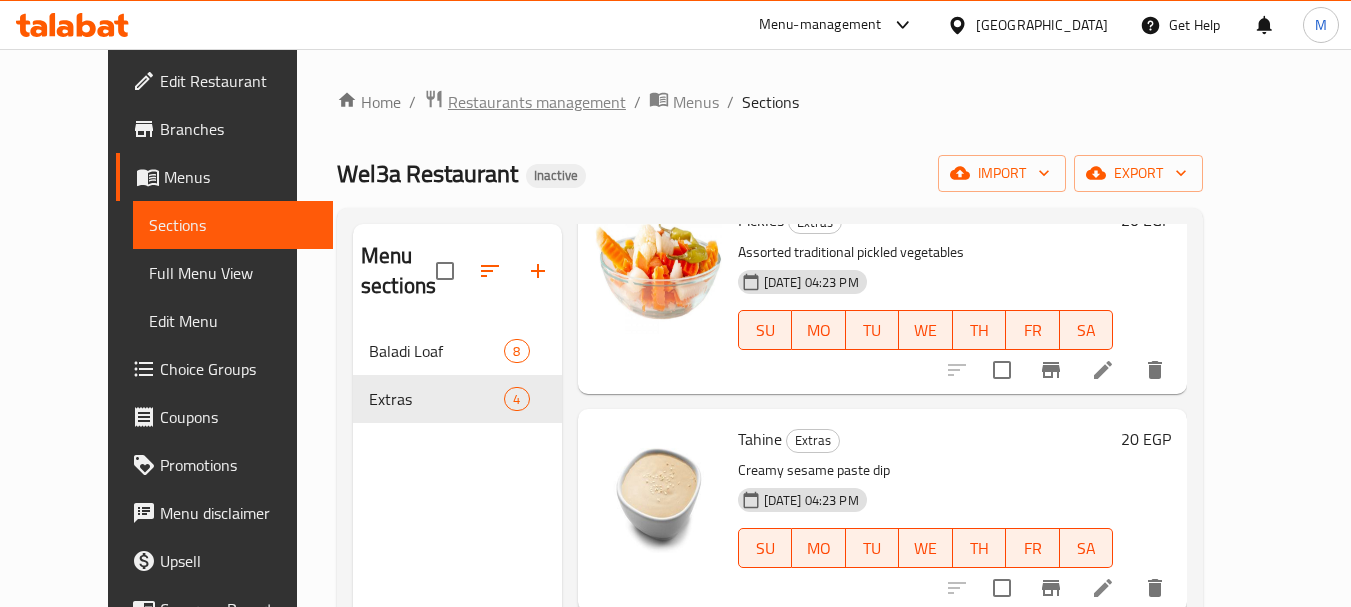 click on "Restaurants management" at bounding box center [537, 102] 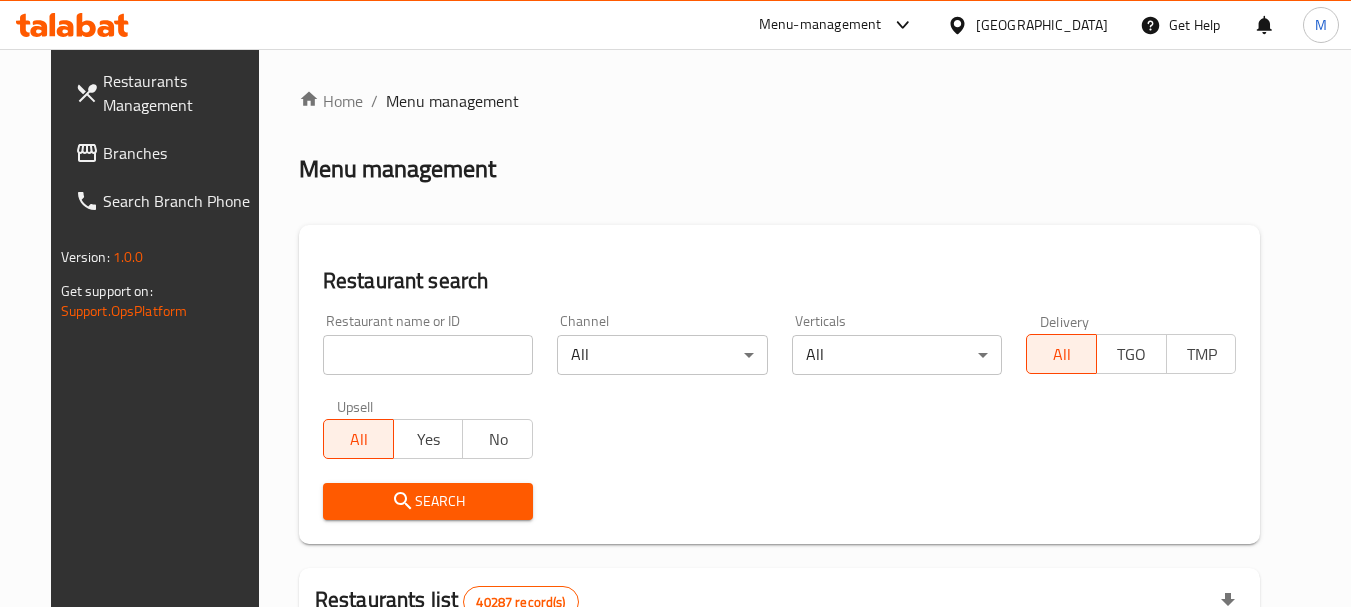 click at bounding box center [428, 355] 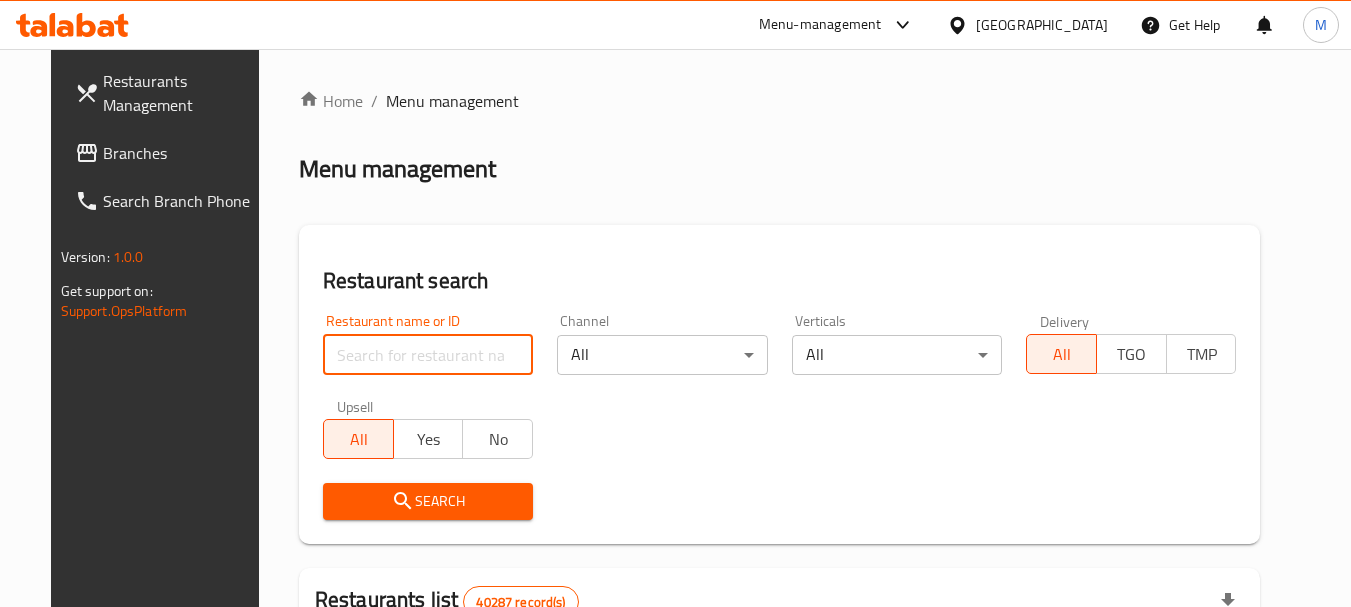 paste on "Tresto Coffee" 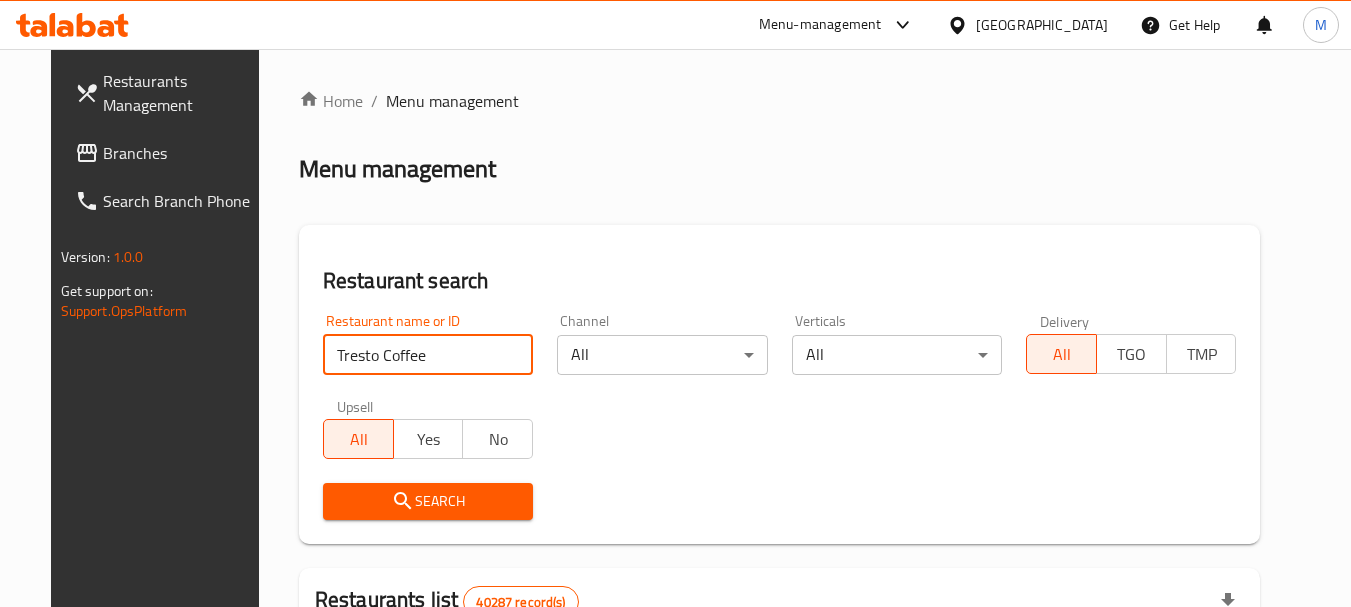 type on "Tresto Coffee" 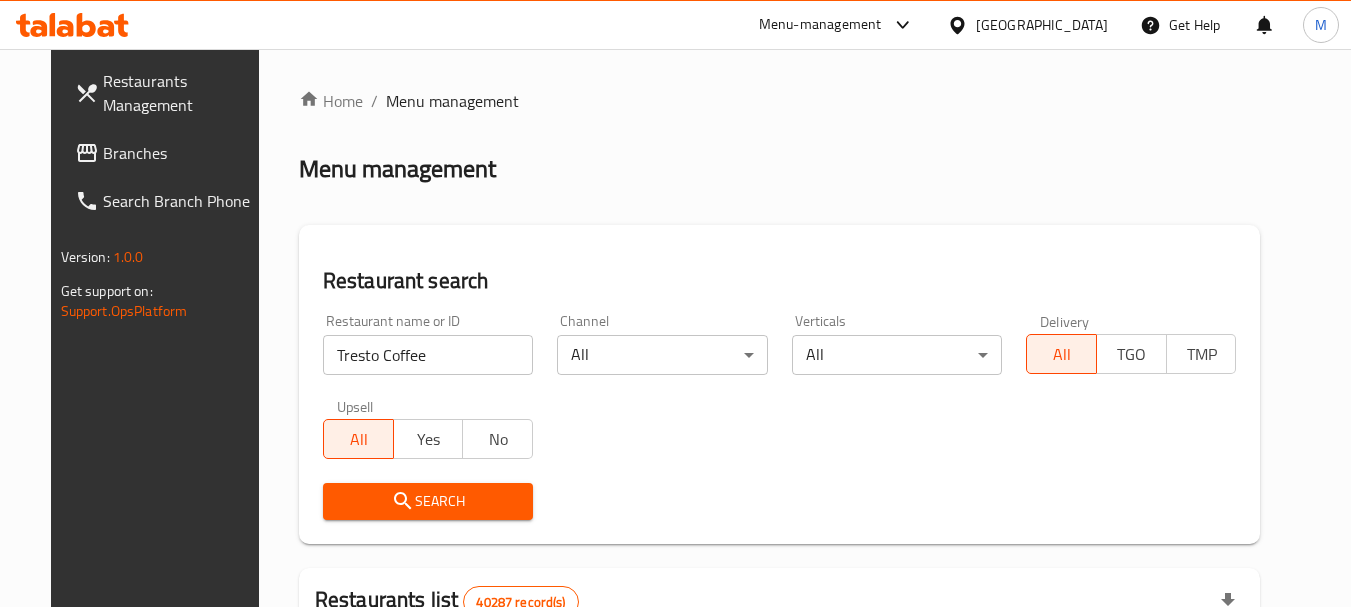 click on "Search" at bounding box center (428, 501) 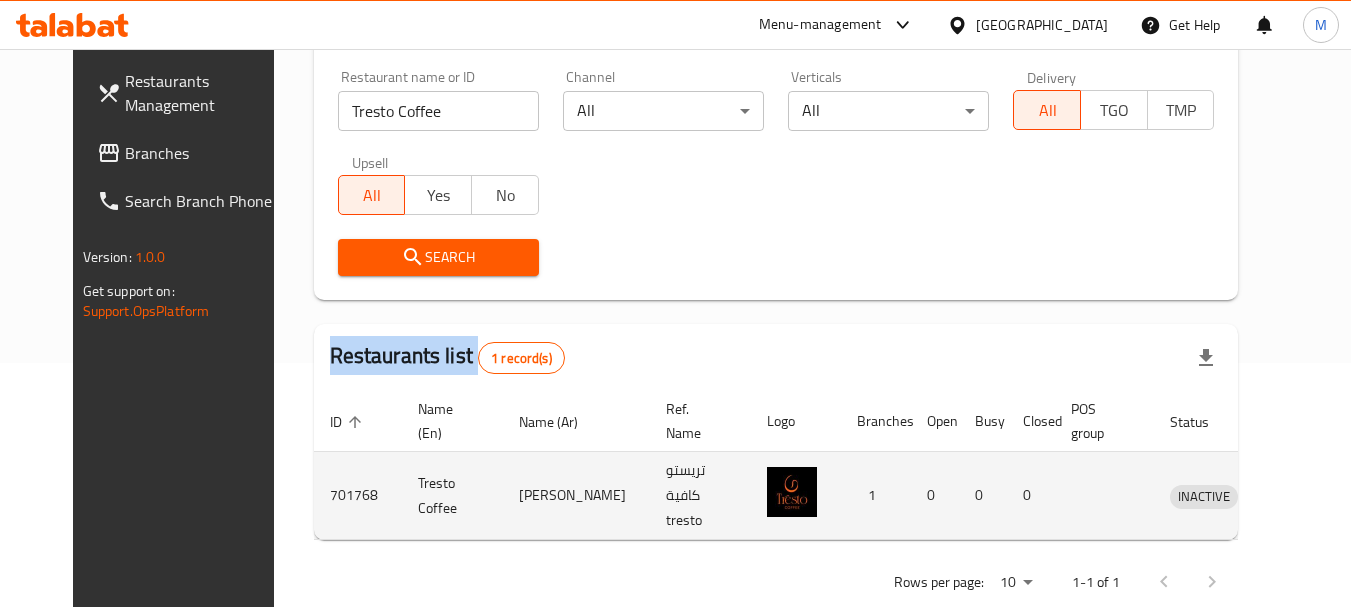scroll, scrollTop: 268, scrollLeft: 0, axis: vertical 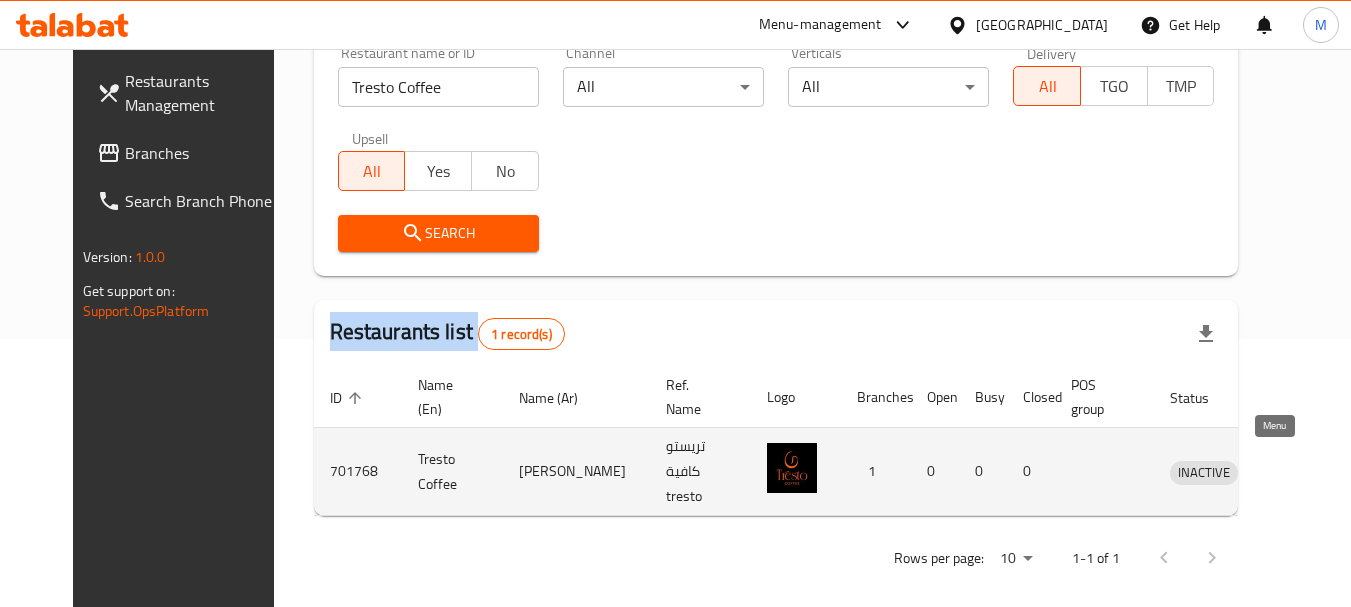 click 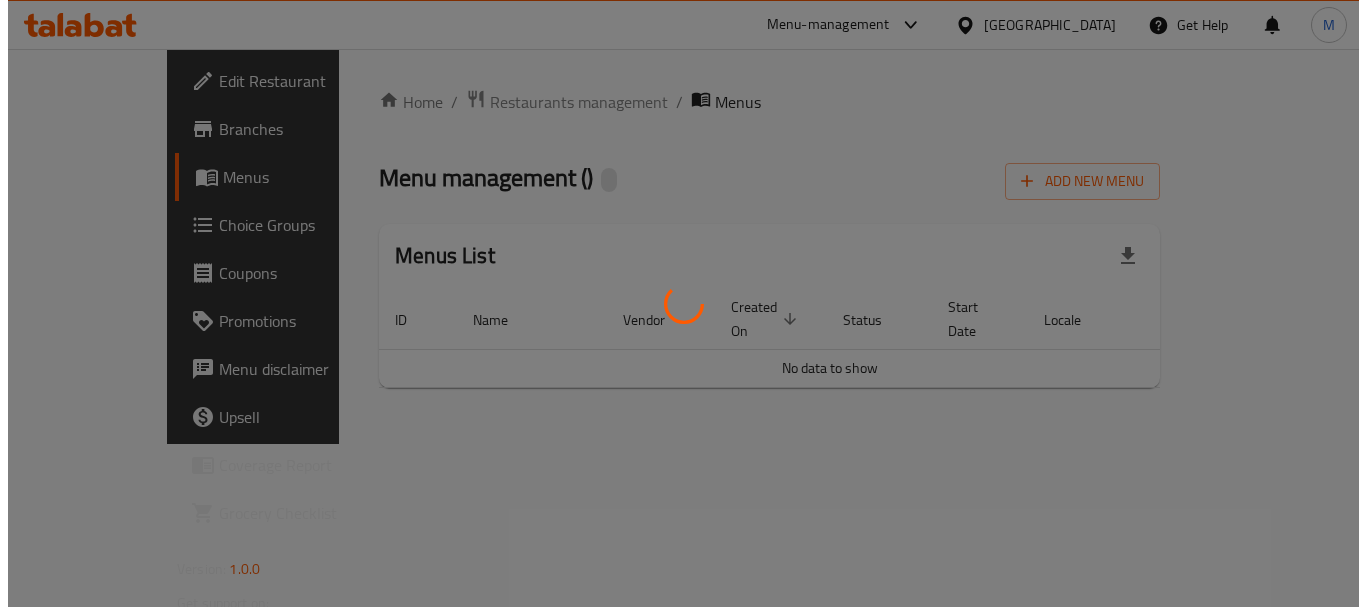 scroll, scrollTop: 0, scrollLeft: 0, axis: both 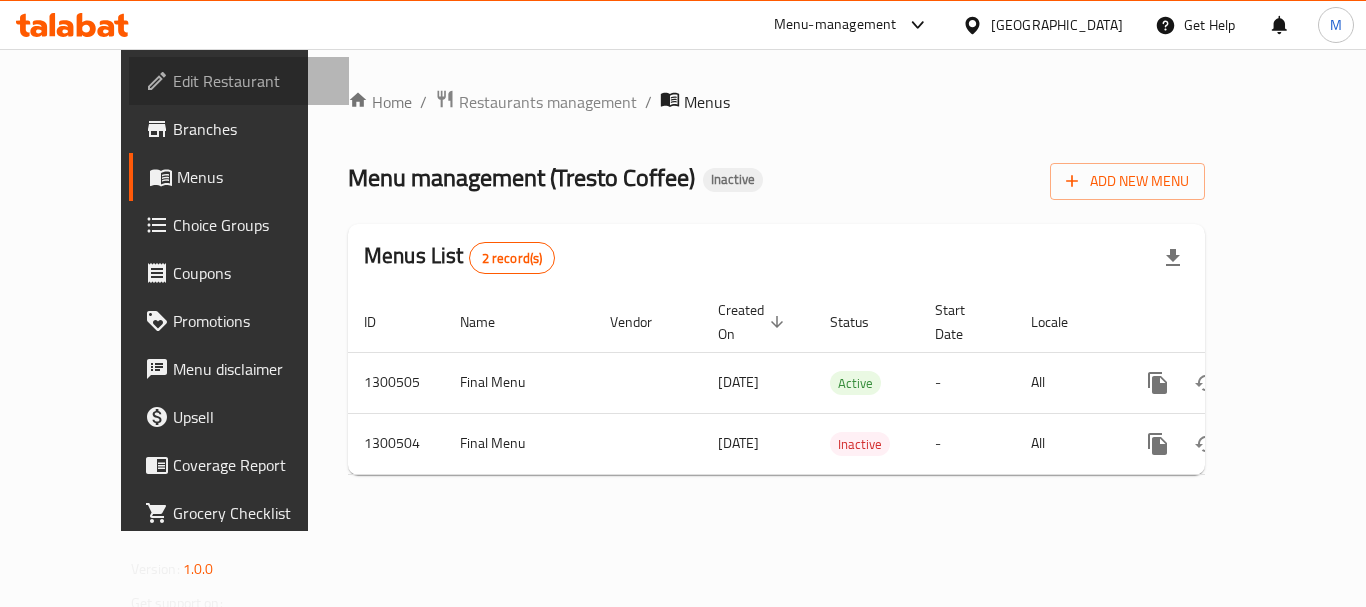 click on "Edit Restaurant" at bounding box center [253, 81] 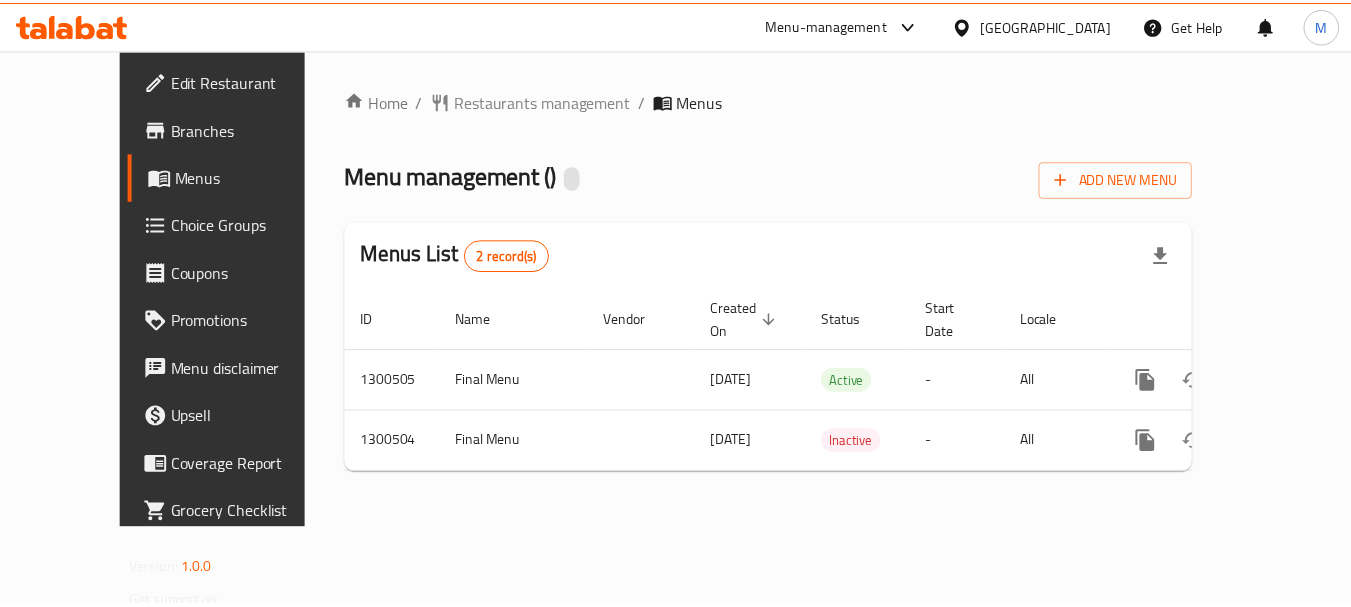 scroll, scrollTop: 0, scrollLeft: 0, axis: both 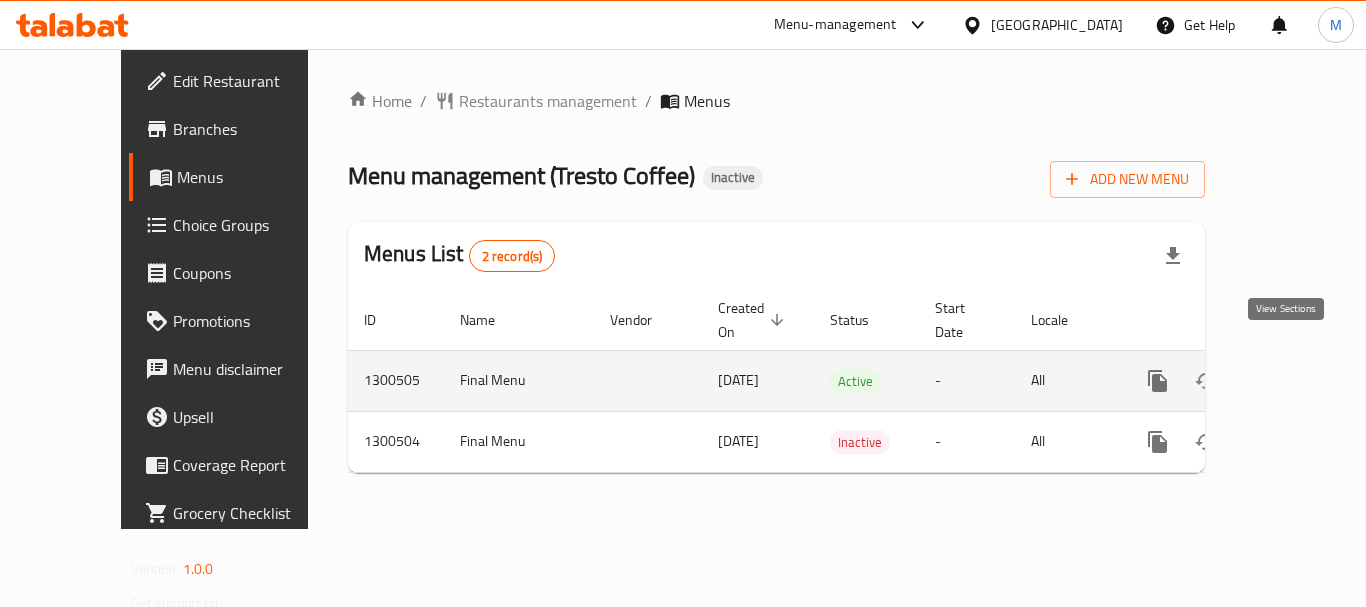click 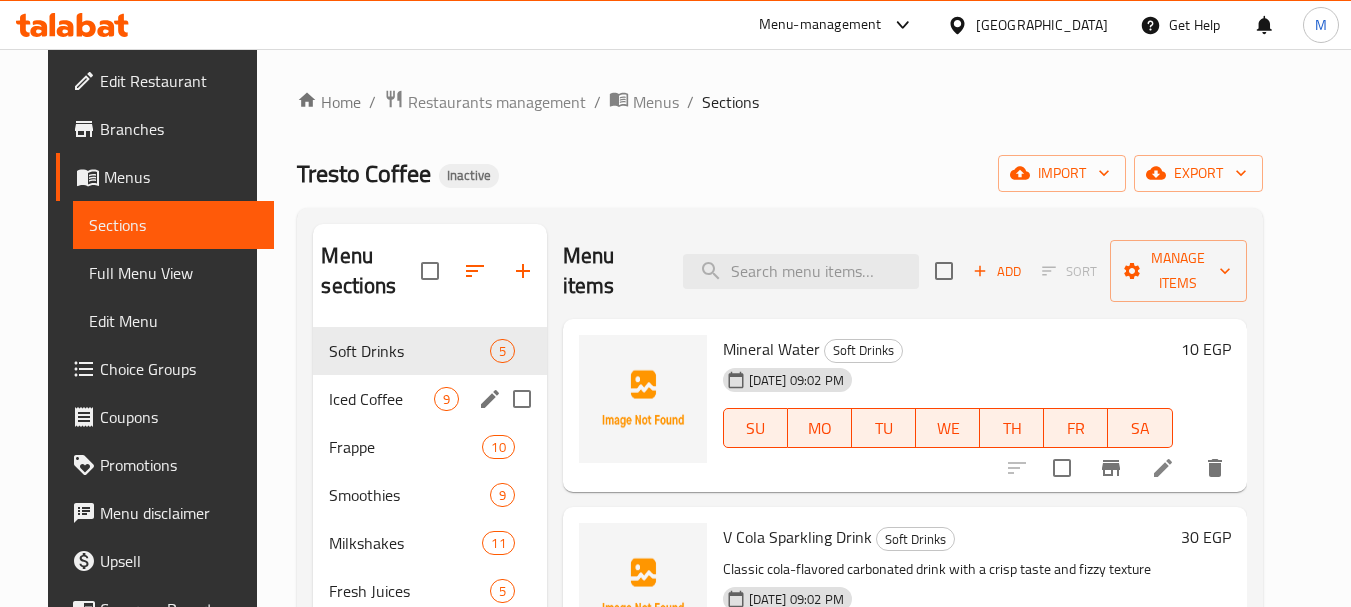 click on "Iced Coffee" at bounding box center [381, 399] 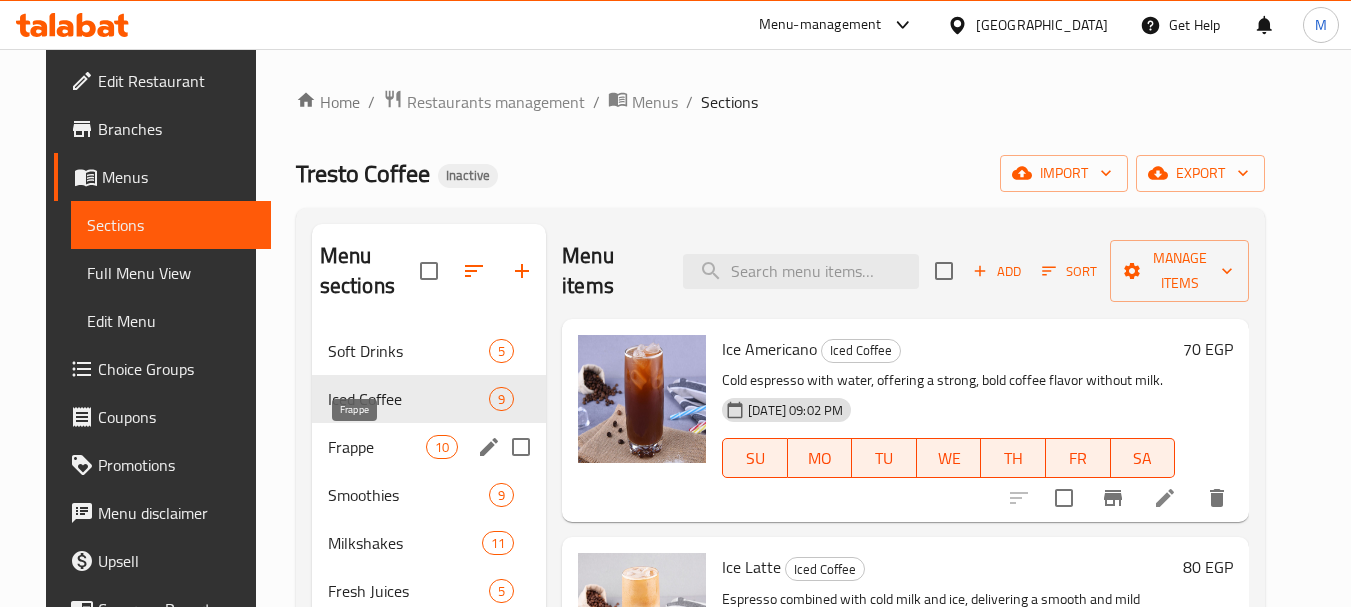 click on "Frappe" at bounding box center [377, 447] 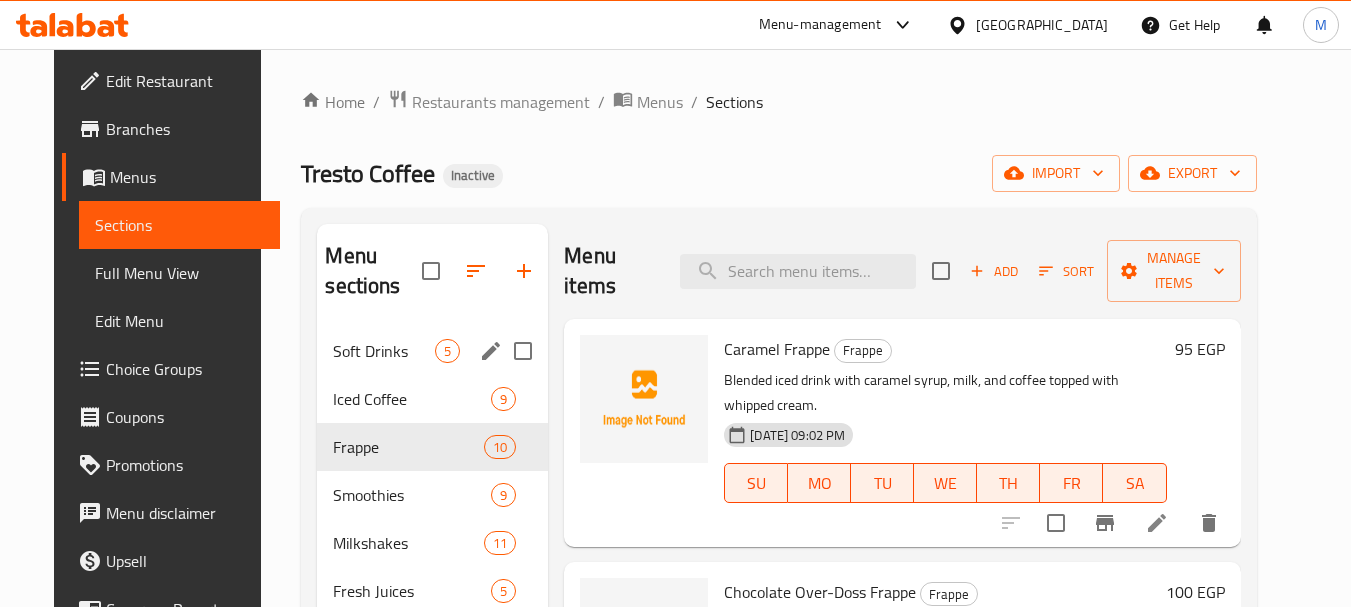click on "Soft Drinks 5" at bounding box center [432, 351] 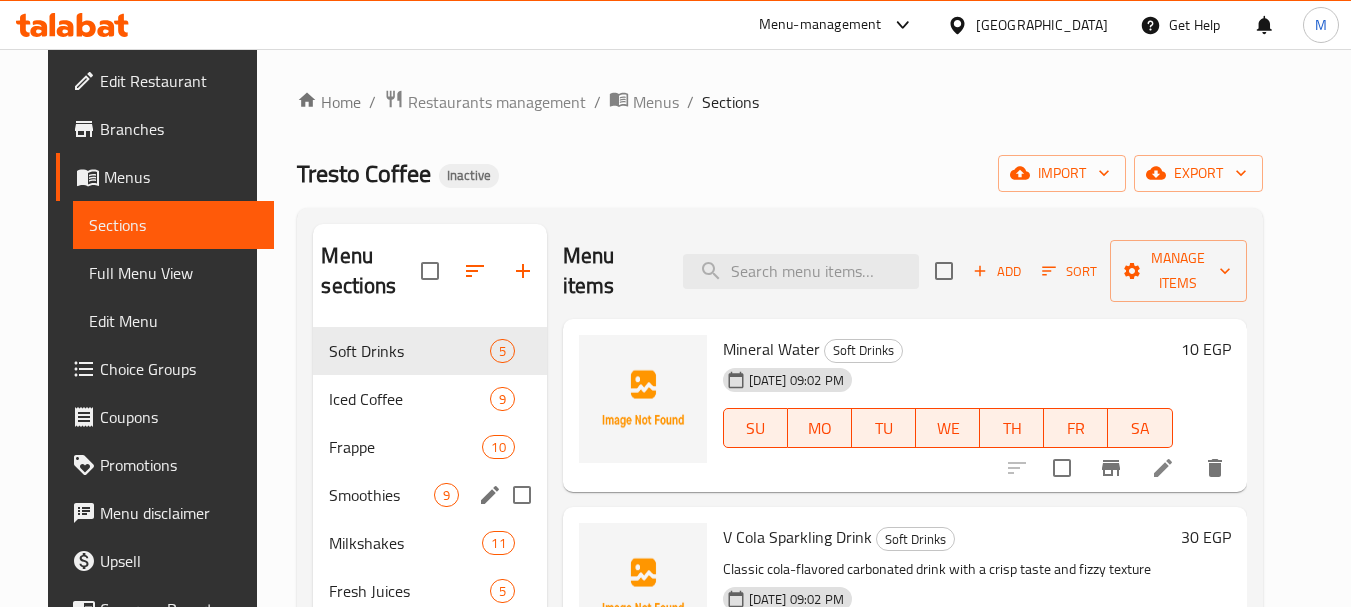 click on "Smoothies" at bounding box center (381, 495) 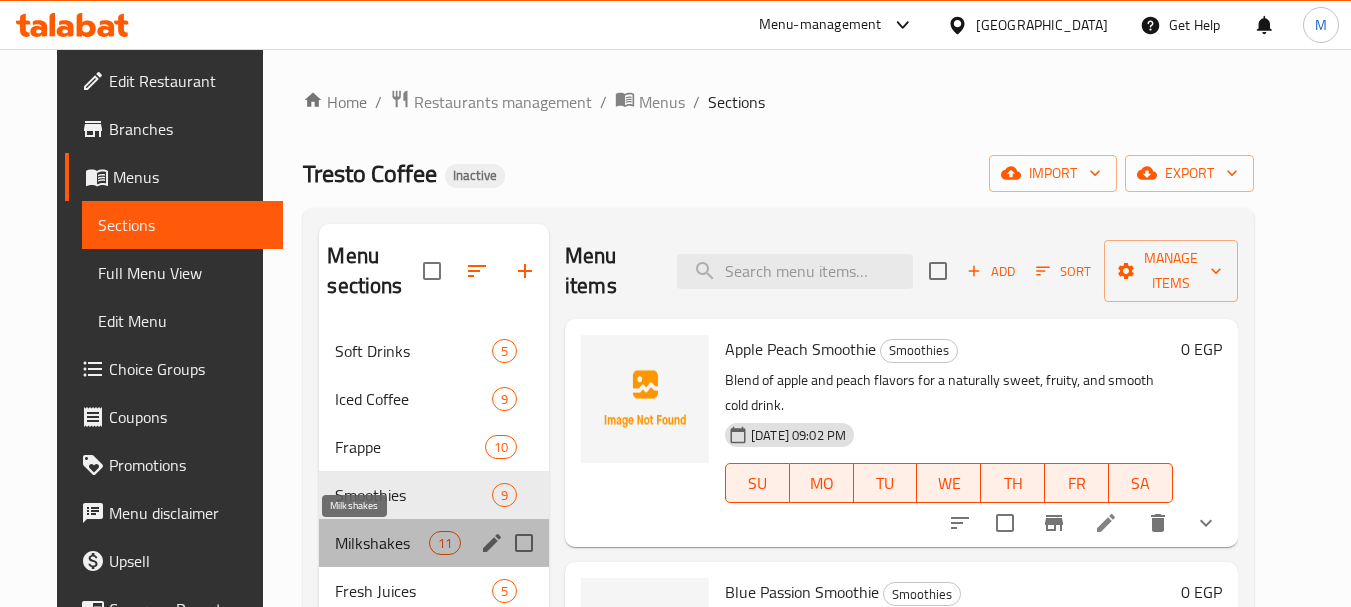 click on "Milkshakes" at bounding box center (381, 543) 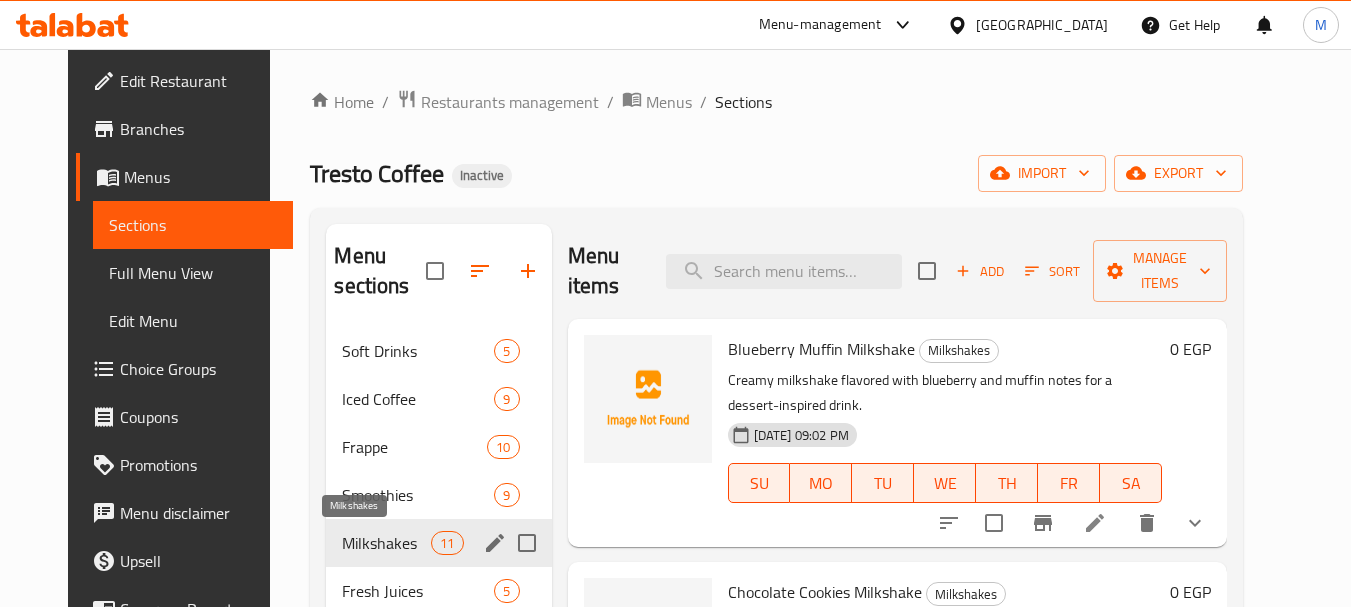 scroll, scrollTop: 300, scrollLeft: 0, axis: vertical 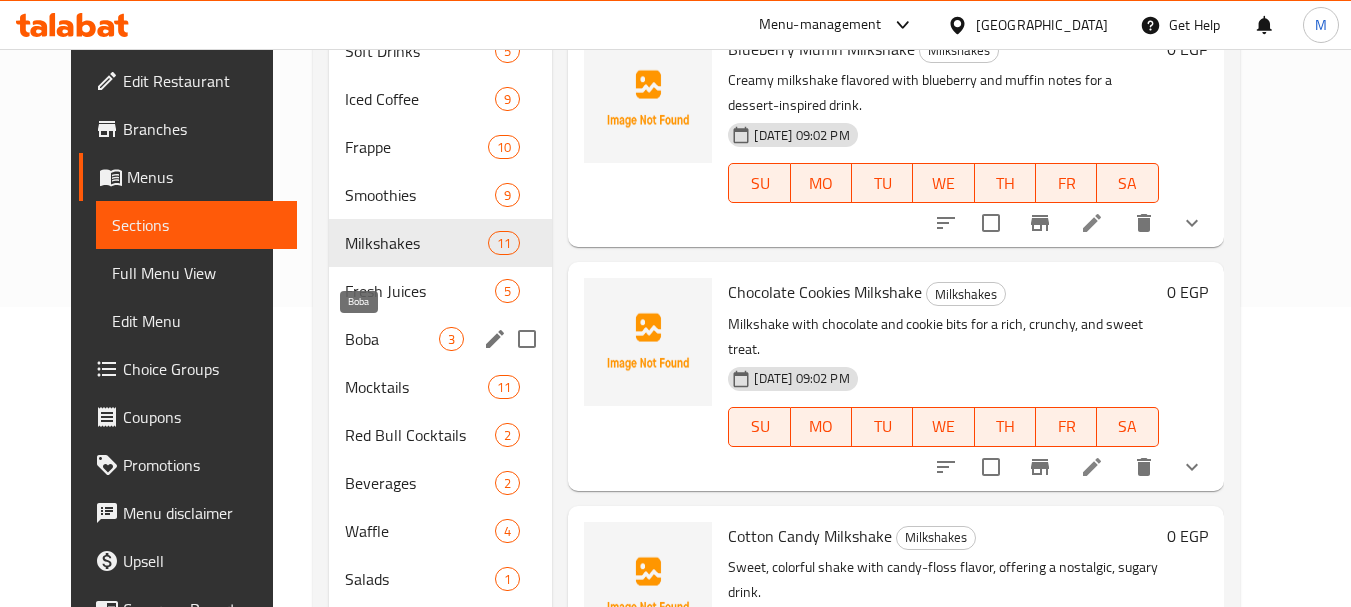 click on "Boba" at bounding box center [392, 339] 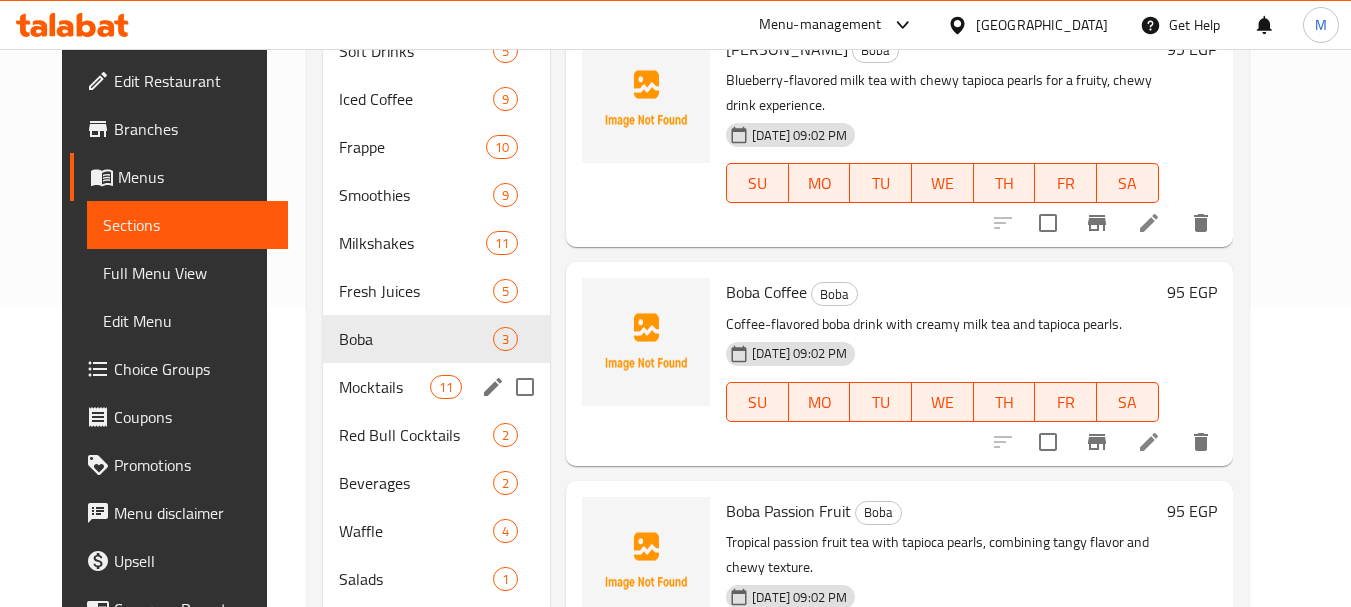 click on "Mocktails 11" at bounding box center [436, 387] 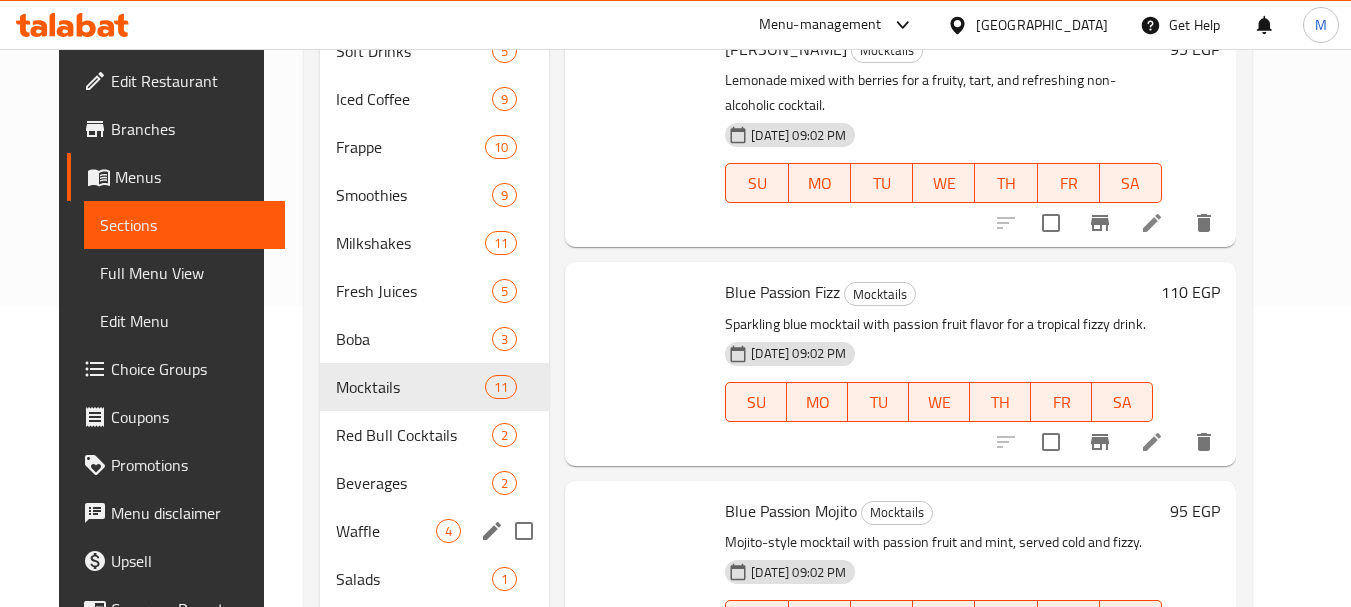 click on "Waffle" at bounding box center [386, 531] 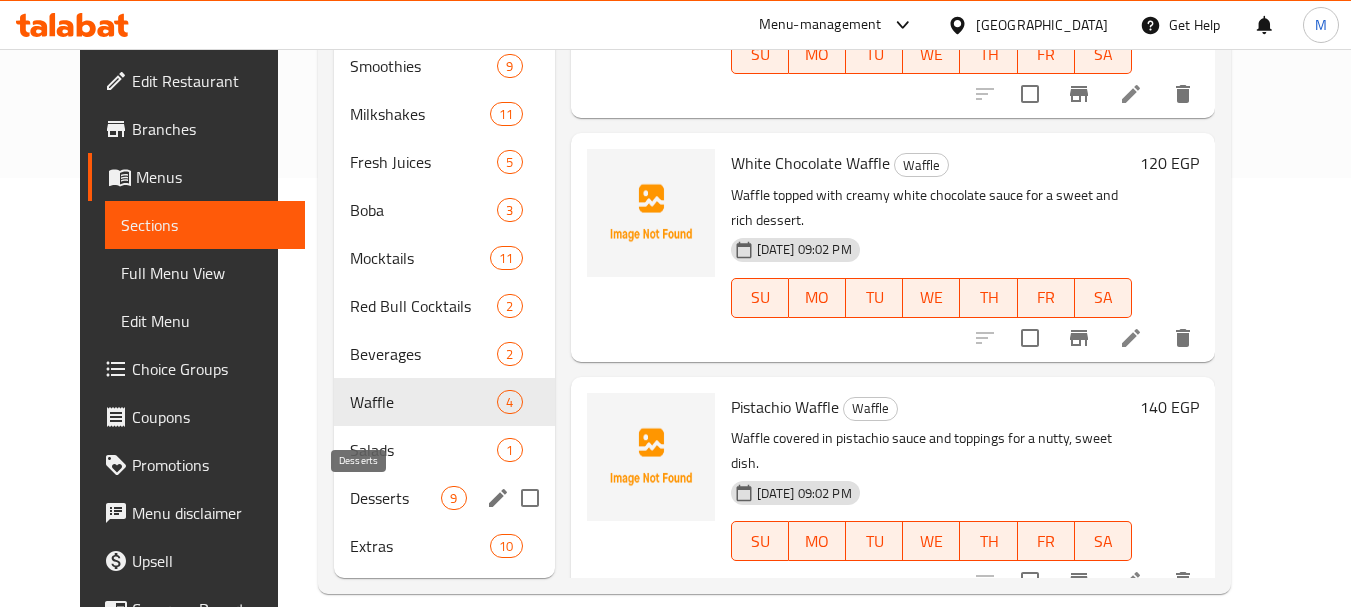 scroll, scrollTop: 456, scrollLeft: 0, axis: vertical 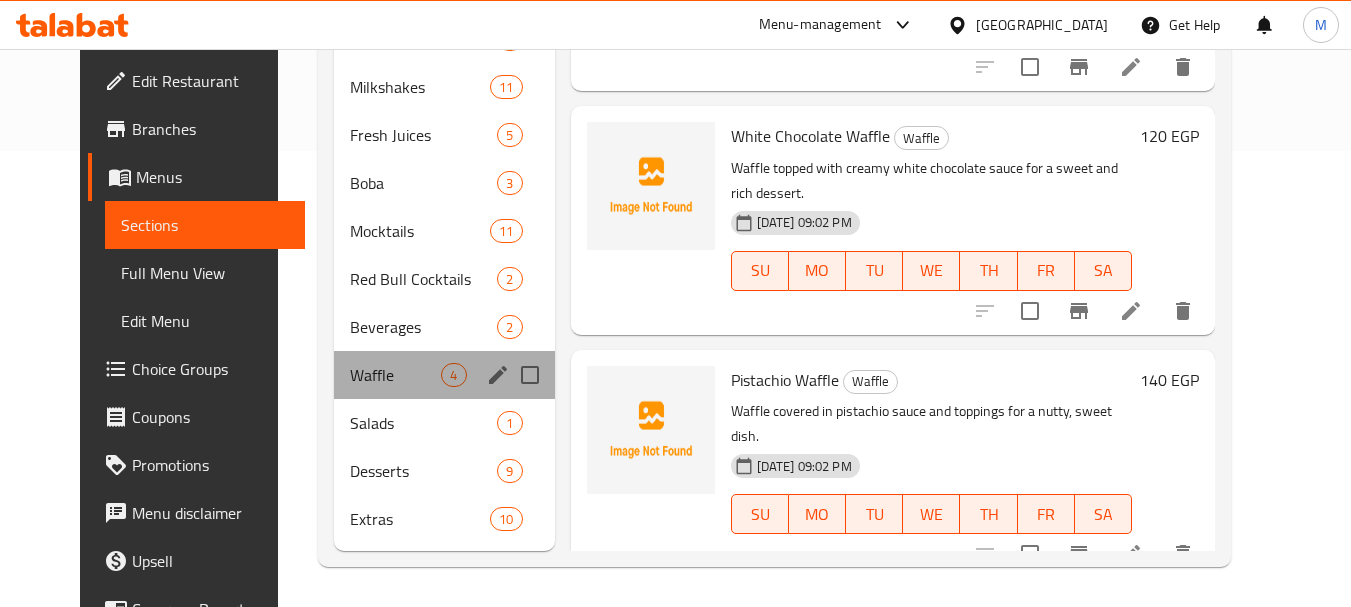 click on "Waffle 4" at bounding box center [444, 375] 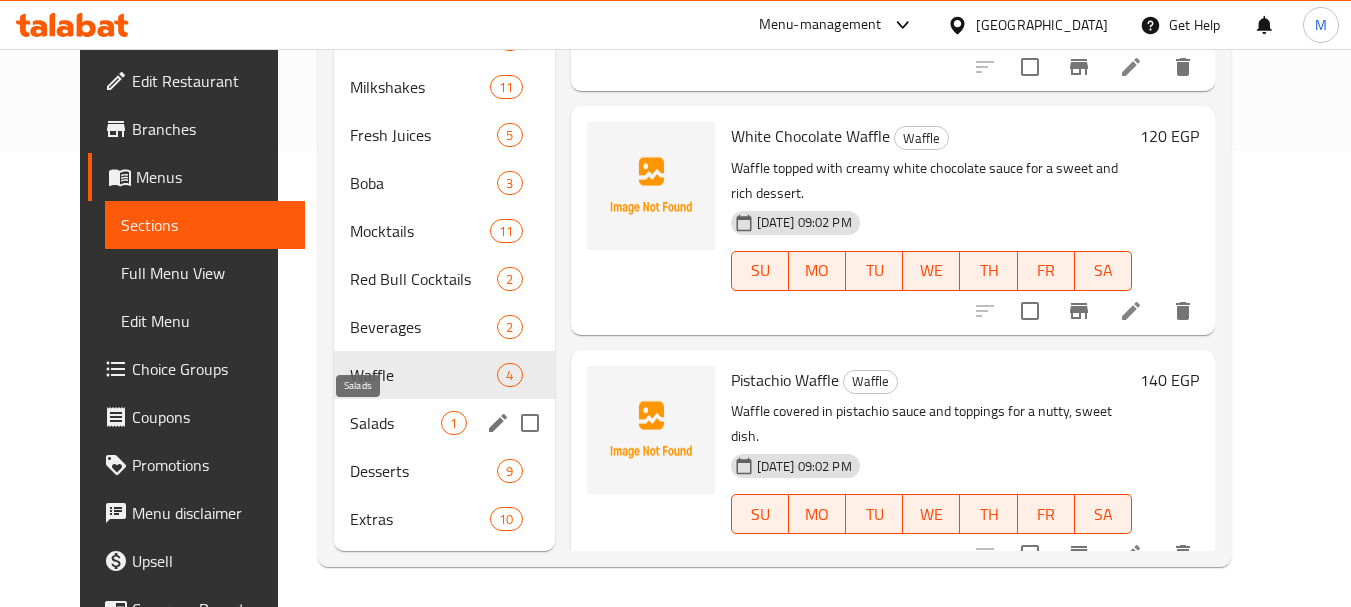 click on "Salads" at bounding box center (395, 423) 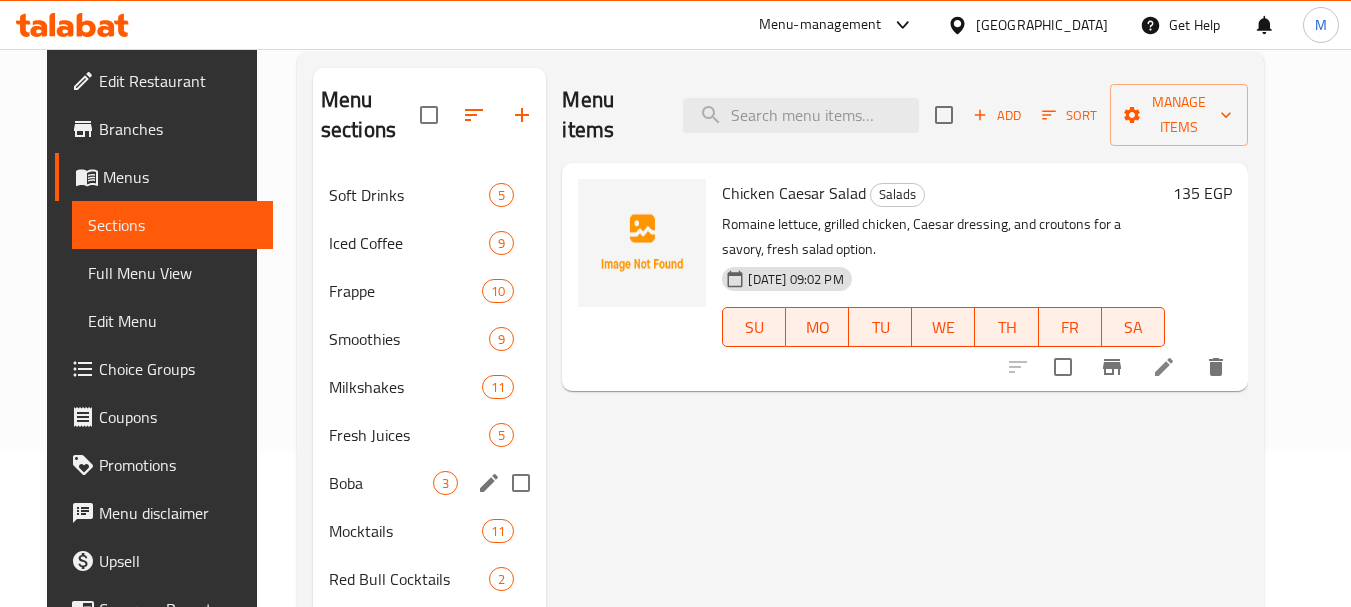 scroll, scrollTop: 256, scrollLeft: 0, axis: vertical 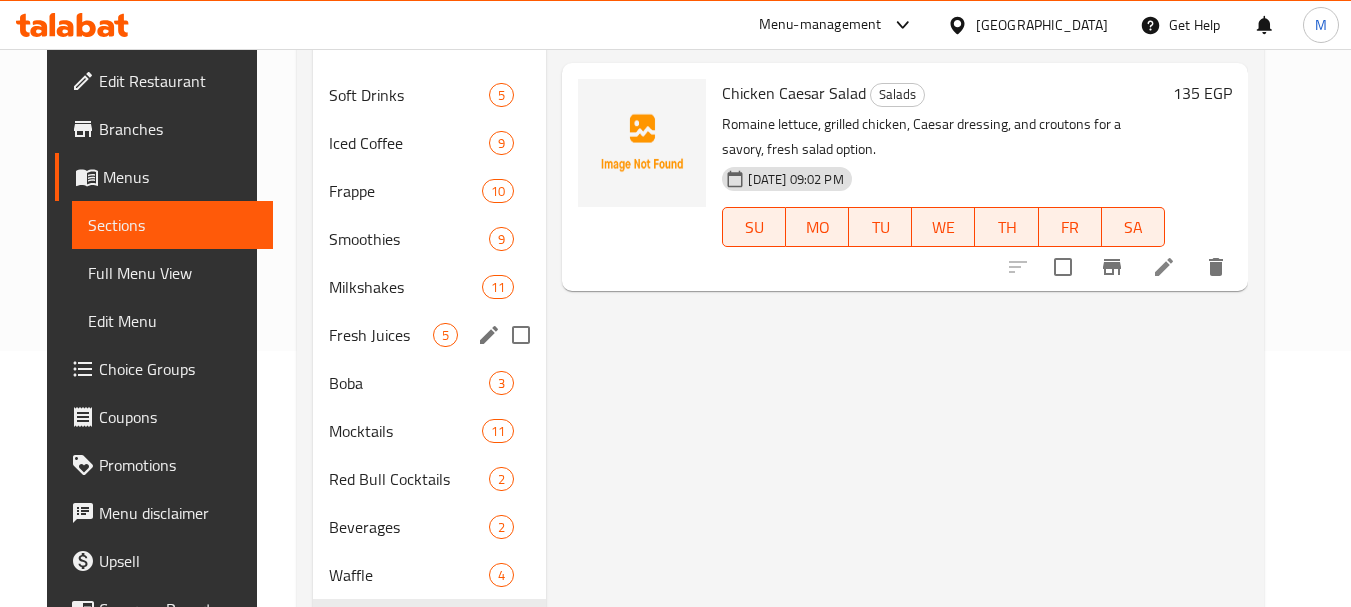 click on "Fresh Juices" at bounding box center (381, 335) 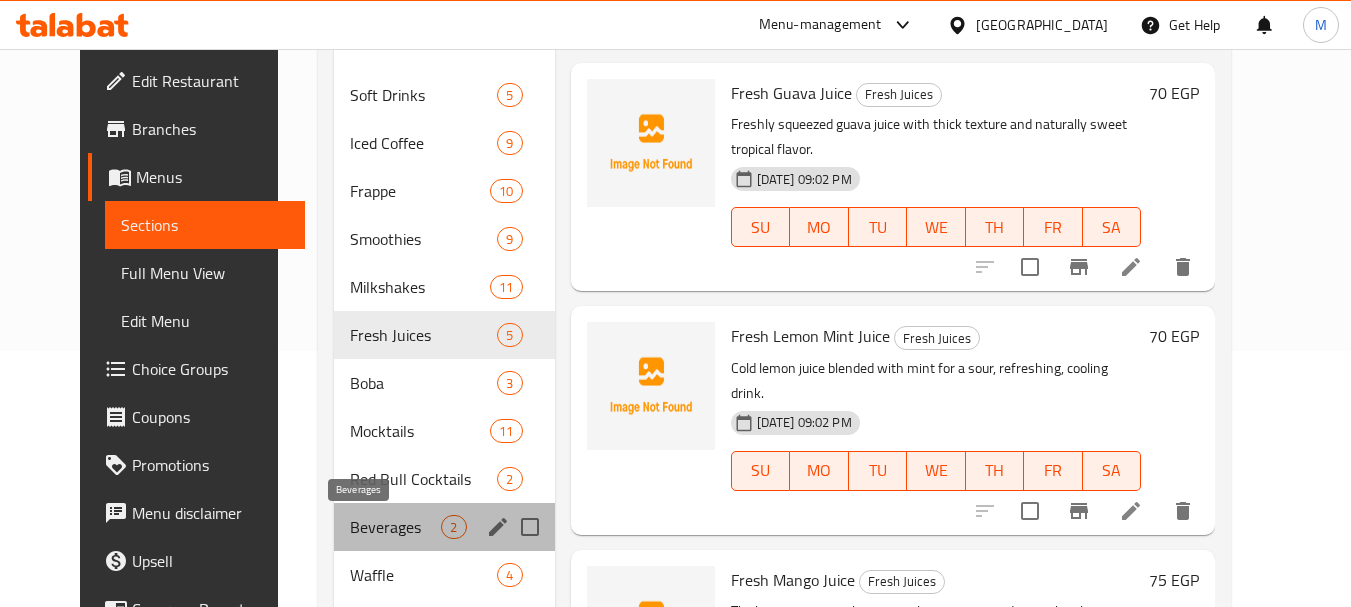 click on "Beverages" at bounding box center [395, 527] 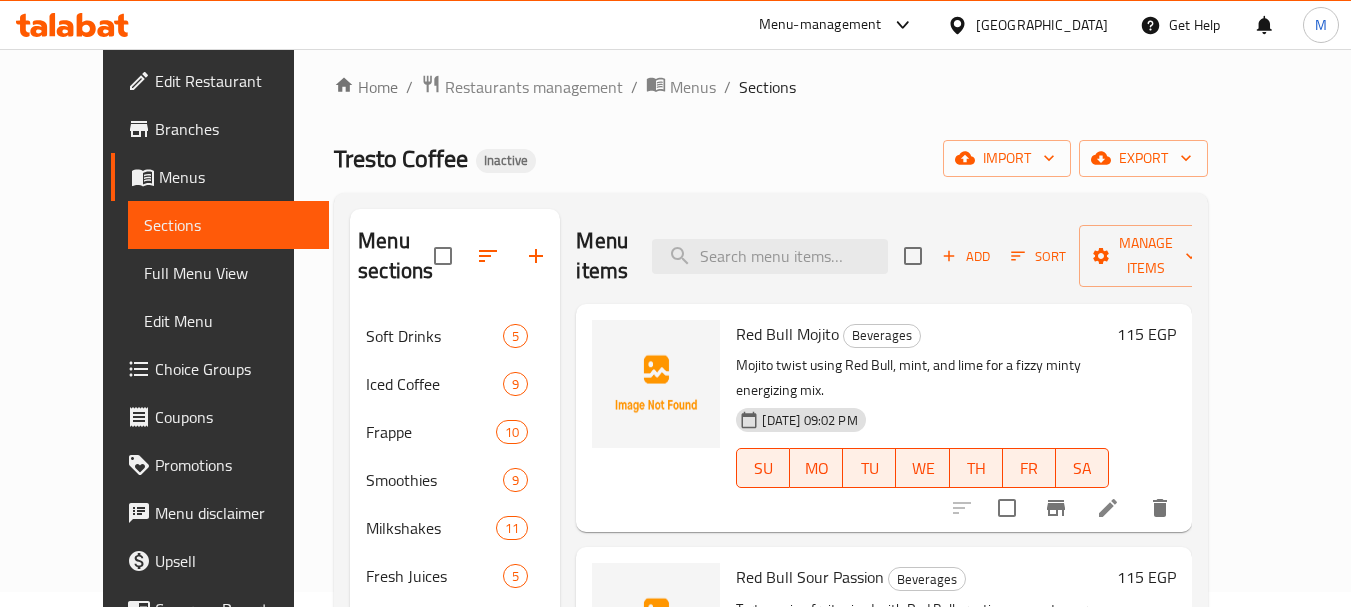 scroll, scrollTop: 0, scrollLeft: 0, axis: both 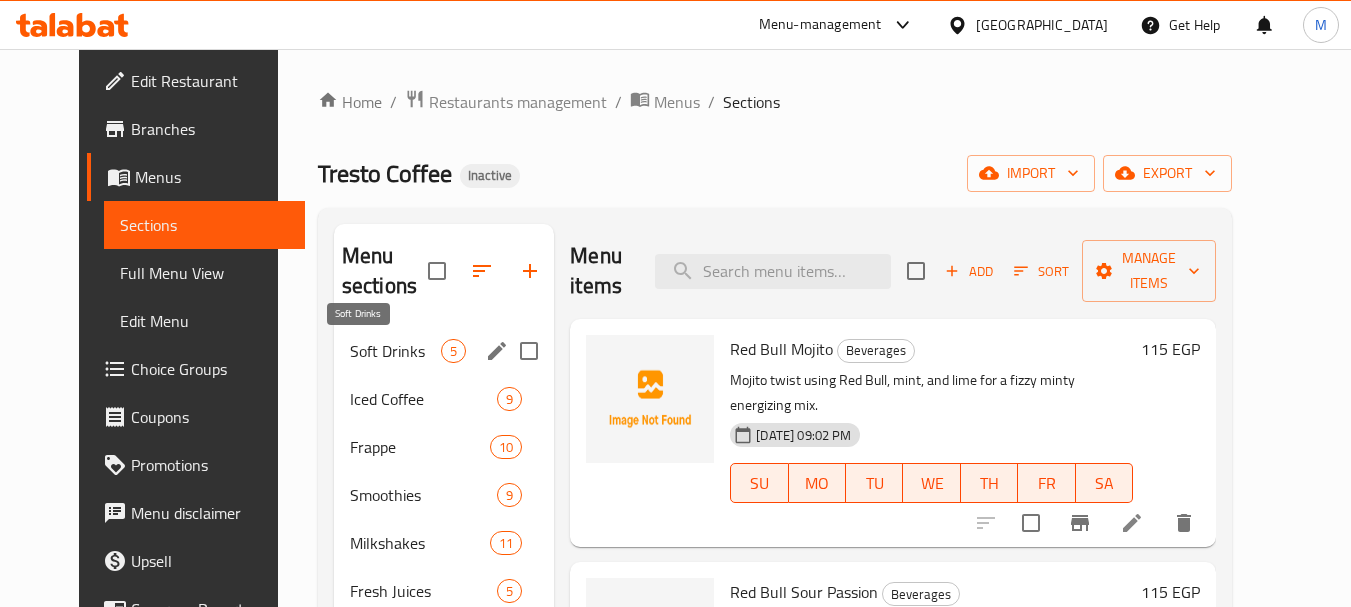 click on "Soft Drinks" at bounding box center (395, 351) 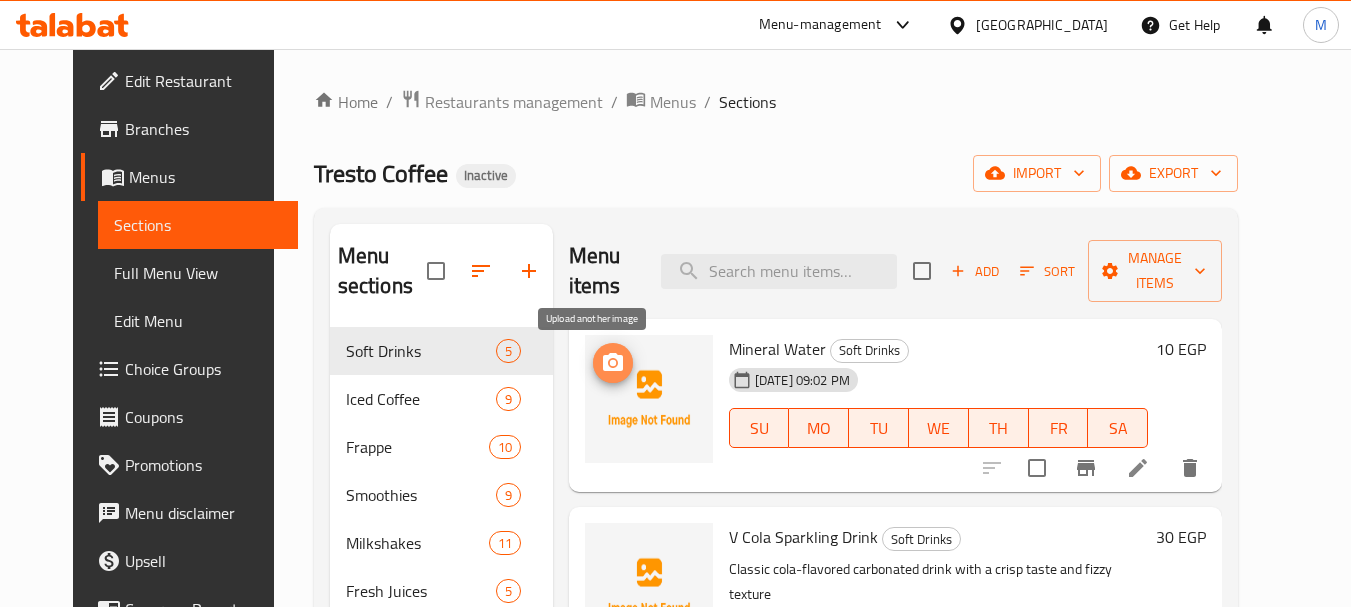 click 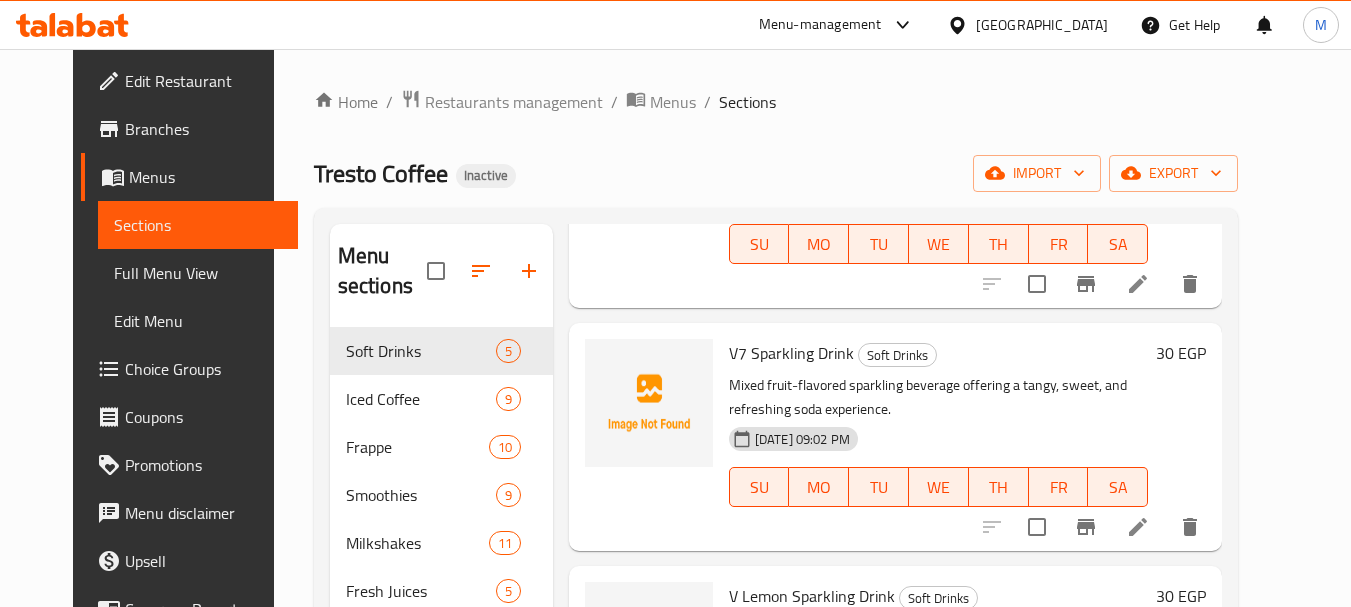 scroll, scrollTop: 434, scrollLeft: 0, axis: vertical 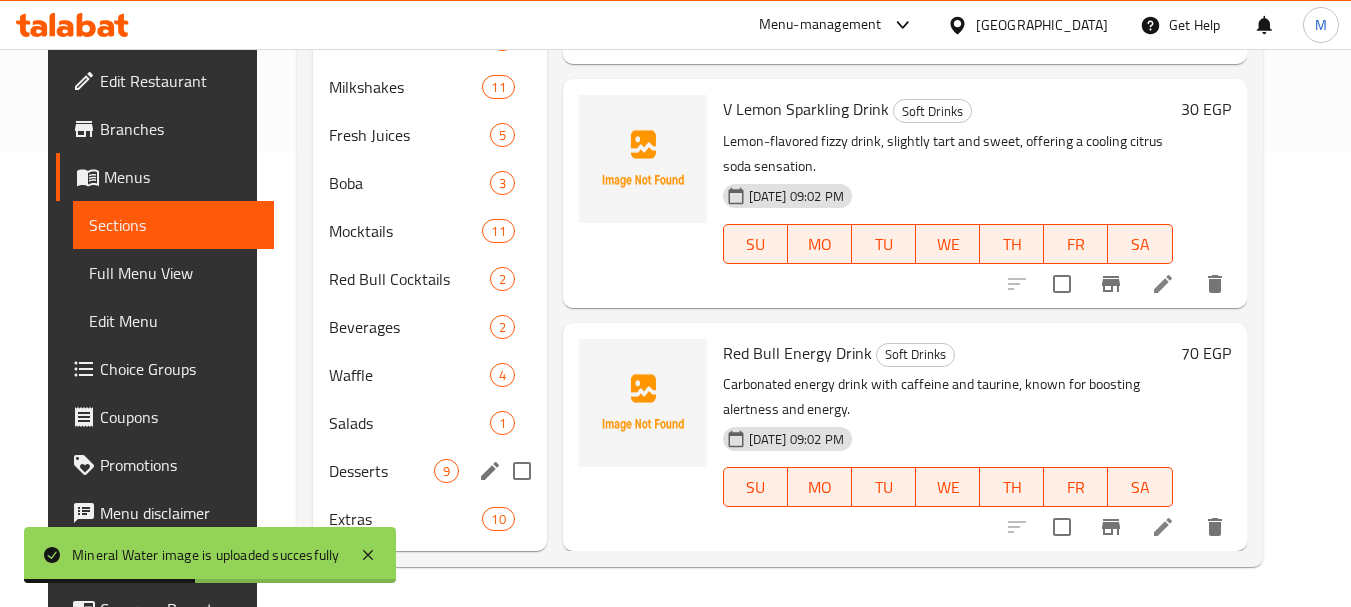 click on "Desserts" at bounding box center (381, 471) 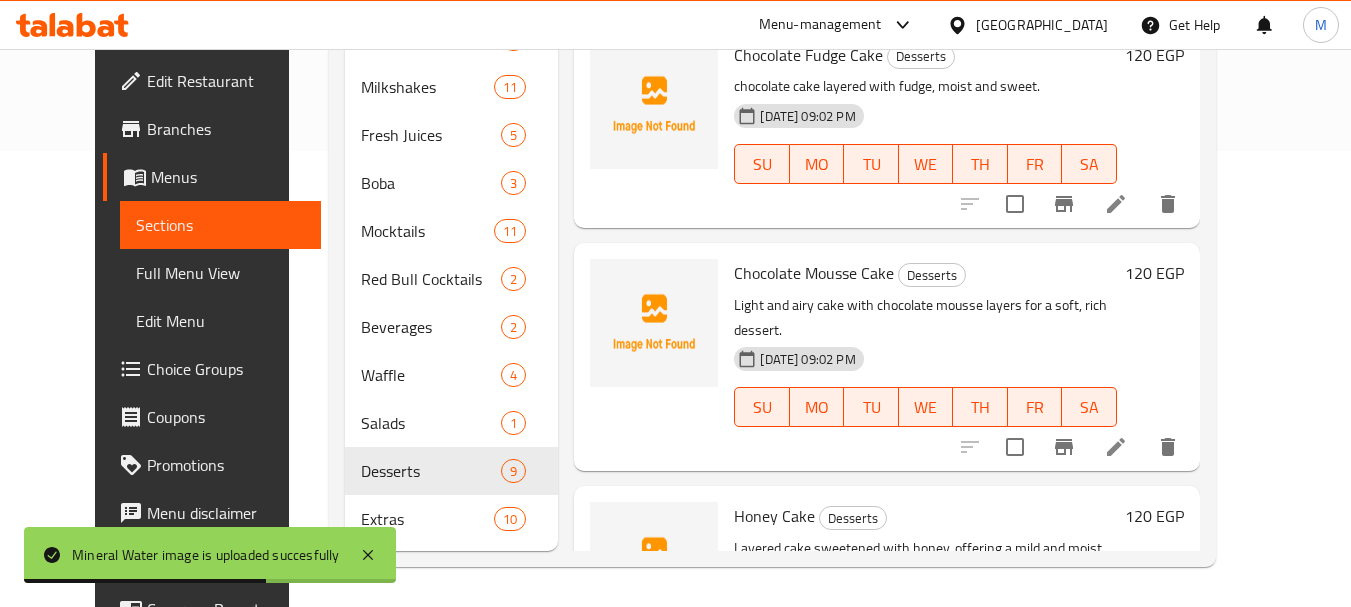scroll, scrollTop: 0, scrollLeft: 0, axis: both 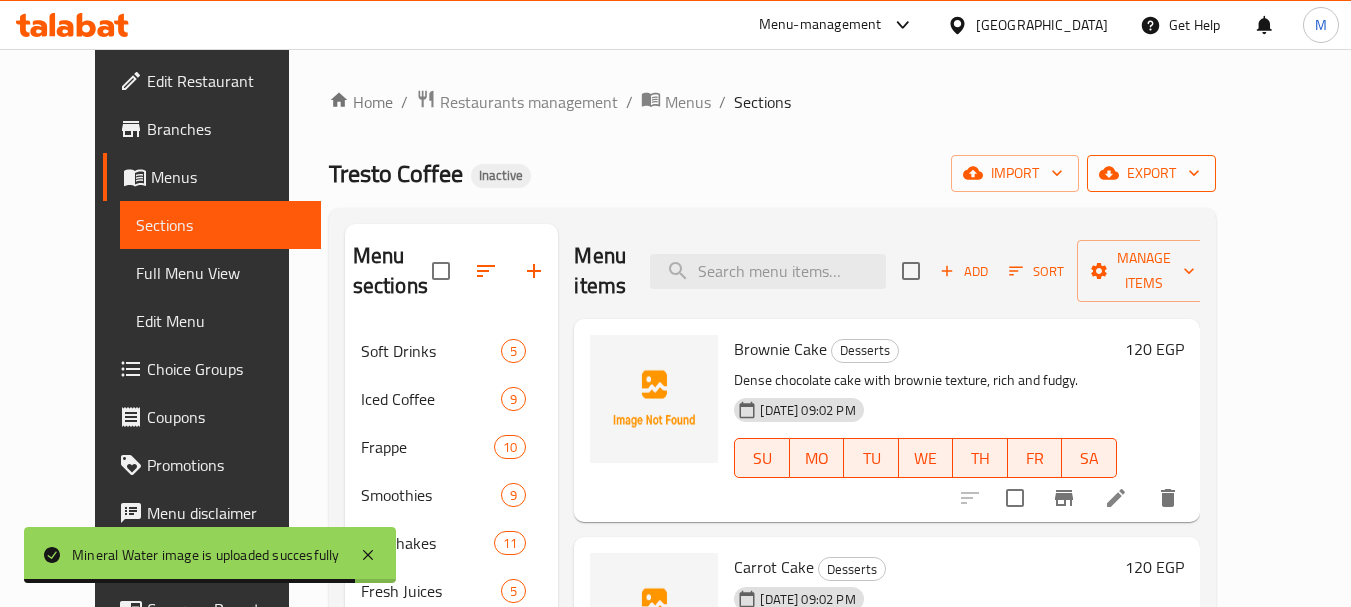 click on "export" at bounding box center (1151, 173) 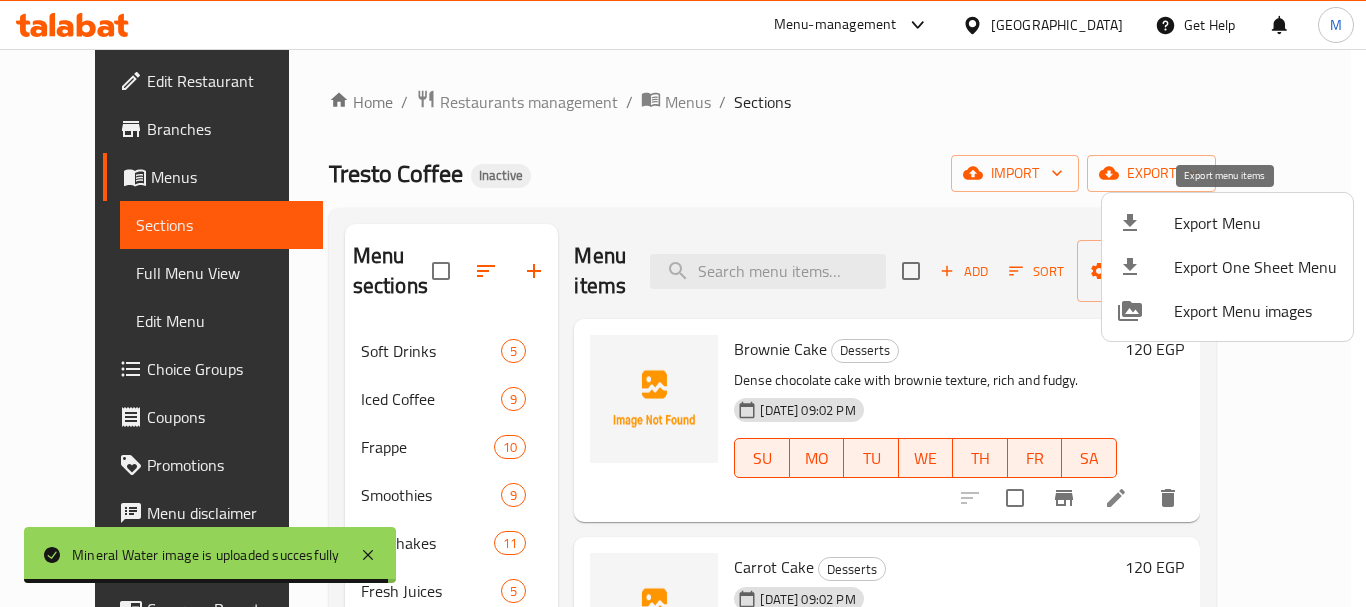click on "Export Menu" at bounding box center [1255, 223] 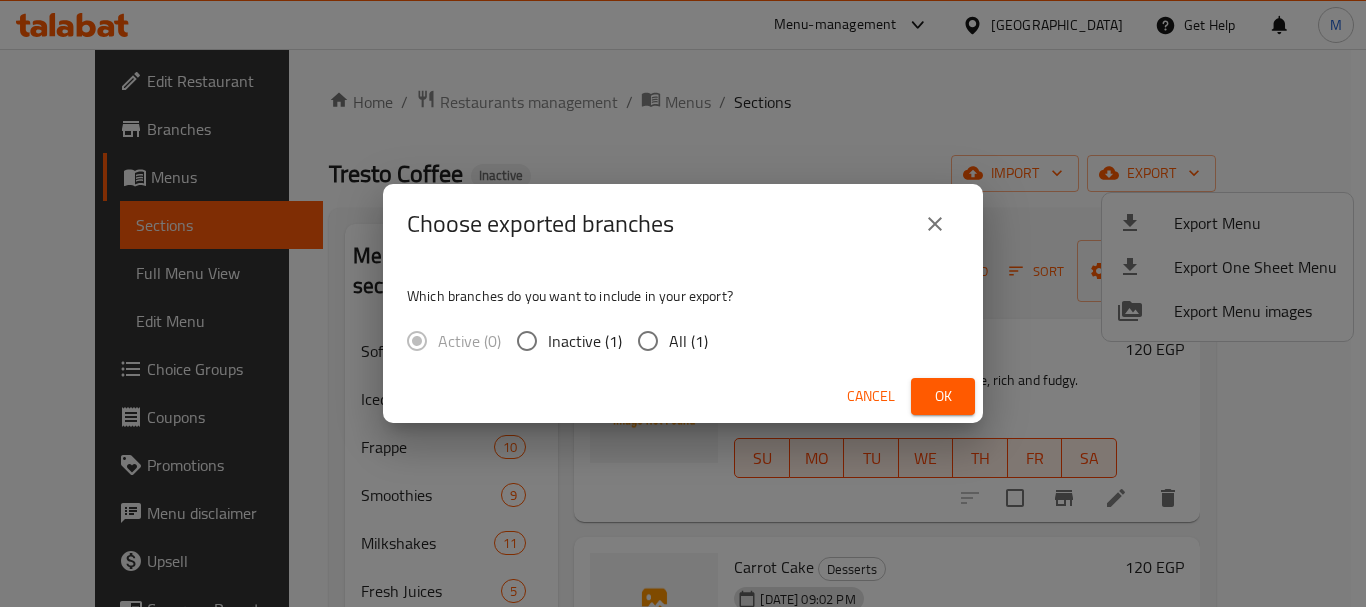 drag, startPoint x: 677, startPoint y: 336, endPoint x: 866, endPoint y: 395, distance: 197.99495 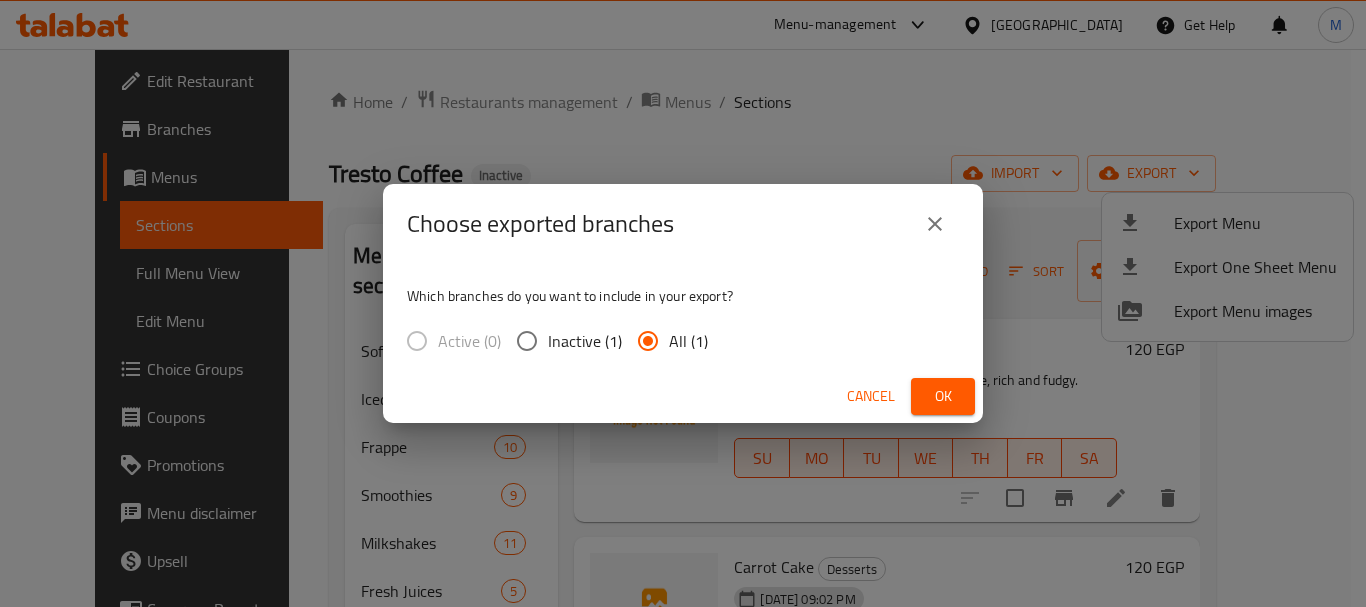 drag, startPoint x: 934, startPoint y: 383, endPoint x: 767, endPoint y: 537, distance: 227.16734 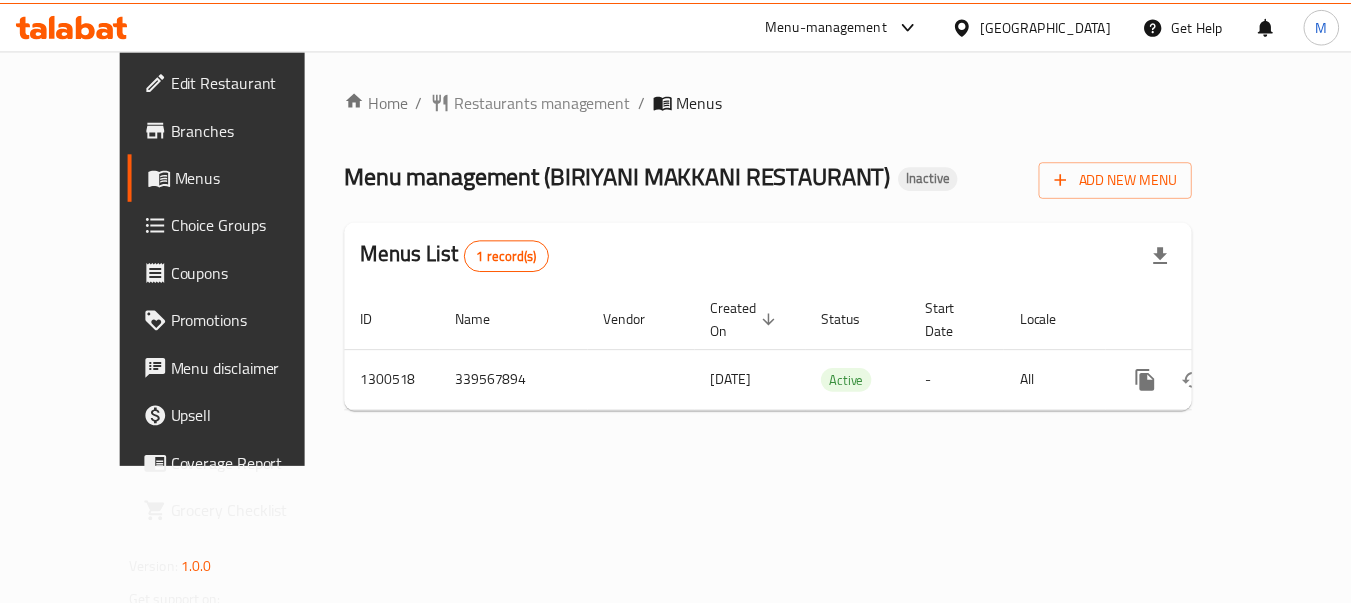 scroll, scrollTop: 0, scrollLeft: 0, axis: both 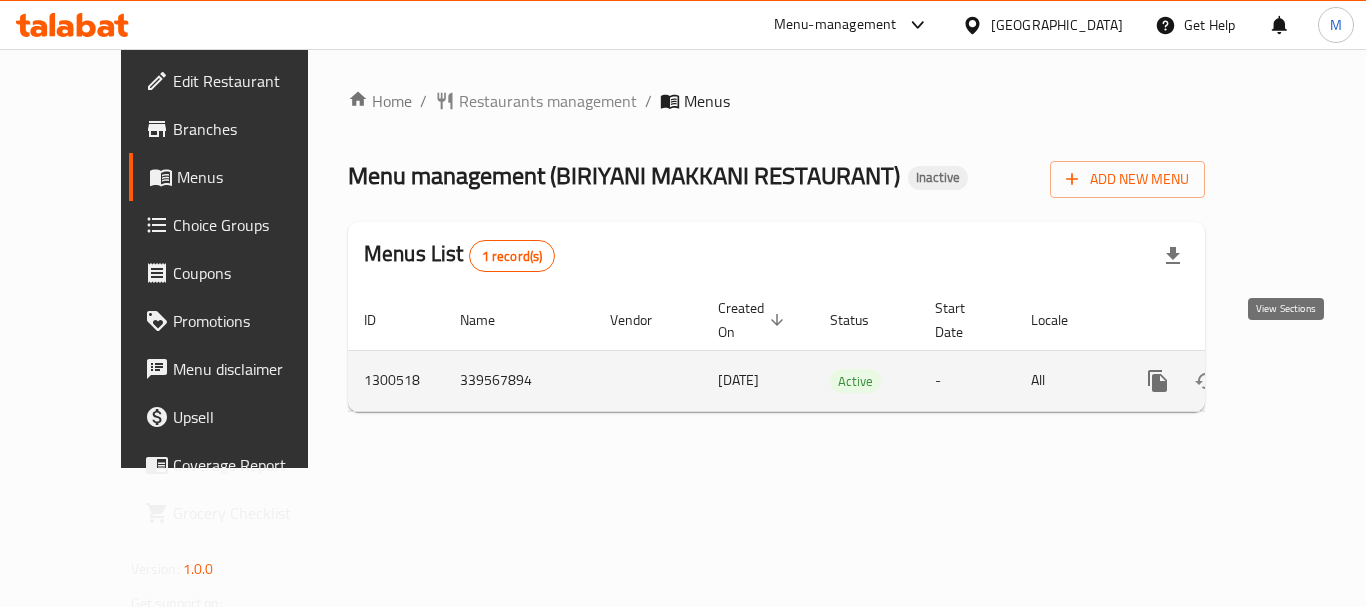 click 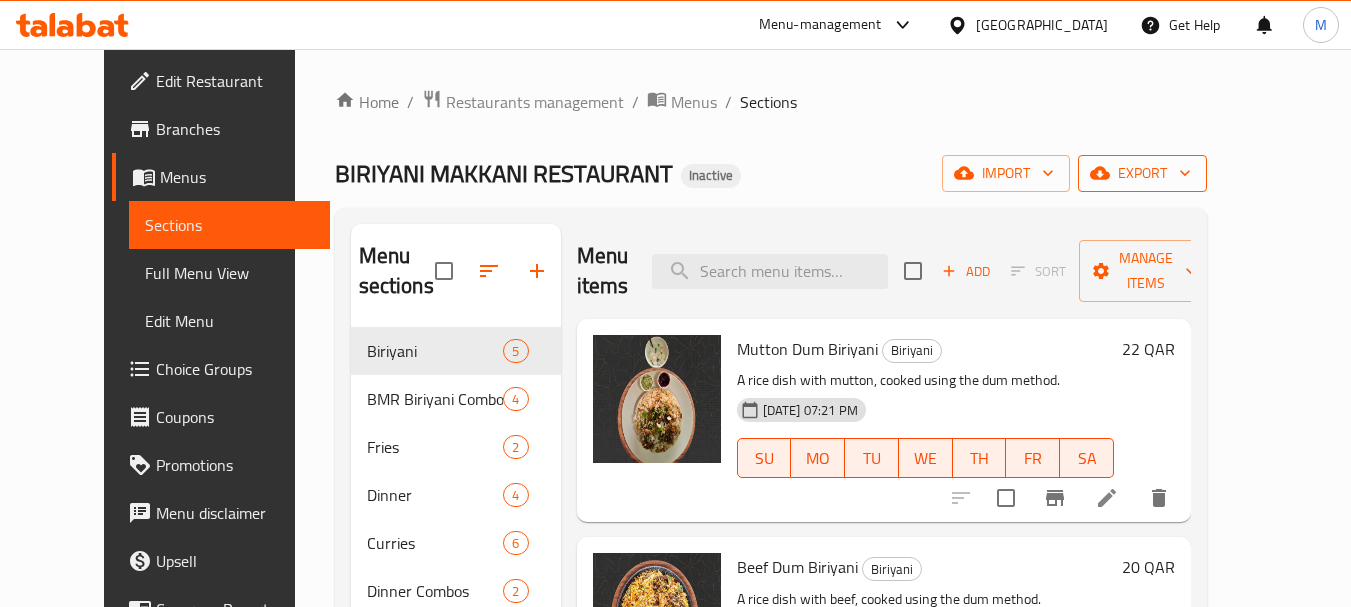 click on "export" at bounding box center [1142, 173] 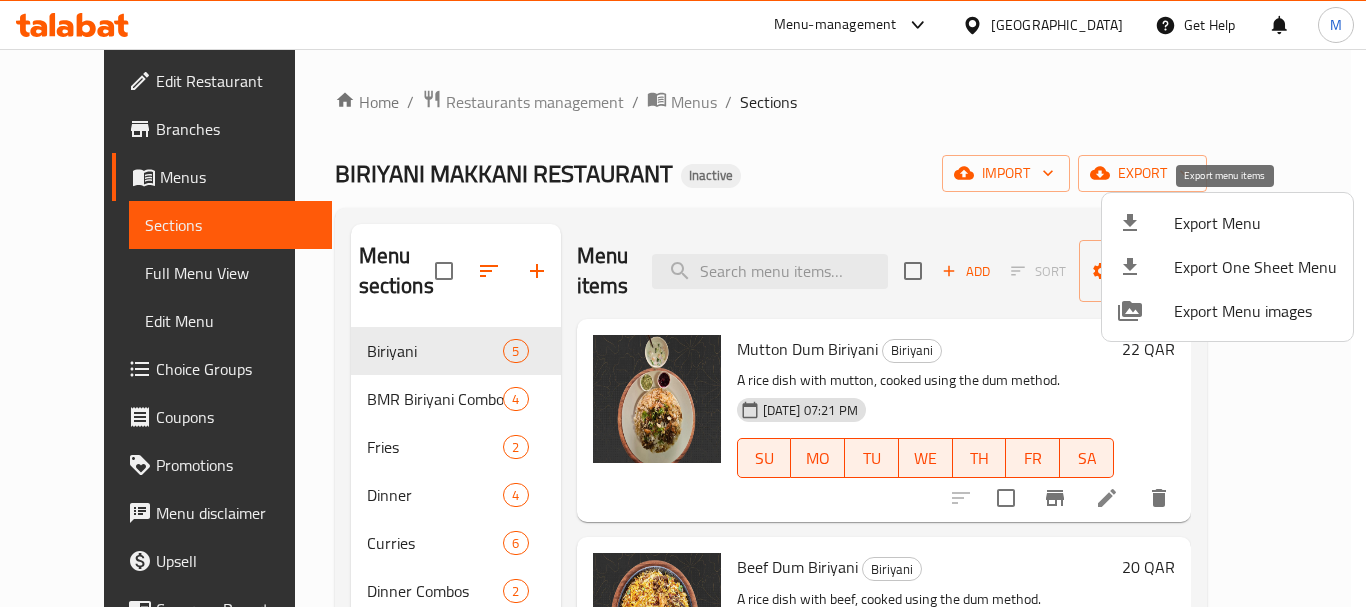 click at bounding box center [1146, 223] 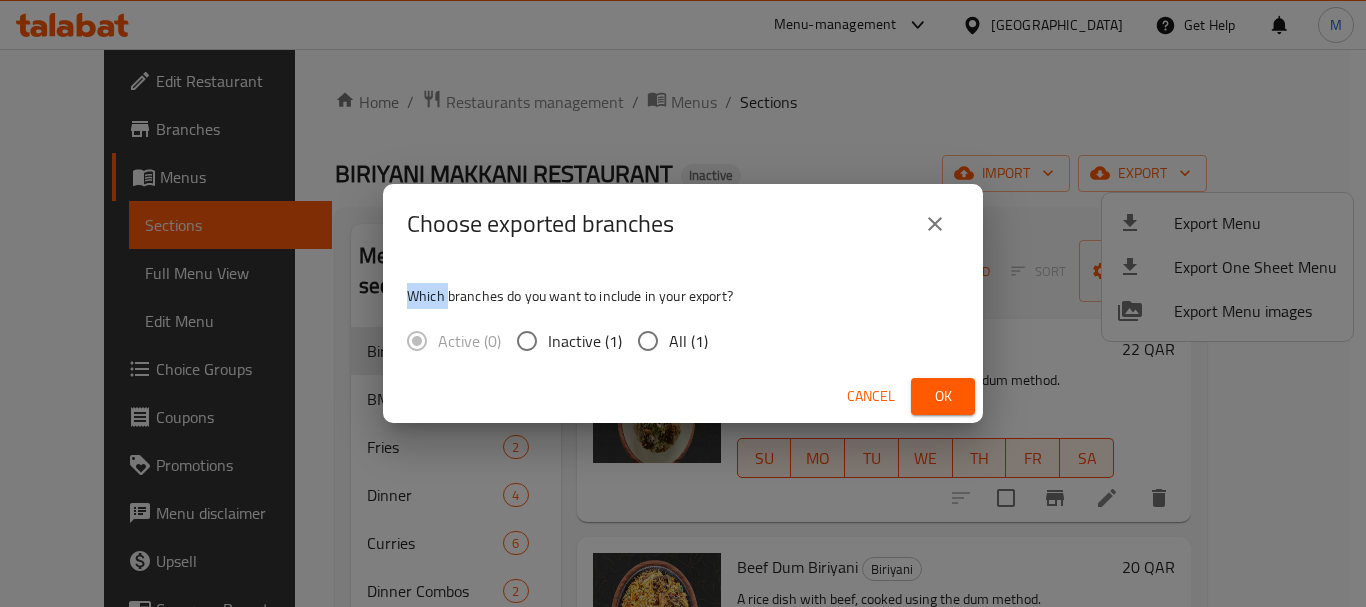click on "Choose exported branches Which branches do you want to include in your export? Active (0) Inactive (1) All (1) Cancel Ok" at bounding box center (683, 303) 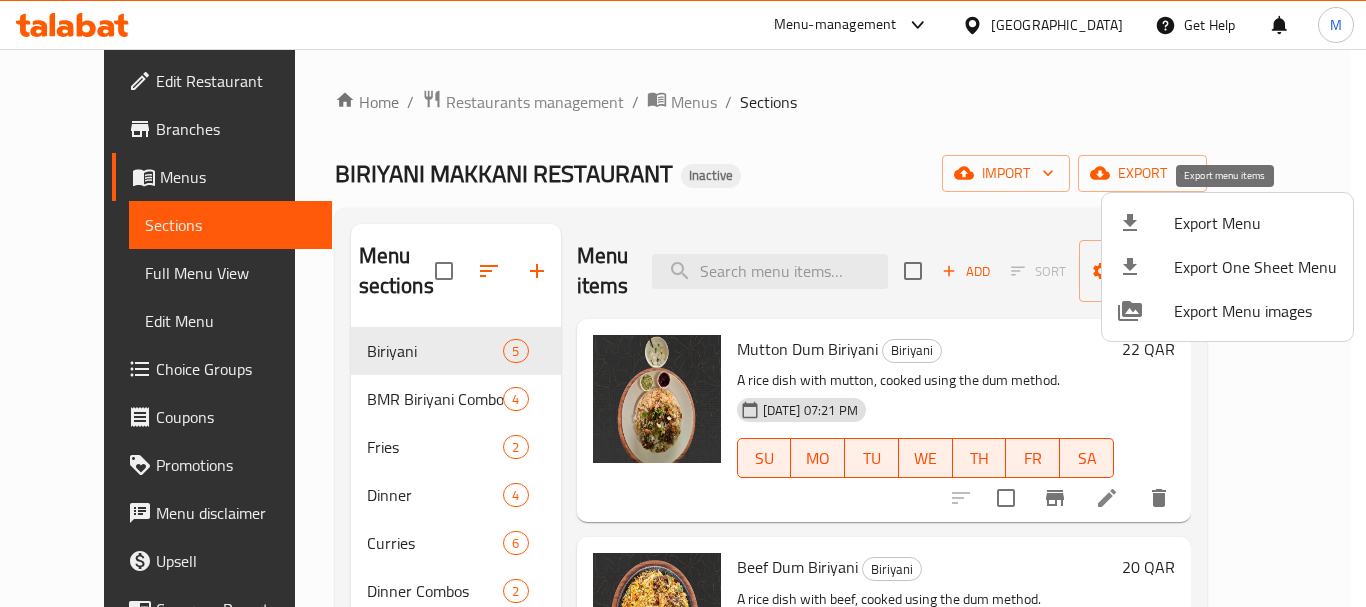click at bounding box center (1146, 223) 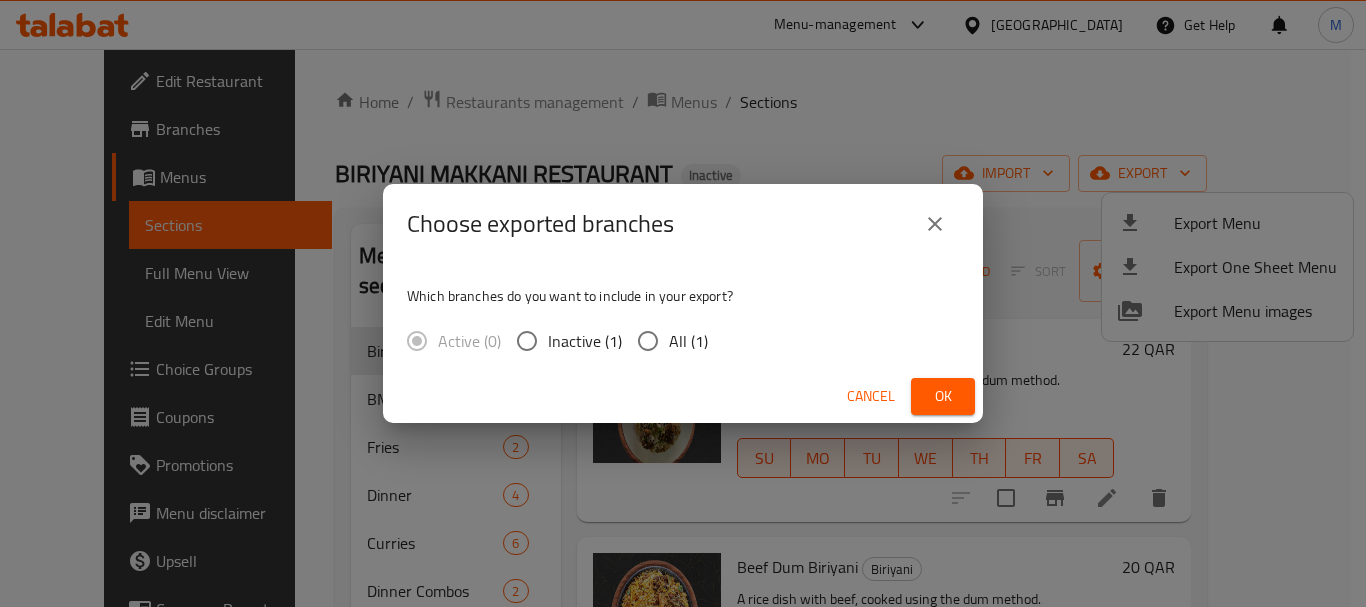 click on "All (1)" at bounding box center (688, 341) 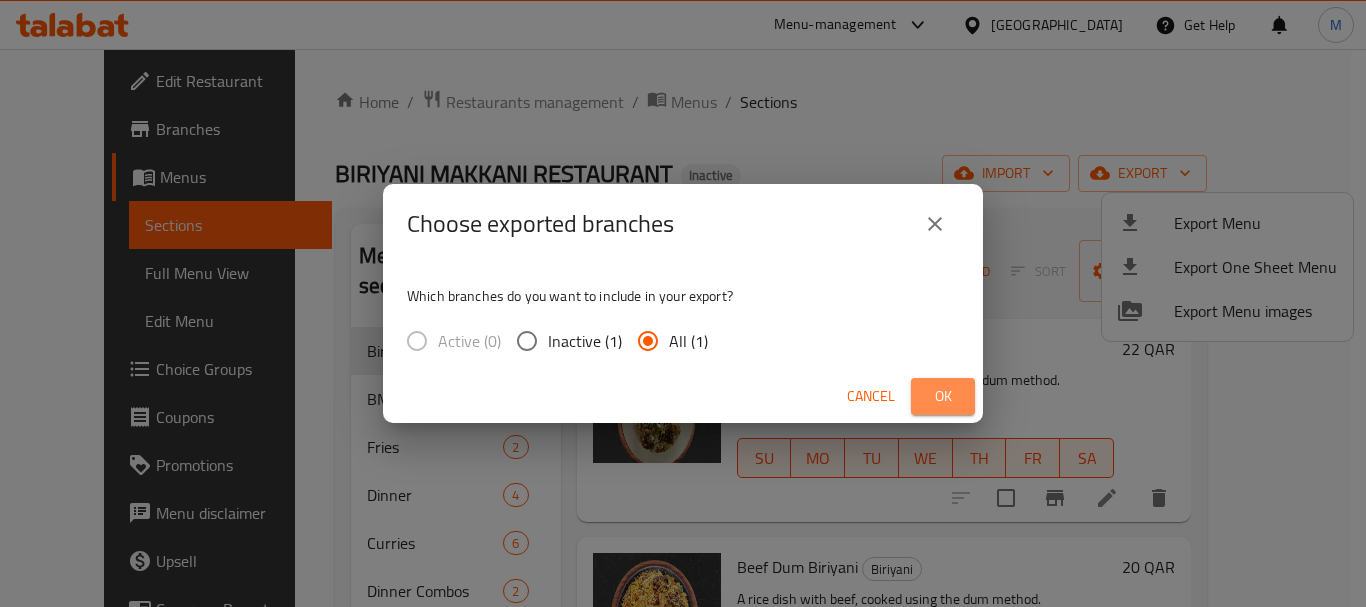 click on "Ok" at bounding box center (943, 396) 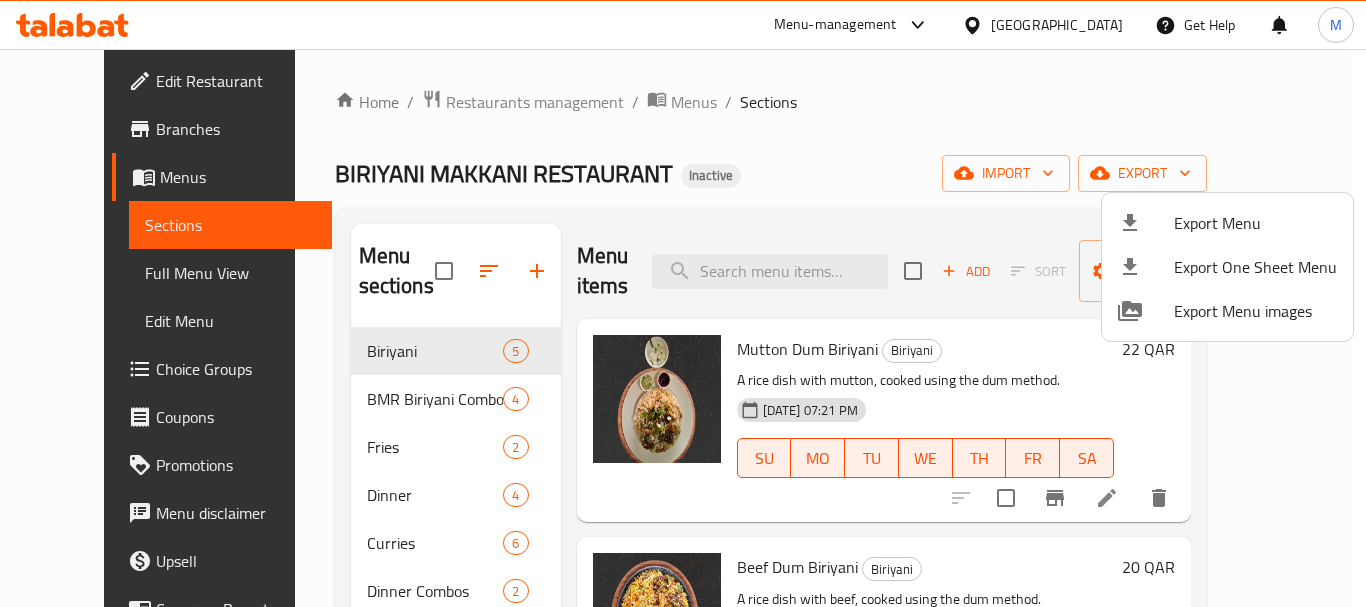 click at bounding box center [683, 303] 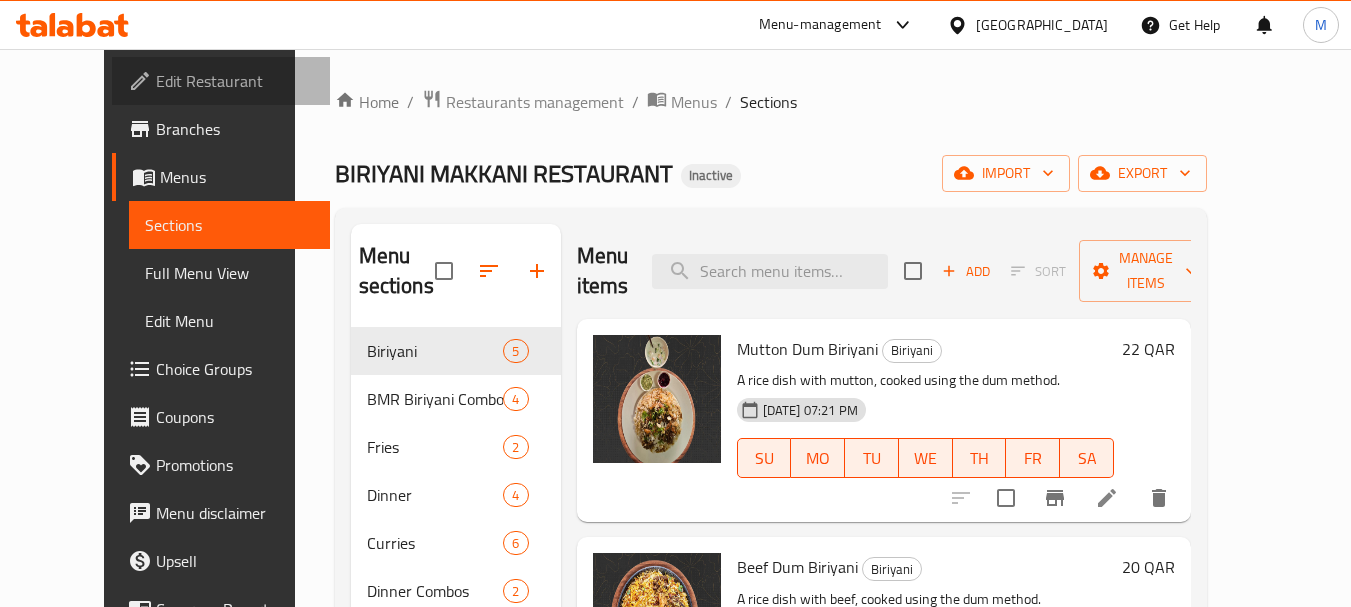 click on "Edit Restaurant" at bounding box center [235, 81] 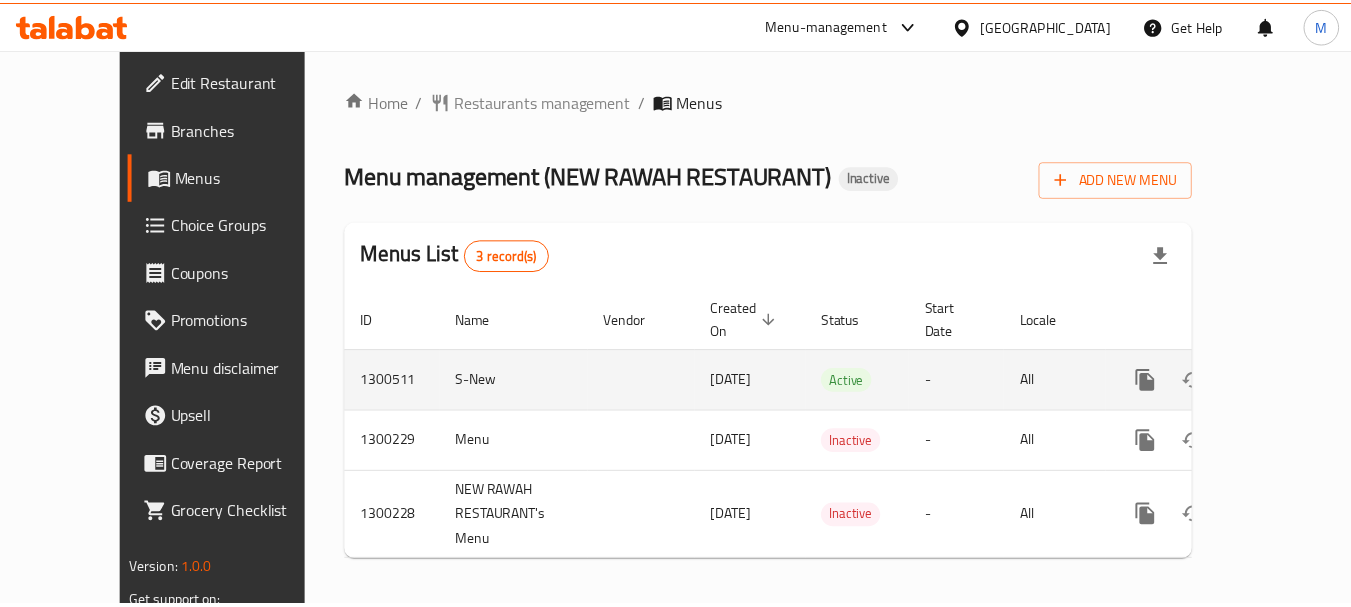 scroll, scrollTop: 0, scrollLeft: 0, axis: both 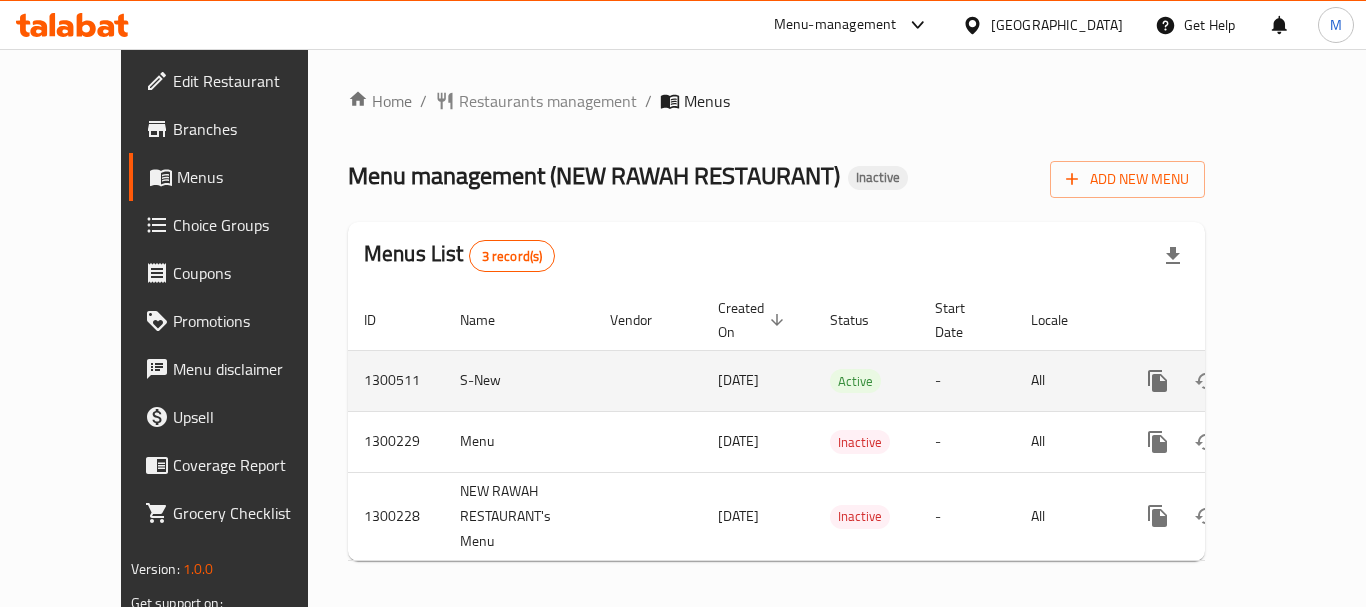 click 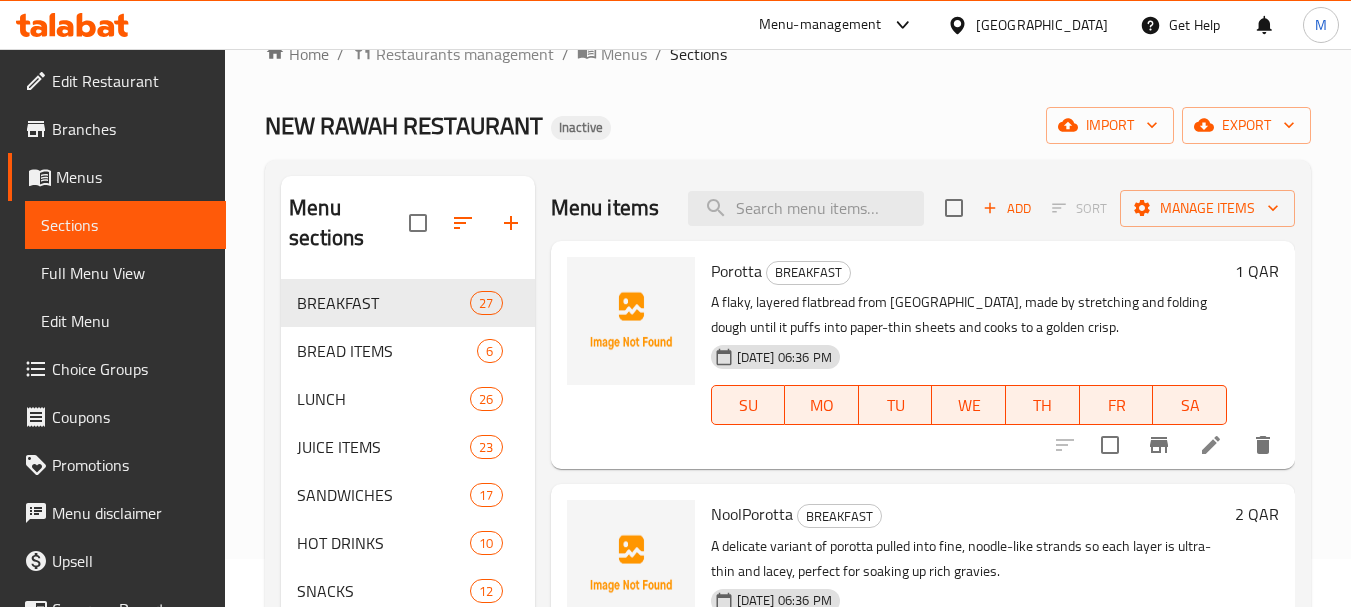 scroll, scrollTop: 0, scrollLeft: 0, axis: both 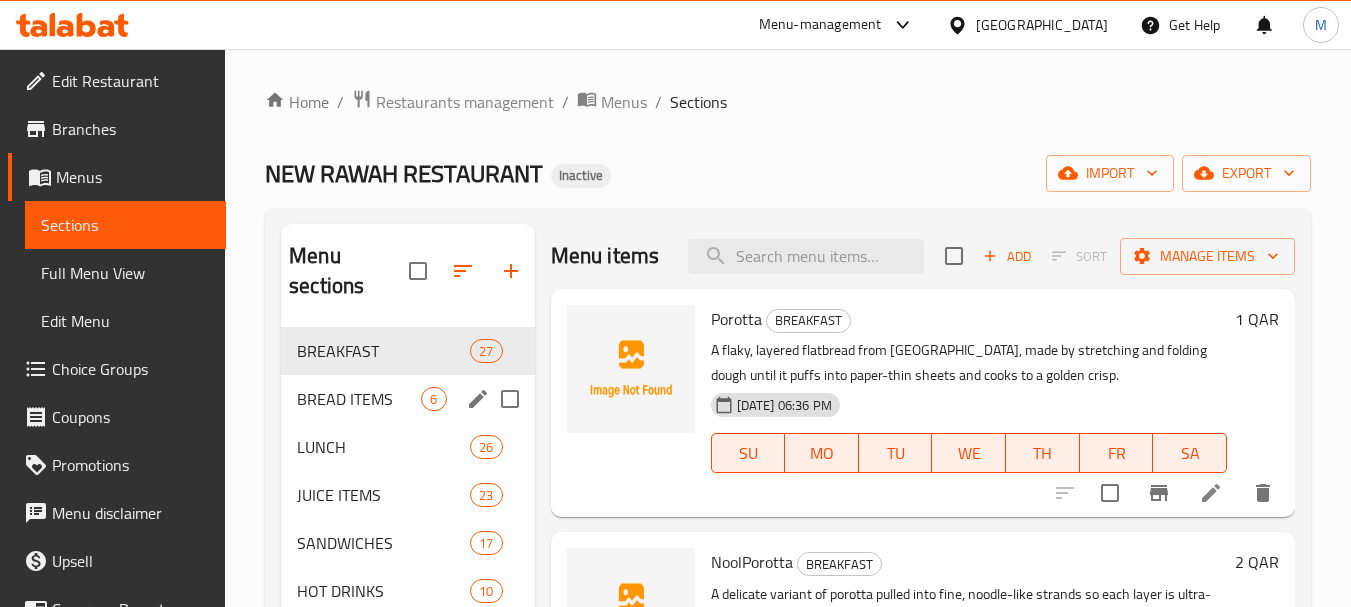 click on "BREAD ITEMS 6" at bounding box center [407, 399] 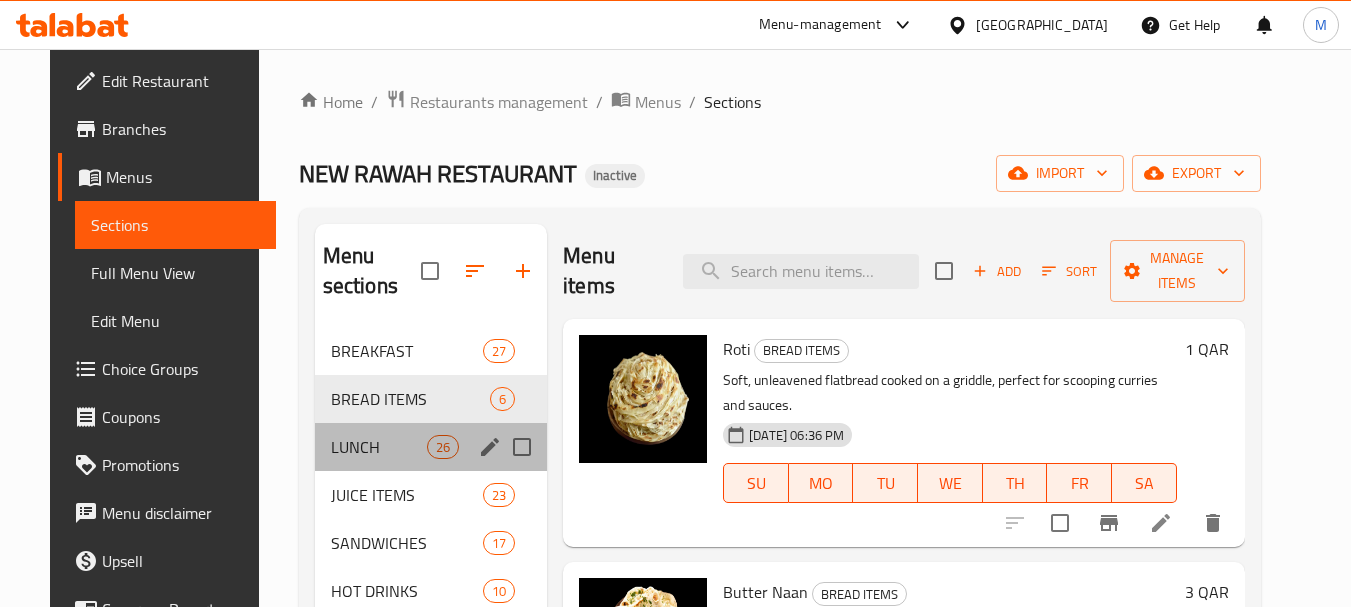 click on "LUNCH 26" at bounding box center [431, 447] 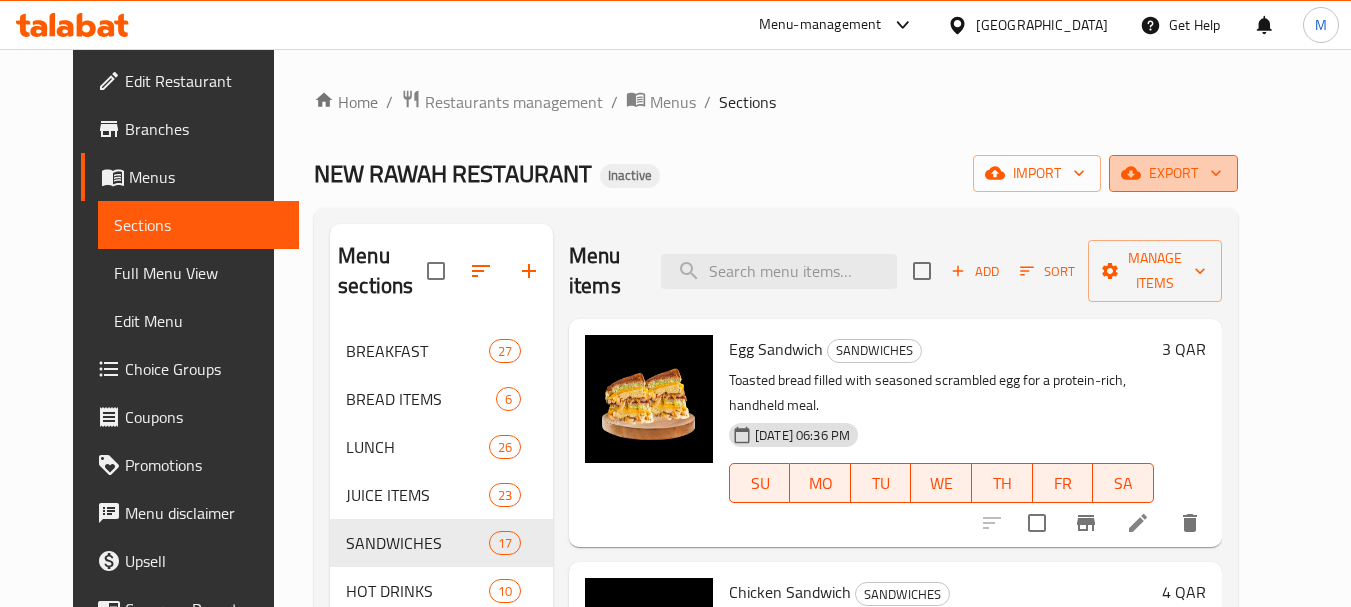 click on "export" at bounding box center (1173, 173) 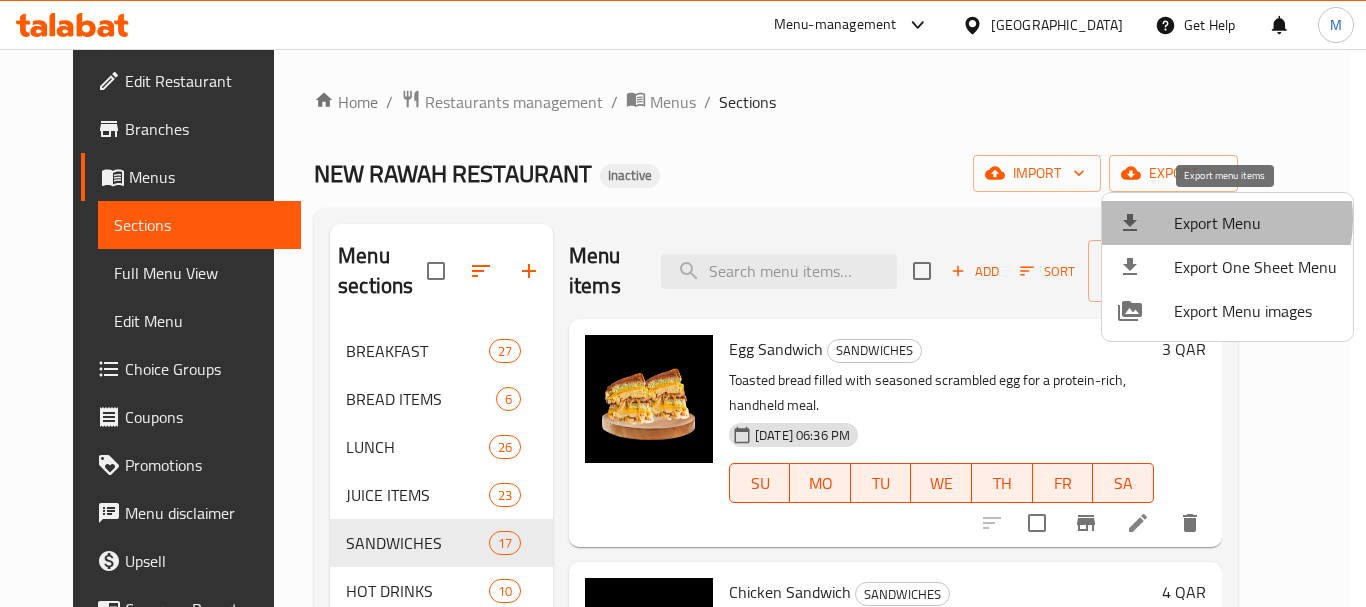 click on "Export Menu" at bounding box center [1255, 223] 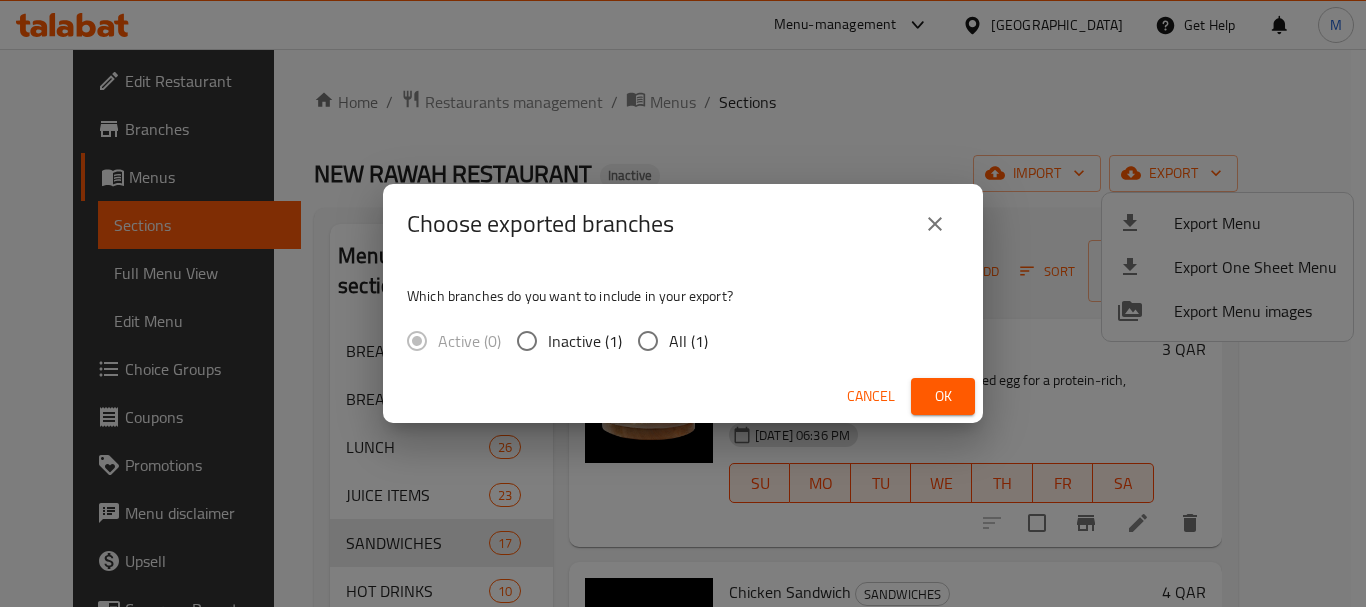 click on "All (1)" at bounding box center [688, 341] 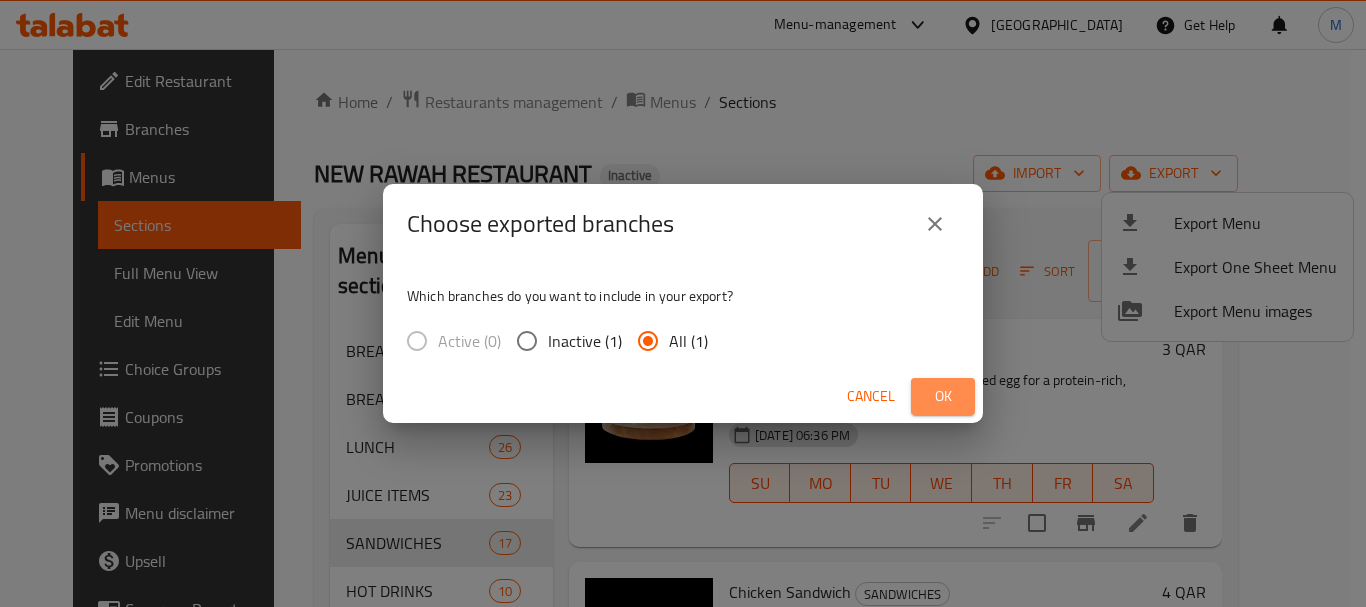 click on "Ok" at bounding box center (943, 396) 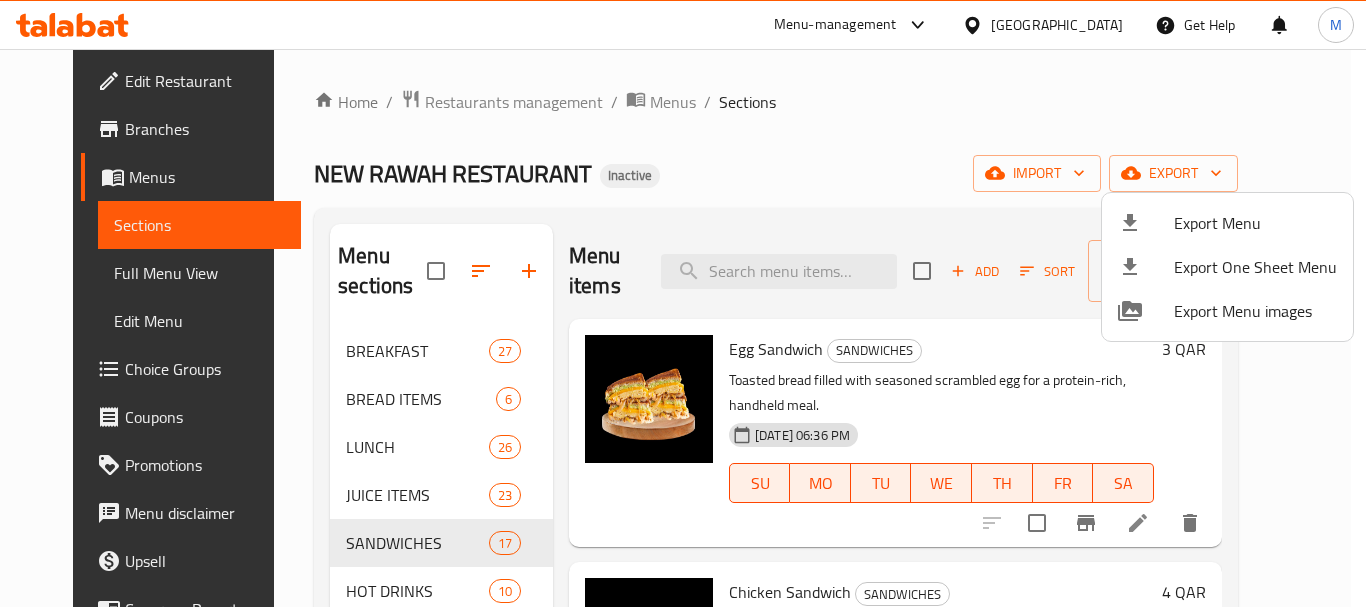 click at bounding box center [683, 303] 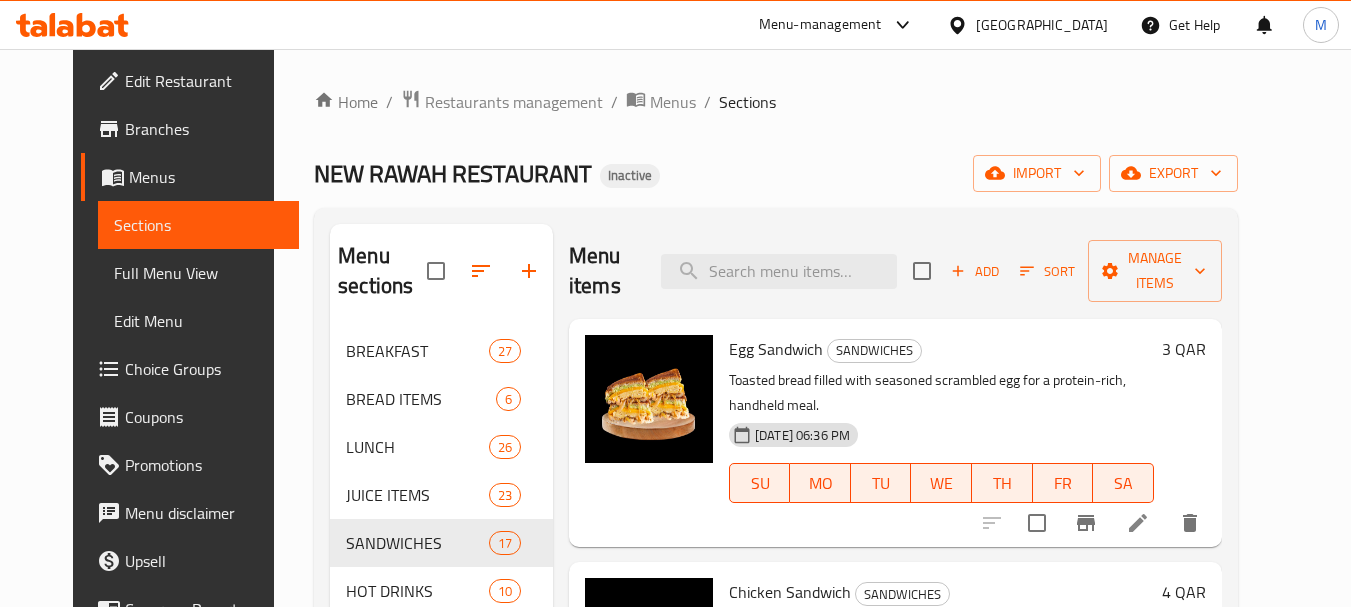 click on "Qatar" at bounding box center (1042, 25) 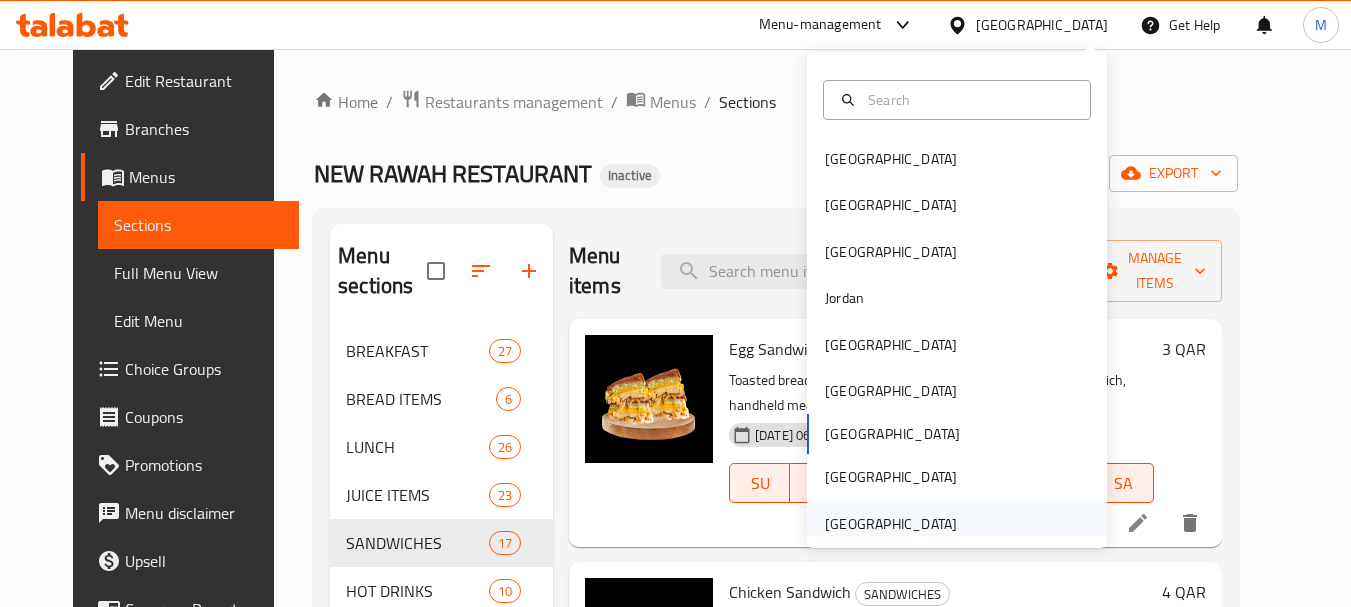 click on "United Arab Emirates" at bounding box center [891, 524] 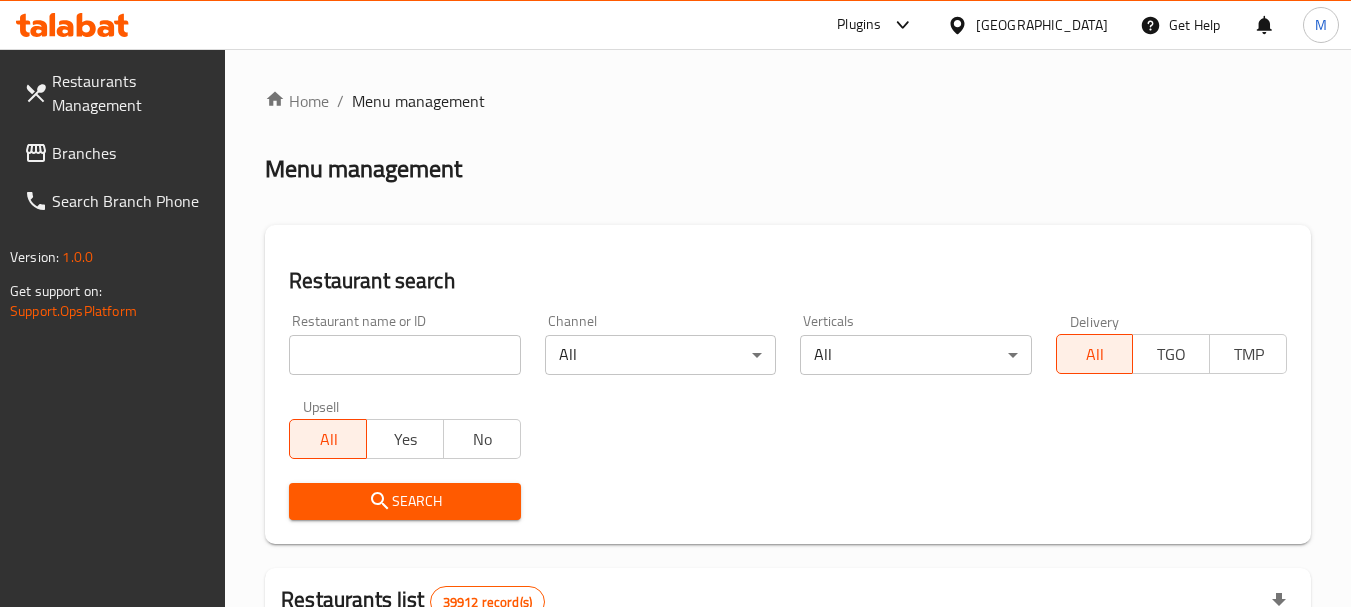 click at bounding box center (675, 303) 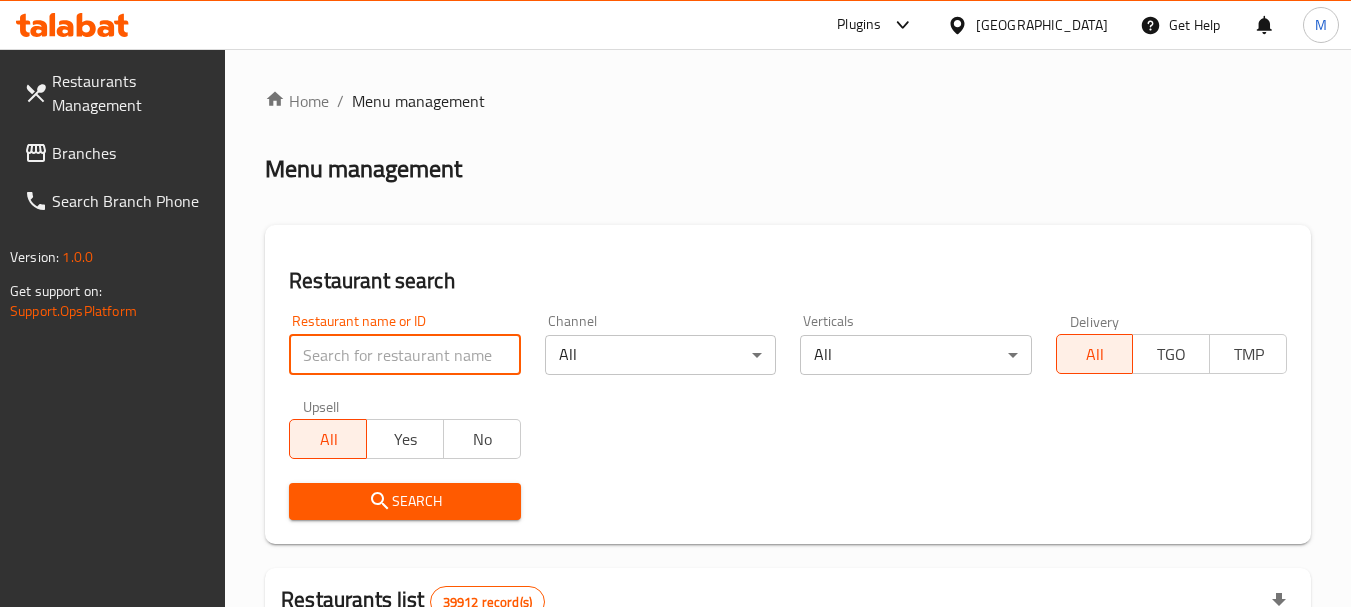 click at bounding box center (404, 355) 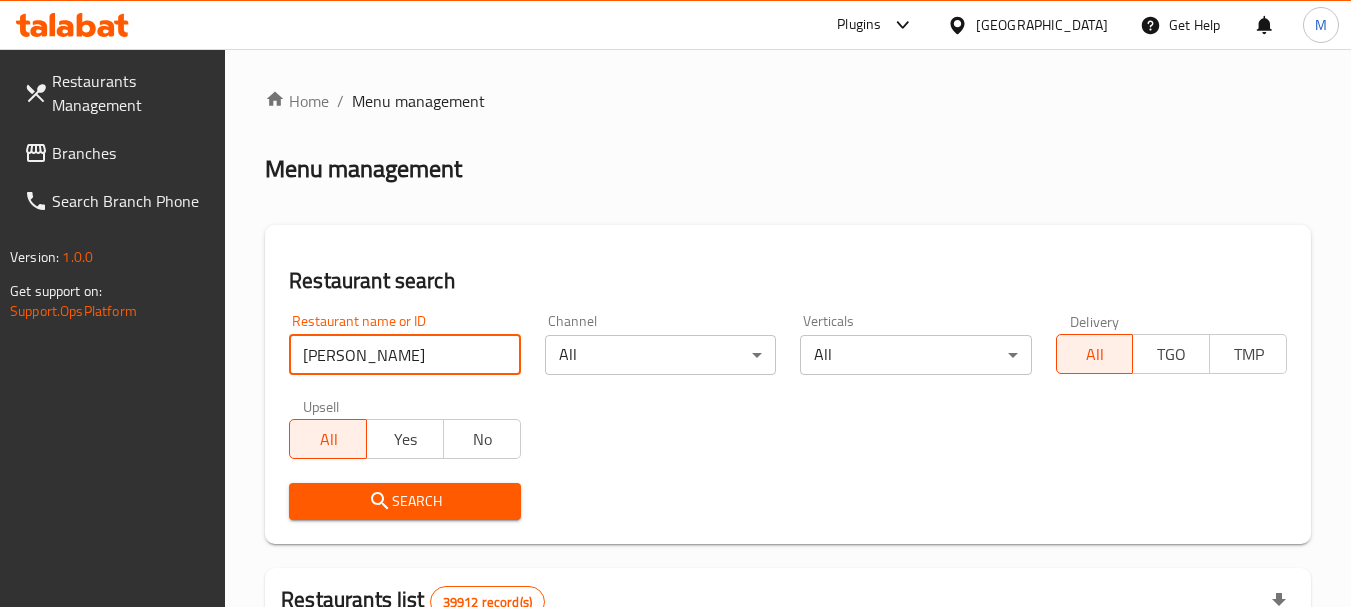 type on "Fu Loong Sushi" 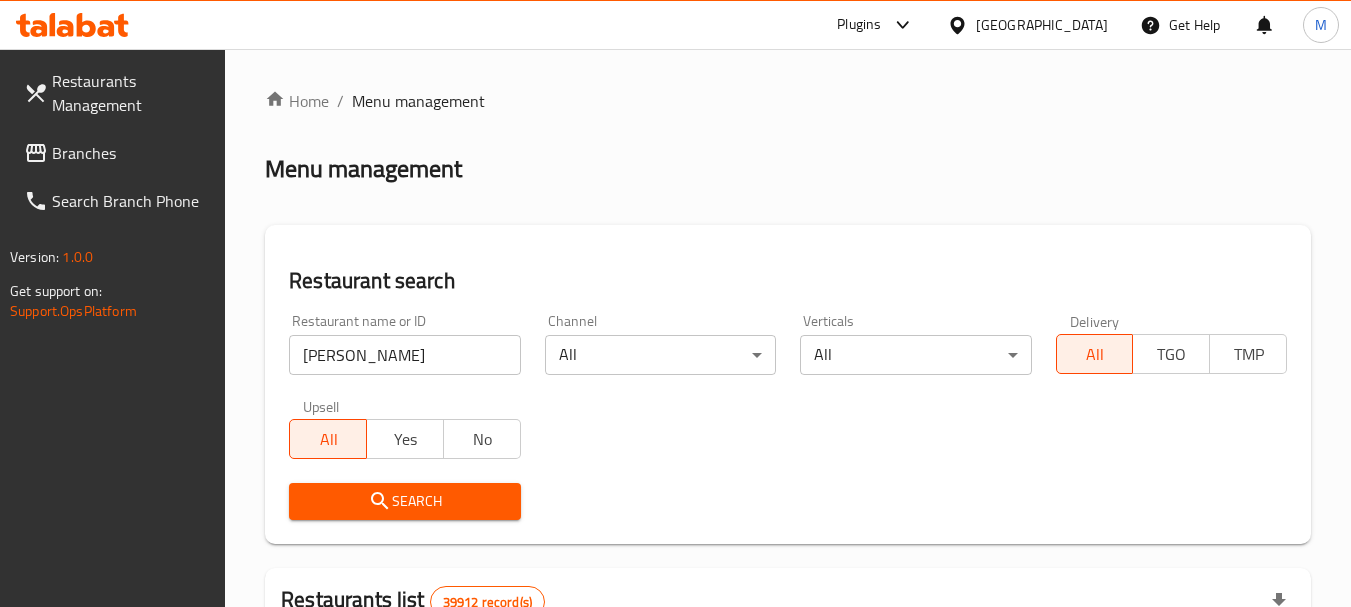 click on "Search" at bounding box center (404, 501) 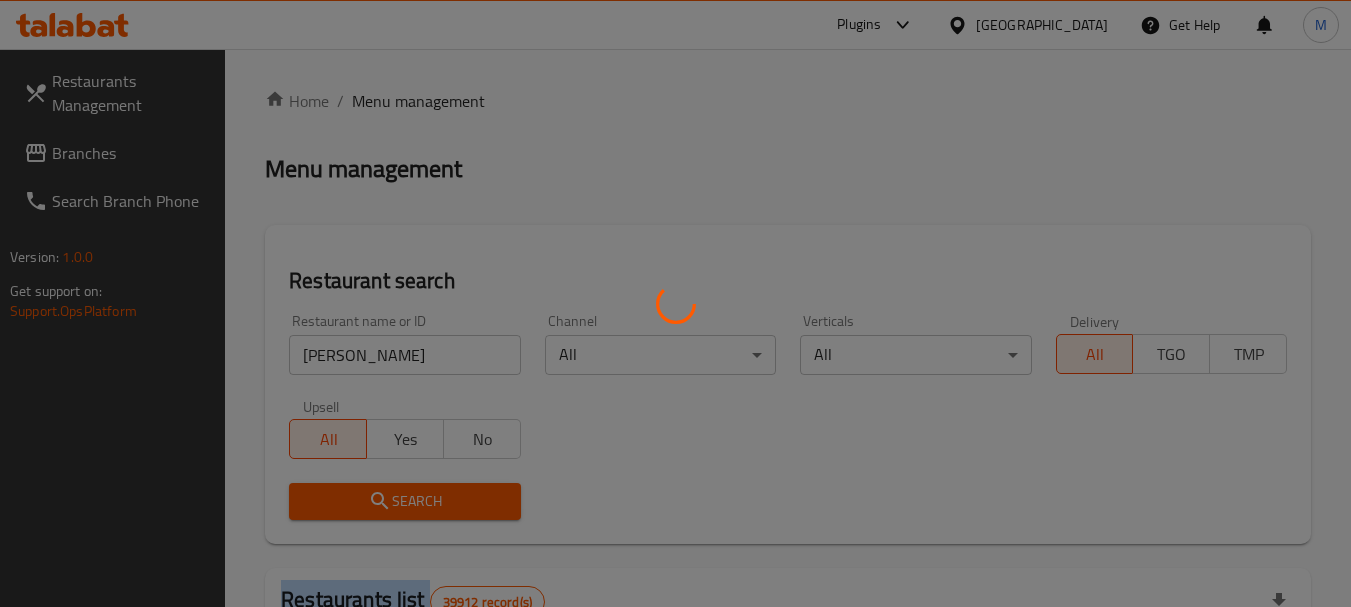click at bounding box center [675, 303] 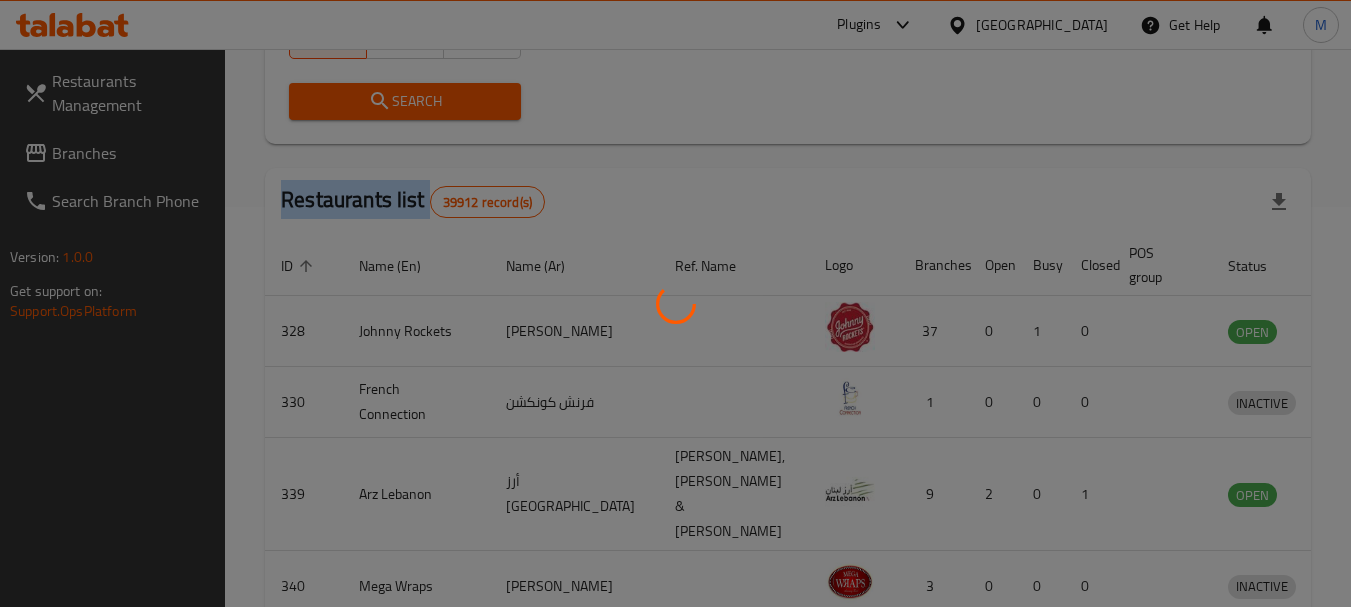scroll, scrollTop: 268, scrollLeft: 0, axis: vertical 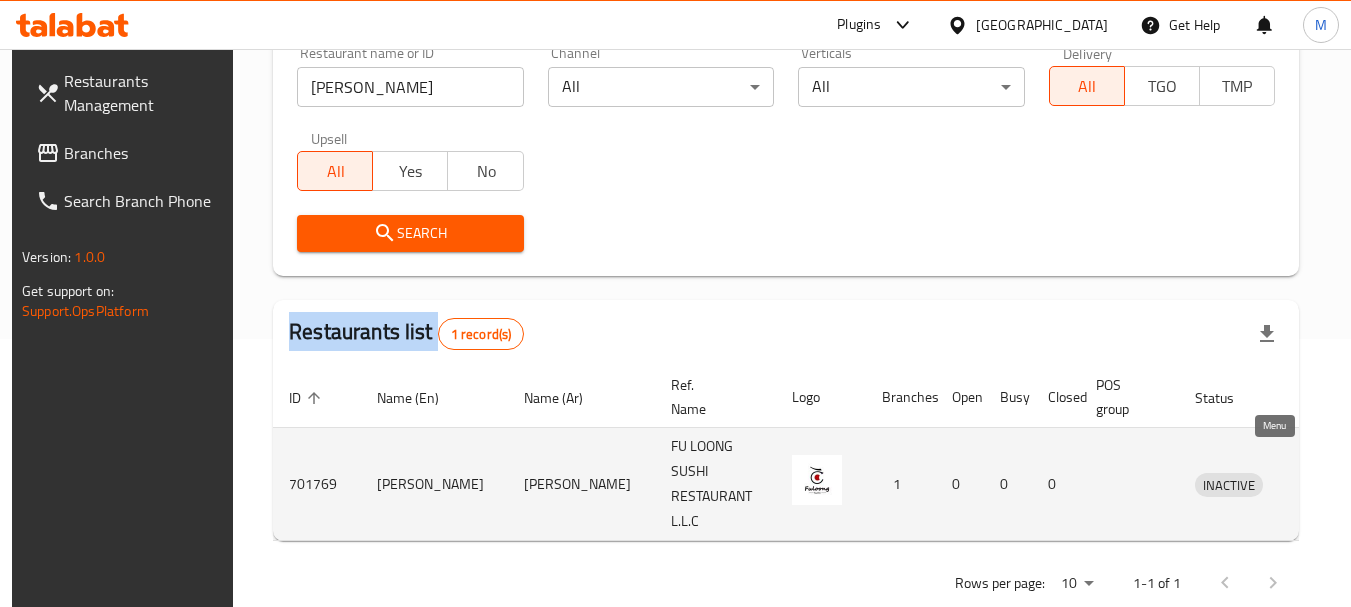 click 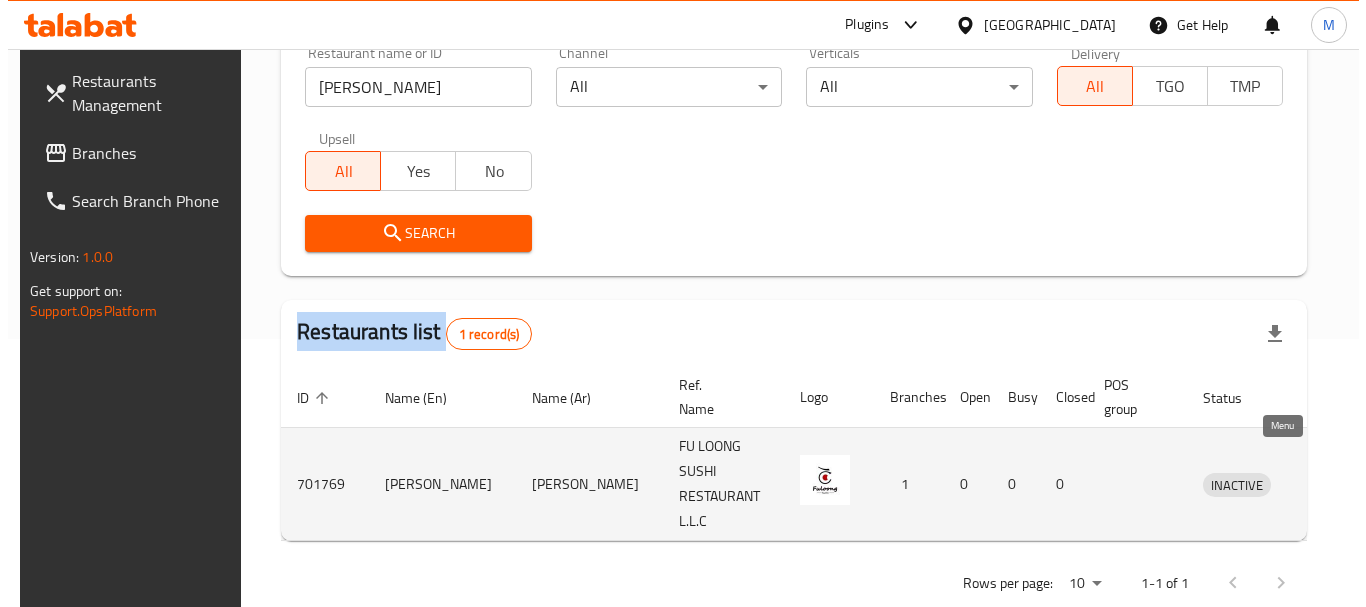 scroll, scrollTop: 0, scrollLeft: 0, axis: both 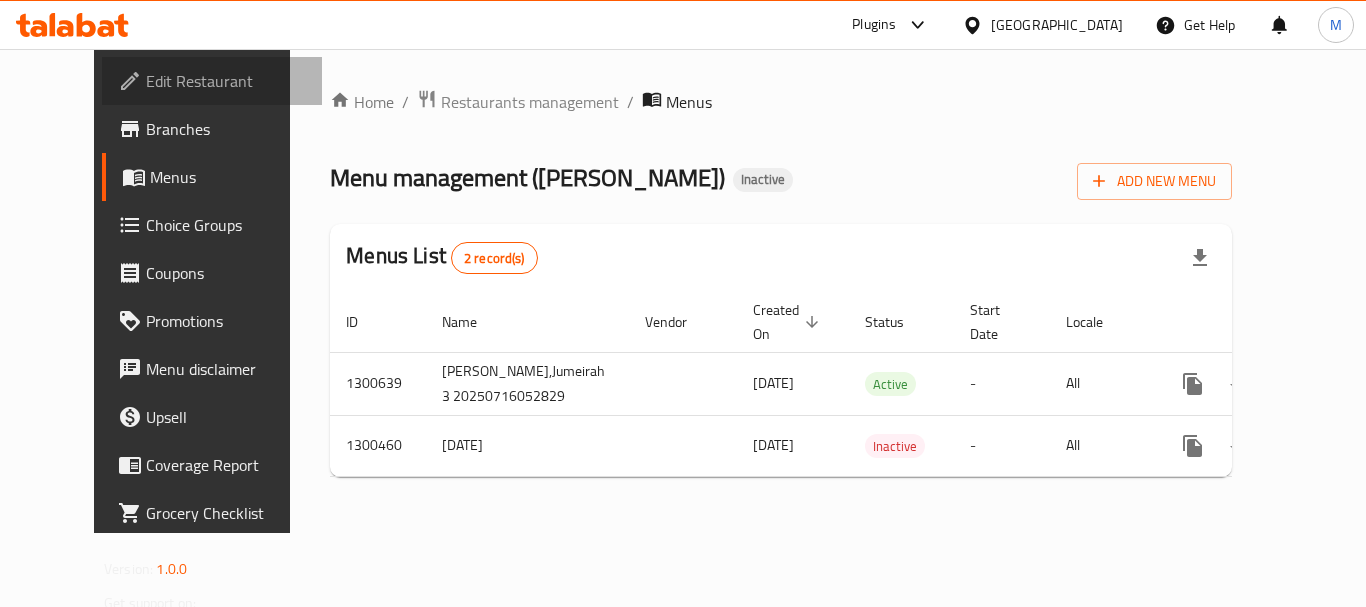 click on "Edit Restaurant" at bounding box center (226, 81) 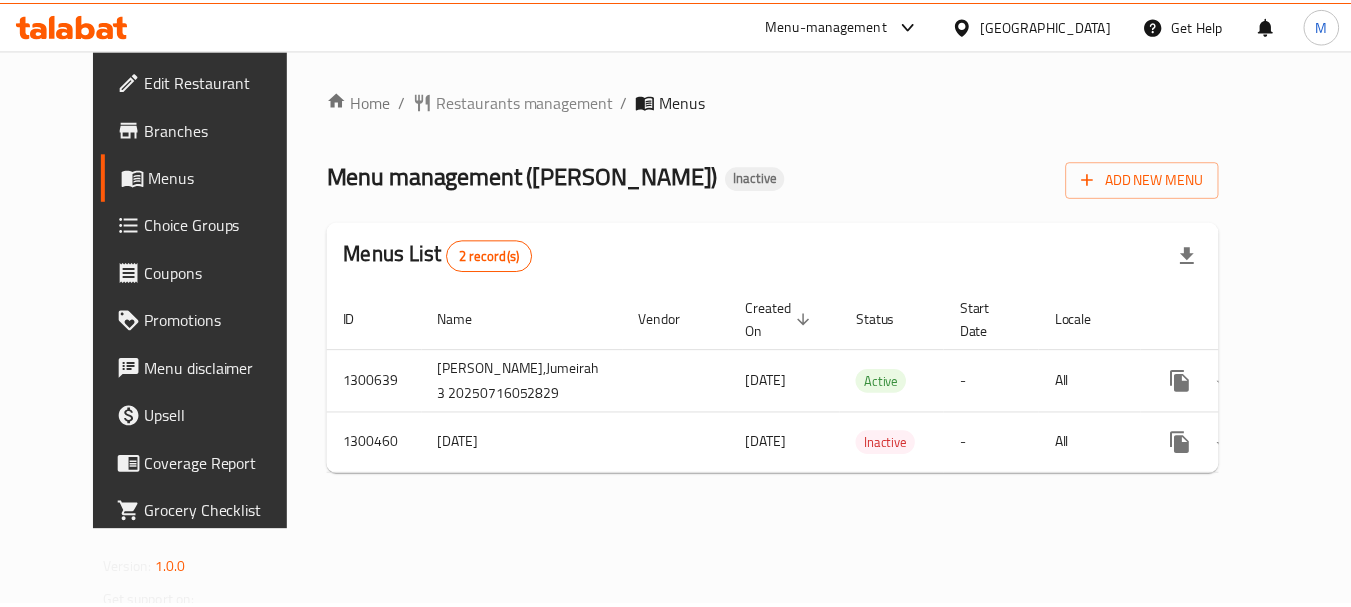 scroll, scrollTop: 0, scrollLeft: 0, axis: both 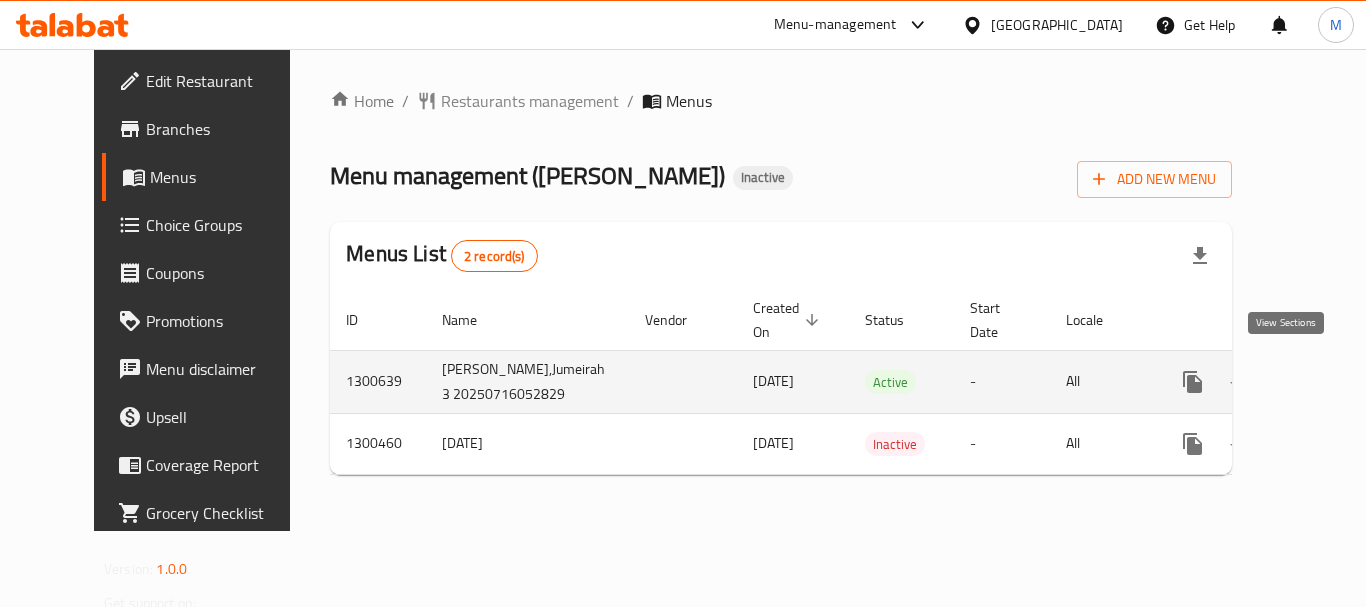 click 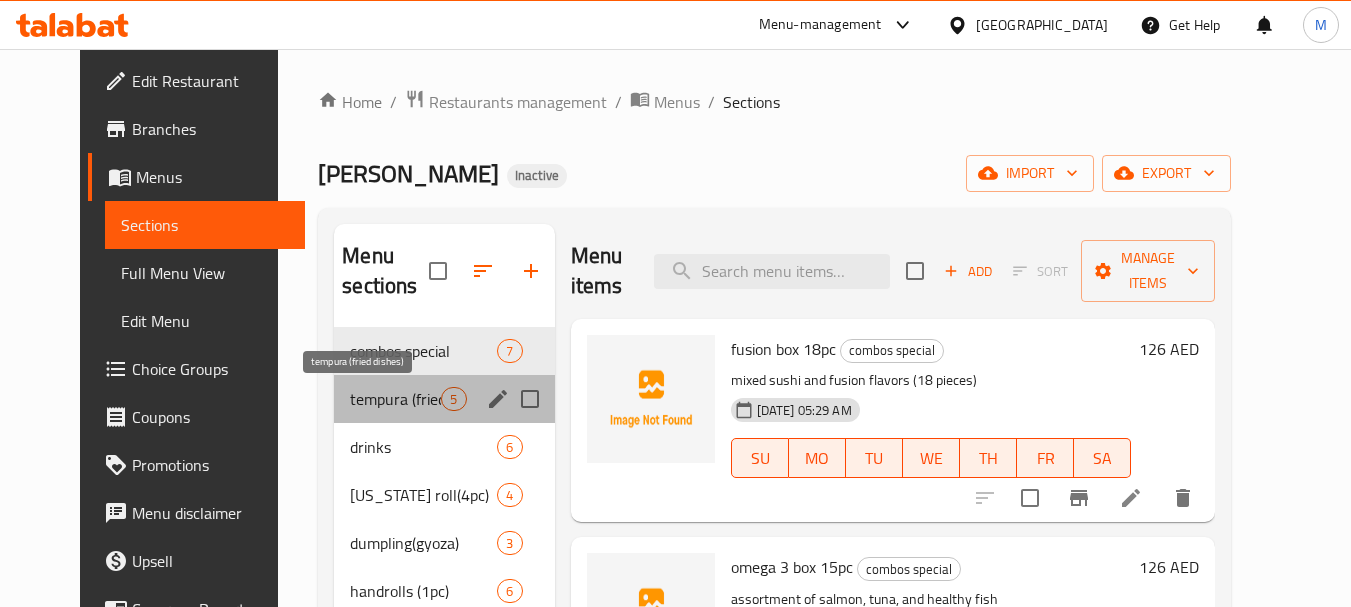 click on "tempura (fried dishes)" at bounding box center (395, 399) 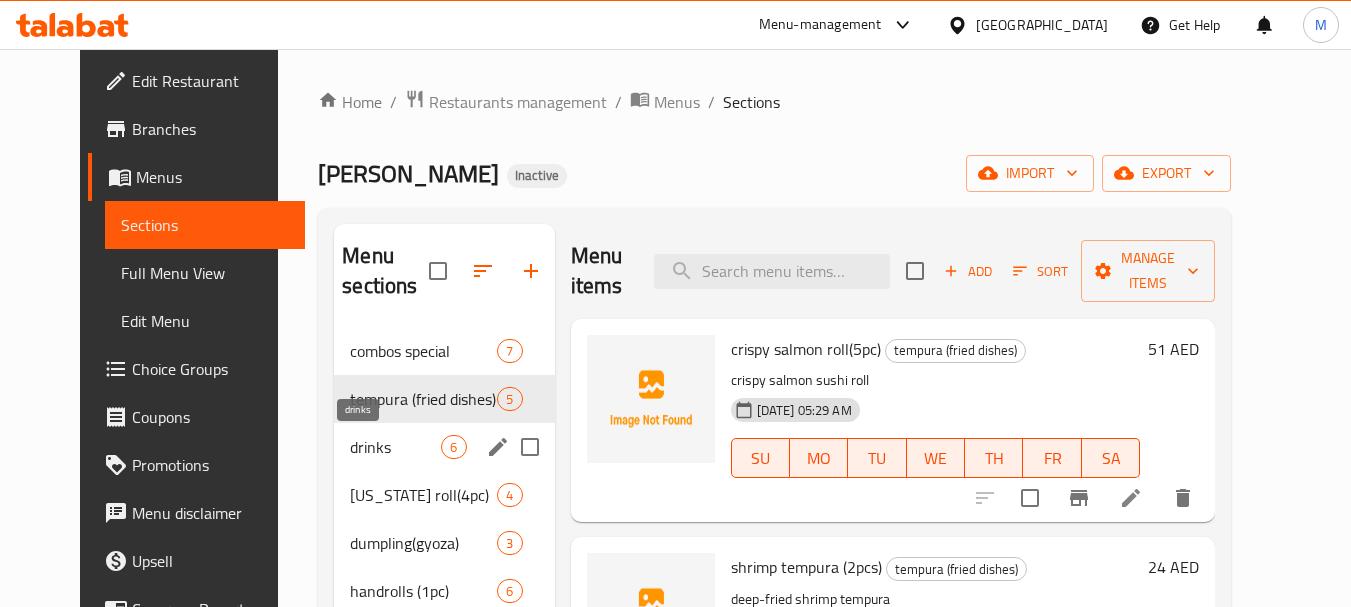 click on "drinks" at bounding box center [395, 447] 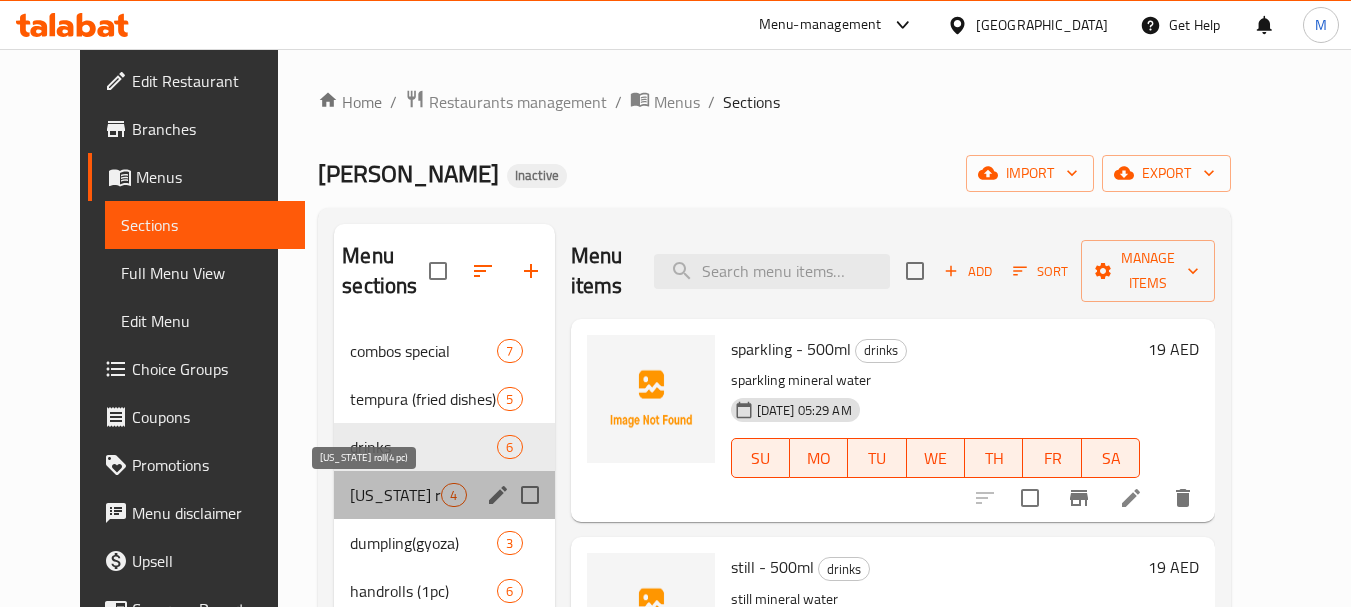 click on "california roll(4pc)" at bounding box center (395, 495) 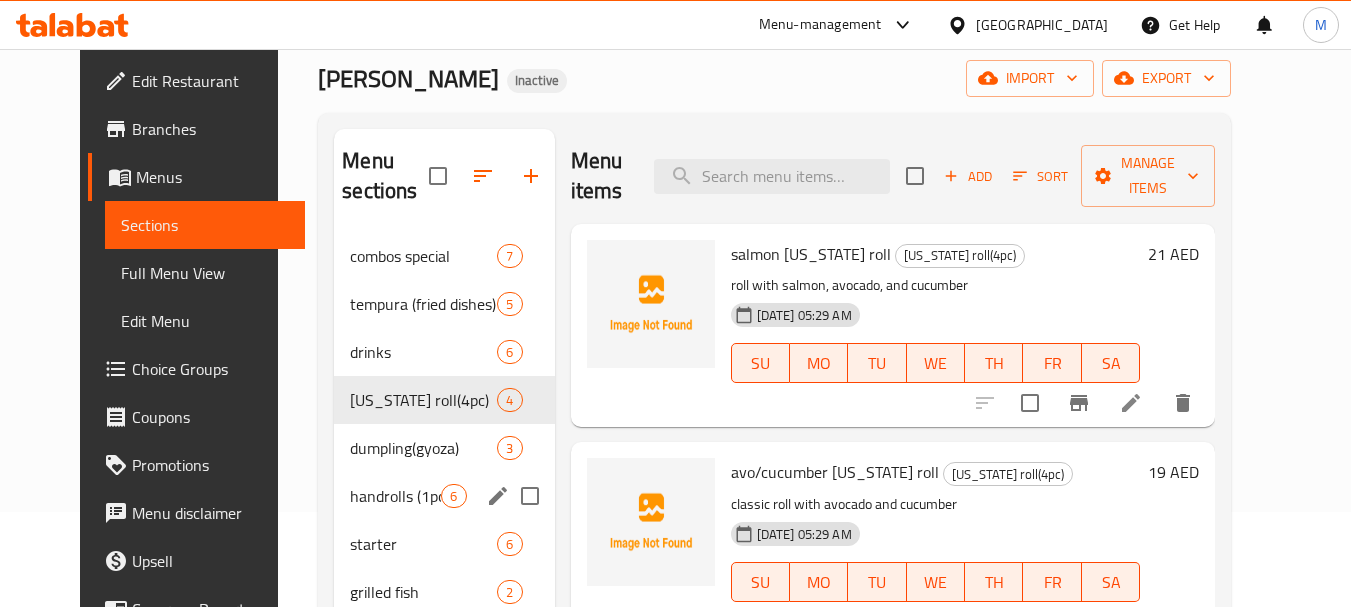 scroll, scrollTop: 100, scrollLeft: 0, axis: vertical 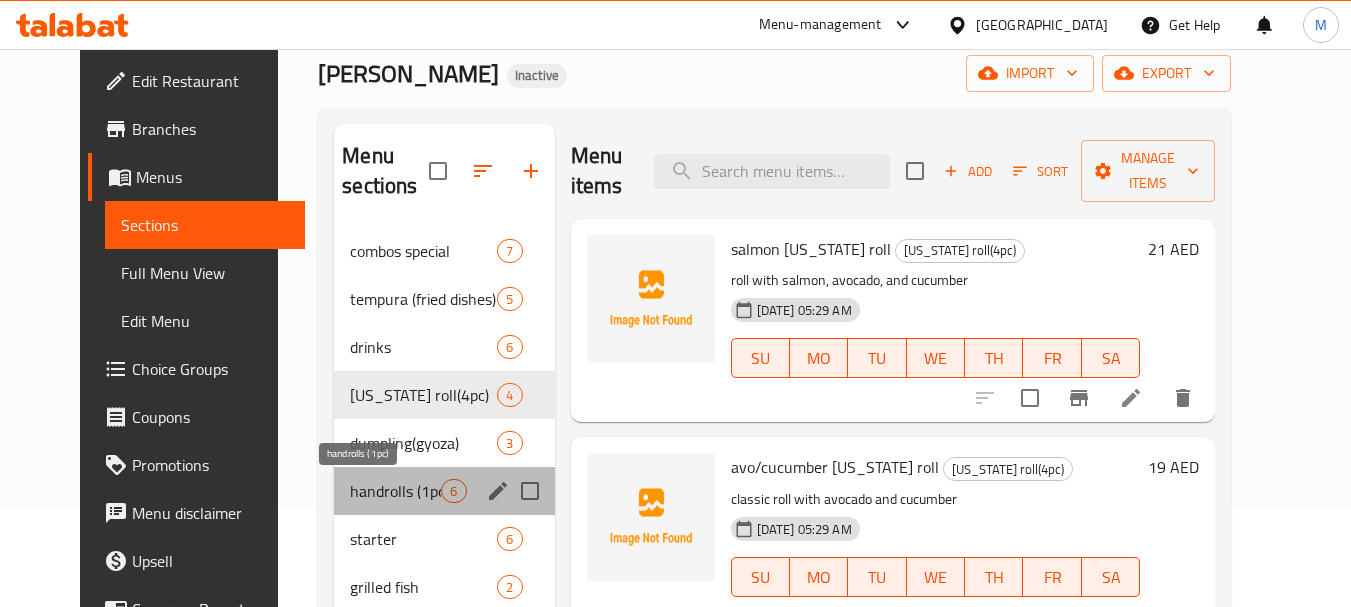 click on "handrolls (1pc)" at bounding box center [395, 491] 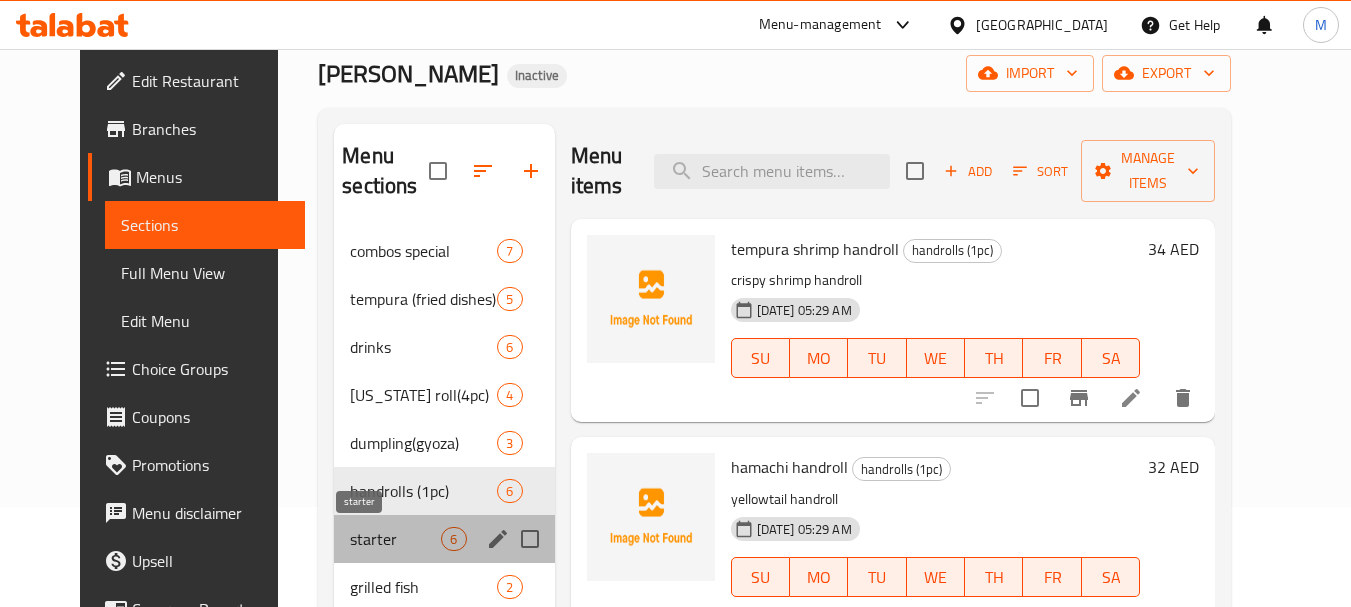 click on "starter" at bounding box center (395, 539) 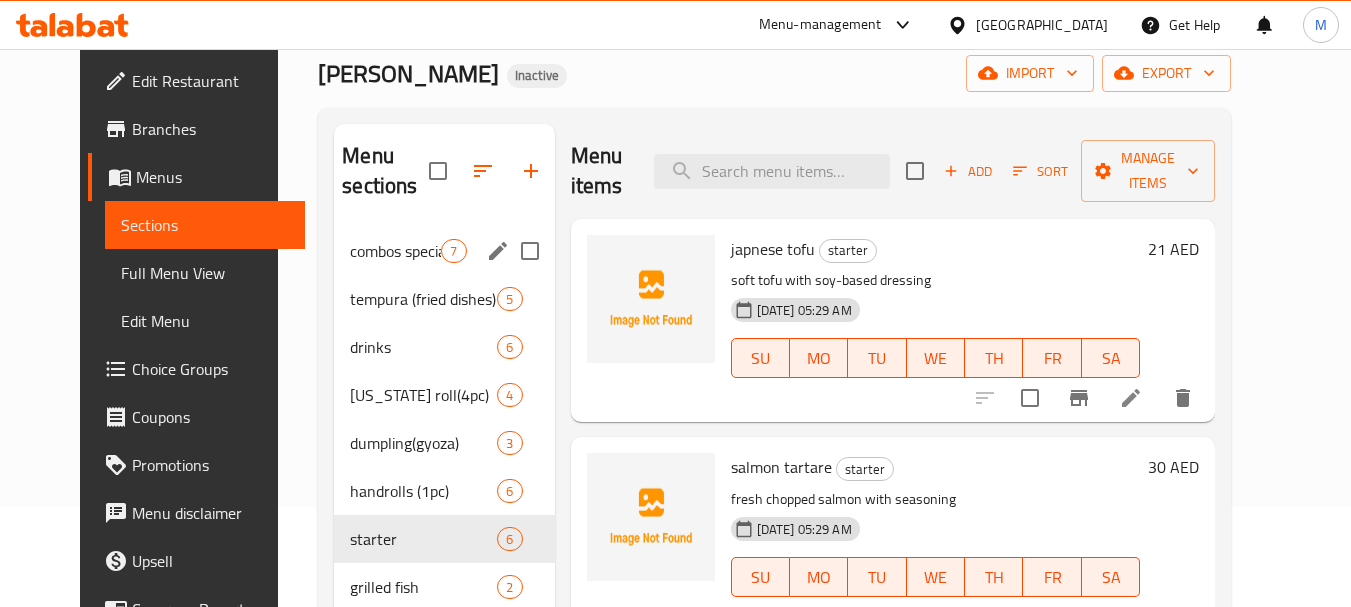 click on "combos special" at bounding box center (395, 251) 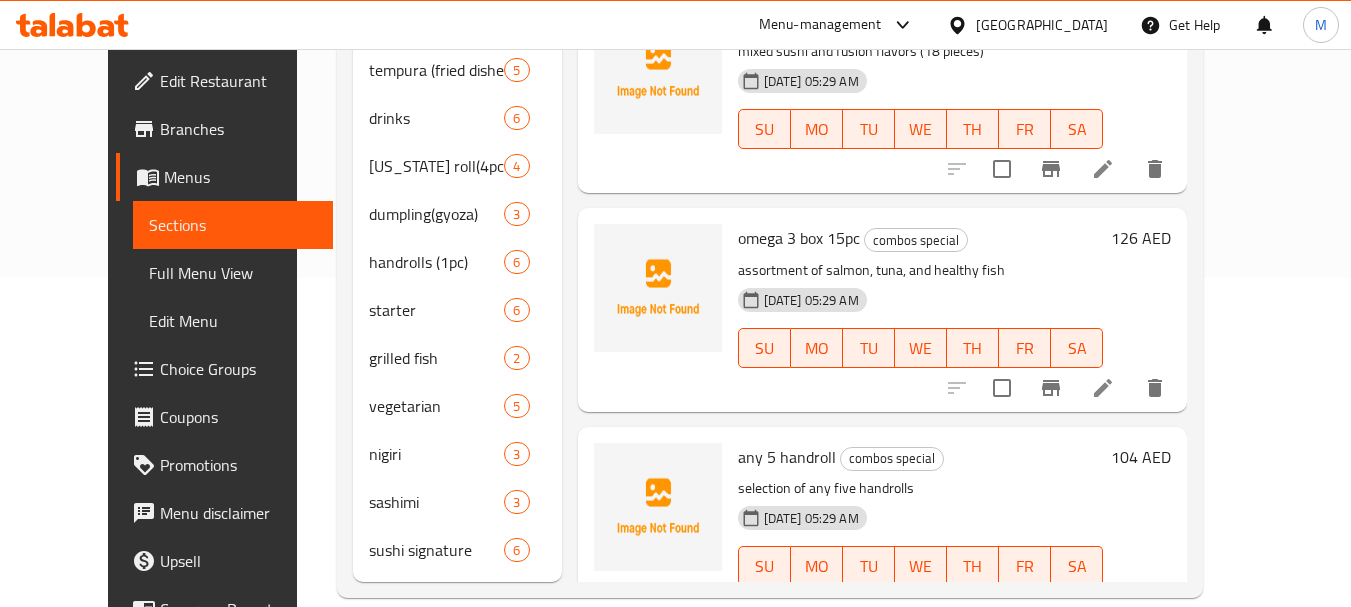 scroll, scrollTop: 360, scrollLeft: 0, axis: vertical 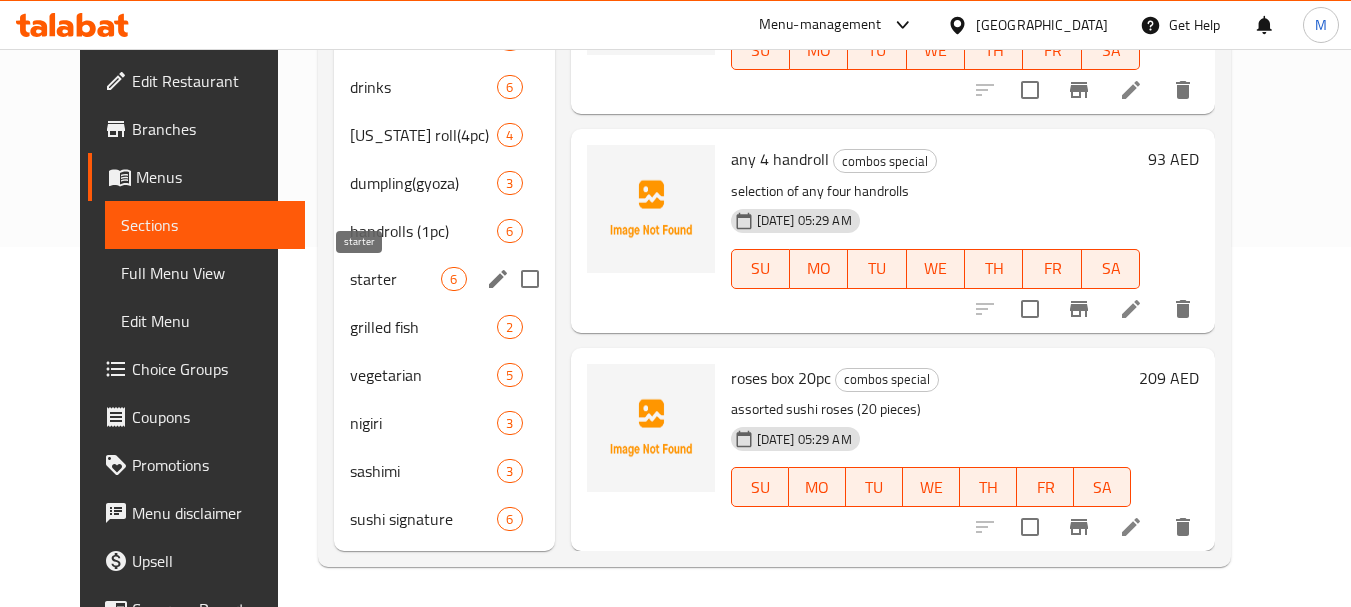 click on "starter 6" at bounding box center [444, 279] 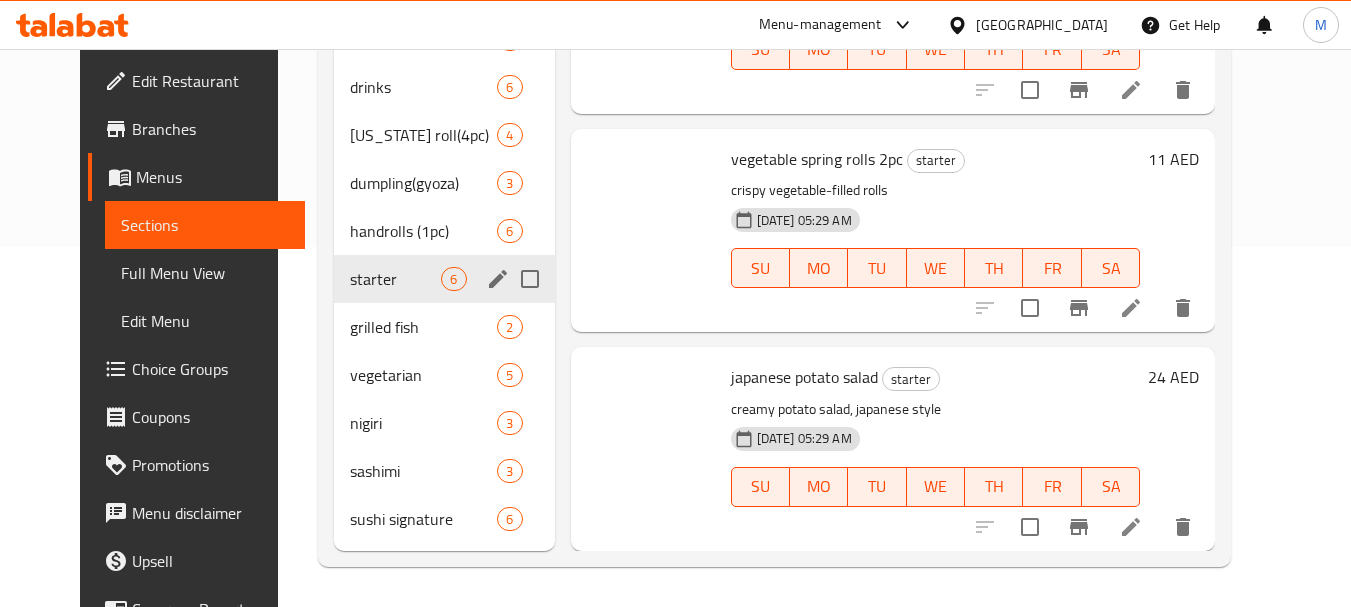 scroll, scrollTop: 704, scrollLeft: 0, axis: vertical 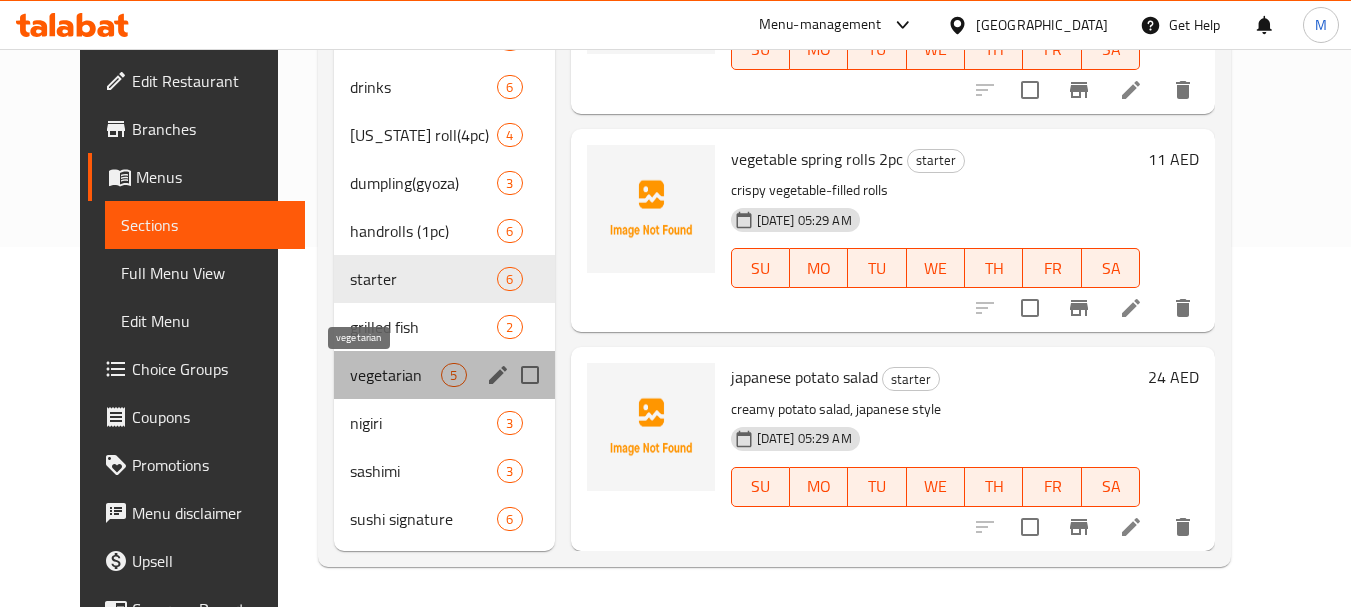 click on "vegetarian" at bounding box center [395, 375] 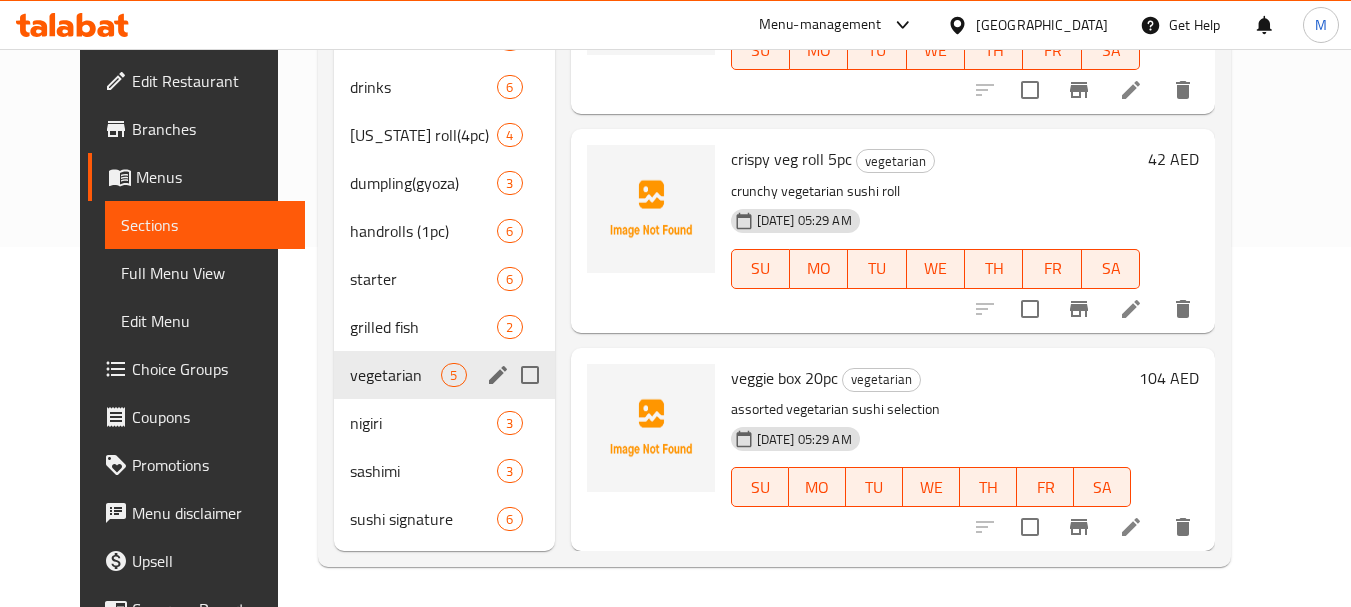 scroll, scrollTop: 149, scrollLeft: 0, axis: vertical 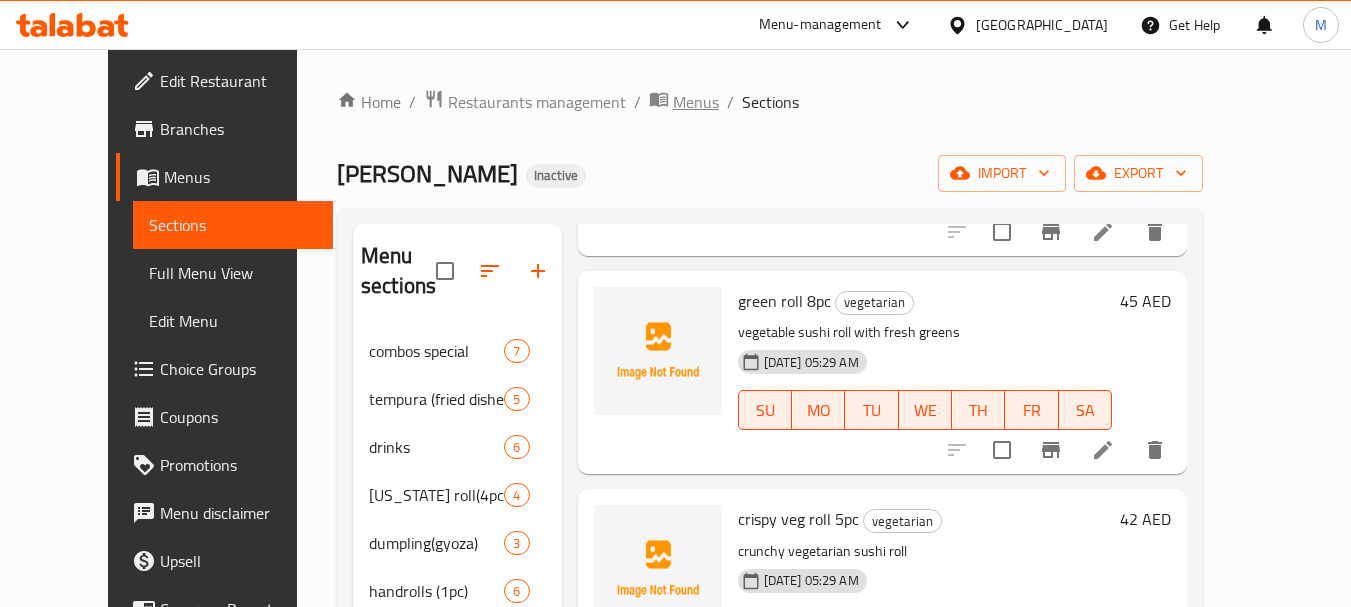 click on "Menus" at bounding box center (696, 102) 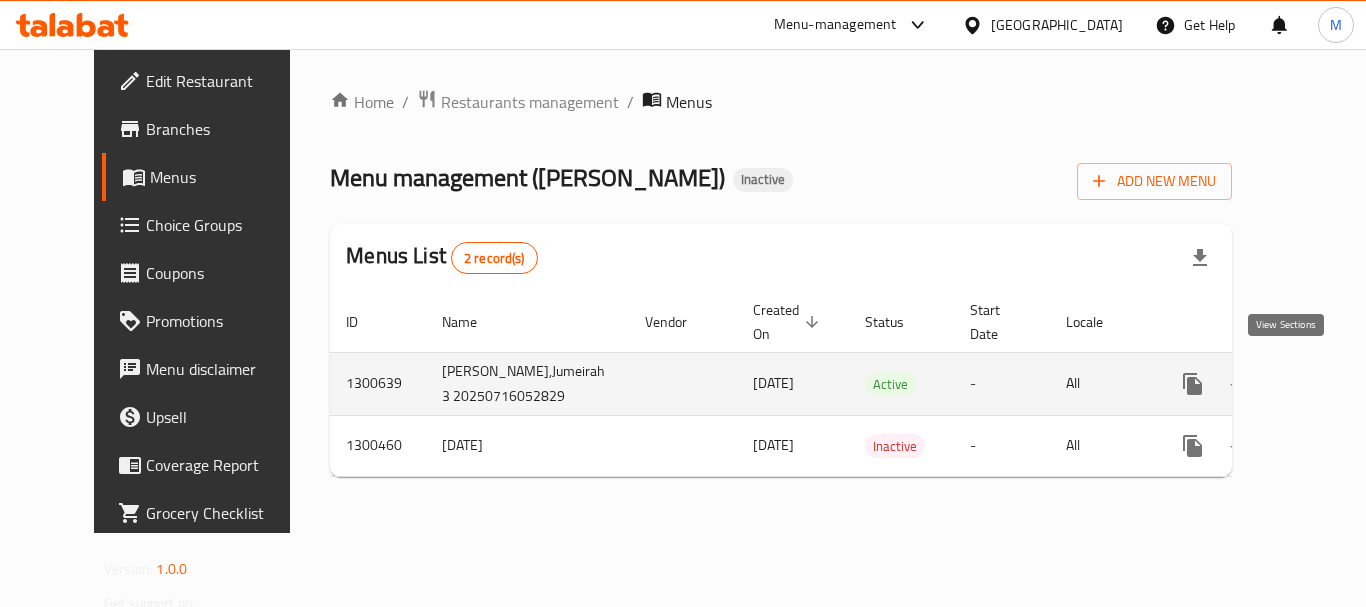 click 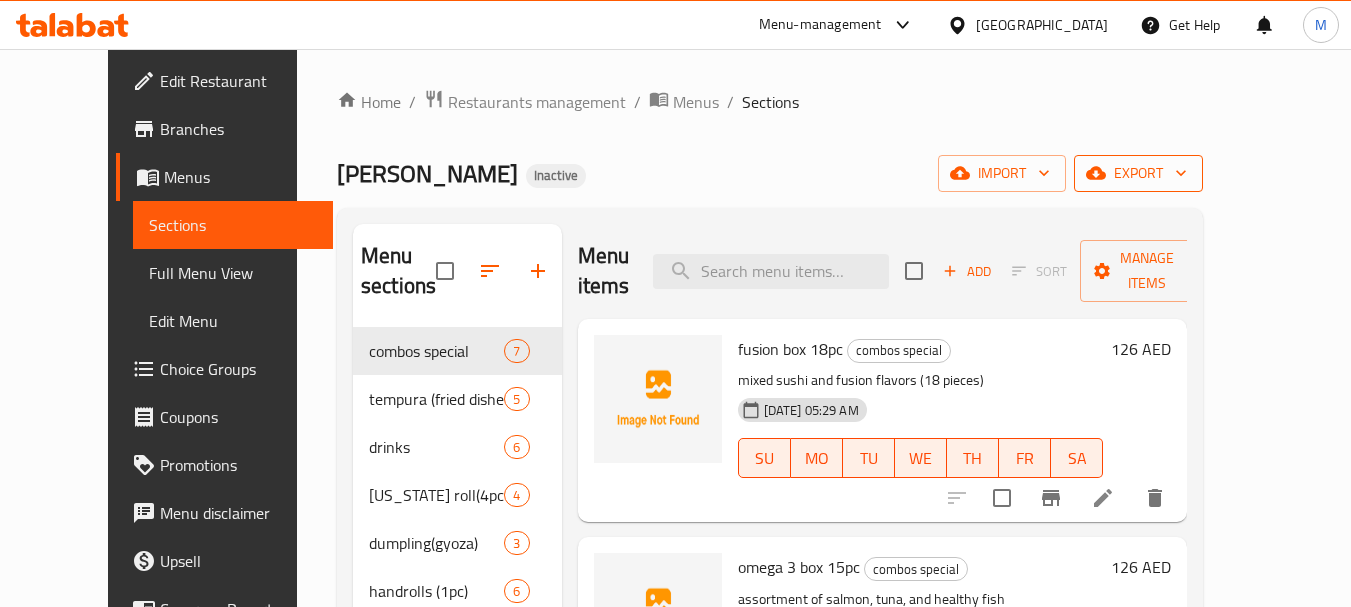 click on "export" at bounding box center (1138, 173) 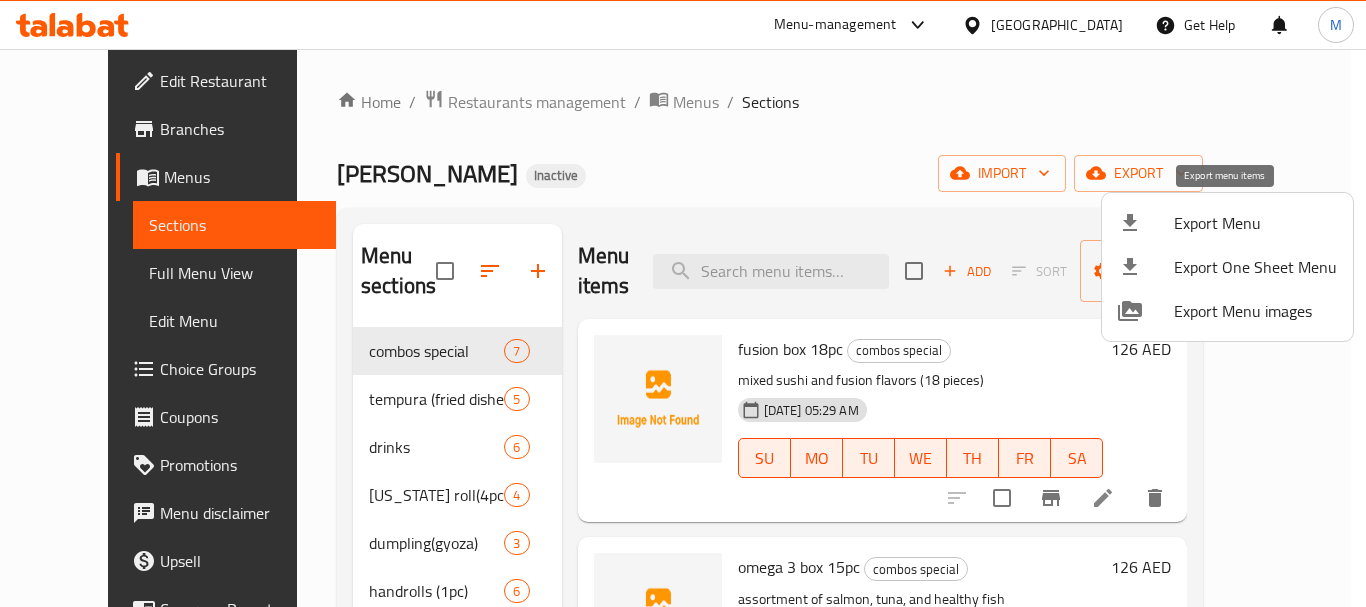 click on "Export Menu" at bounding box center (1255, 223) 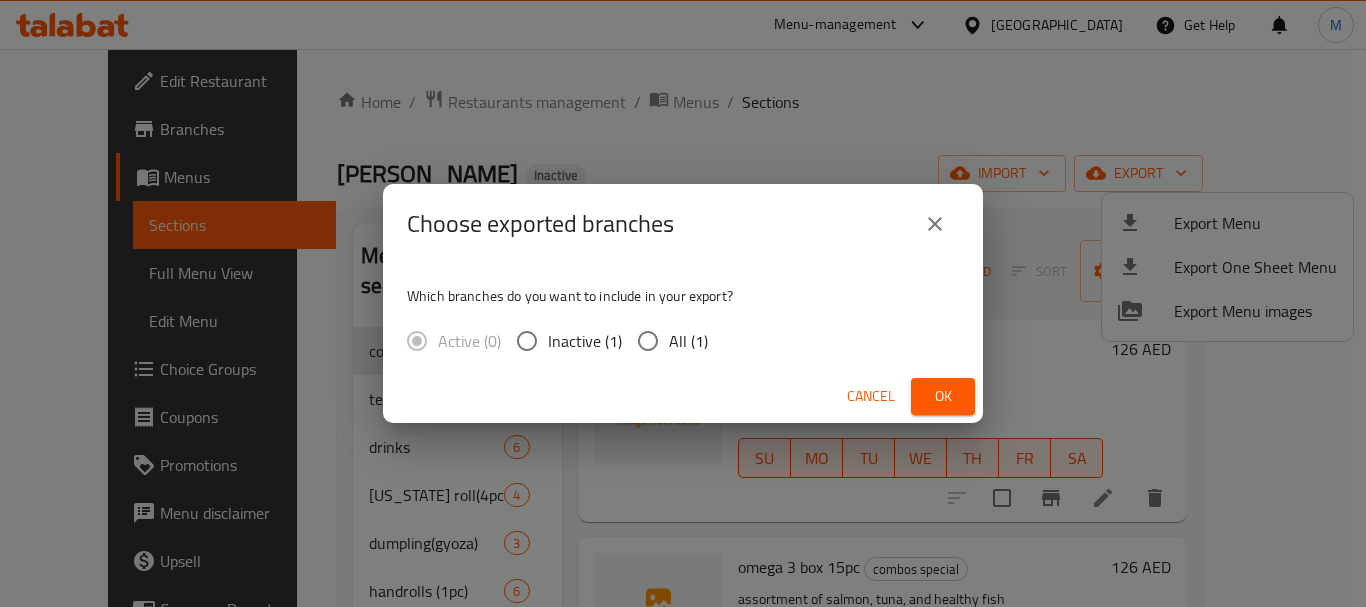 drag, startPoint x: 671, startPoint y: 346, endPoint x: 738, endPoint y: 353, distance: 67.36468 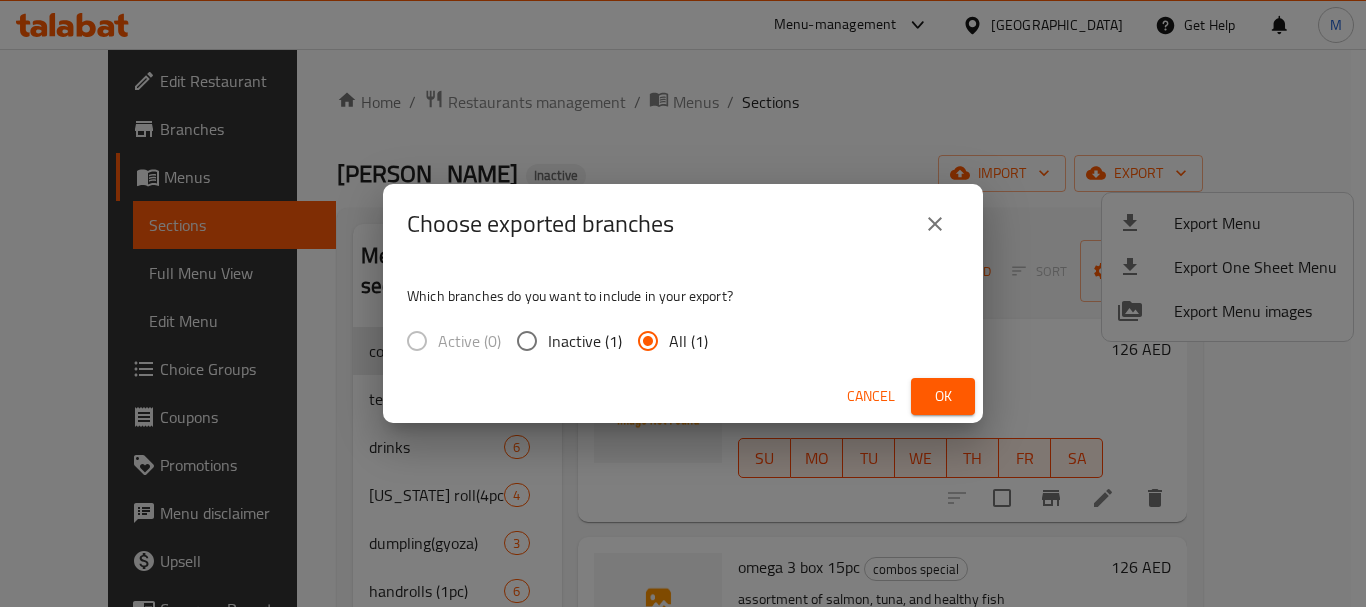 click on "Ok" at bounding box center (943, 396) 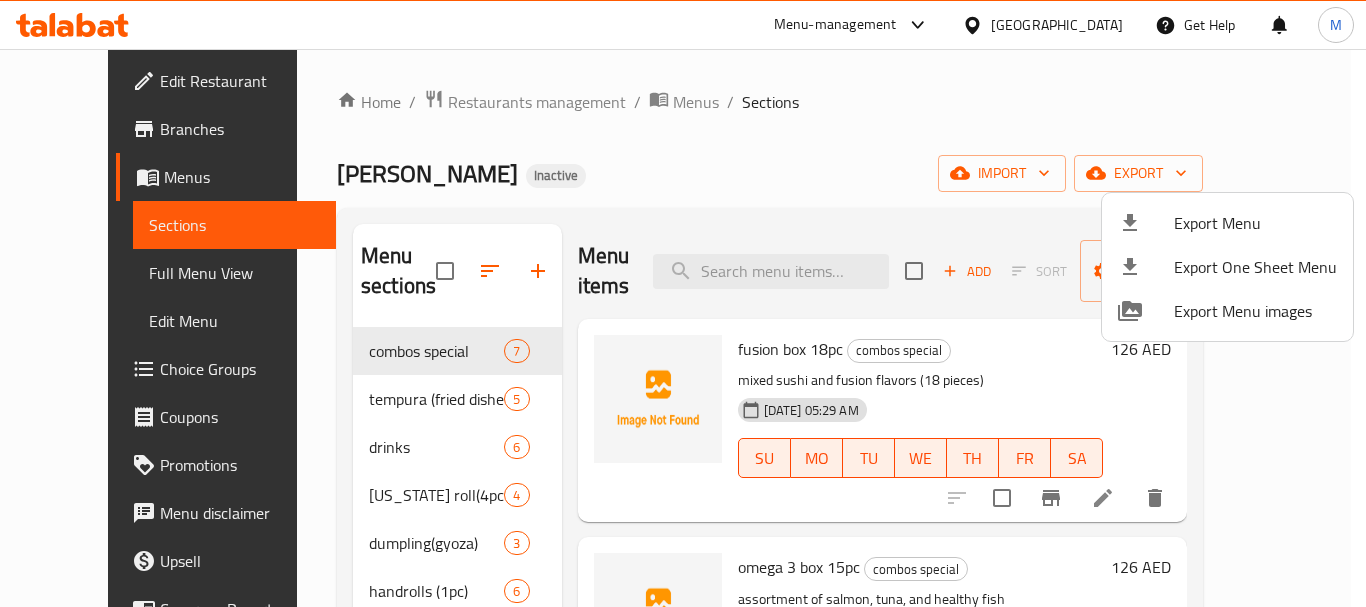 click at bounding box center [683, 303] 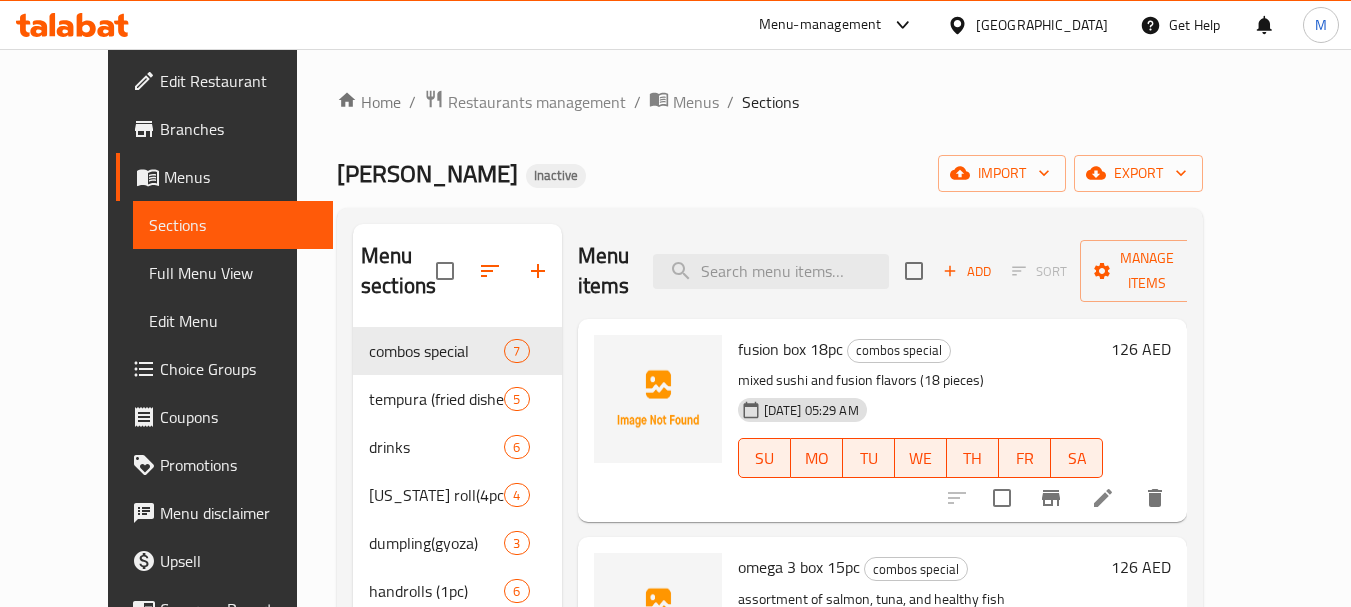 click on "United Arab Emirates" at bounding box center [1042, 25] 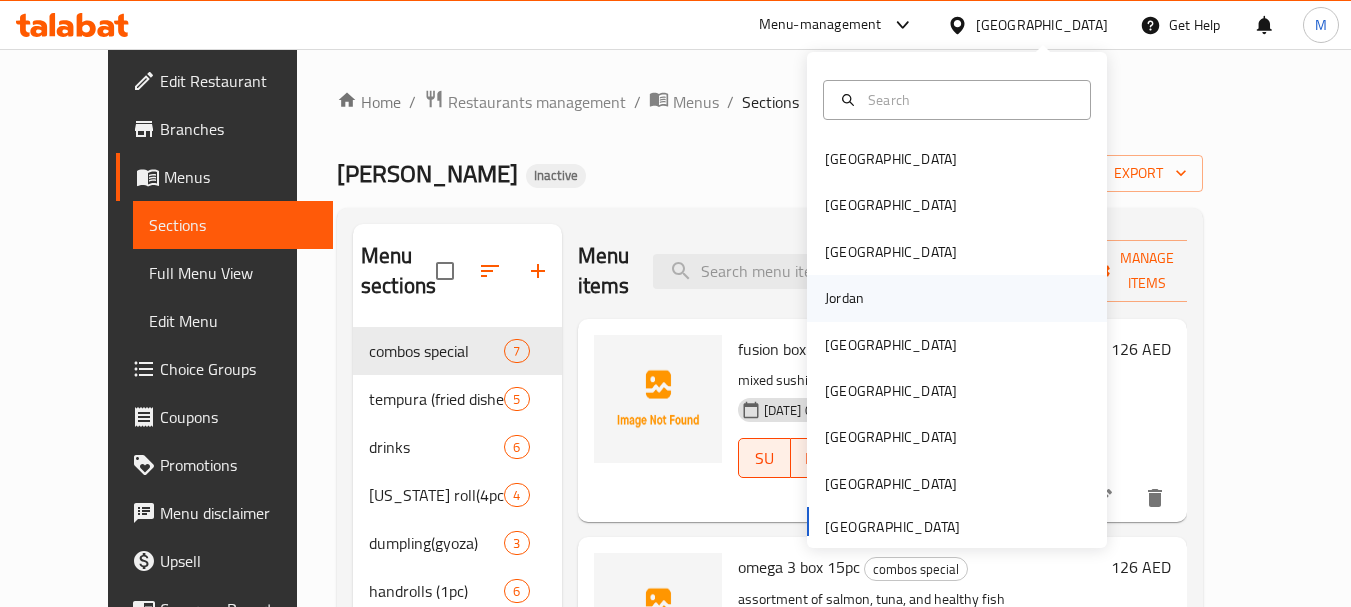 click on "Jordan" at bounding box center [844, 298] 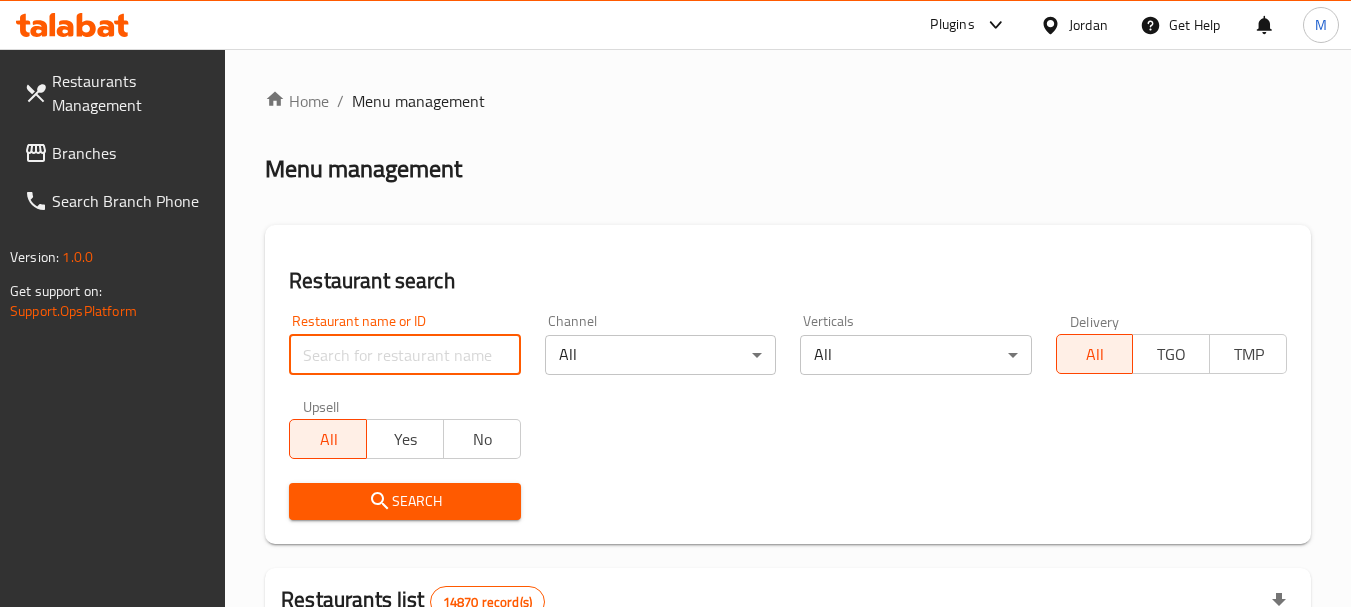 paste on "Charly" 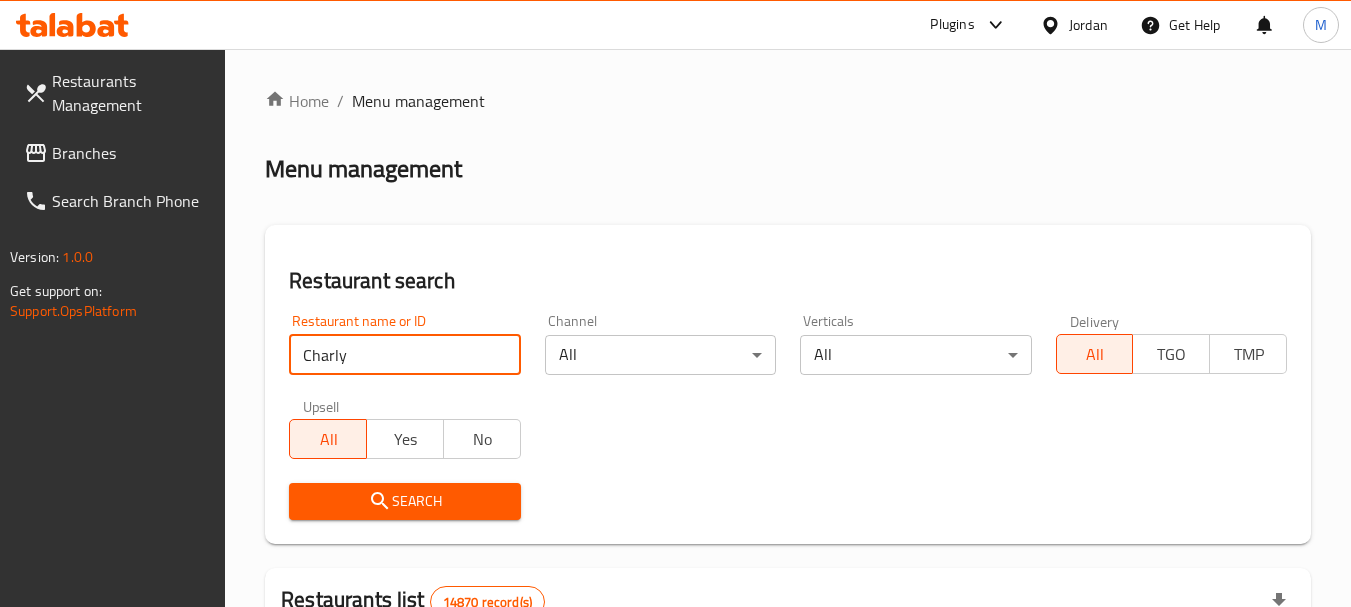 type on "Charly" 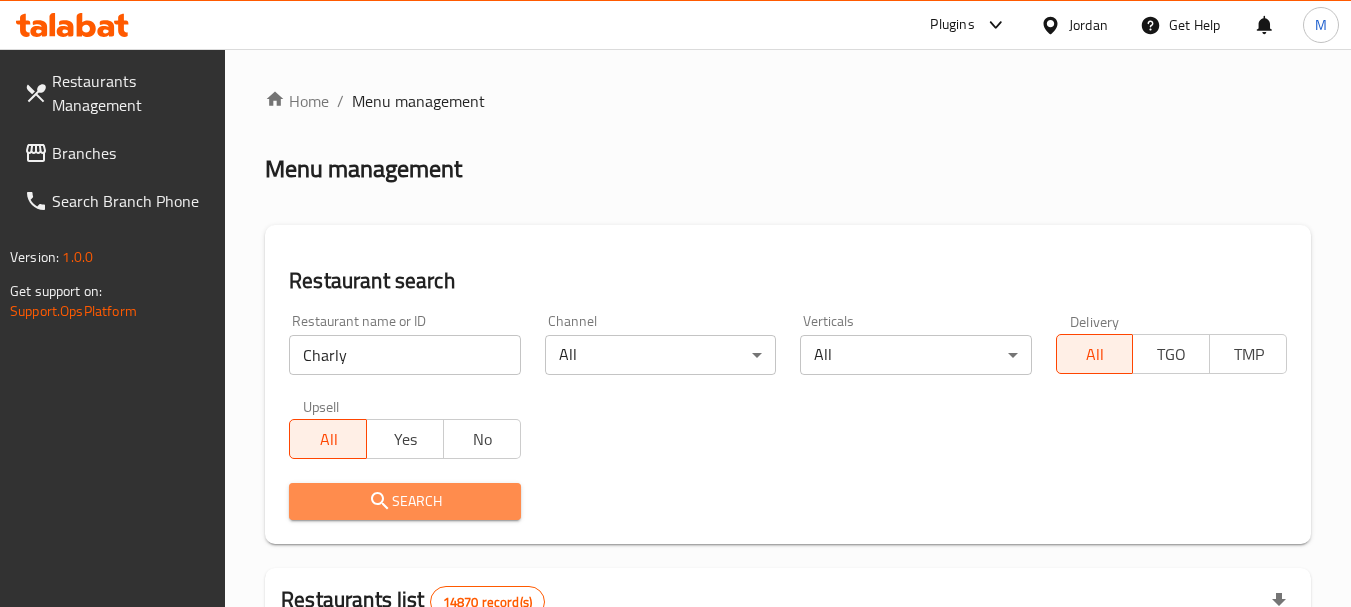 click on "Search" at bounding box center [404, 501] 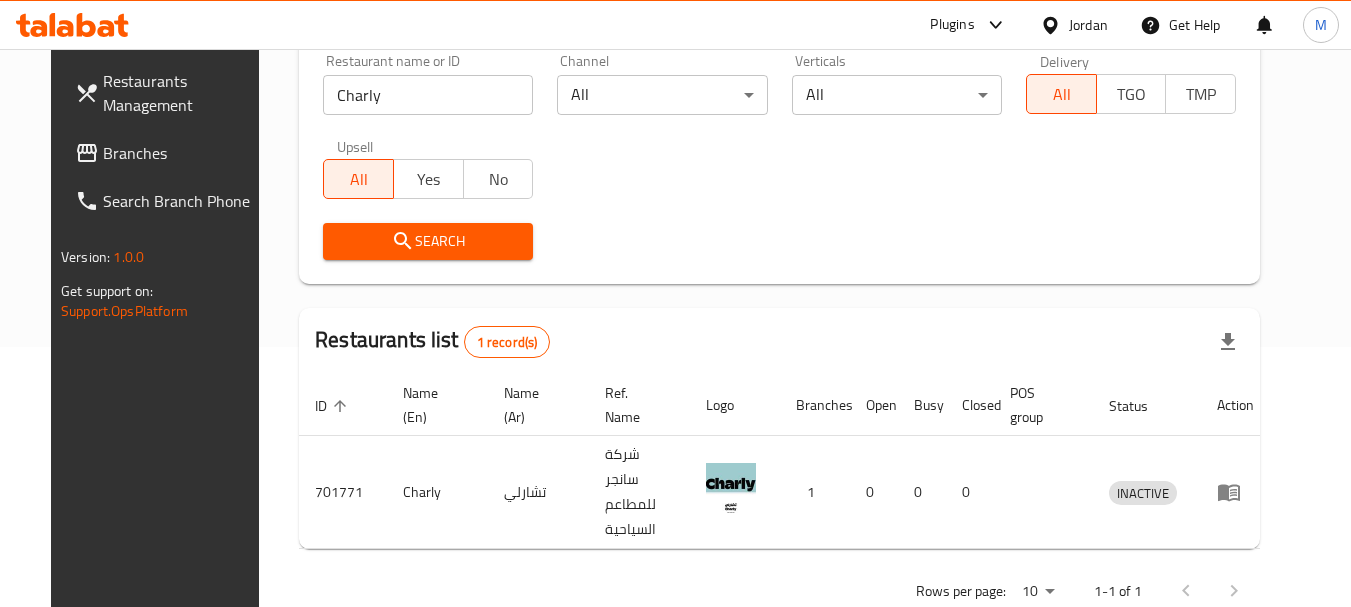 scroll, scrollTop: 268, scrollLeft: 0, axis: vertical 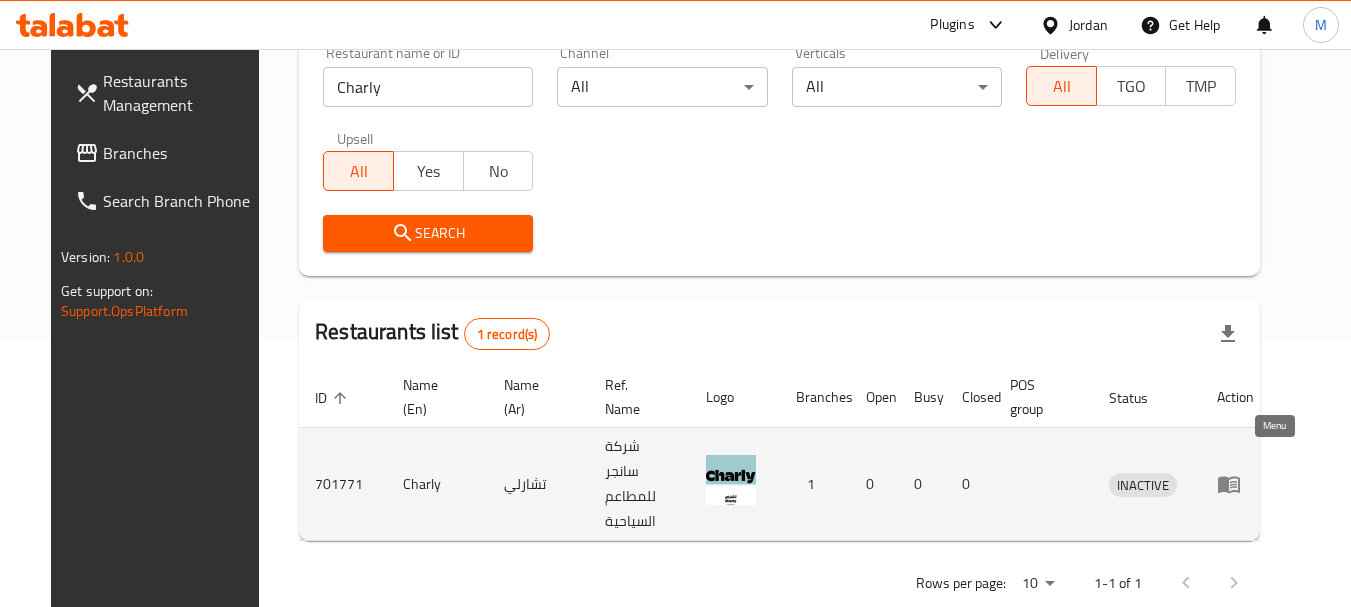 click 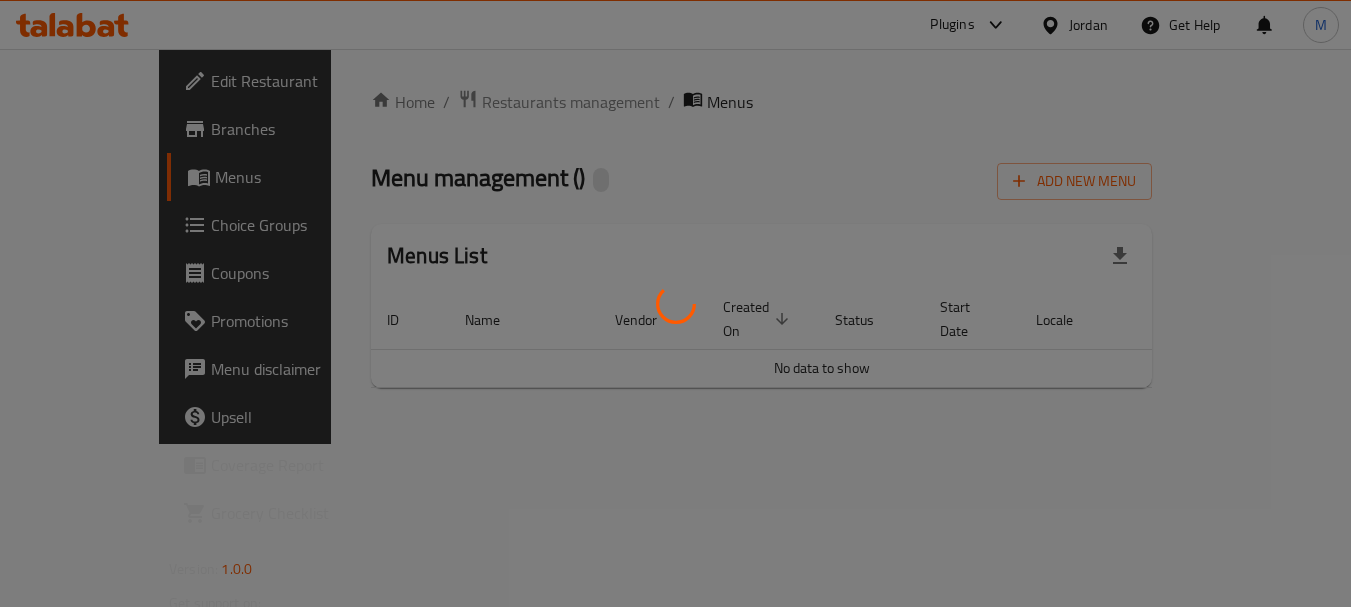 scroll, scrollTop: 0, scrollLeft: 0, axis: both 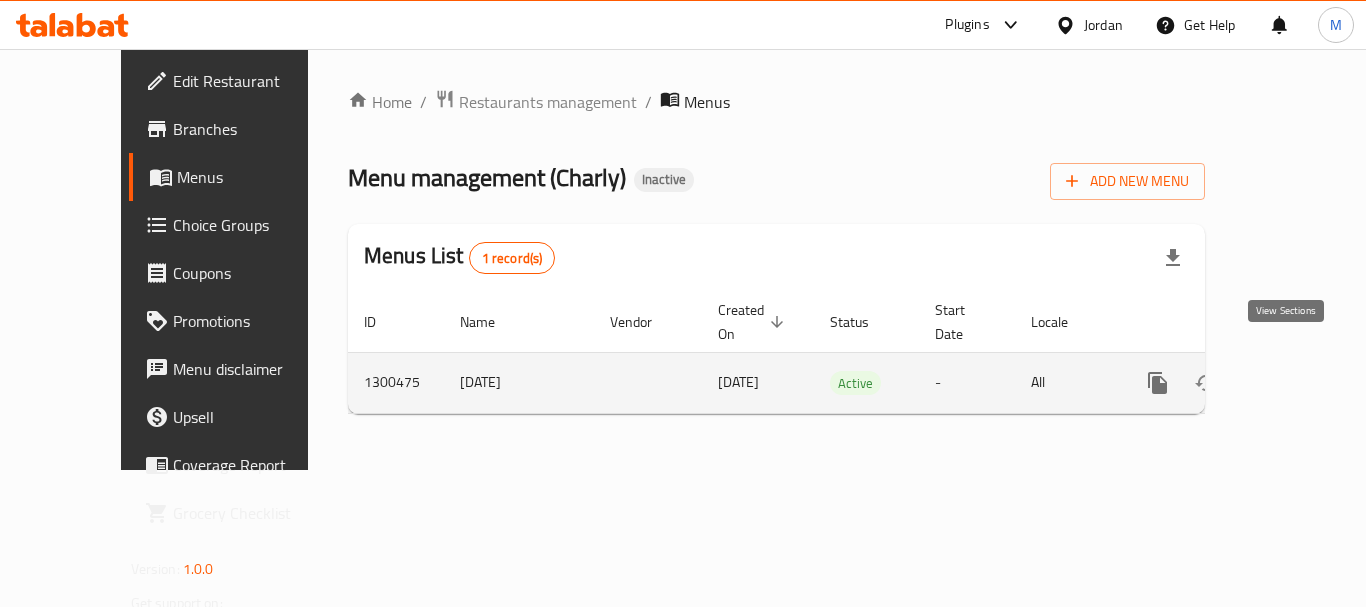 click 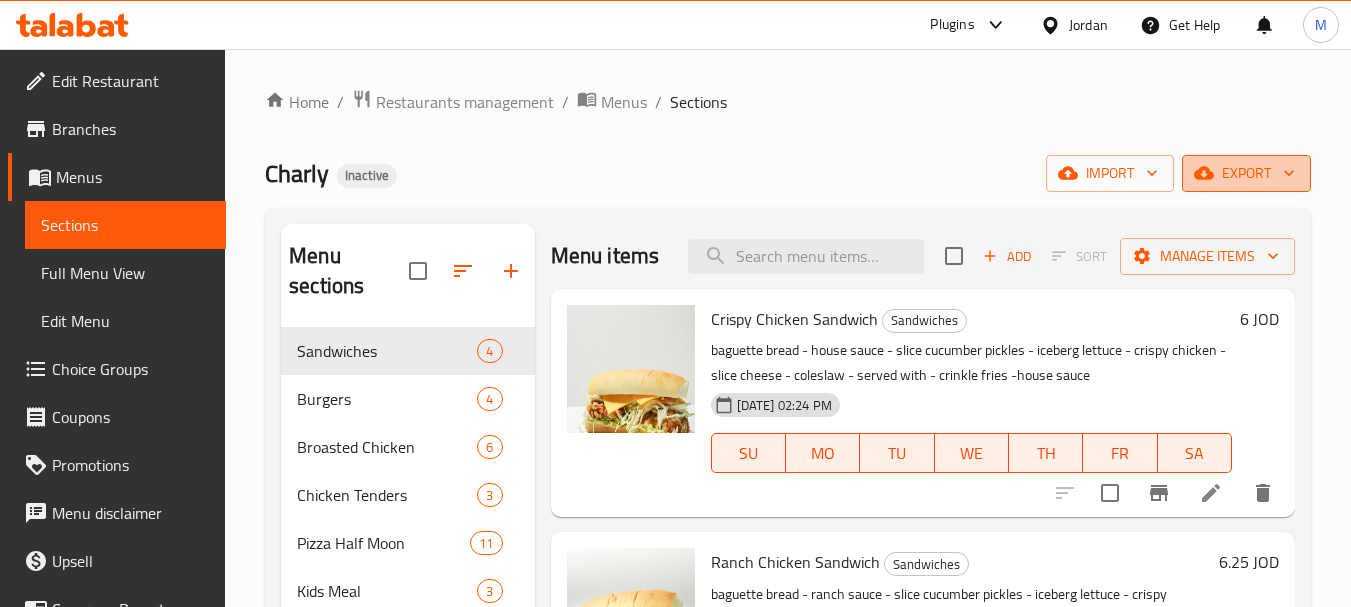 click on "export" at bounding box center [1246, 173] 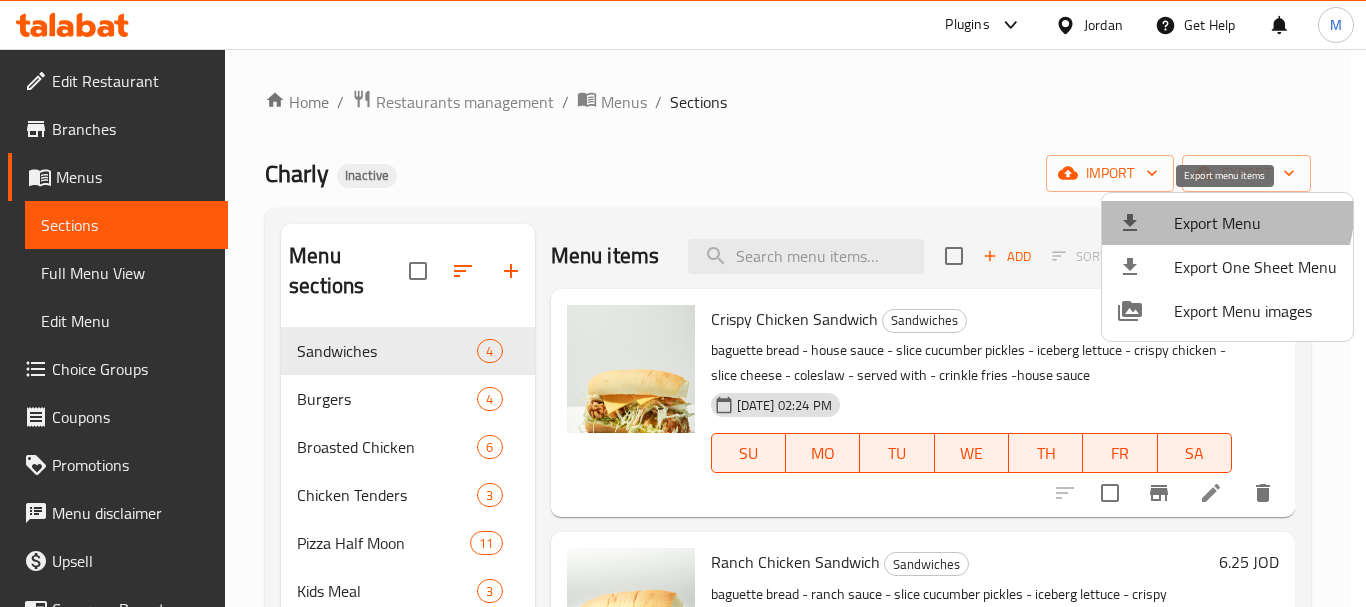 click on "Export Menu" at bounding box center [1255, 223] 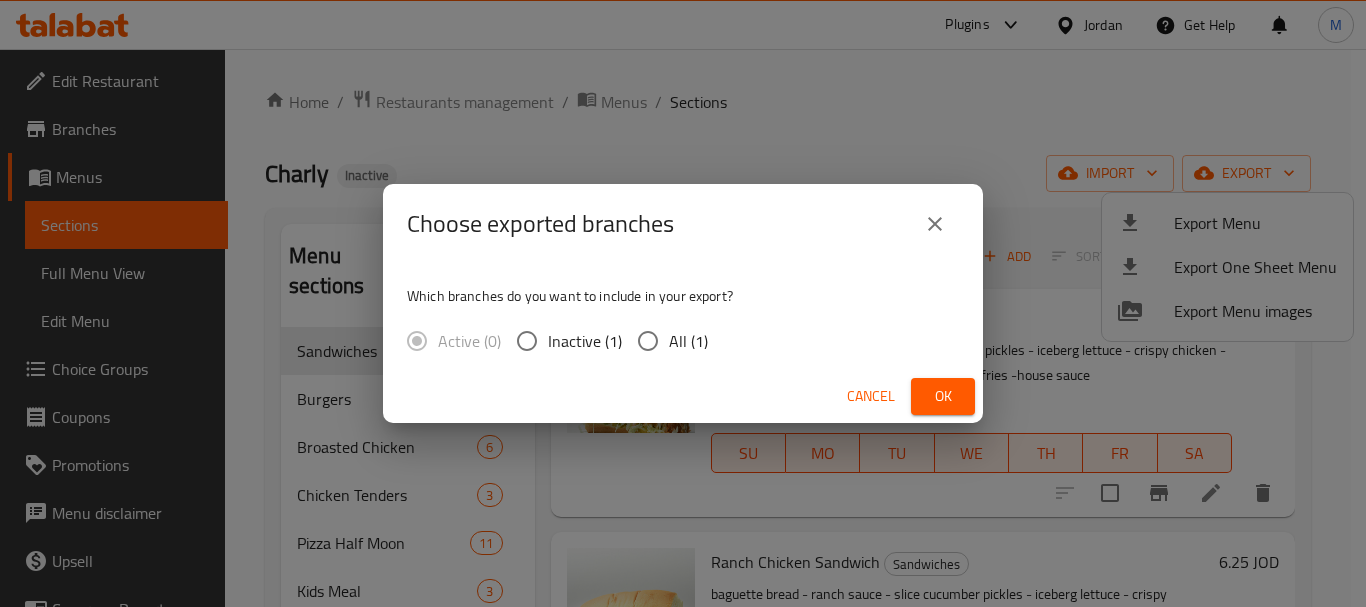click on "All (1)" at bounding box center [688, 341] 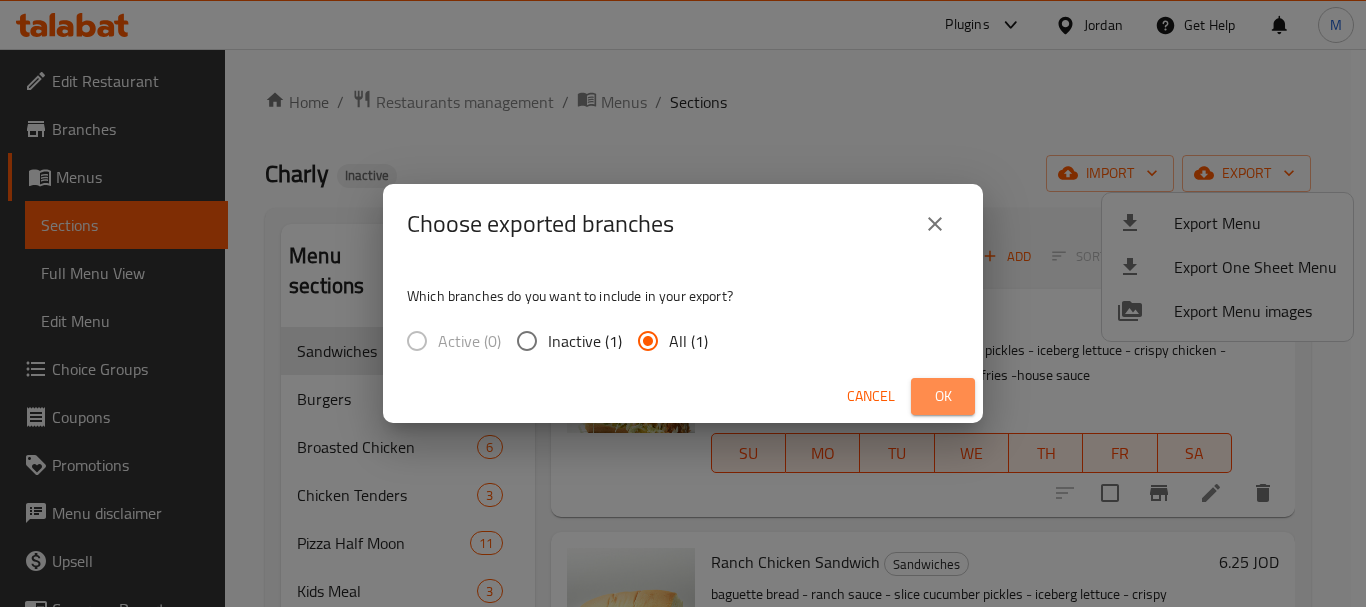 click on "Ok" at bounding box center (943, 396) 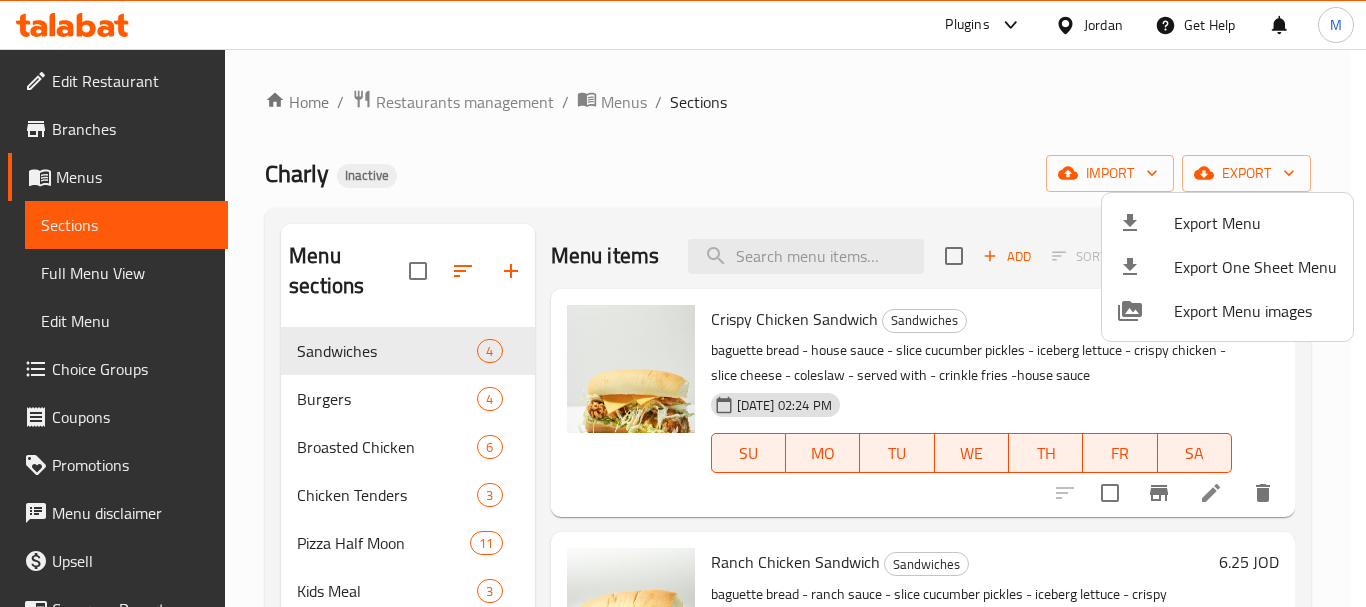 click at bounding box center [683, 303] 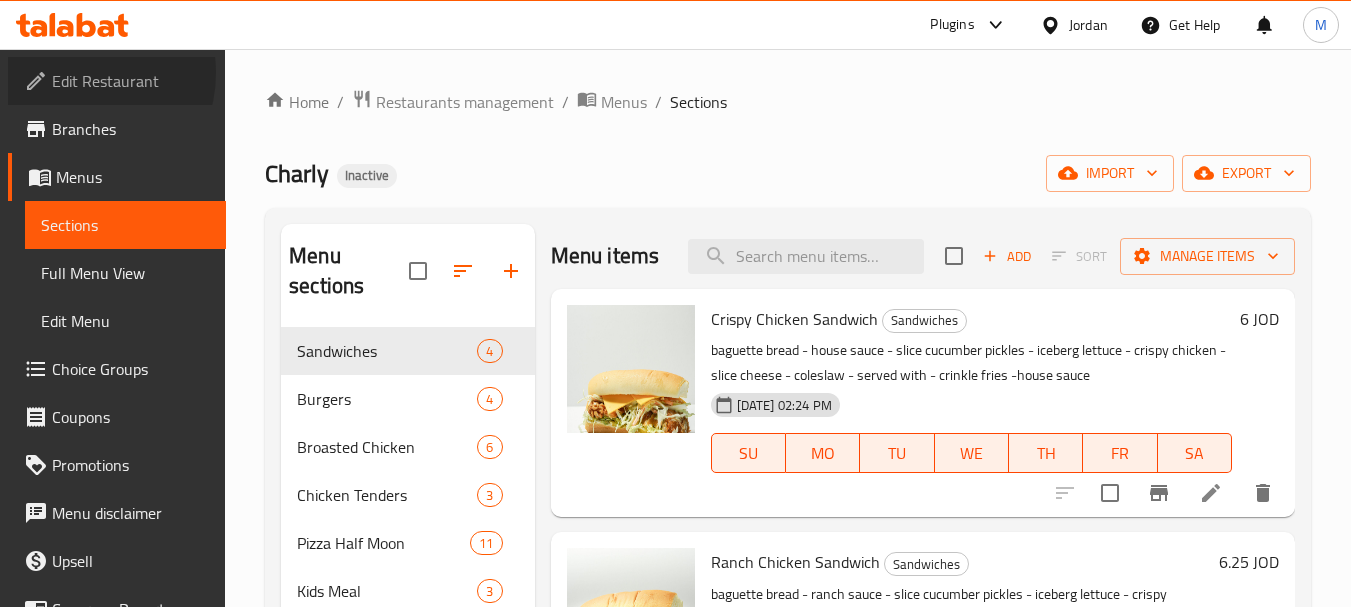 click on "Edit Restaurant" at bounding box center [131, 81] 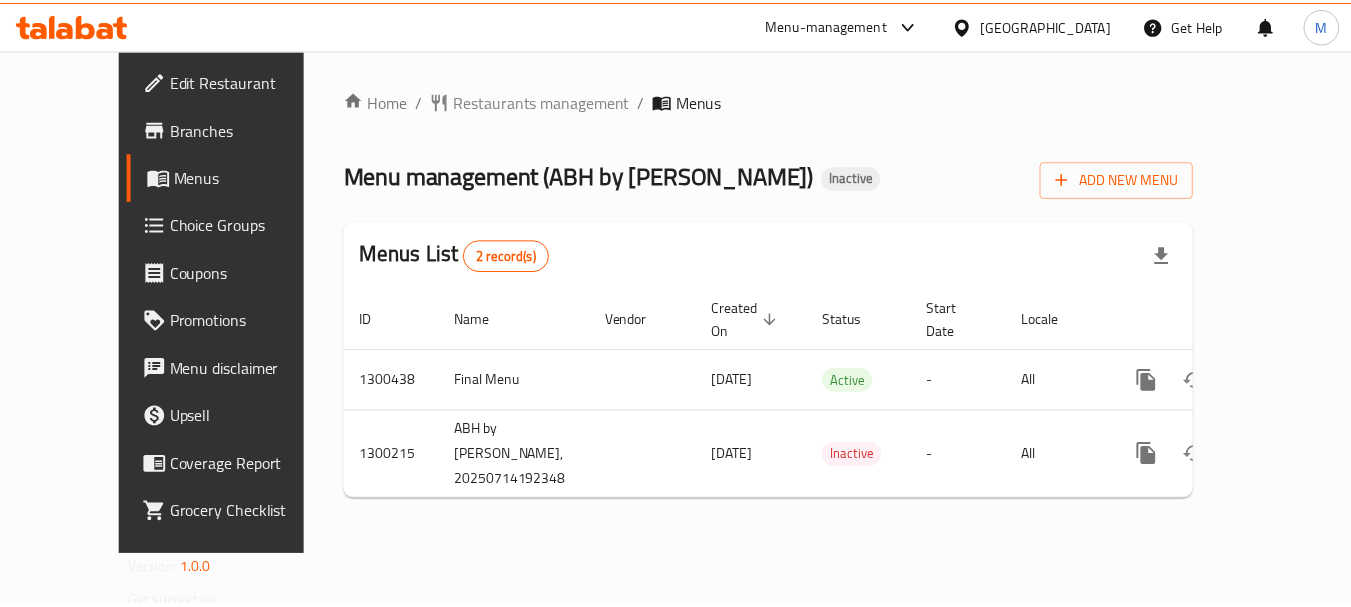 scroll, scrollTop: 0, scrollLeft: 0, axis: both 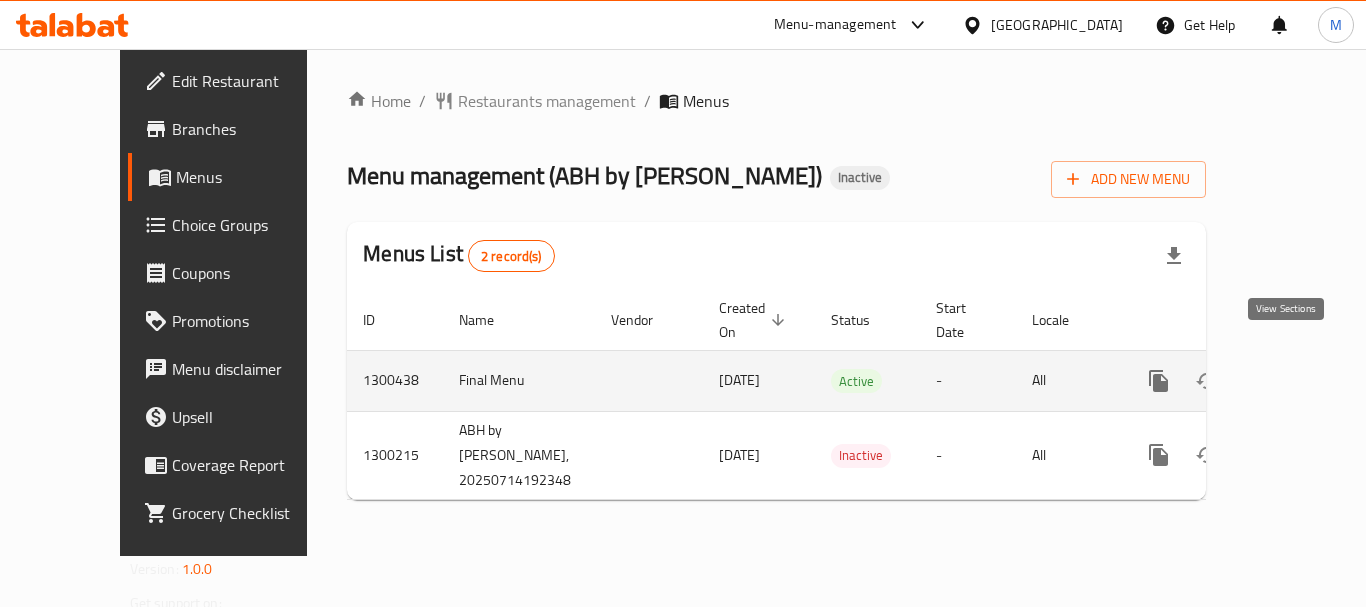 click 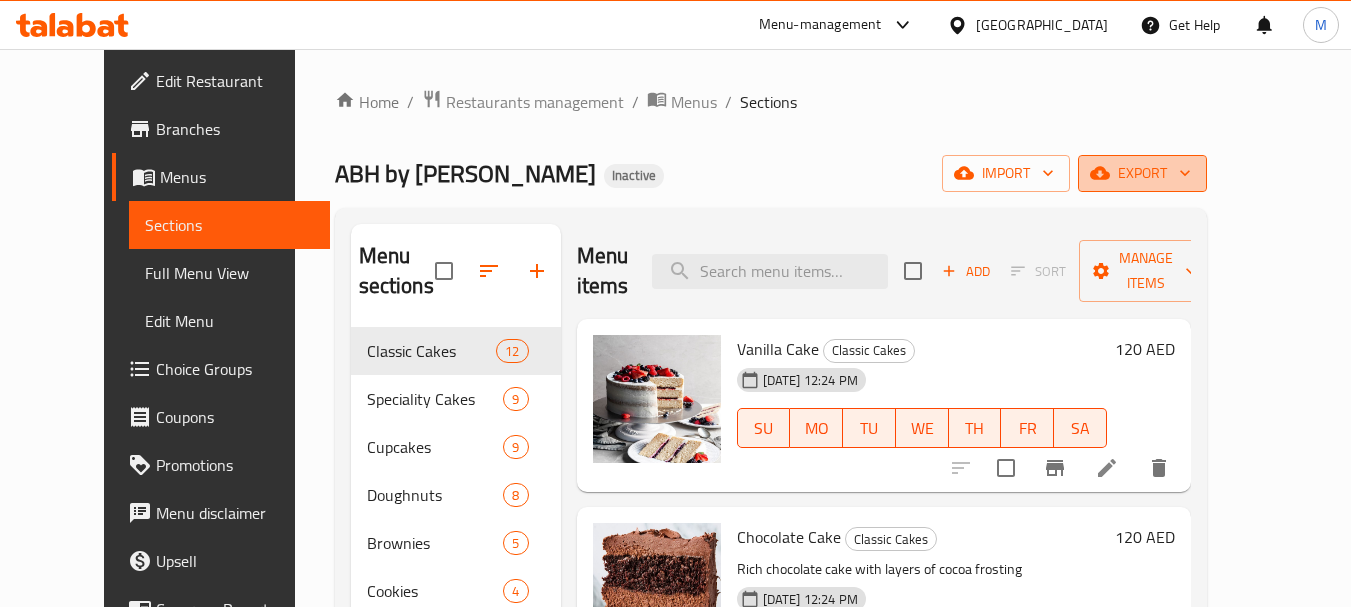 click on "export" at bounding box center (1142, 173) 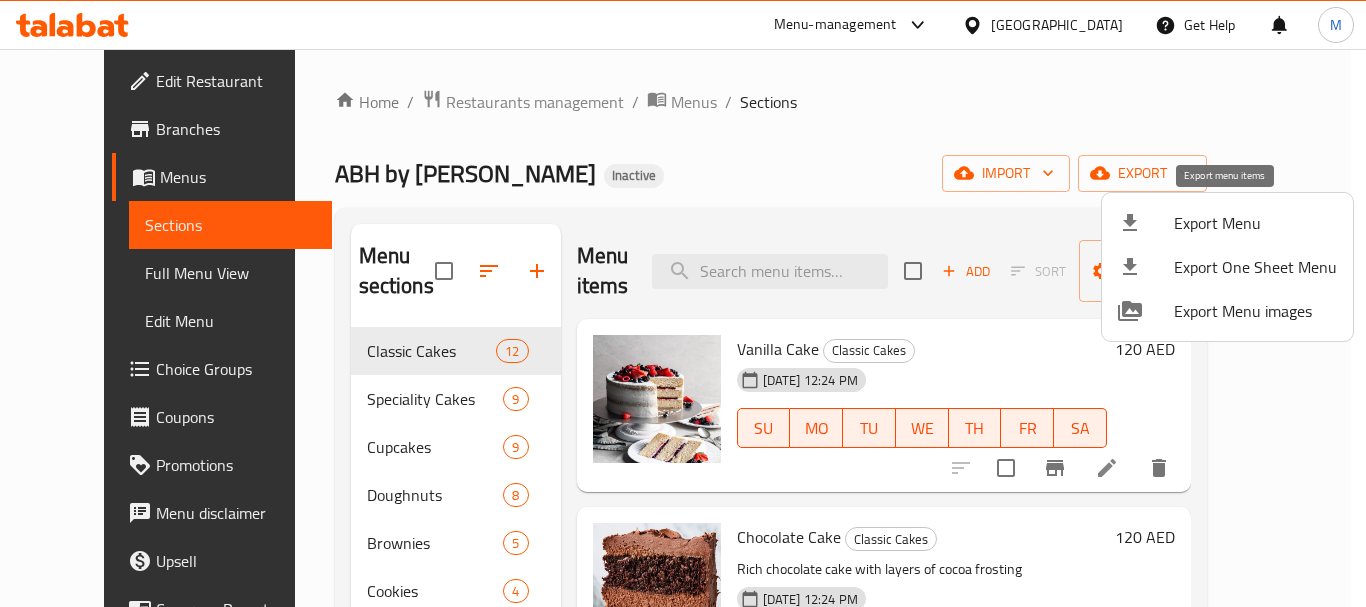 click on "Export Menu" at bounding box center [1255, 223] 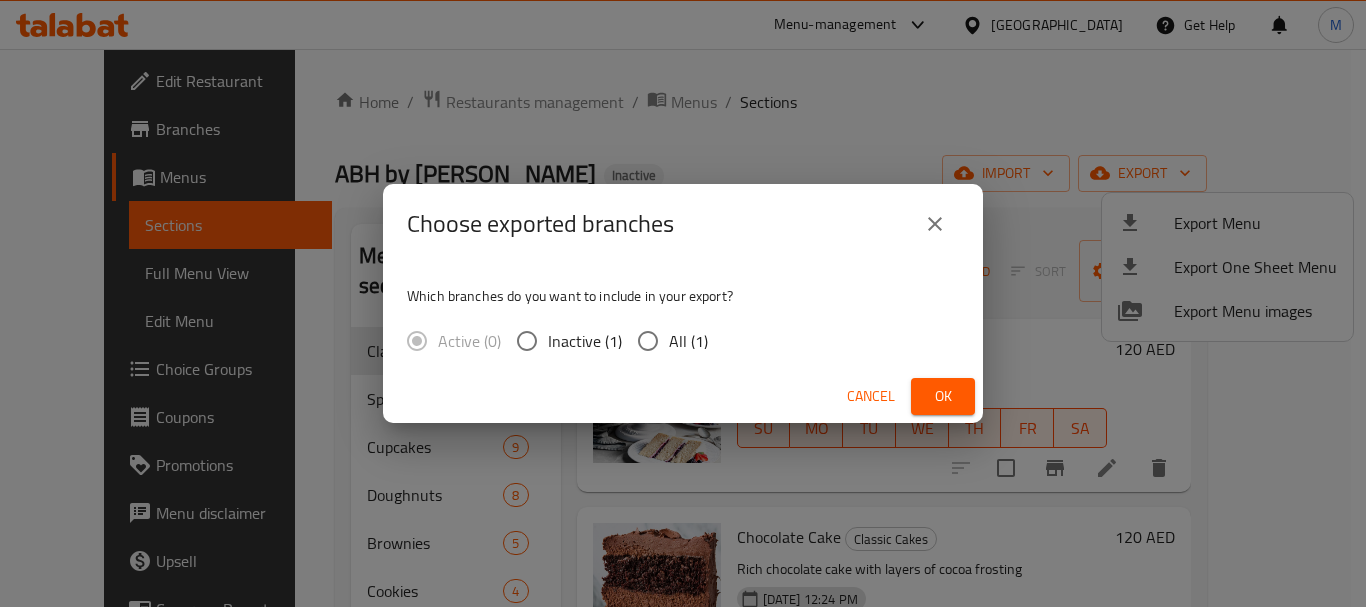click on "All (1)" at bounding box center [648, 341] 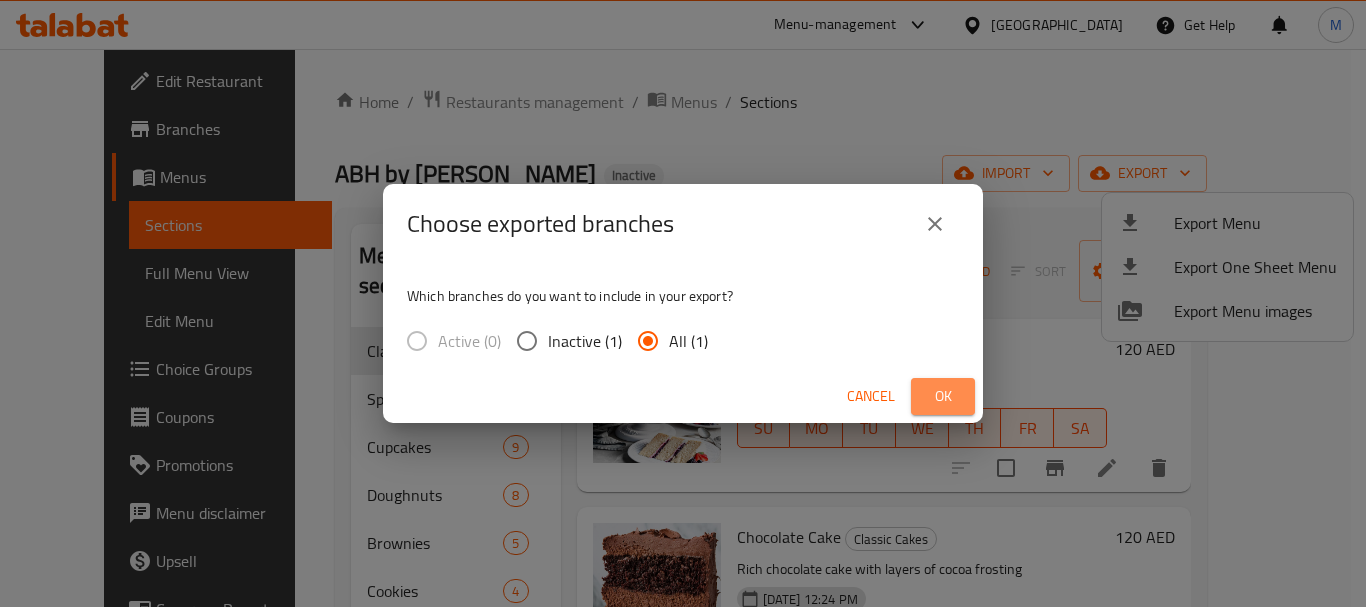 click on "Ok" at bounding box center [943, 396] 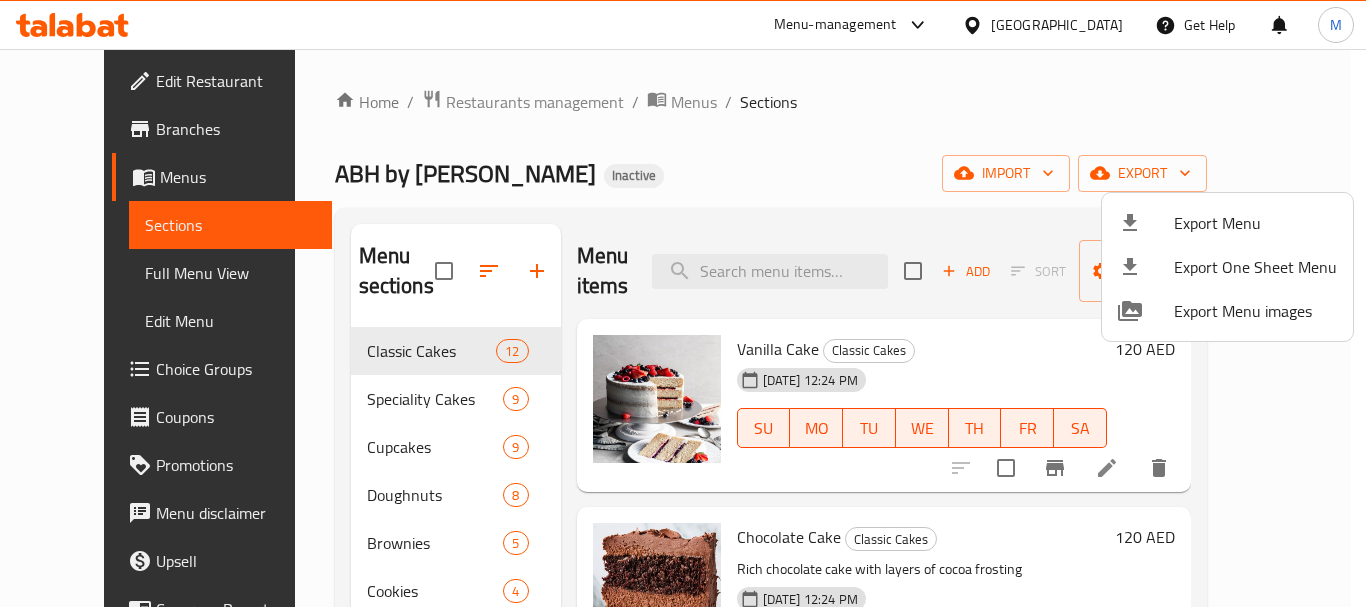click at bounding box center [683, 303] 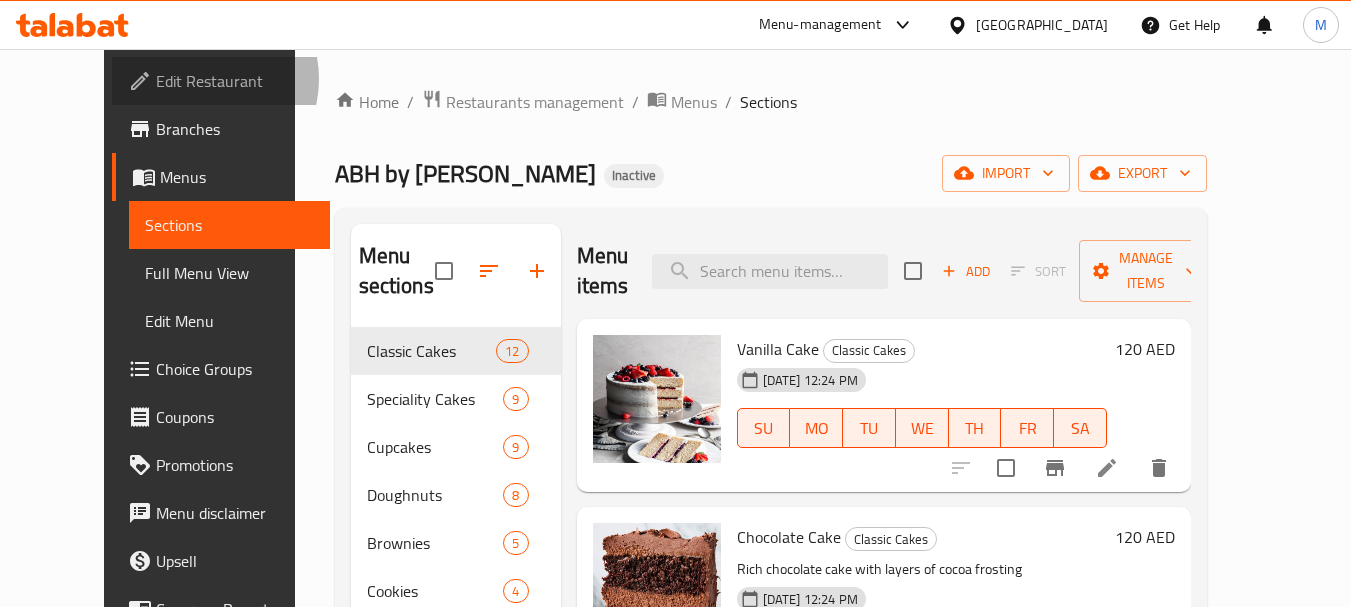 click on "Edit Restaurant" at bounding box center [235, 81] 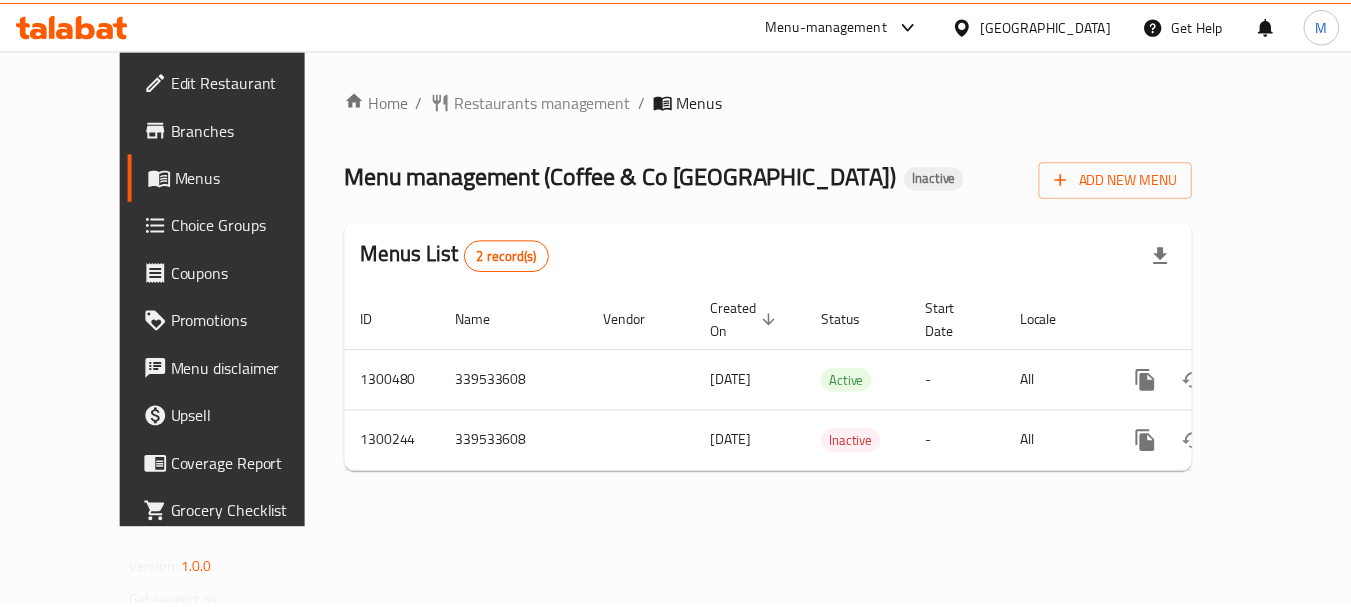 scroll, scrollTop: 0, scrollLeft: 0, axis: both 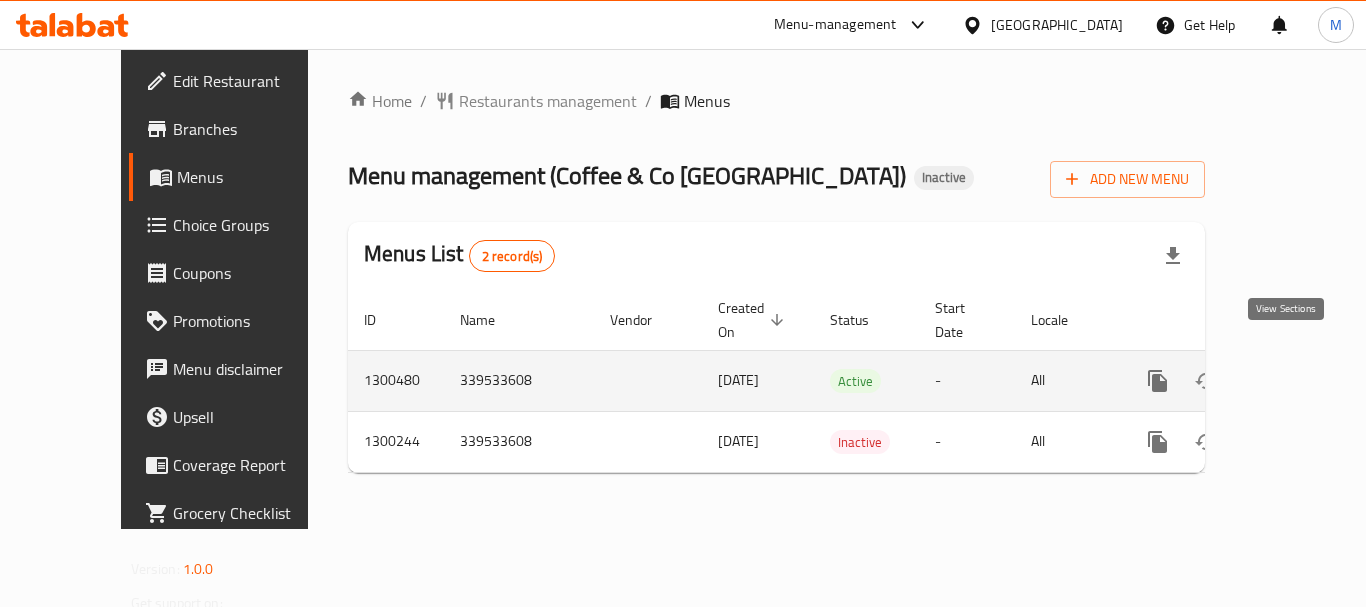 click 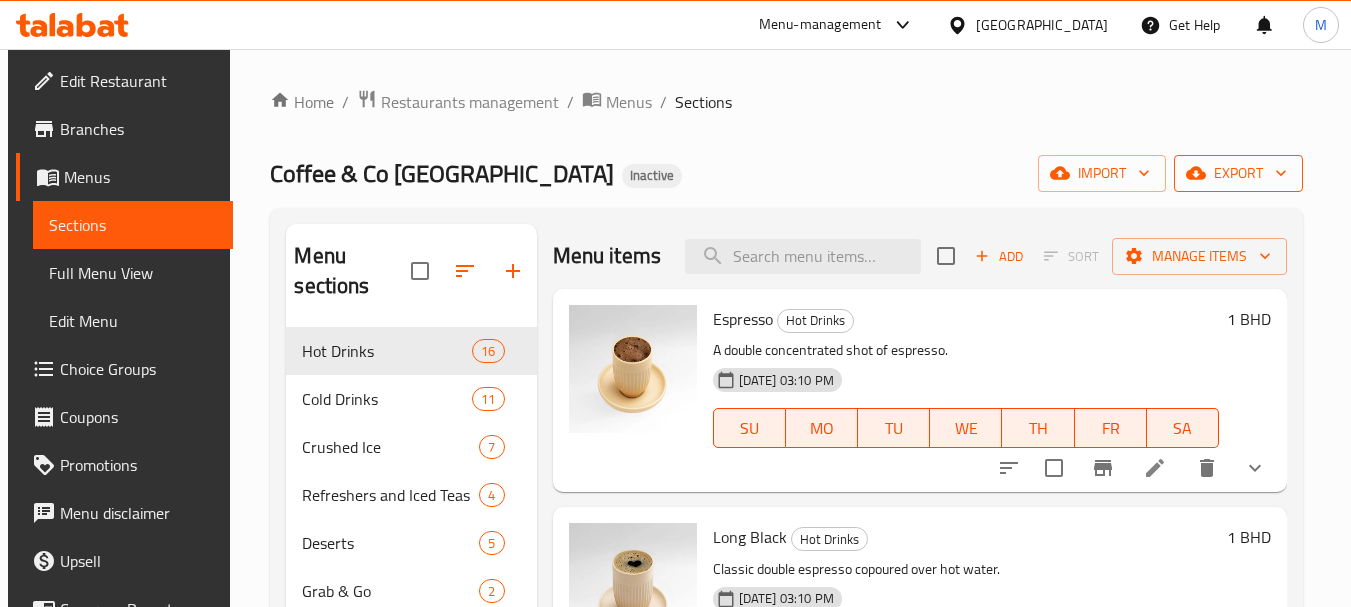 click on "export" at bounding box center (1238, 173) 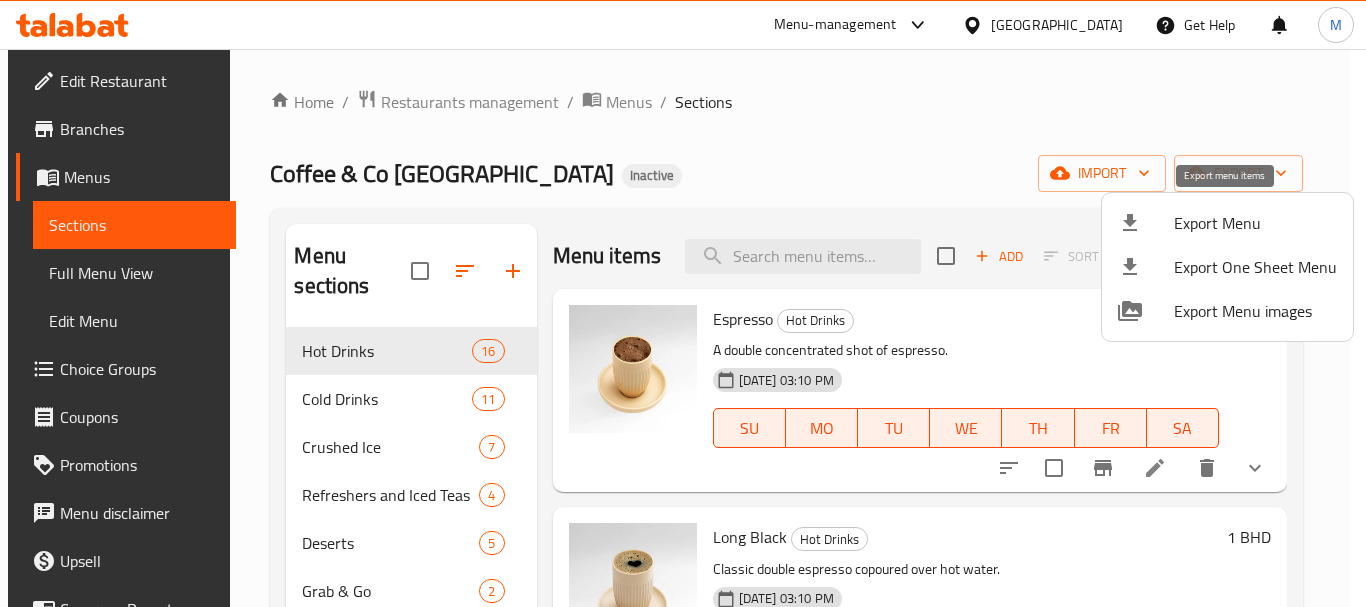 click 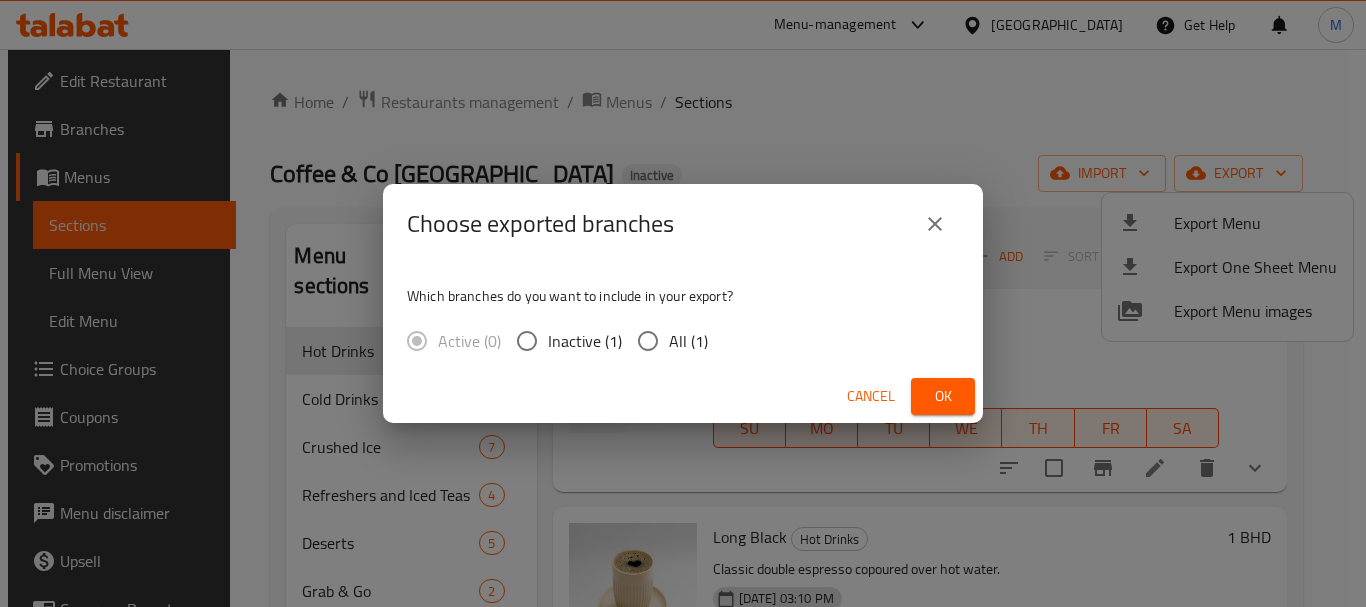 click on "All (1)" at bounding box center [688, 341] 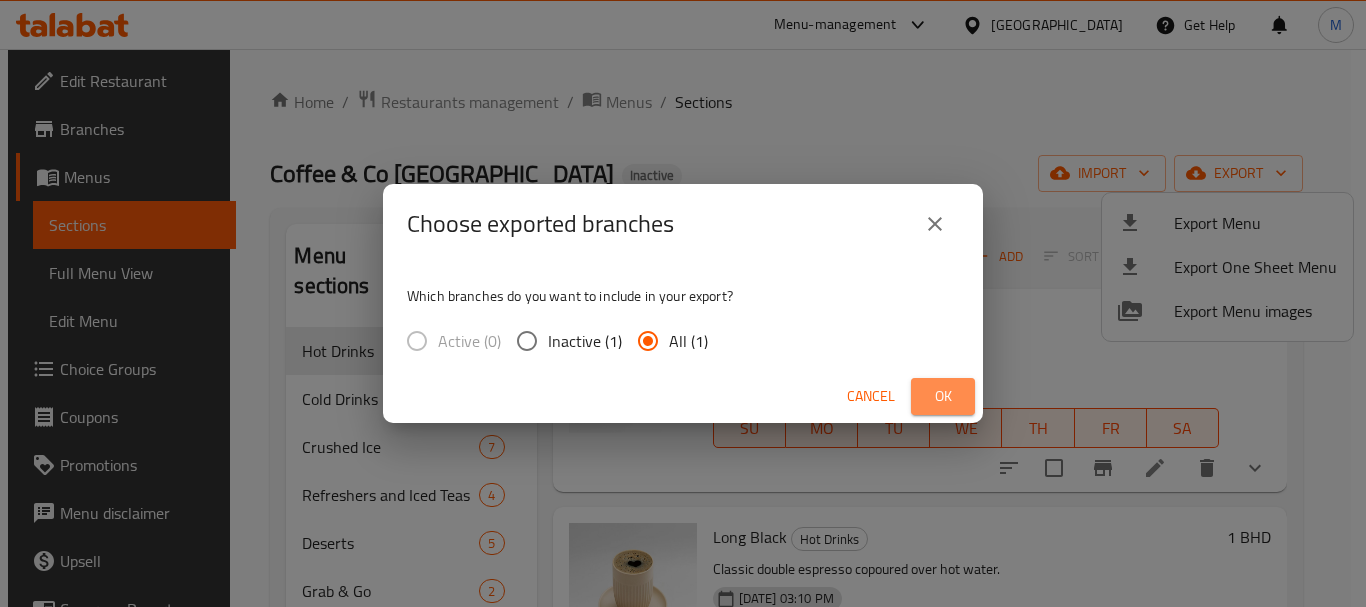 click on "Ok" at bounding box center (943, 396) 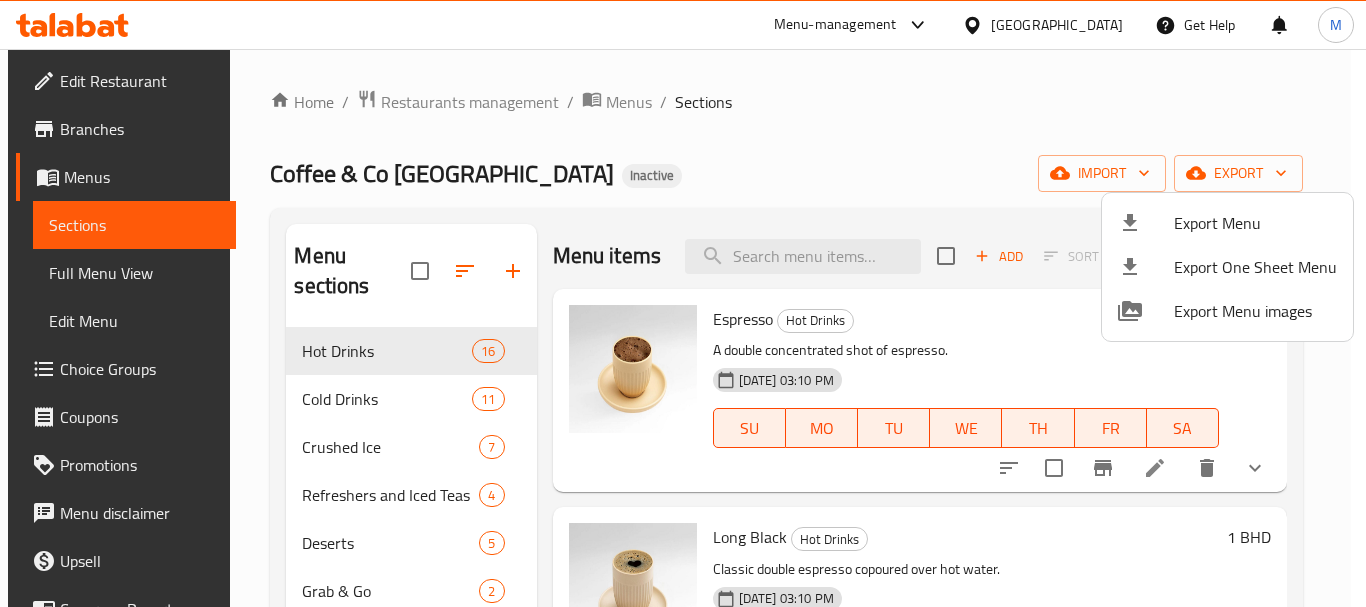 click at bounding box center [683, 303] 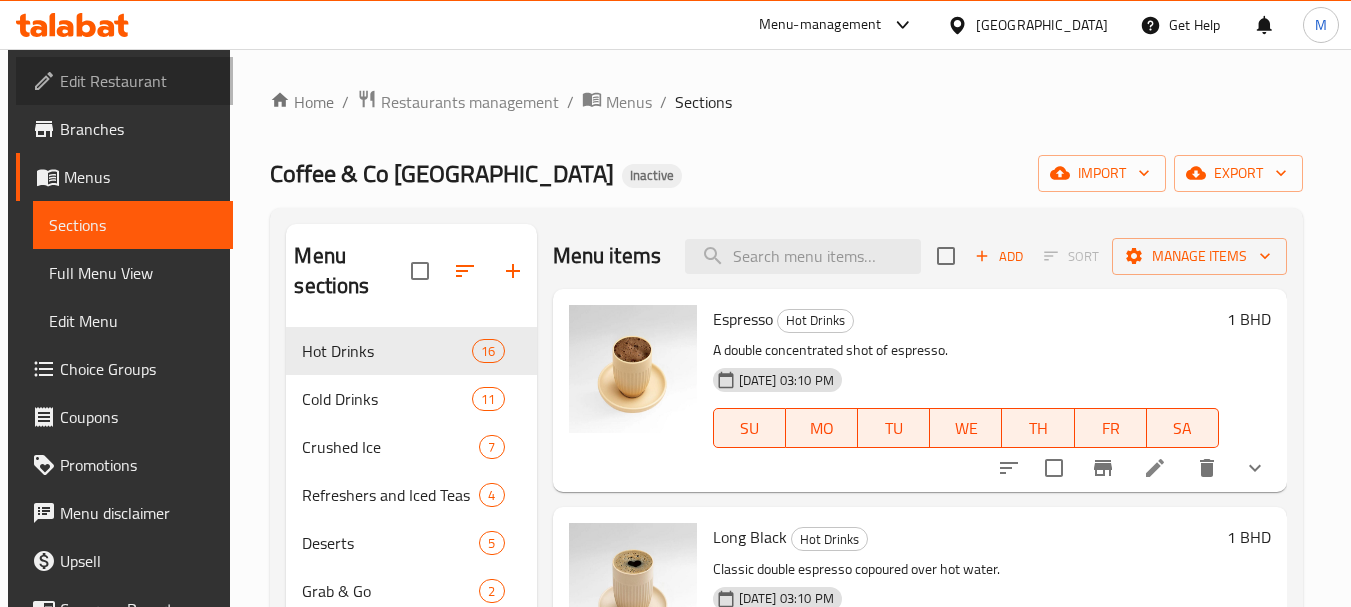 click on "Edit Restaurant" at bounding box center [139, 81] 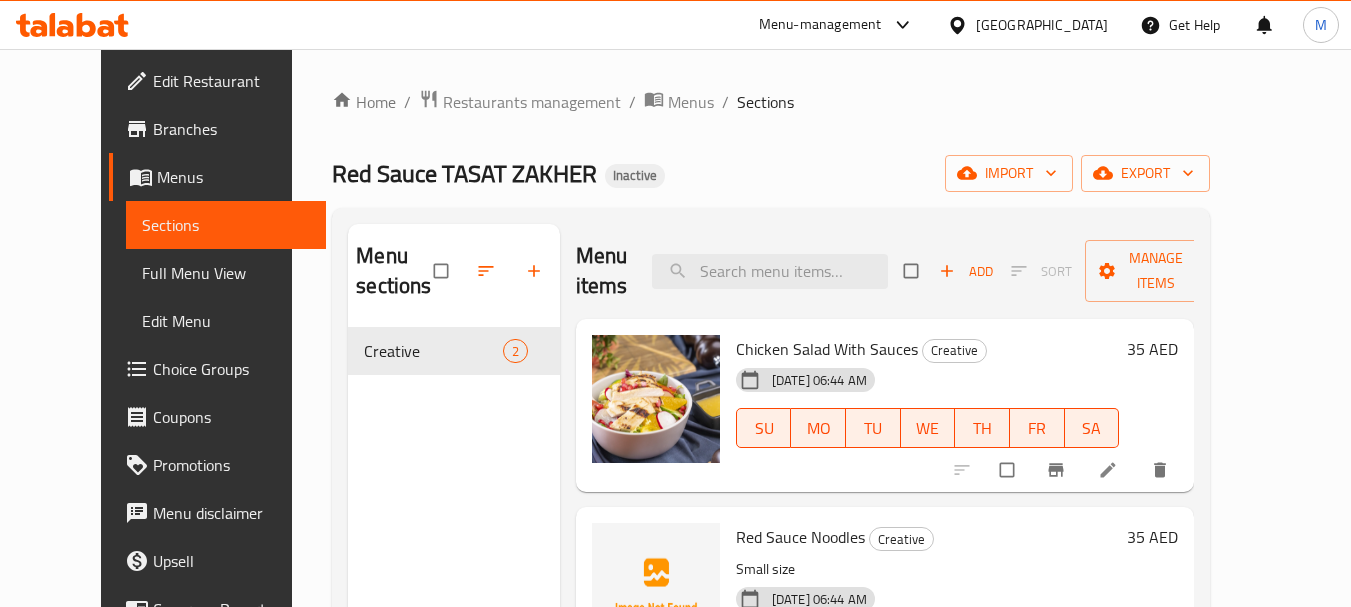 scroll, scrollTop: 200, scrollLeft: 0, axis: vertical 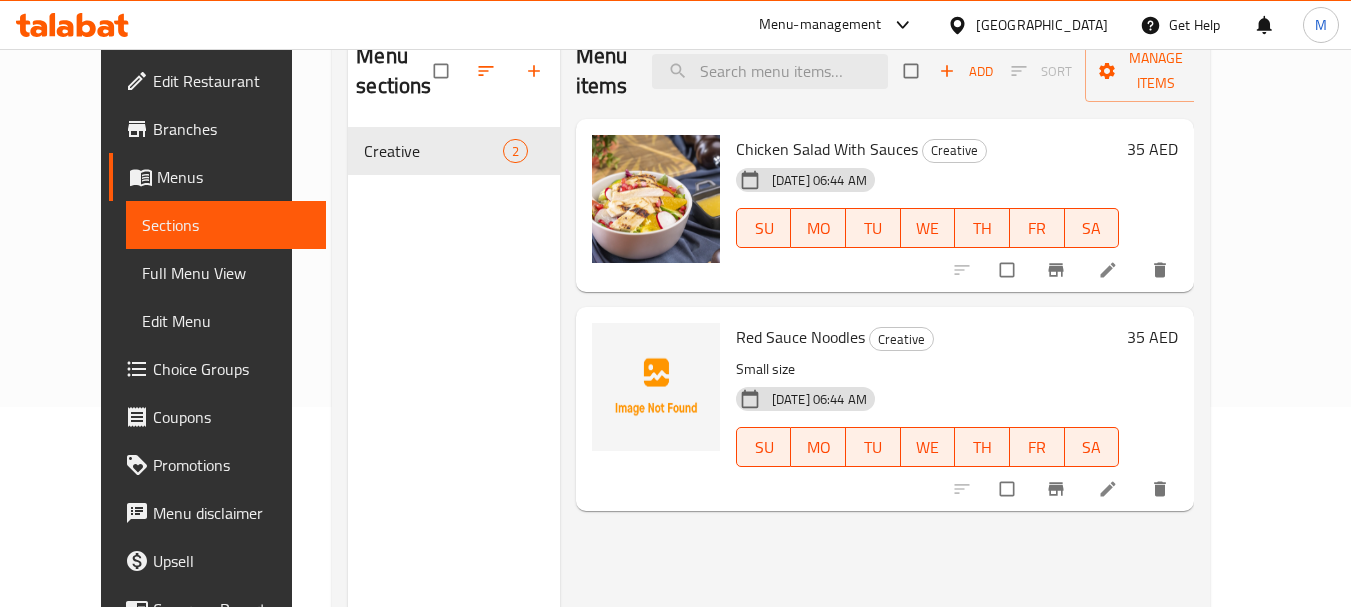 click on "Red Sauce Noodles" at bounding box center [800, 337] 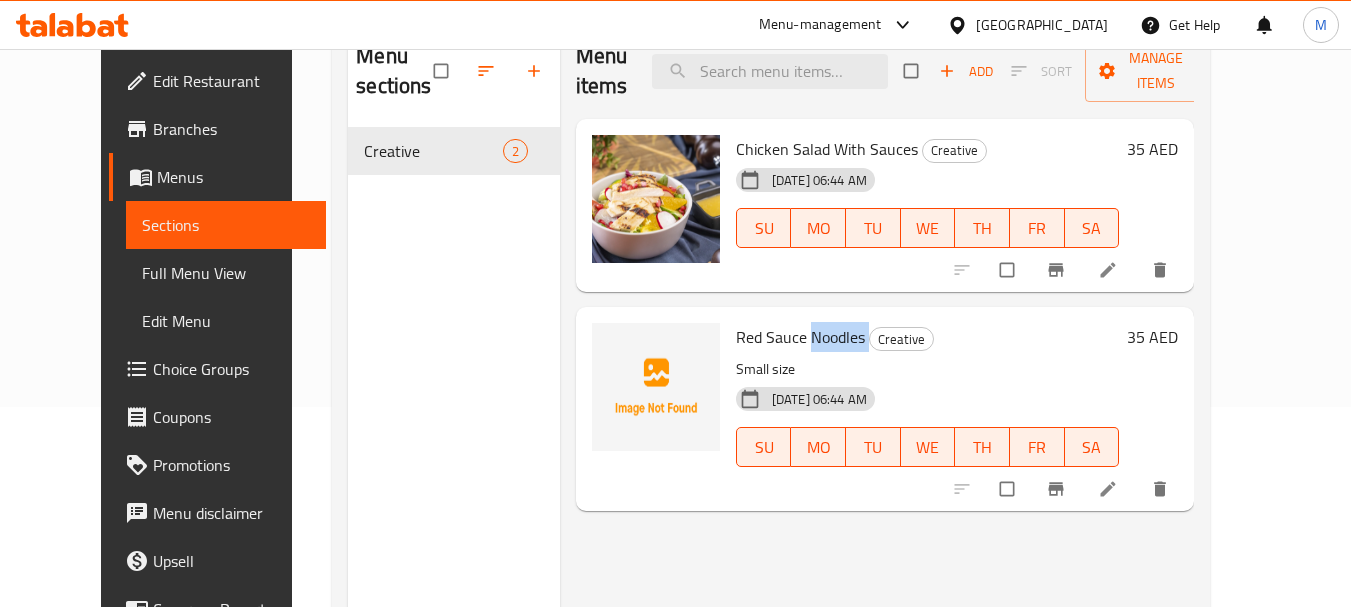 click on "Red Sauce Noodles" at bounding box center [800, 337] 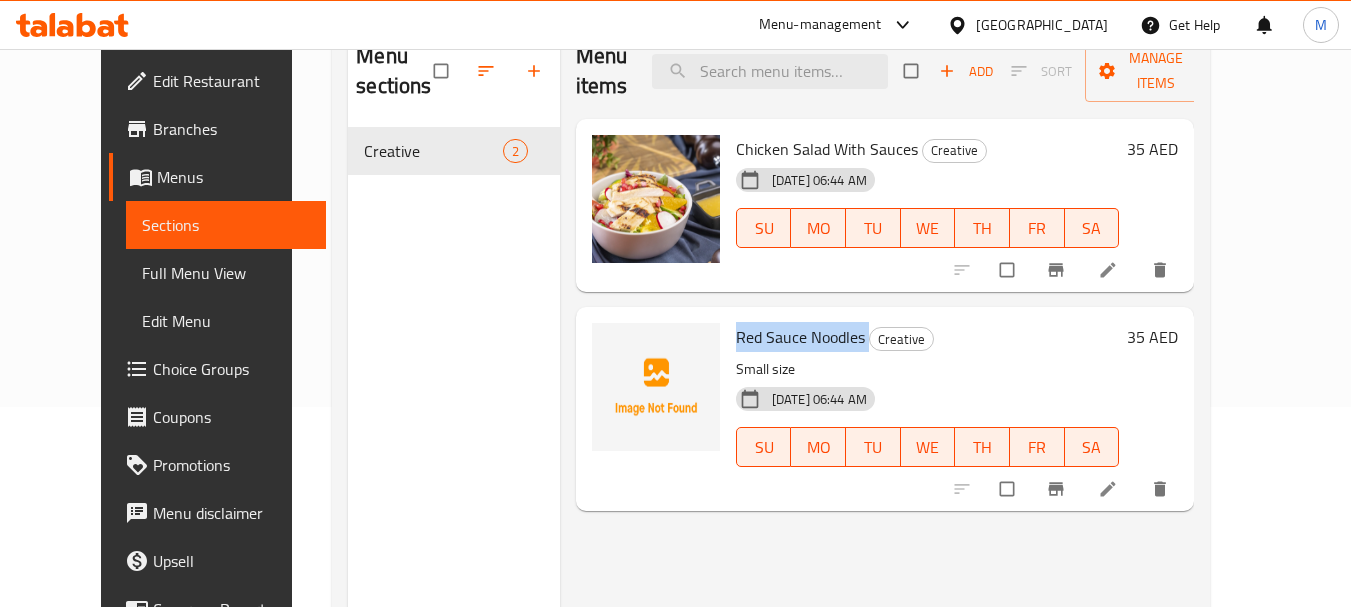 click on "Red Sauce Noodles" at bounding box center (800, 337) 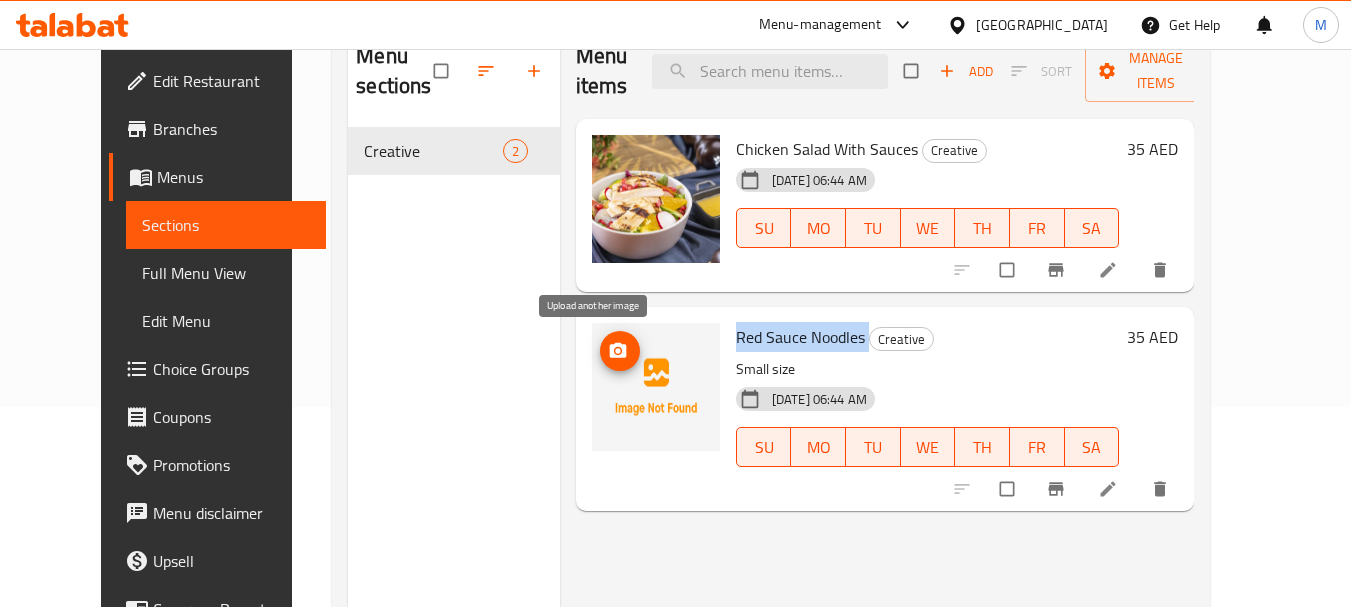 click at bounding box center [620, 351] 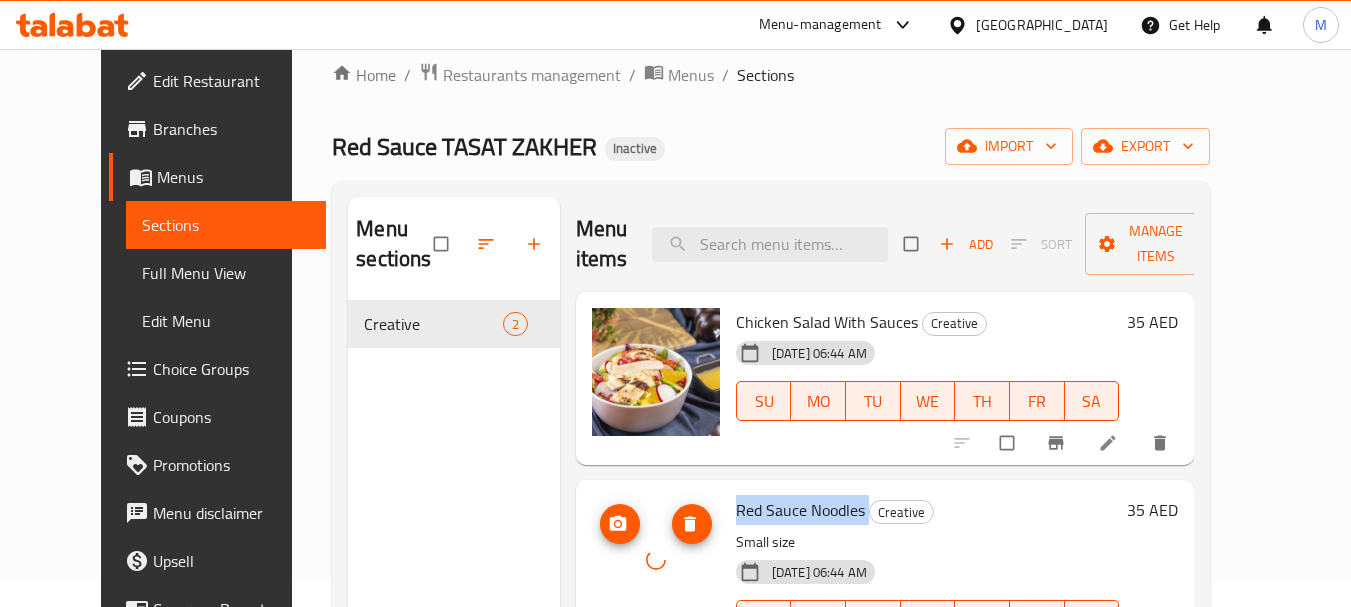 scroll, scrollTop: 0, scrollLeft: 0, axis: both 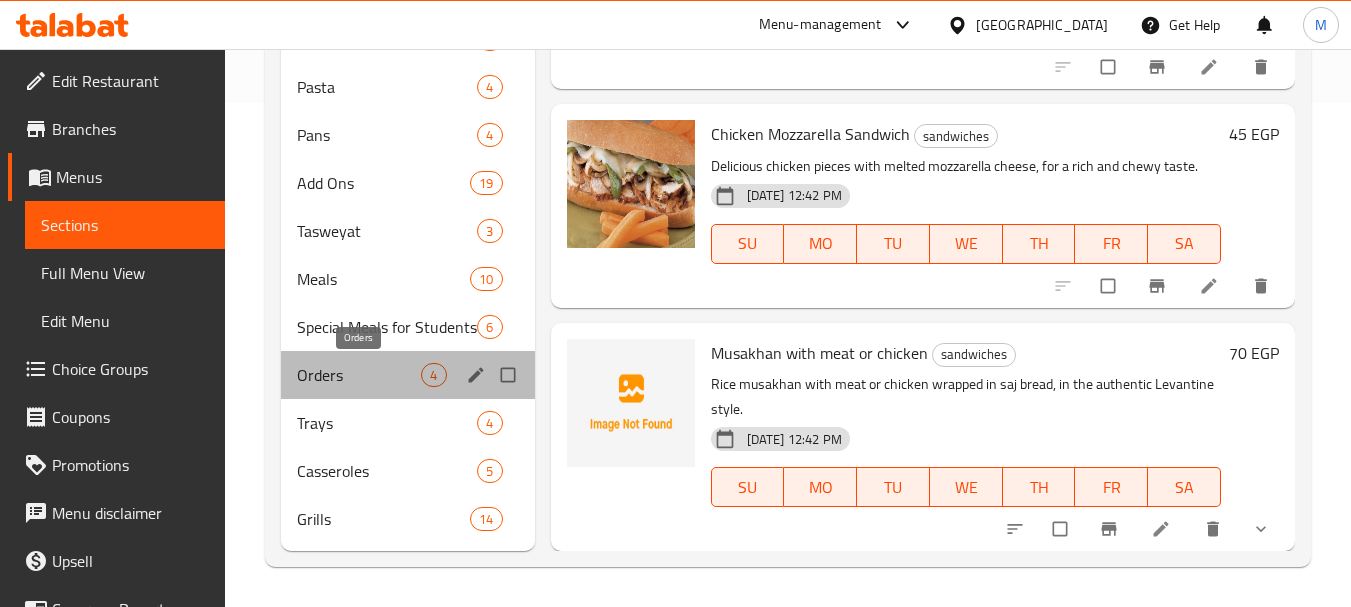 click on "Orders" at bounding box center (359, 375) 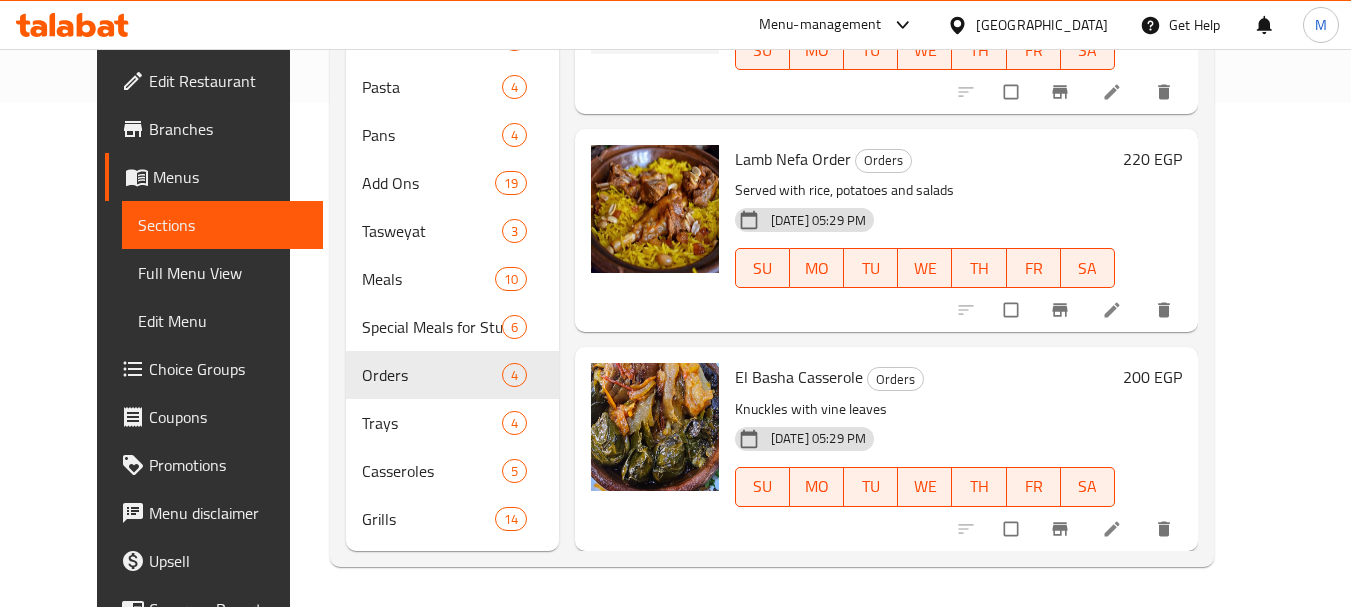 scroll, scrollTop: 0, scrollLeft: 0, axis: both 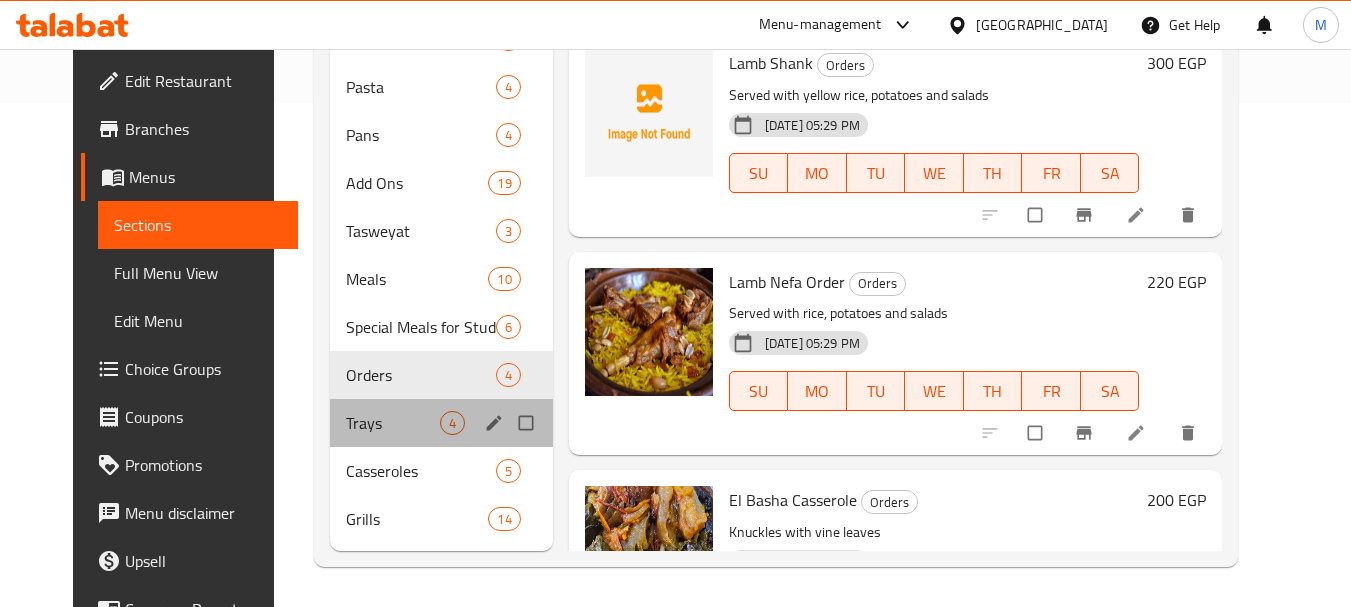click on "Trays 4" at bounding box center (441, 423) 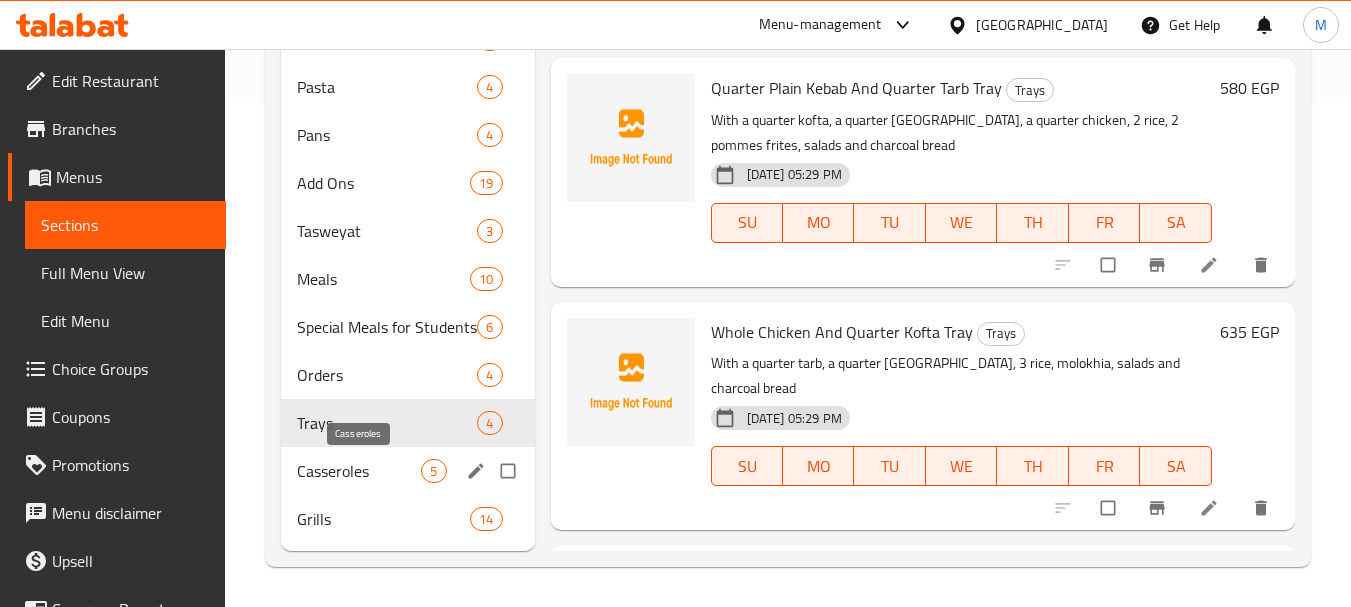 click on "Casseroles" at bounding box center (359, 471) 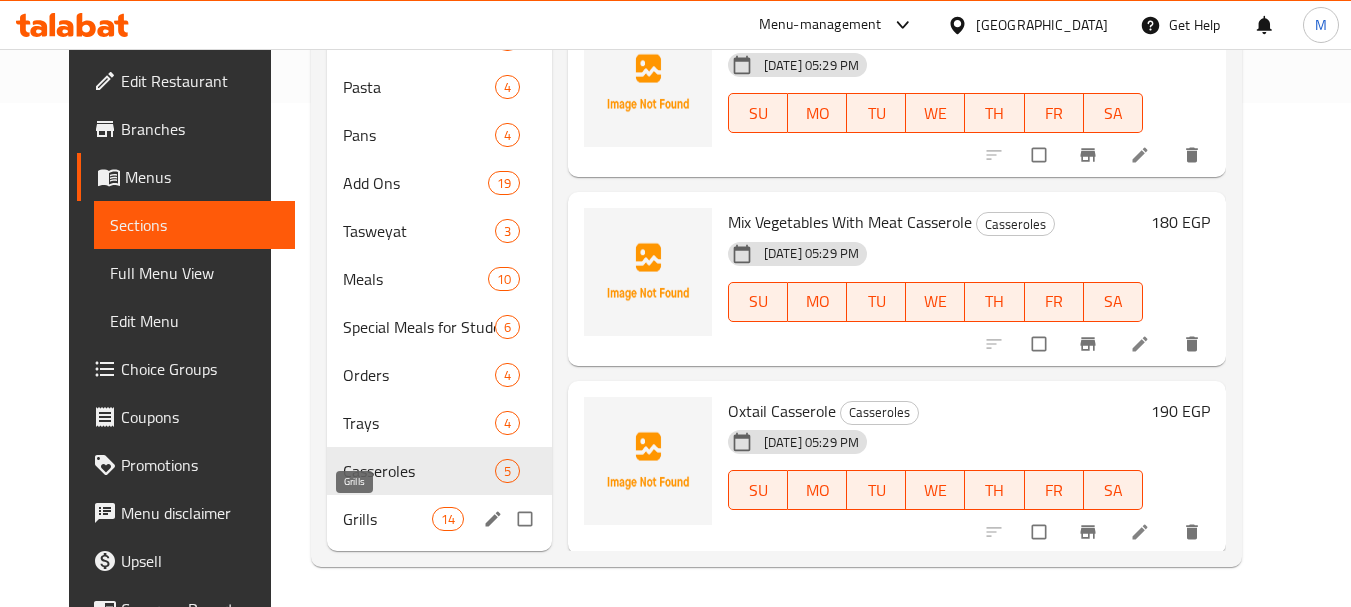 click on "Grills" at bounding box center (387, 519) 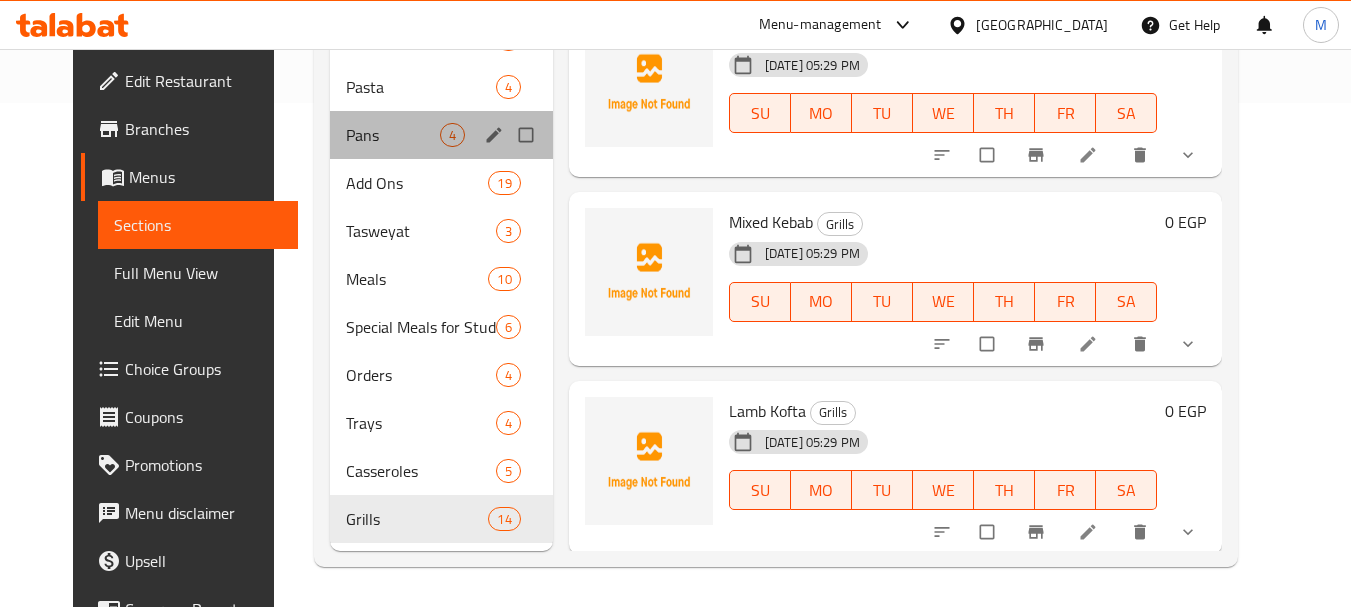 click on "Pans 4" at bounding box center [441, 135] 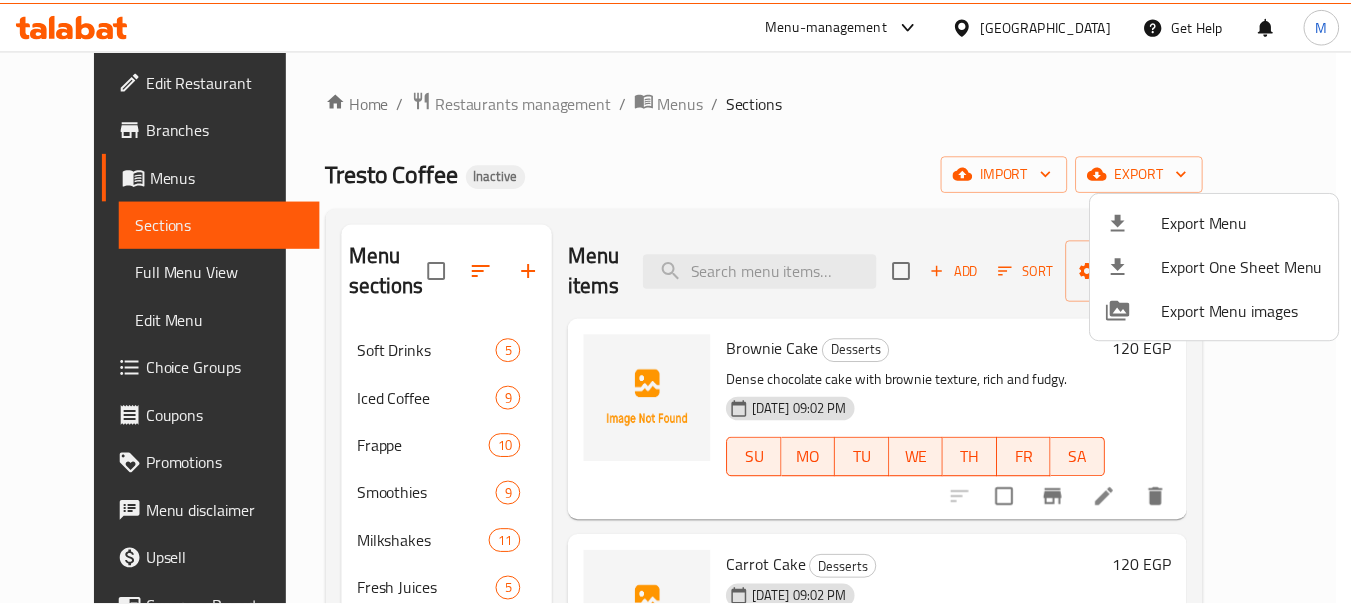 scroll, scrollTop: 0, scrollLeft: 0, axis: both 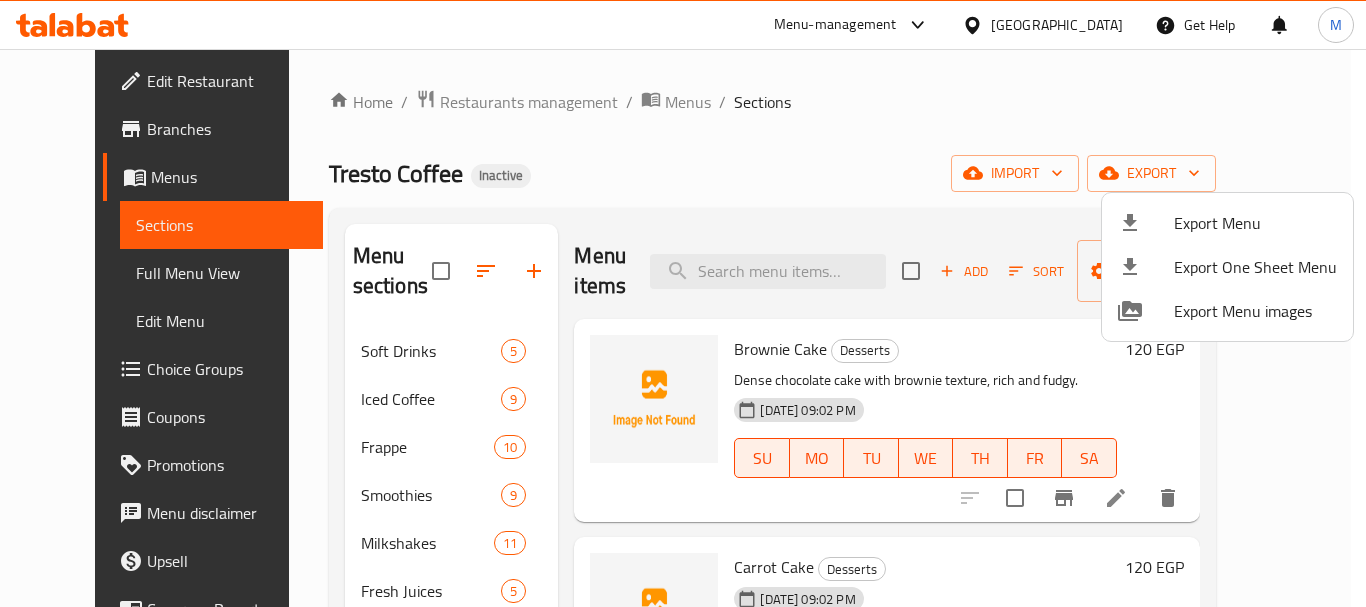 click at bounding box center [683, 303] 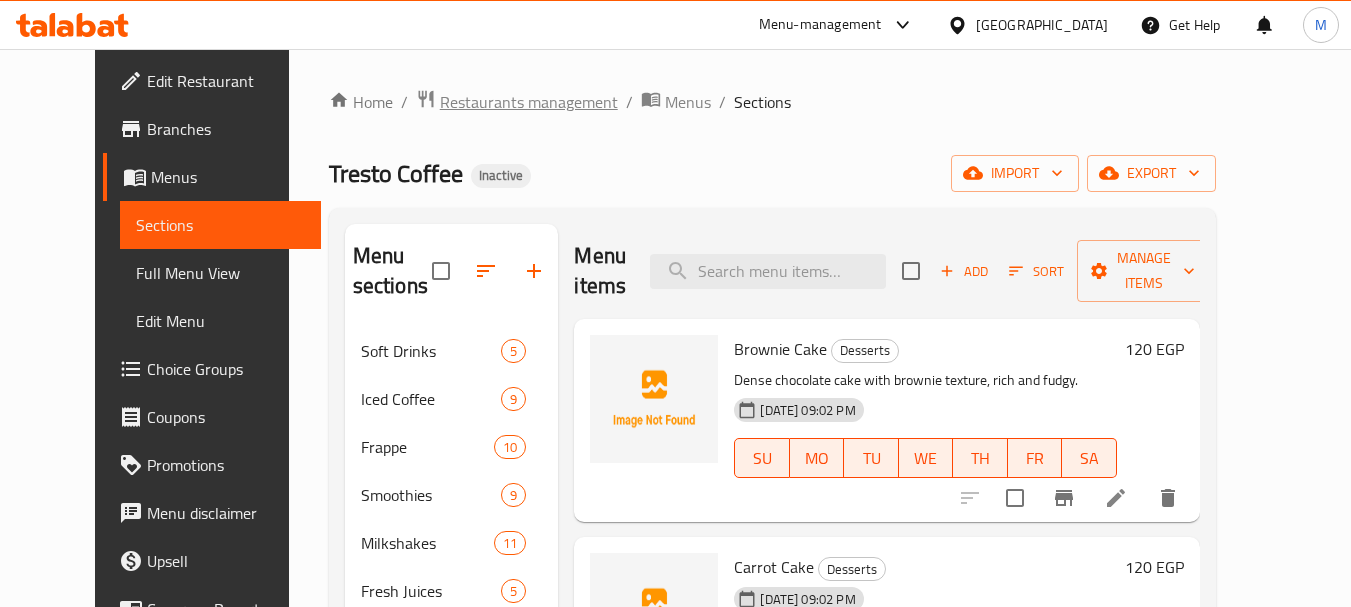 click on "Restaurants management" at bounding box center (529, 102) 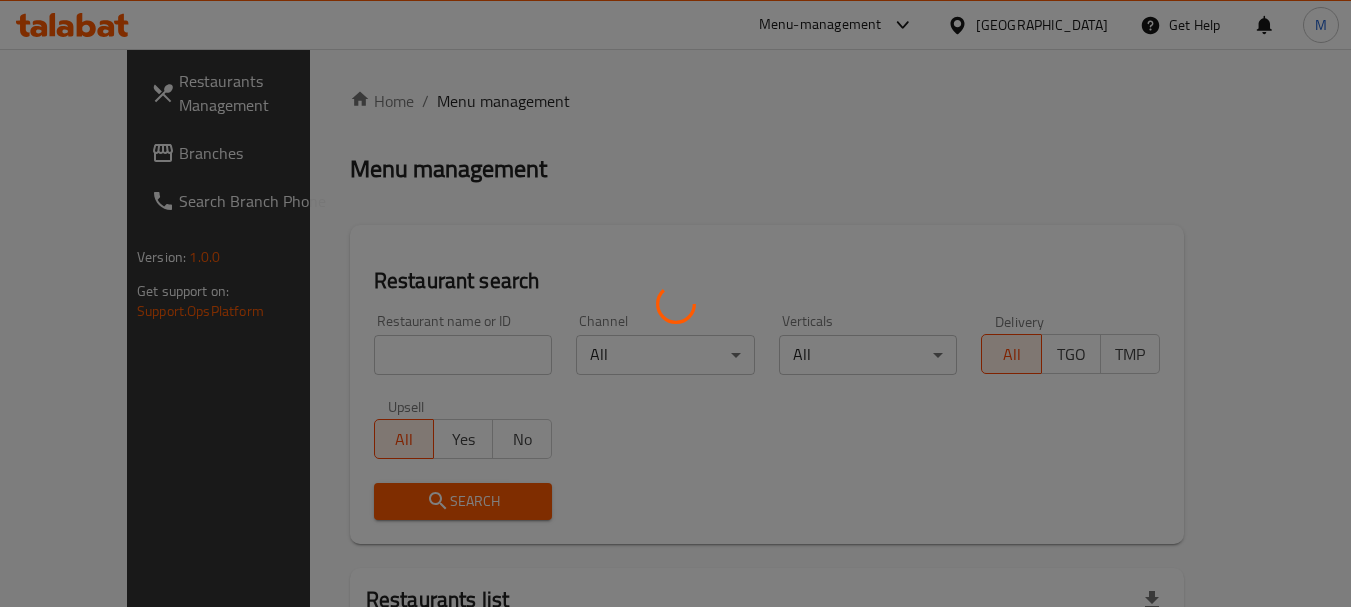click at bounding box center (675, 303) 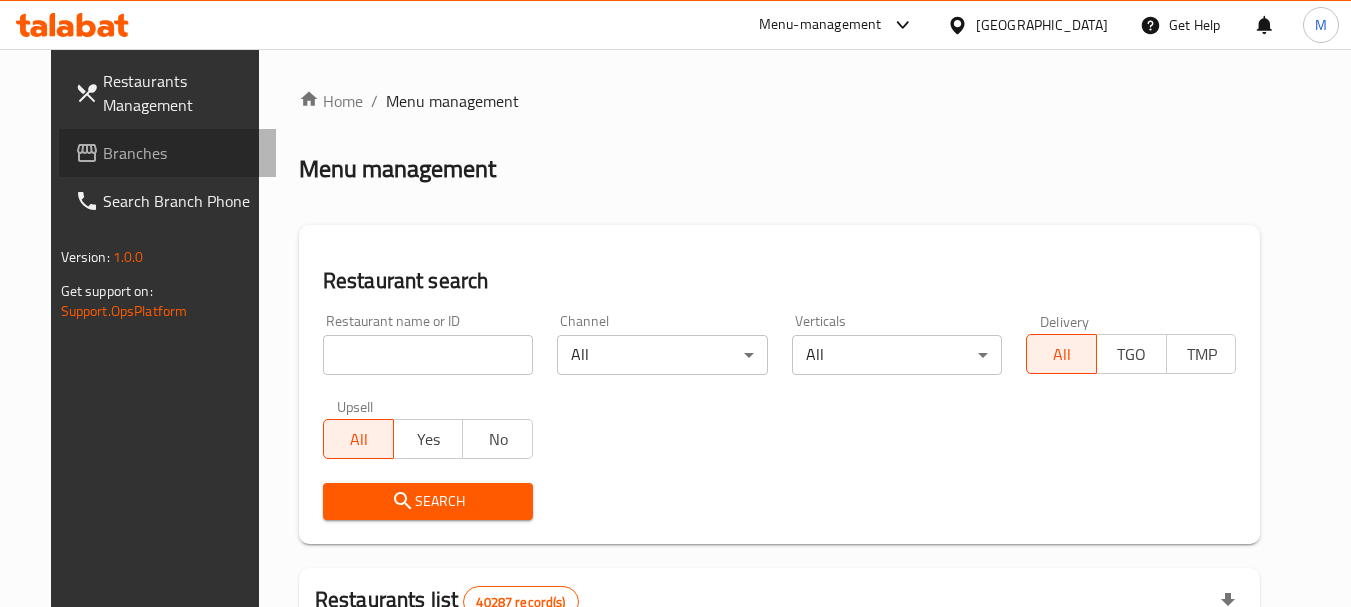 click on "Branches" at bounding box center [182, 153] 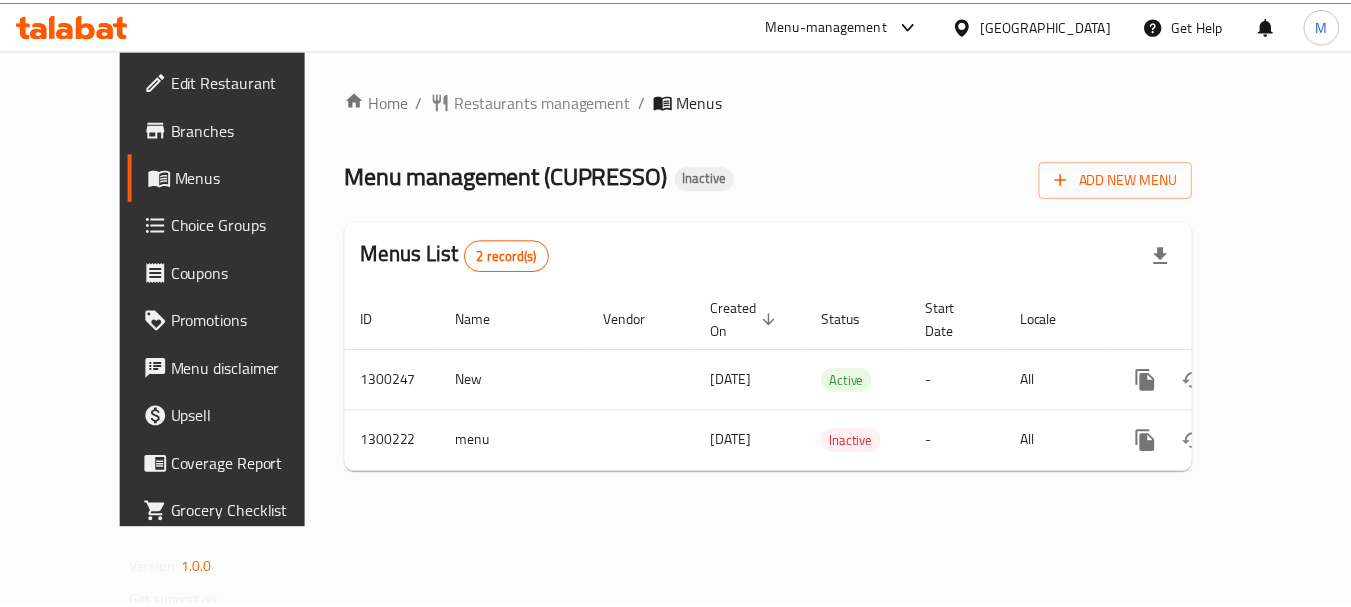 scroll, scrollTop: 0, scrollLeft: 0, axis: both 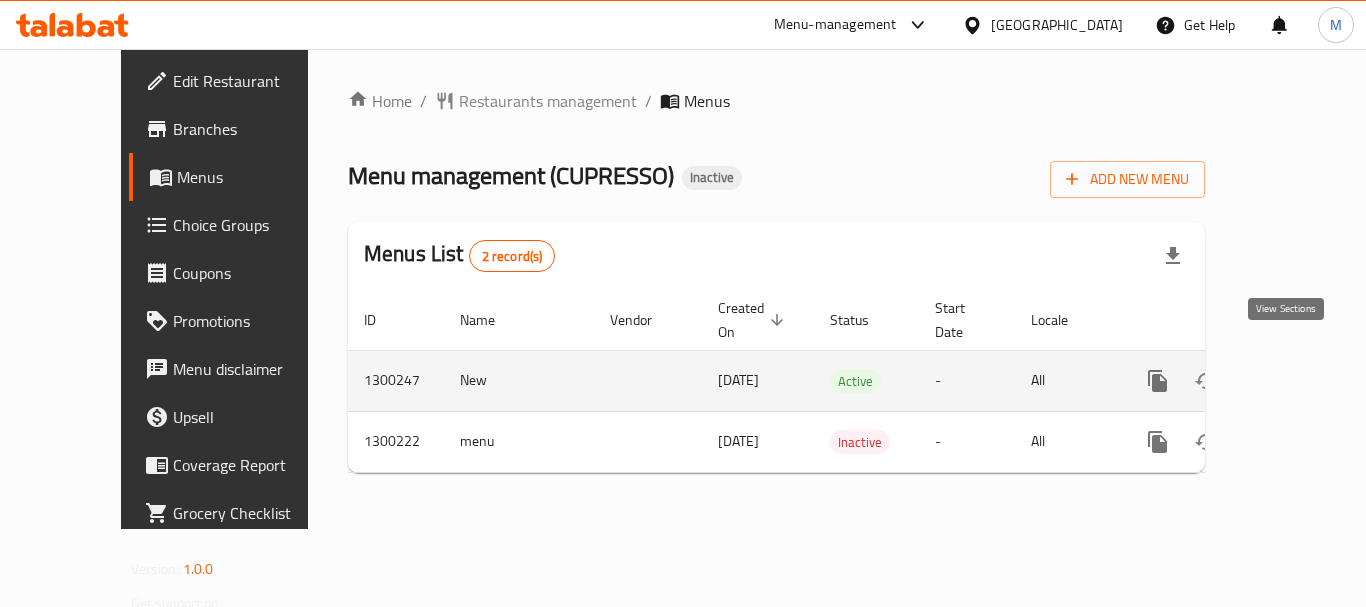 click at bounding box center [1302, 381] 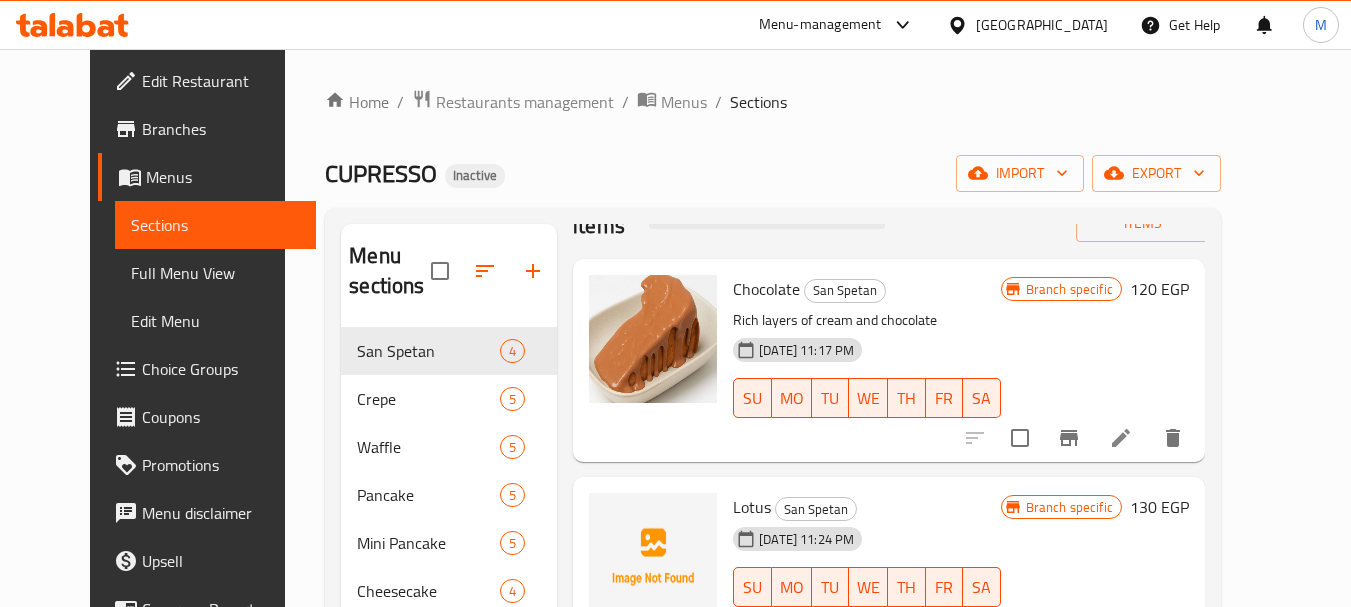 scroll, scrollTop: 93, scrollLeft: 0, axis: vertical 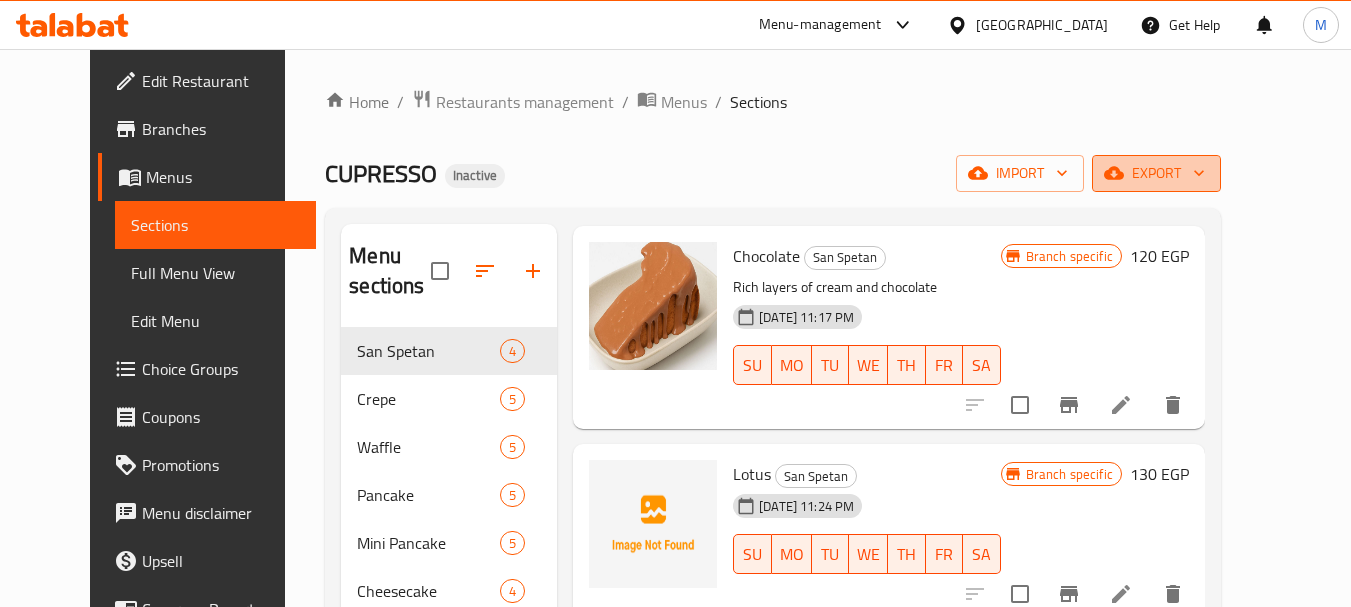 click on "export" at bounding box center (1156, 173) 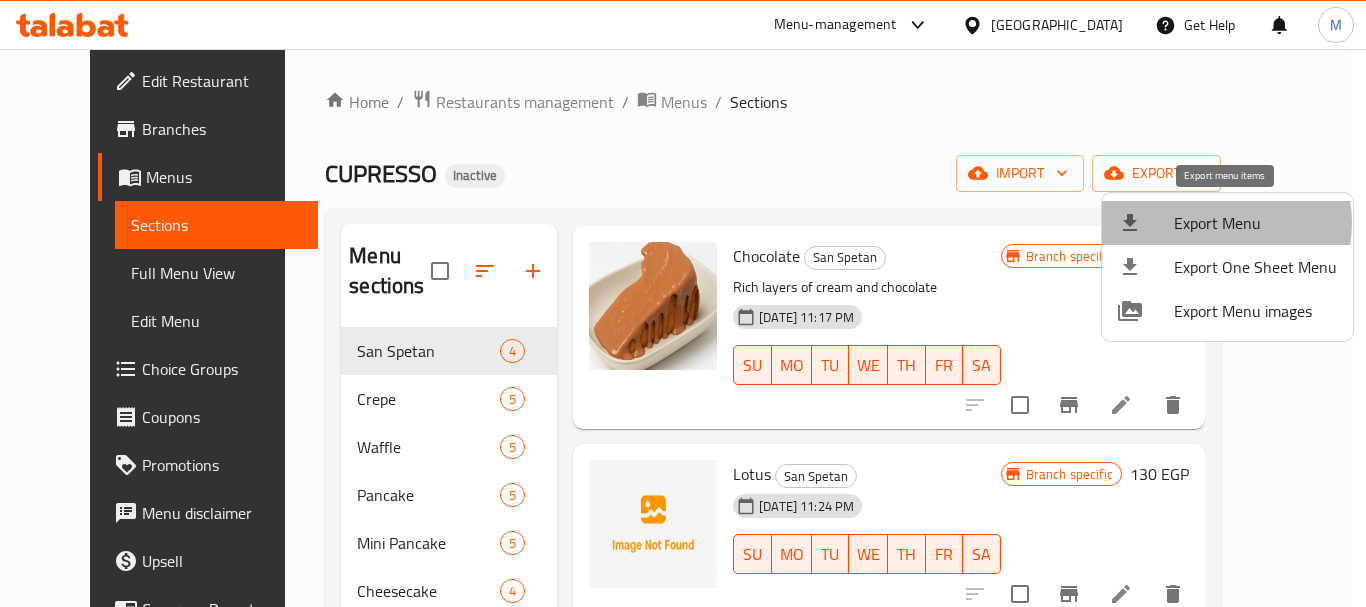 click on "Export Menu" at bounding box center (1255, 223) 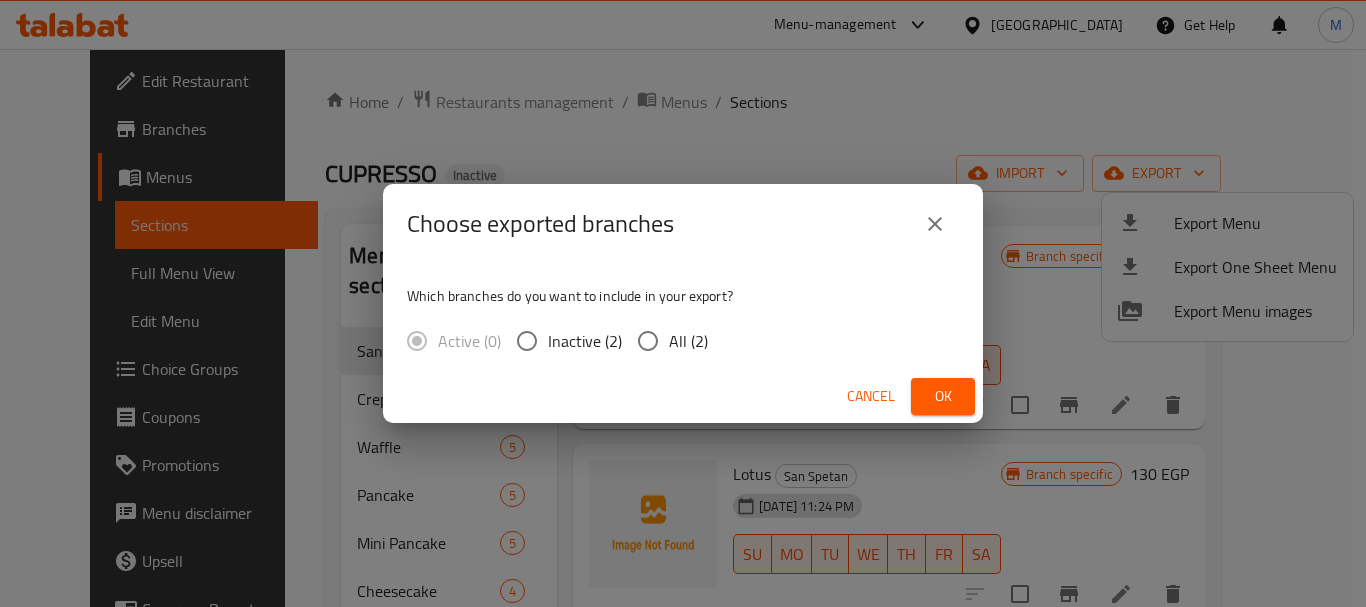 click on "All (2)" at bounding box center (648, 341) 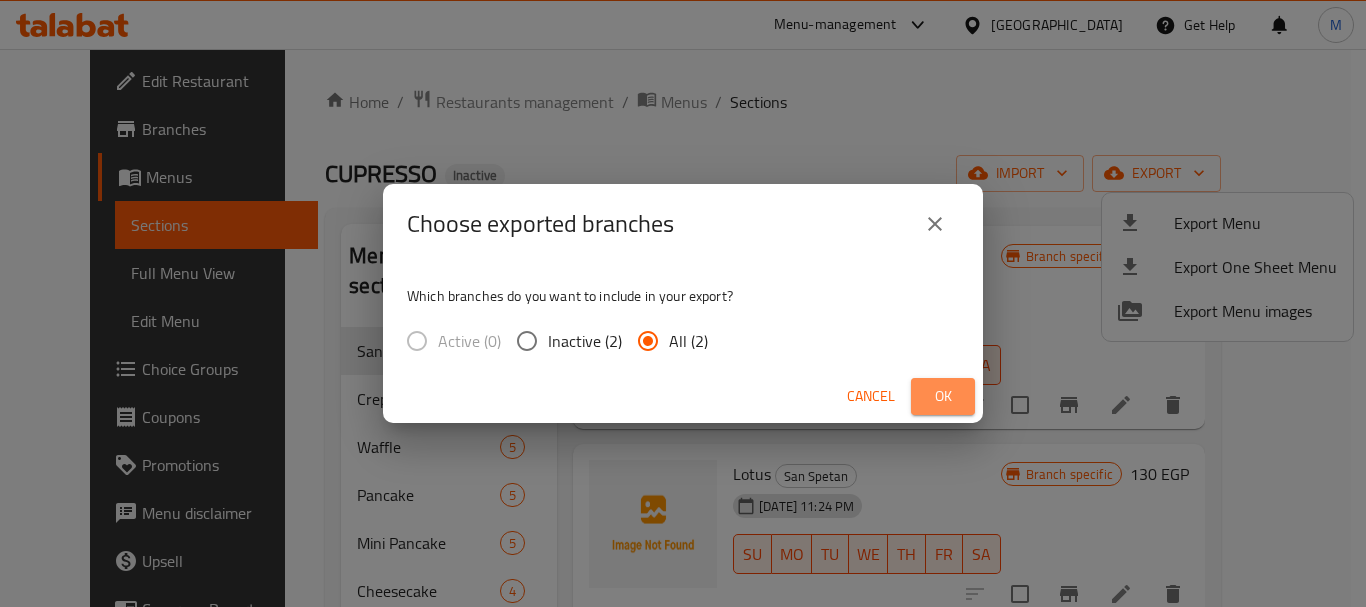 click on "Ok" at bounding box center (943, 396) 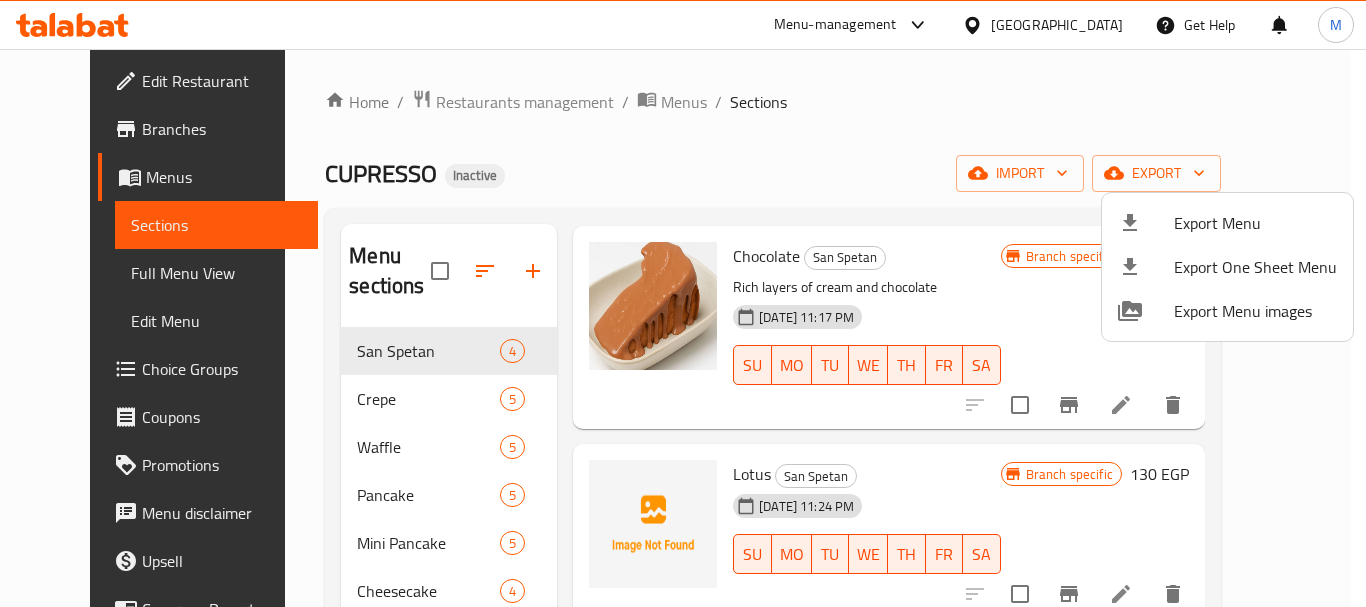 click at bounding box center [683, 303] 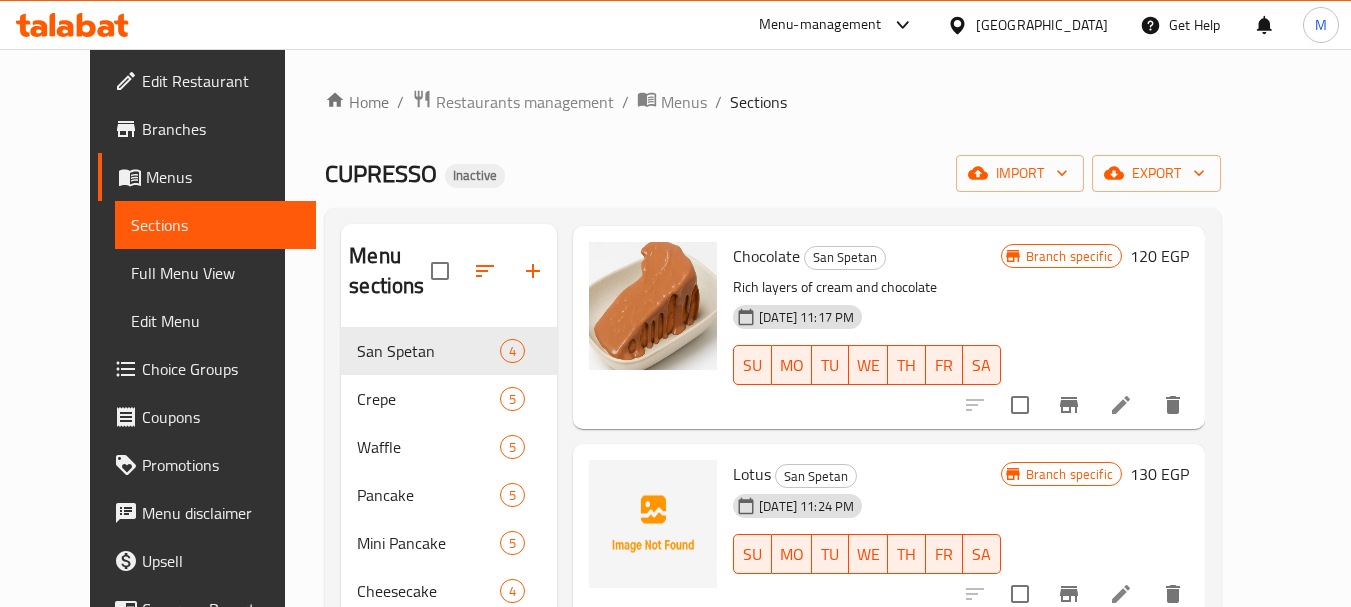 click on "Full Menu View" at bounding box center (215, 273) 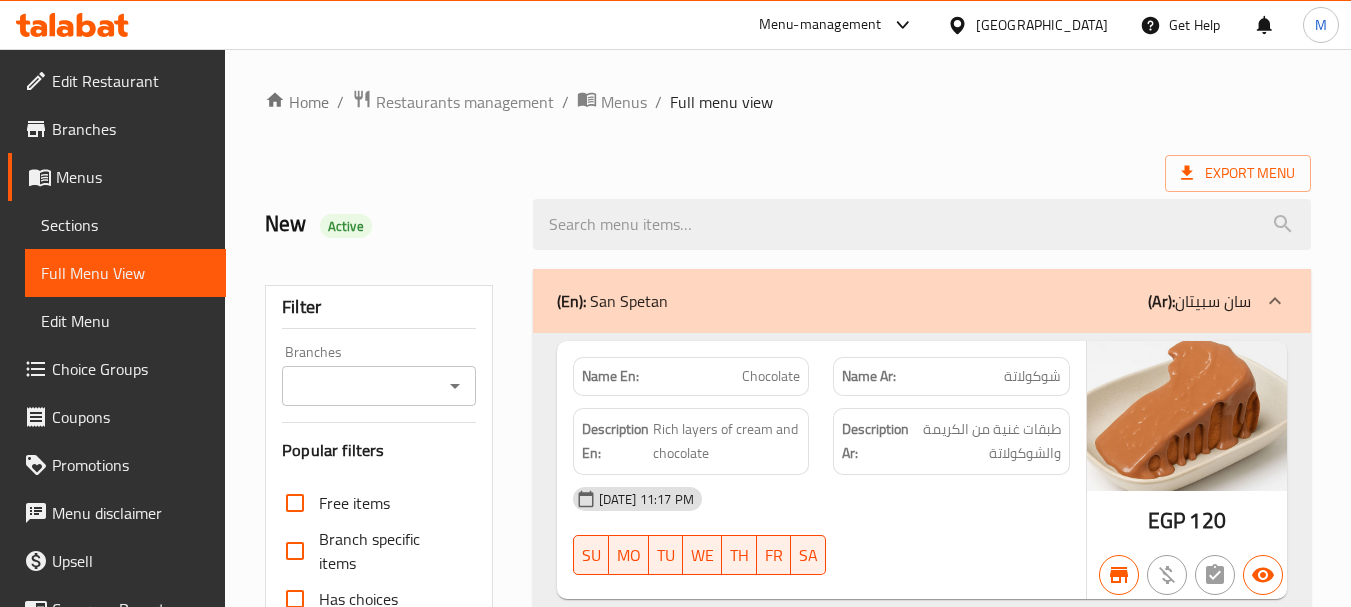 click 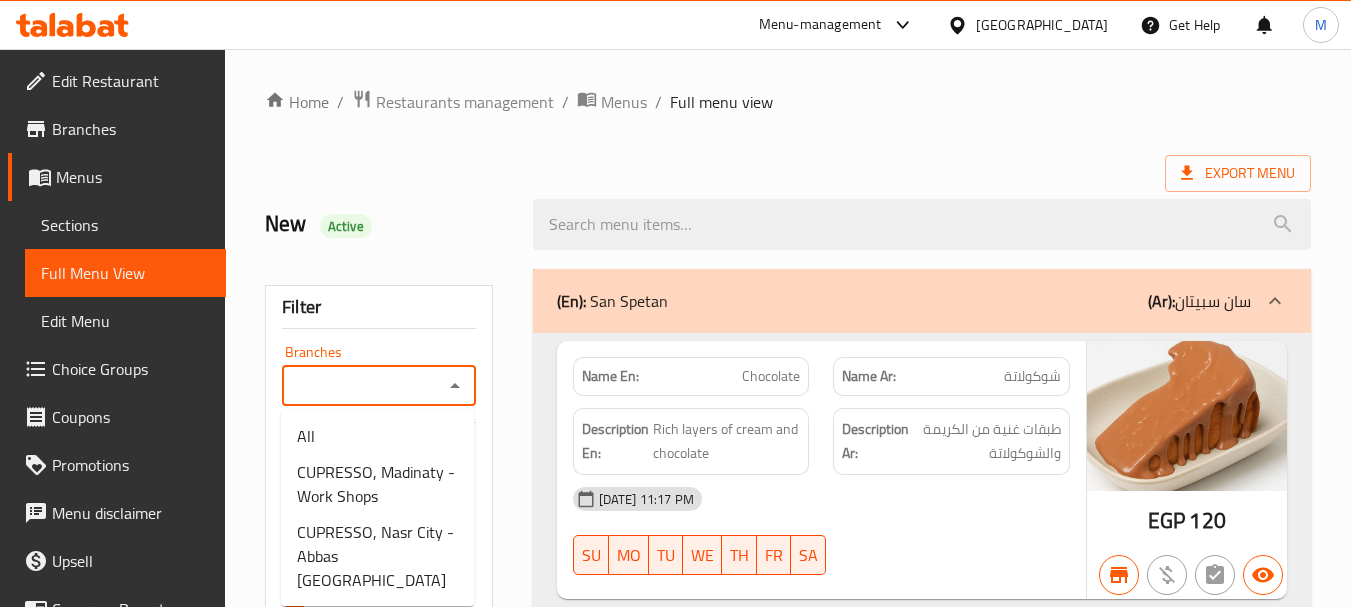 scroll, scrollTop: 200, scrollLeft: 0, axis: vertical 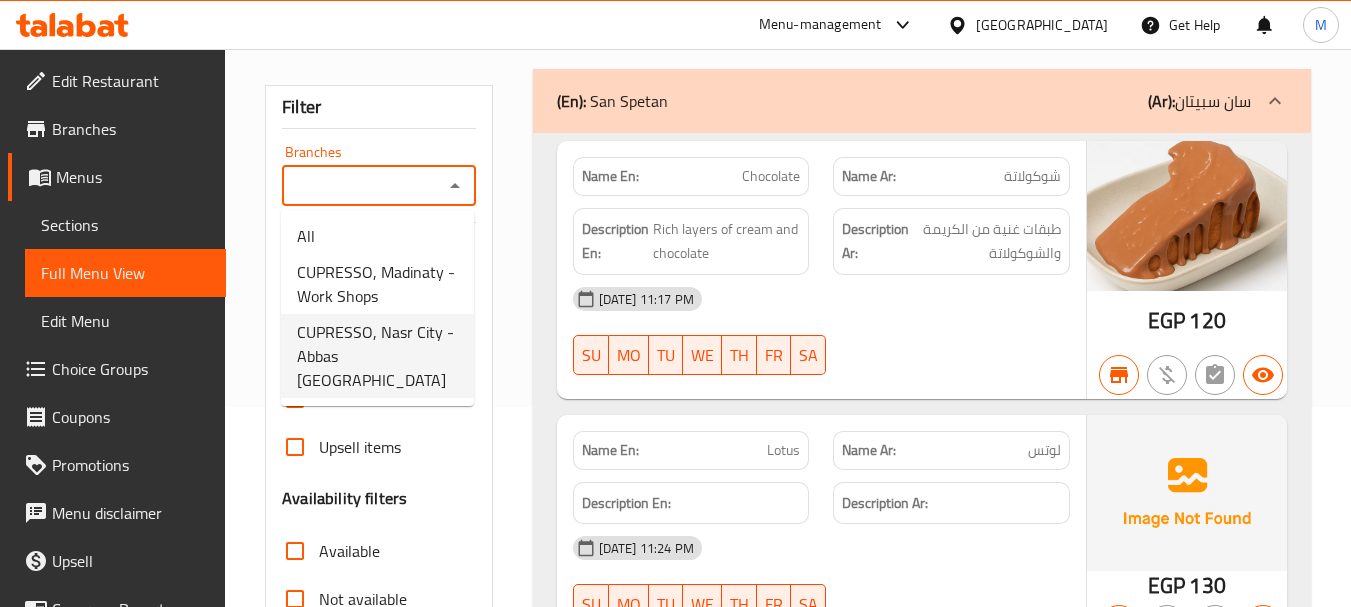 click on "CUPRESSO, Nasr City - Abbas El Akkad" at bounding box center (377, 356) 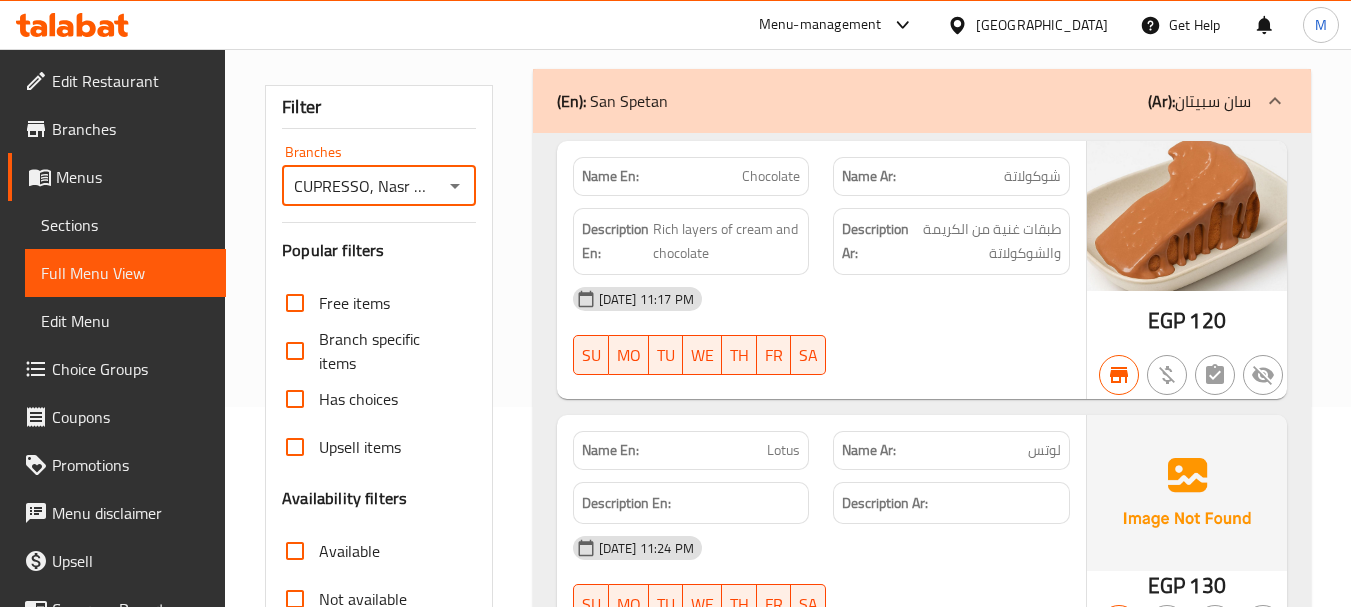 scroll, scrollTop: 0, scrollLeft: 0, axis: both 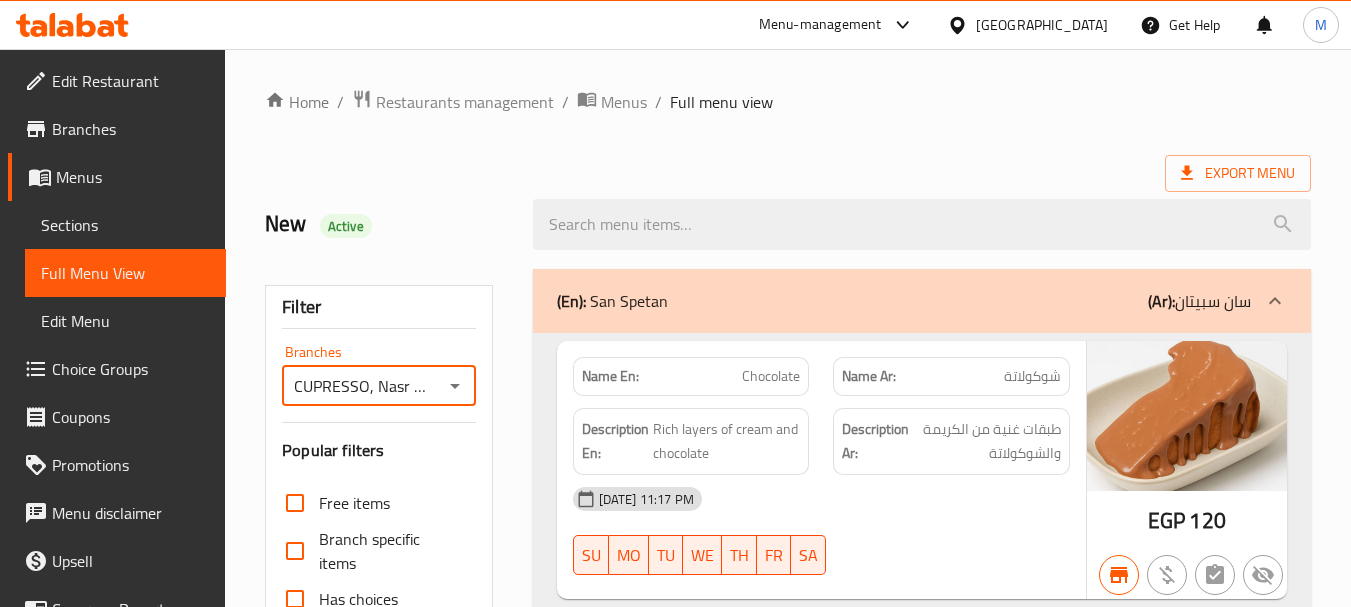 drag, startPoint x: 626, startPoint y: 110, endPoint x: 1035, endPoint y: 472, distance: 546.19135 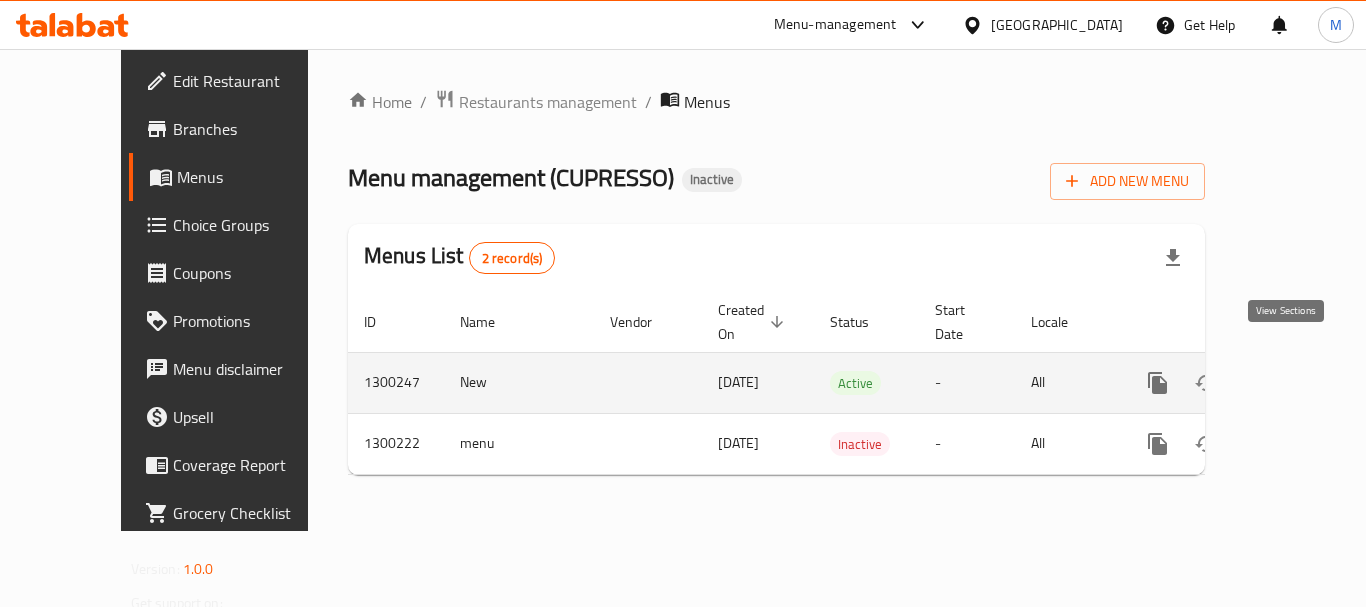 click 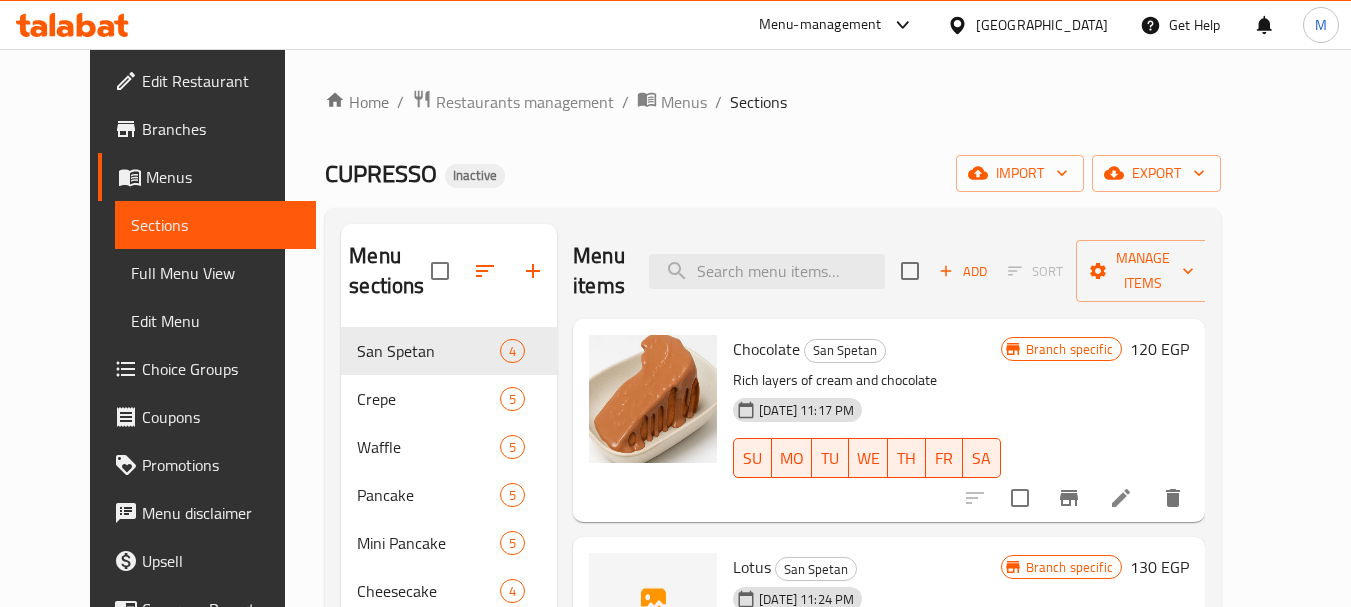 scroll, scrollTop: 93, scrollLeft: 0, axis: vertical 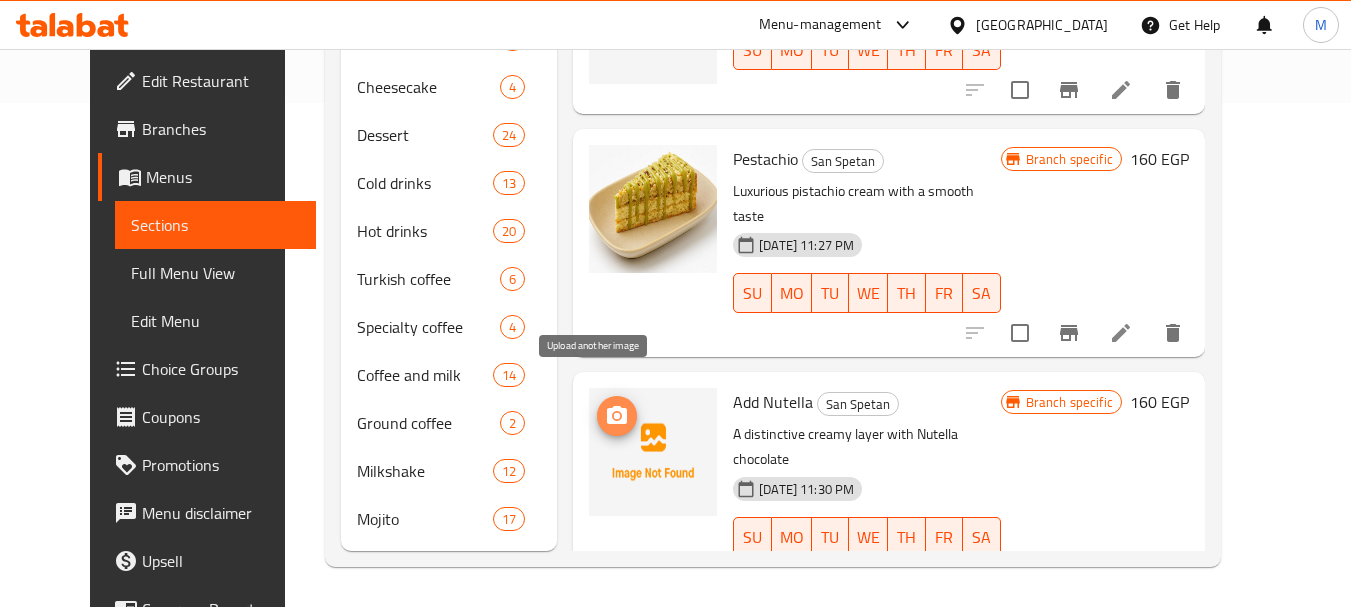 click 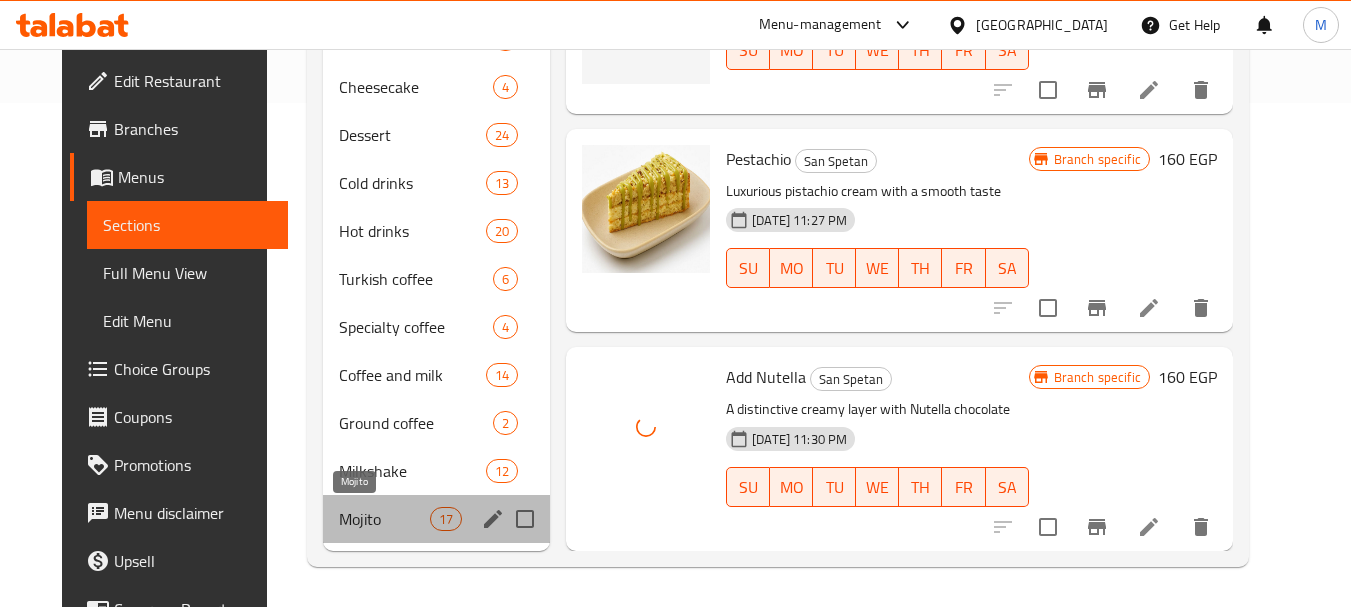 click on "Mojito" at bounding box center (384, 519) 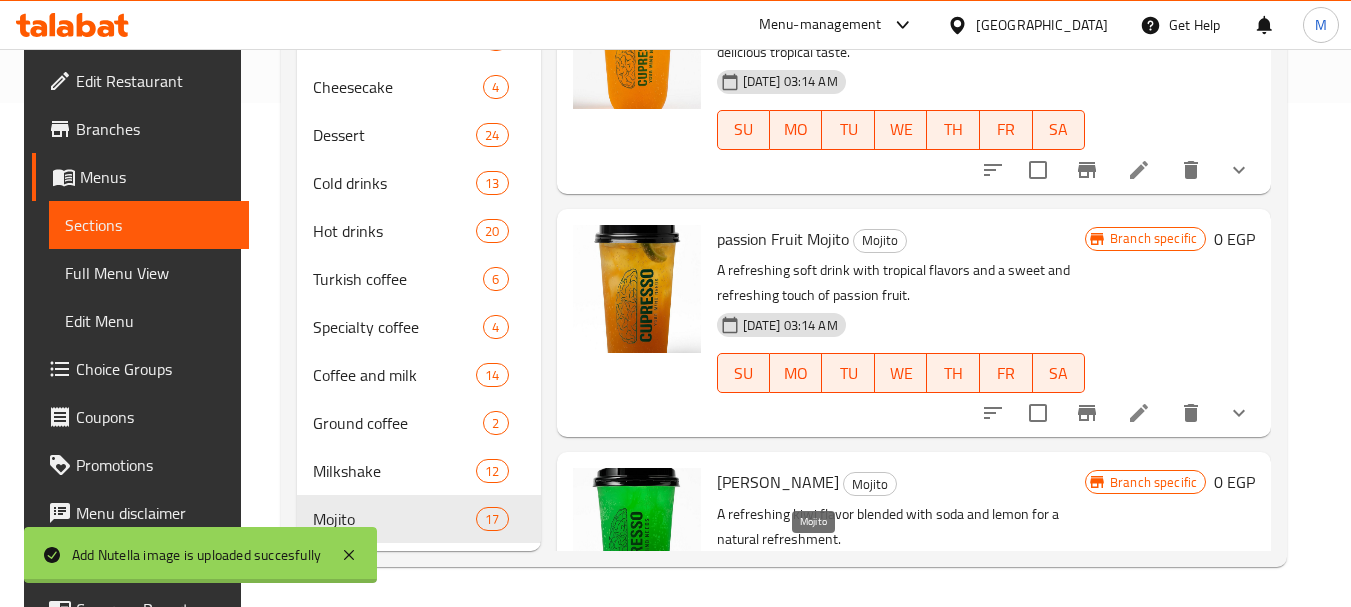 scroll, scrollTop: 0, scrollLeft: 0, axis: both 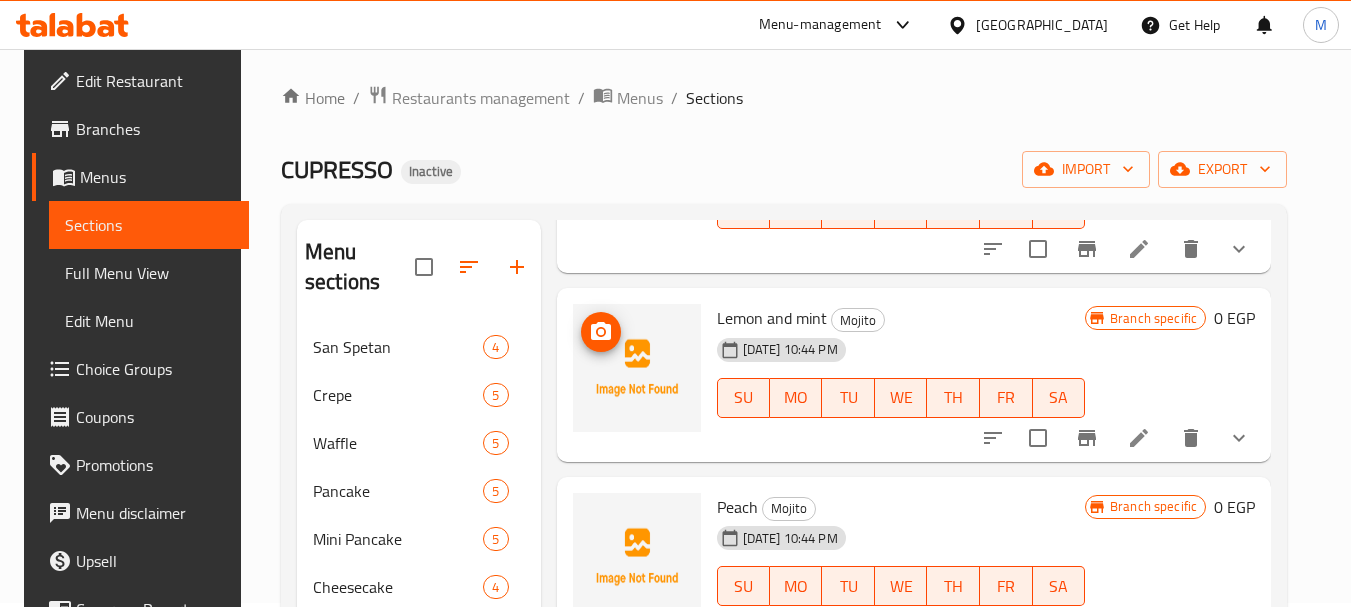 click 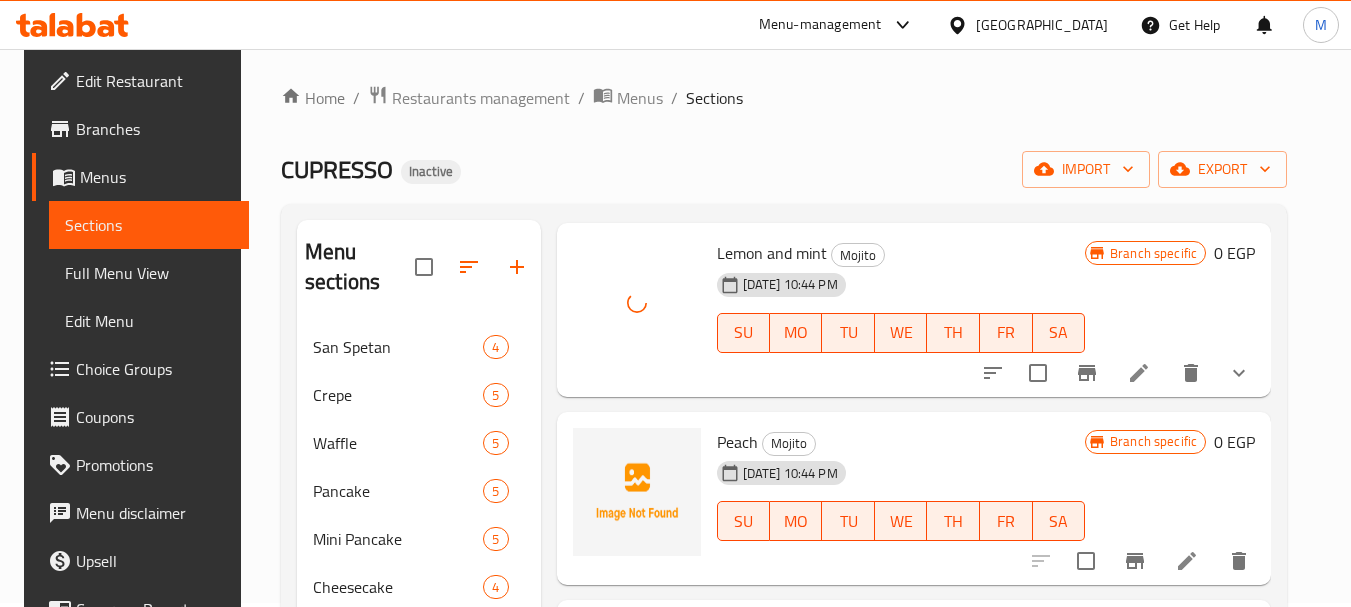 scroll, scrollTop: 2700, scrollLeft: 0, axis: vertical 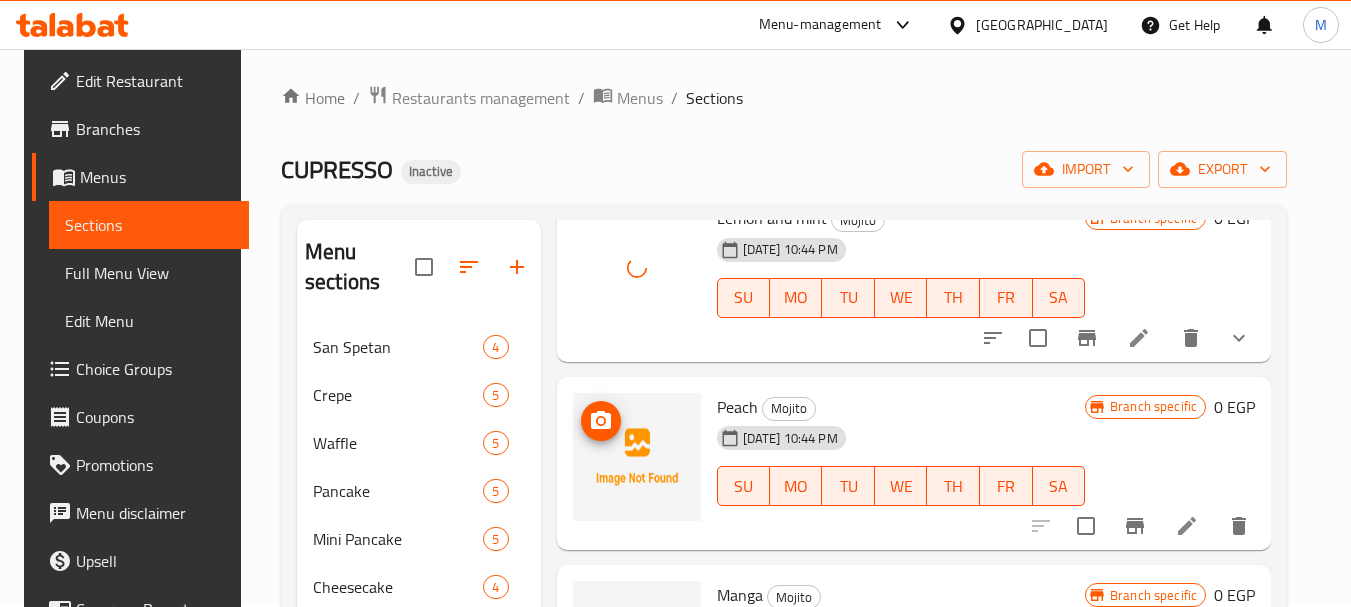 click 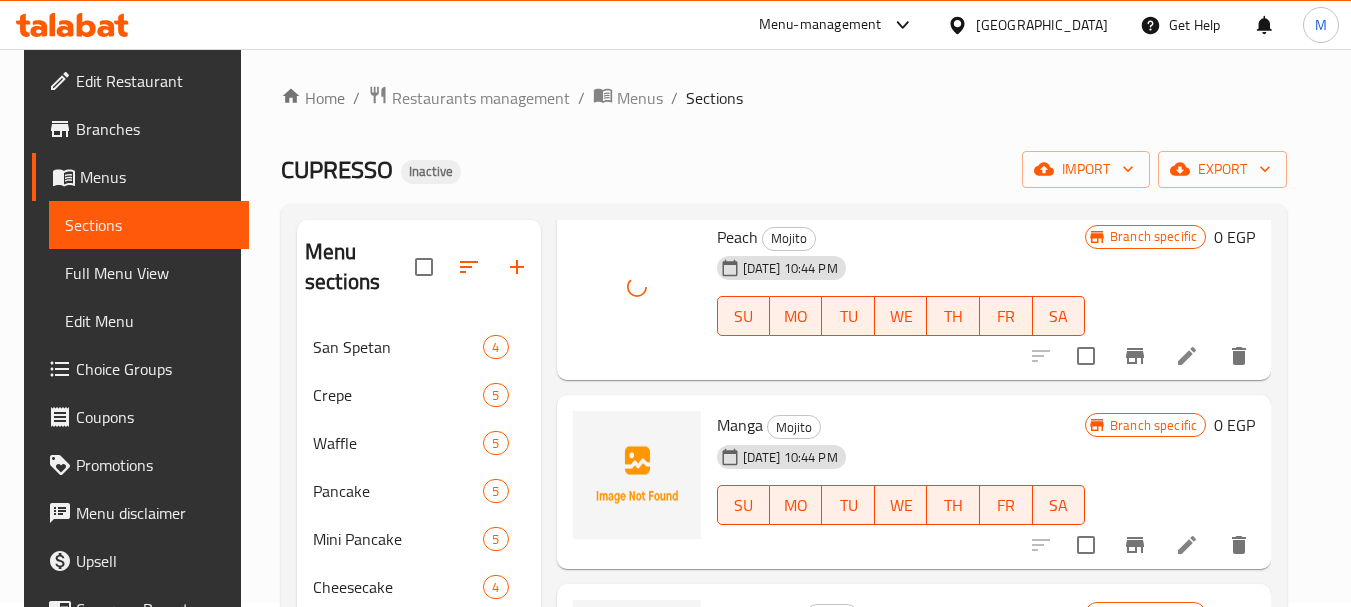 scroll, scrollTop: 2954, scrollLeft: 0, axis: vertical 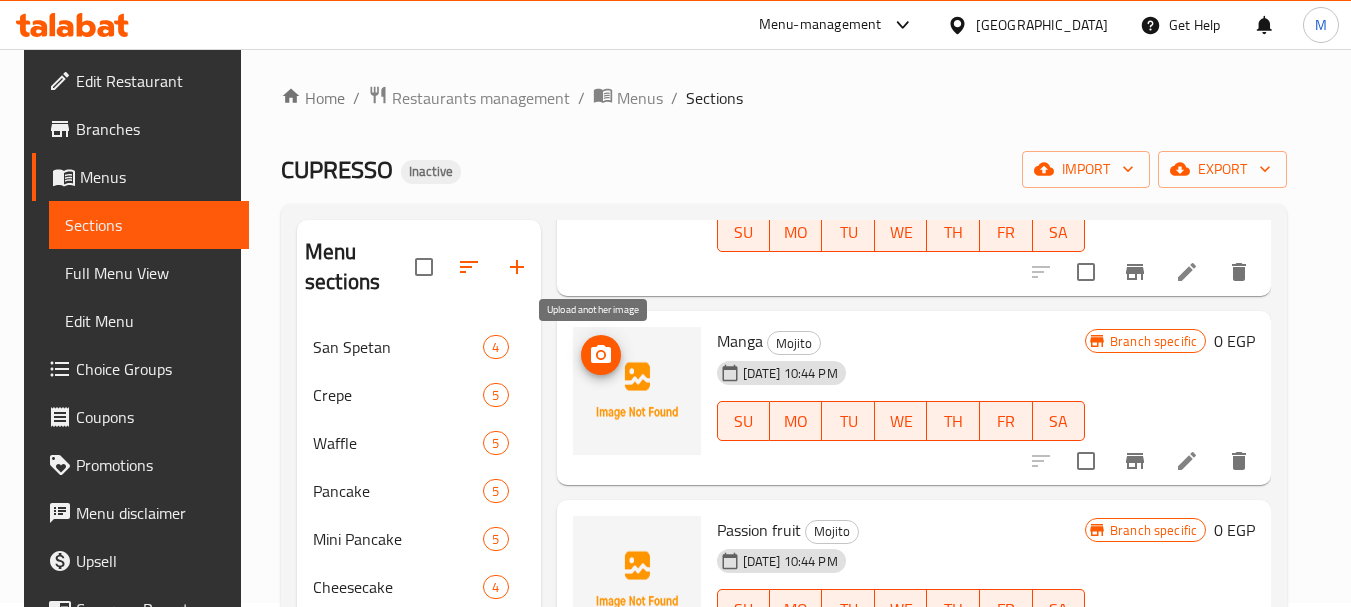 click at bounding box center (601, 355) 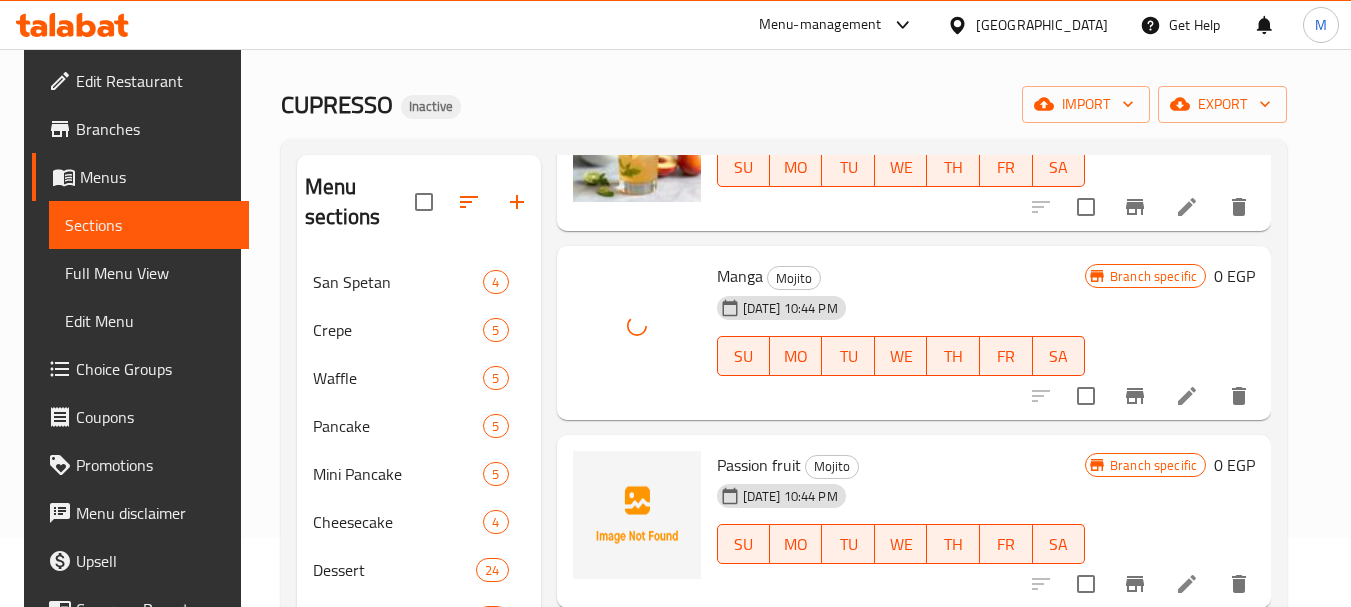 scroll, scrollTop: 104, scrollLeft: 0, axis: vertical 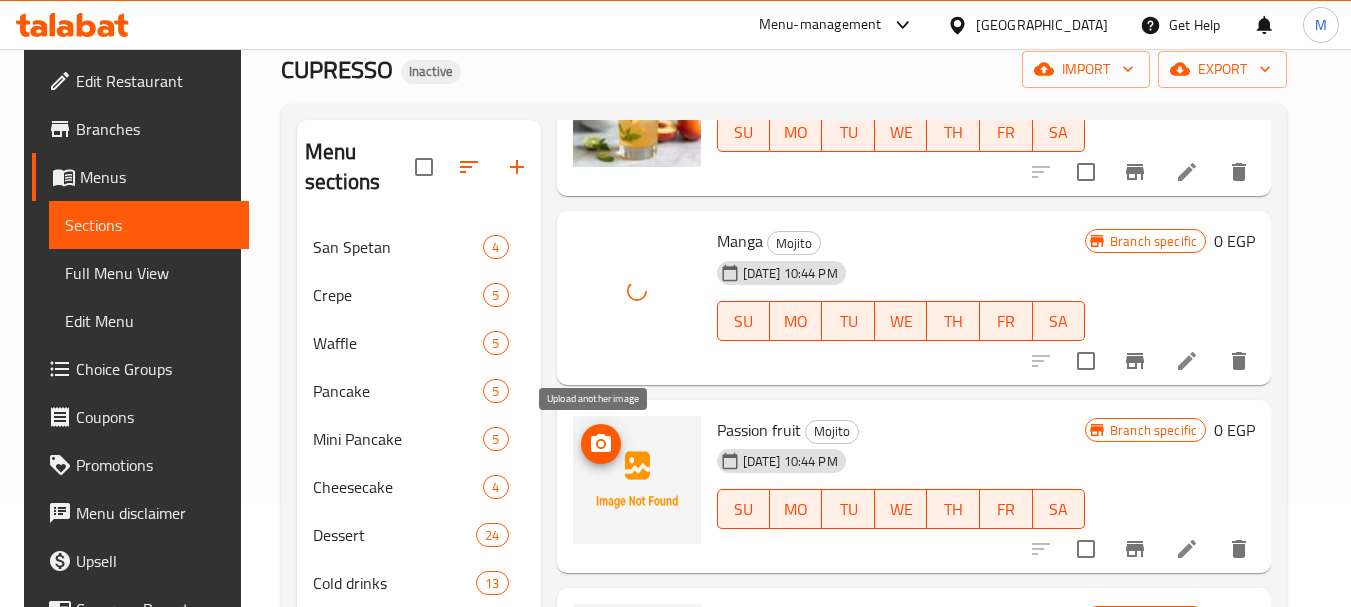 click 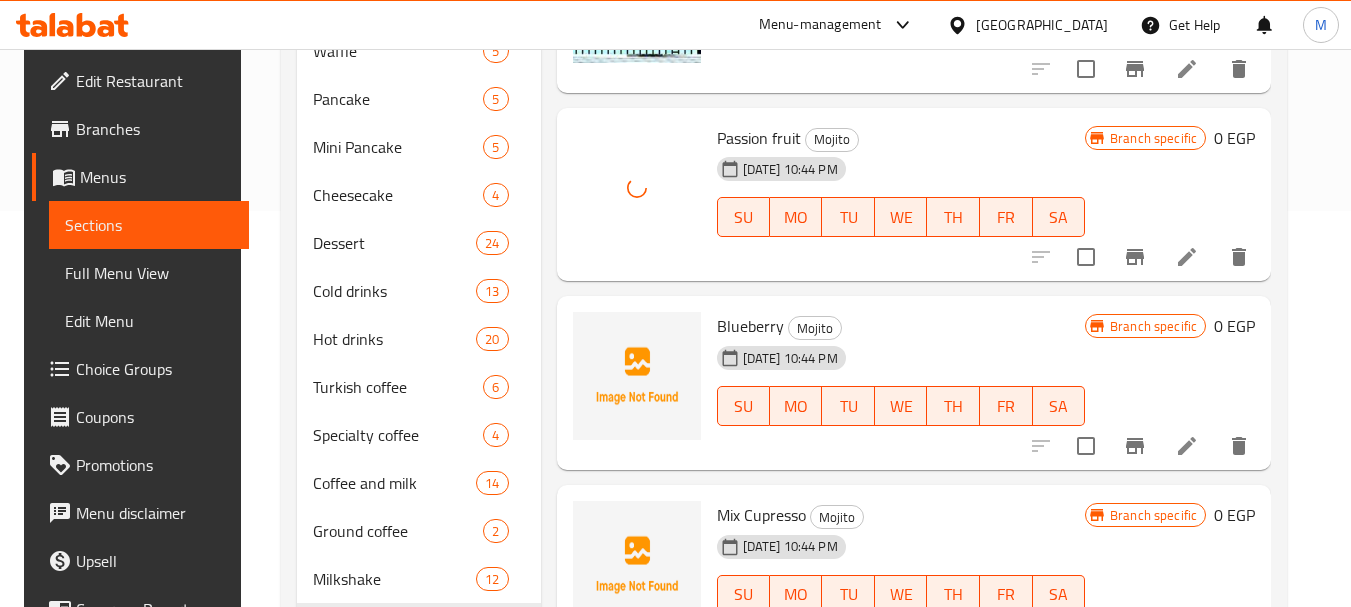 scroll, scrollTop: 404, scrollLeft: 0, axis: vertical 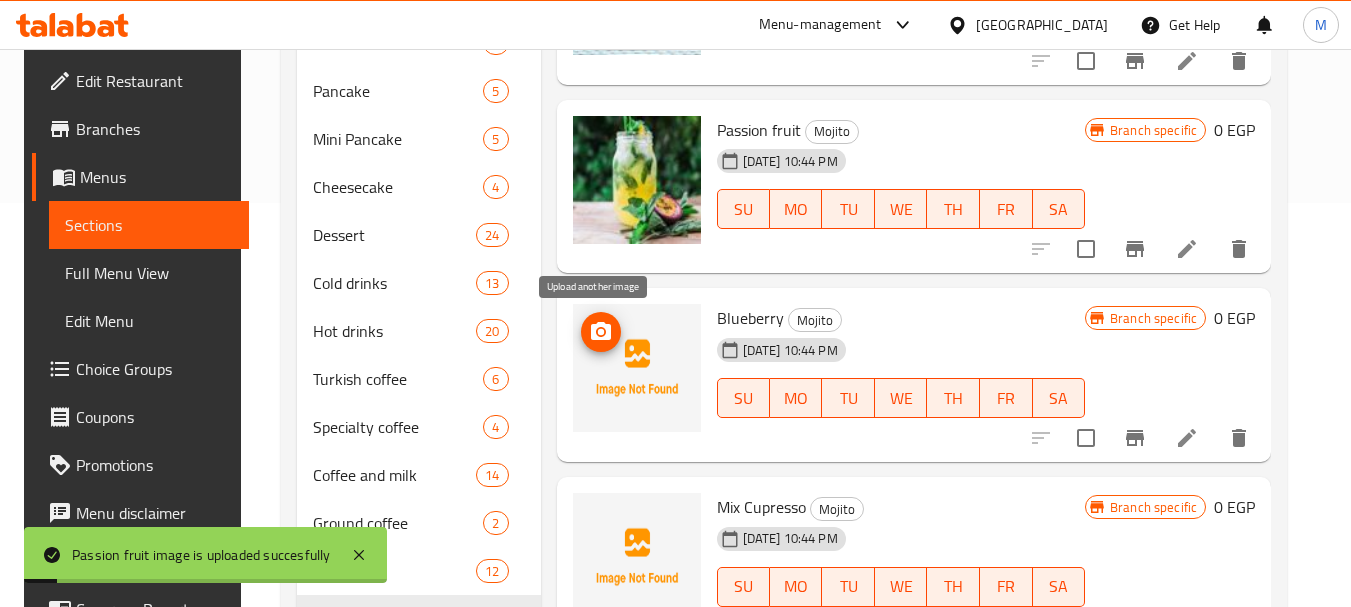 click 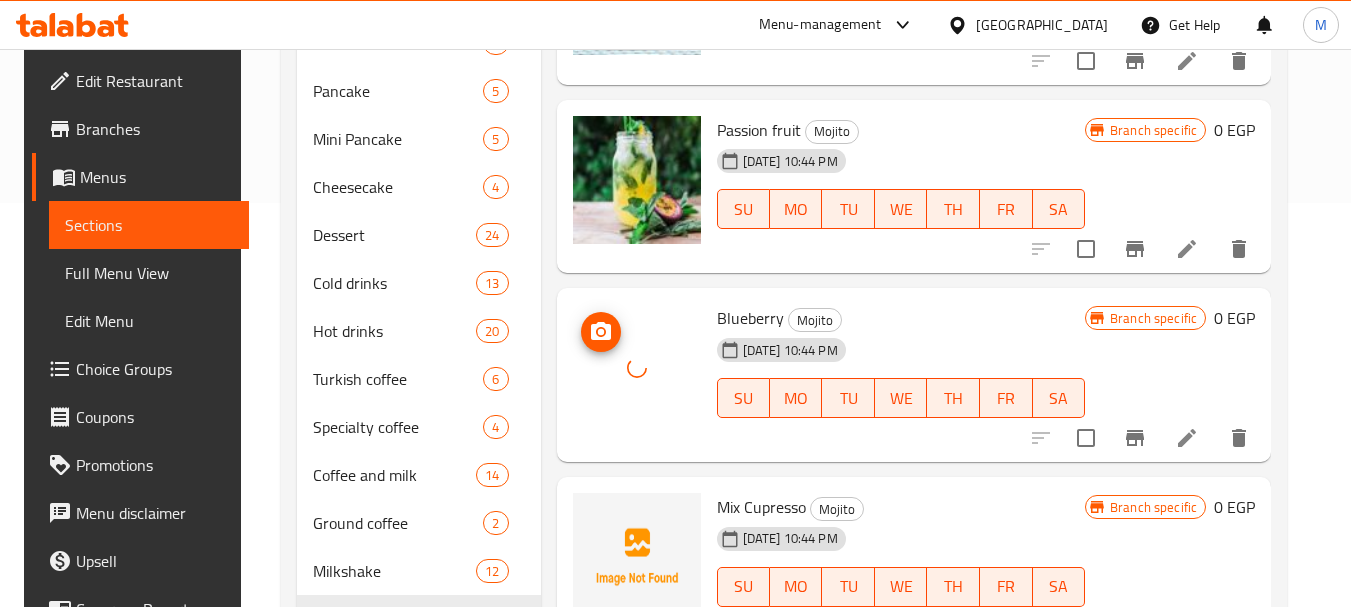 scroll, scrollTop: 504, scrollLeft: 0, axis: vertical 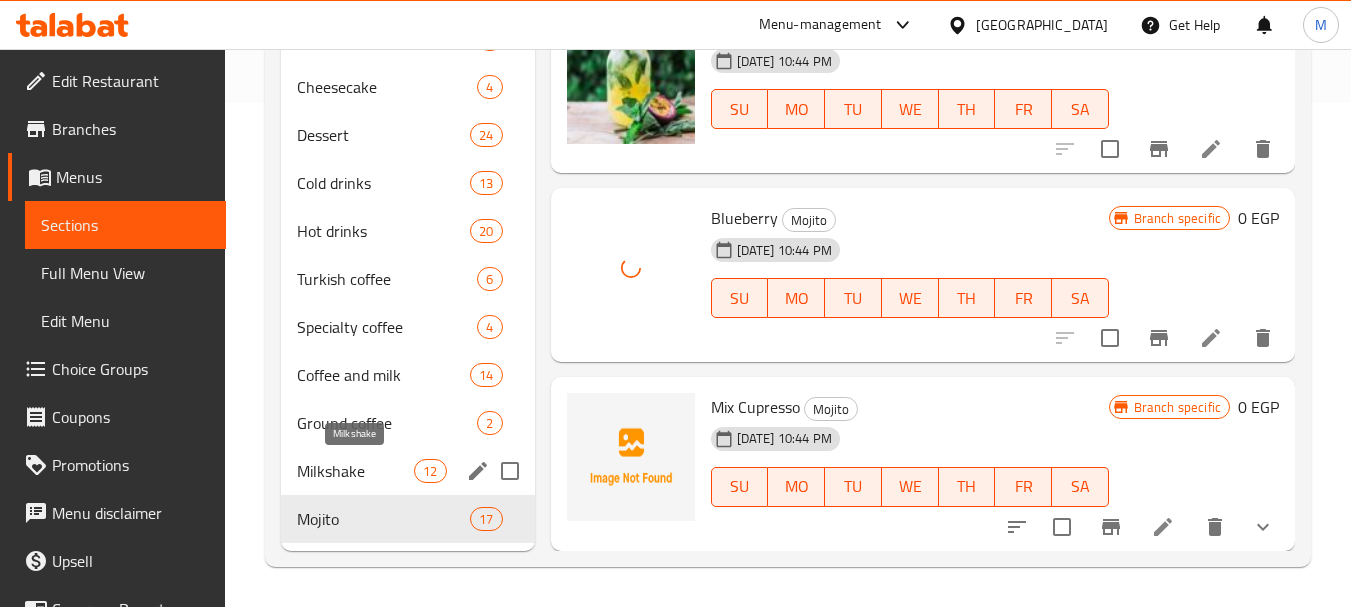 click on "Milkshake" at bounding box center [355, 471] 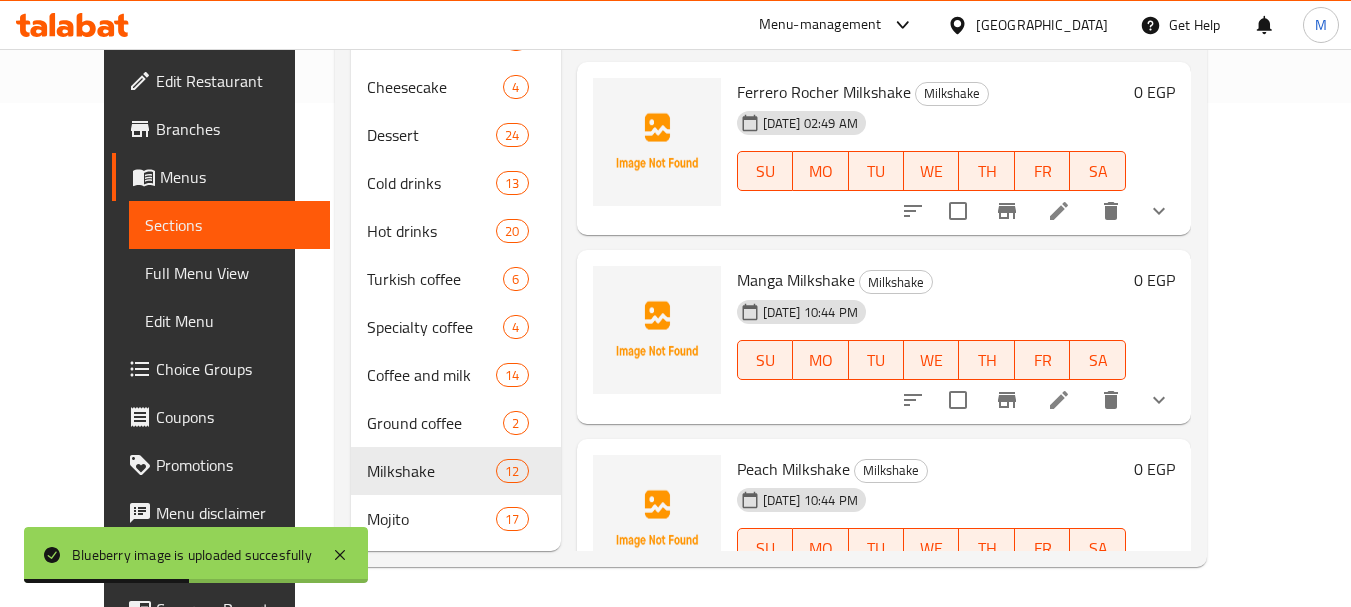 scroll, scrollTop: 312, scrollLeft: 0, axis: vertical 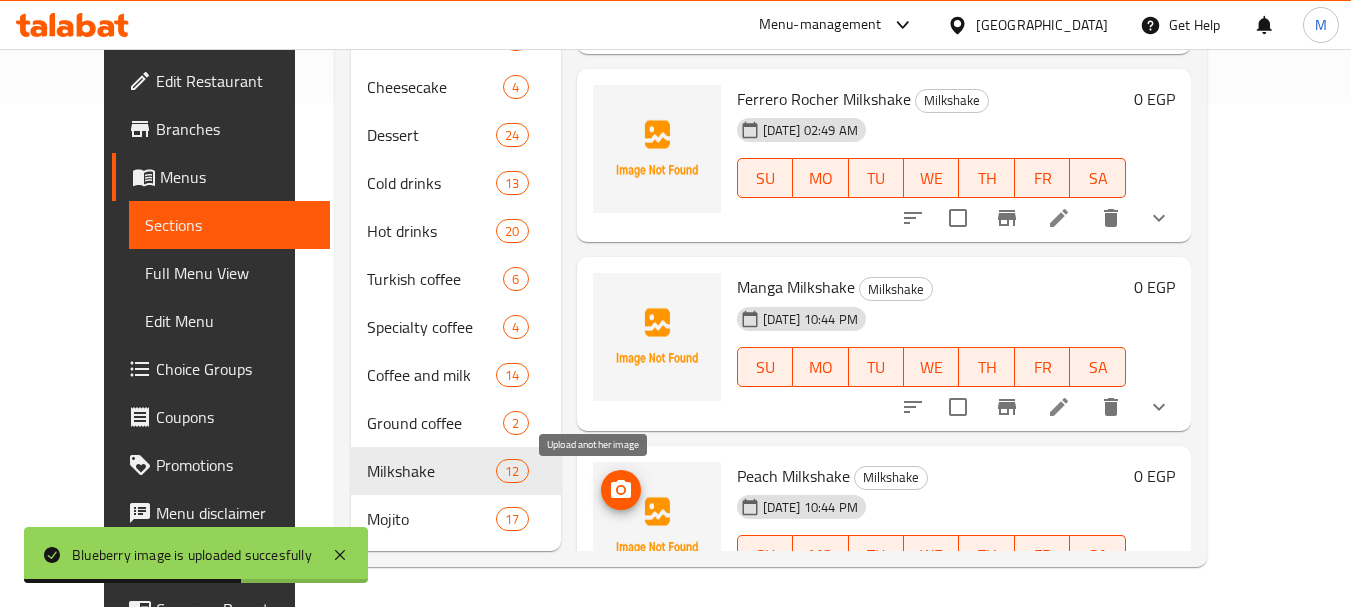 click 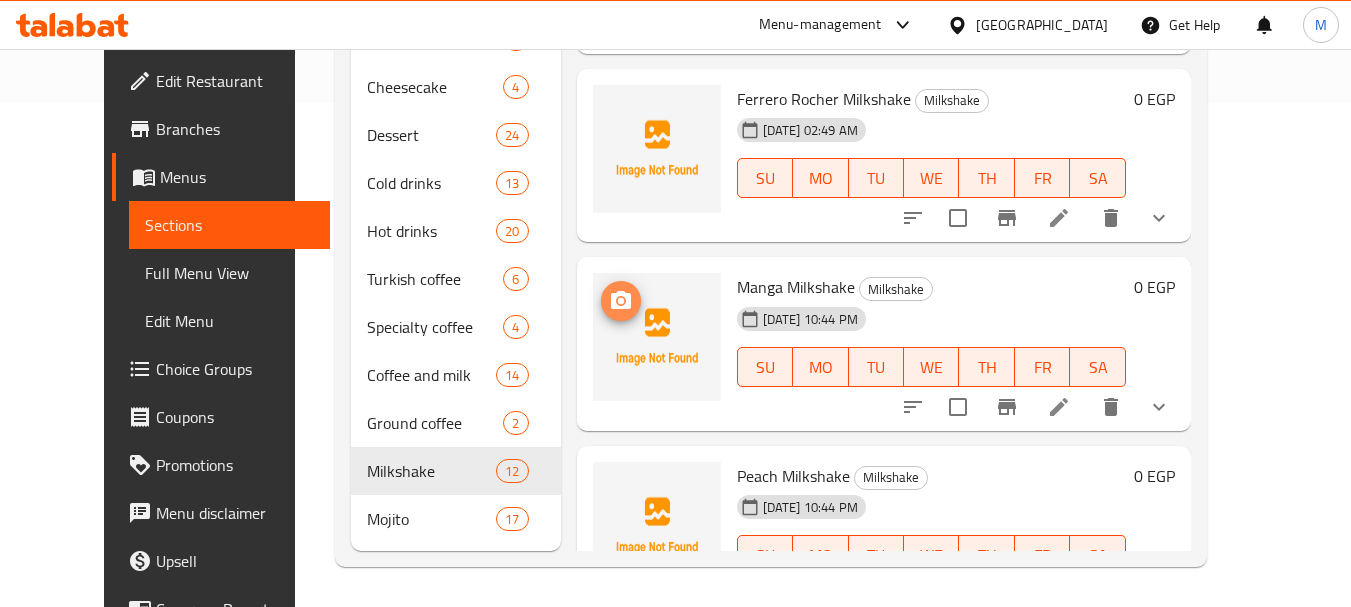 click 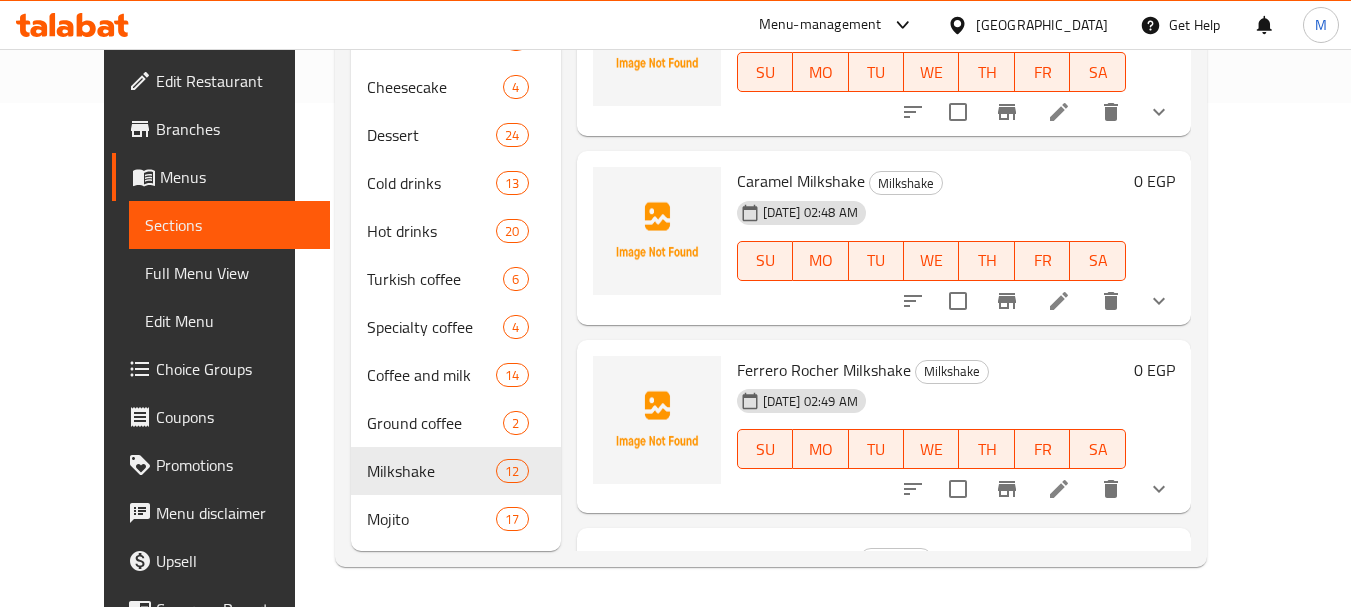 scroll, scrollTop: 12, scrollLeft: 0, axis: vertical 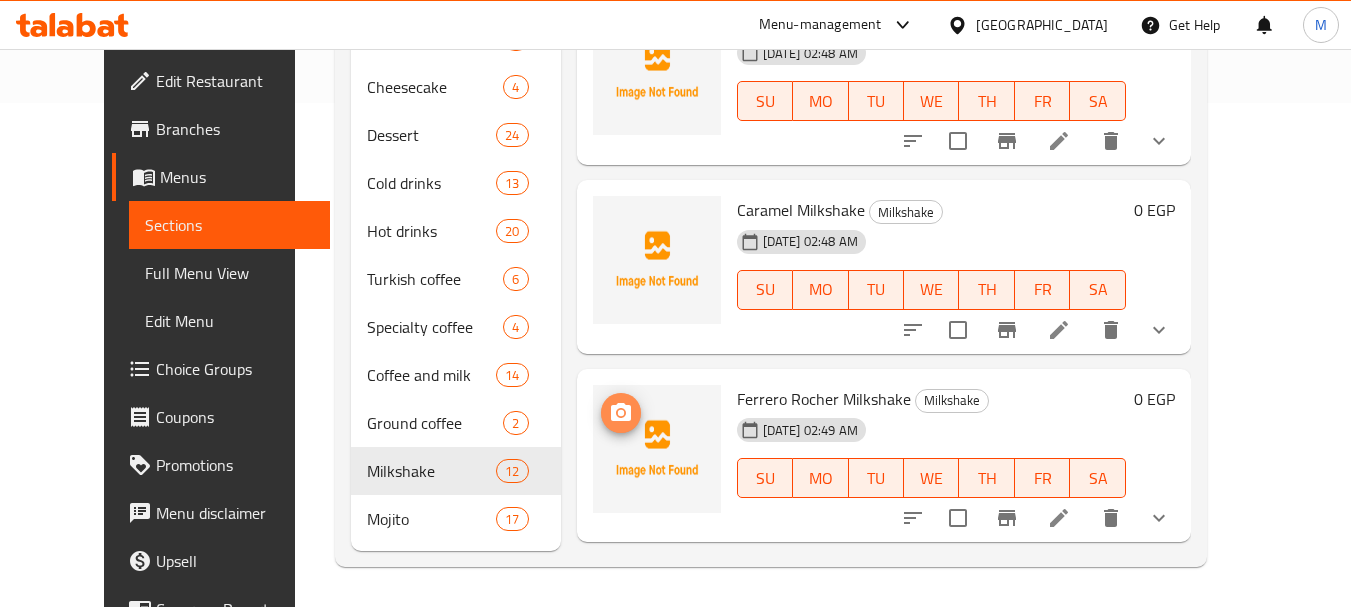 click at bounding box center (621, 413) 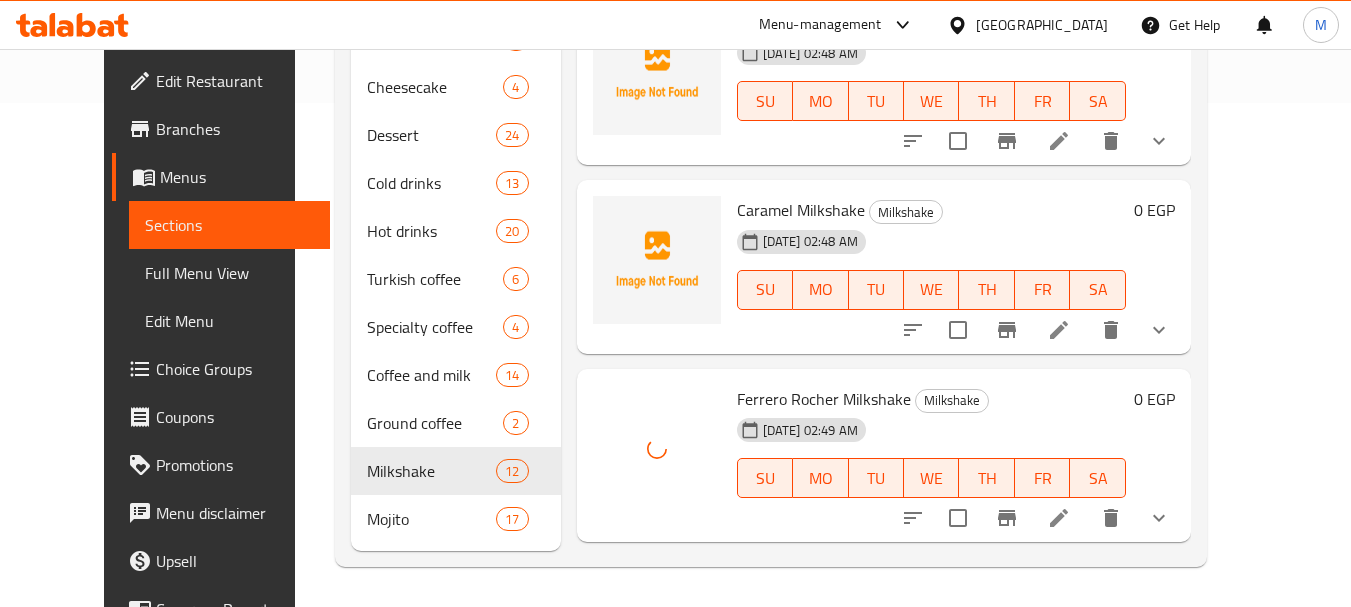 scroll, scrollTop: 0, scrollLeft: 0, axis: both 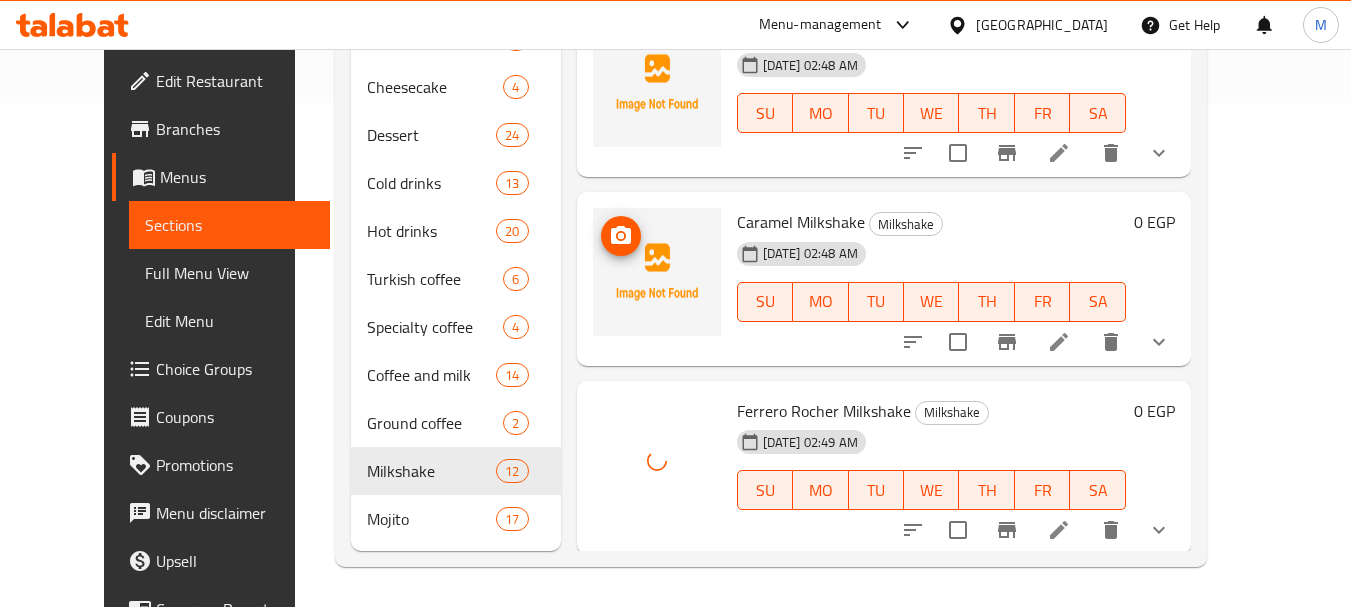 click 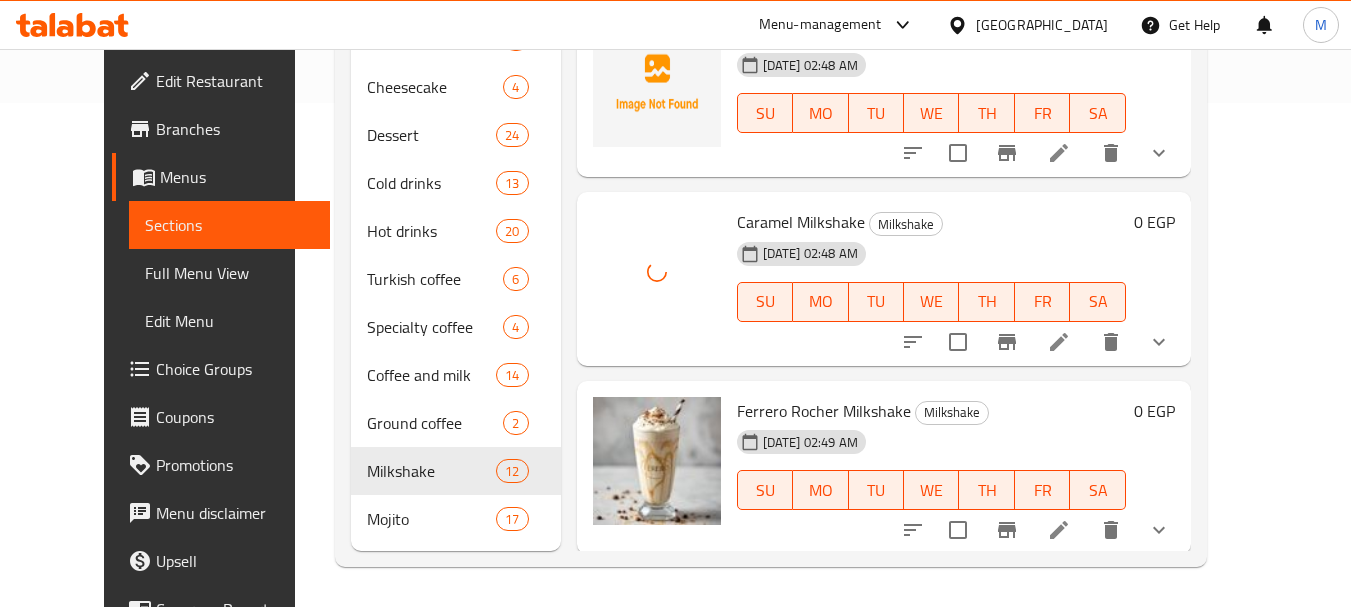 scroll, scrollTop: 304, scrollLeft: 0, axis: vertical 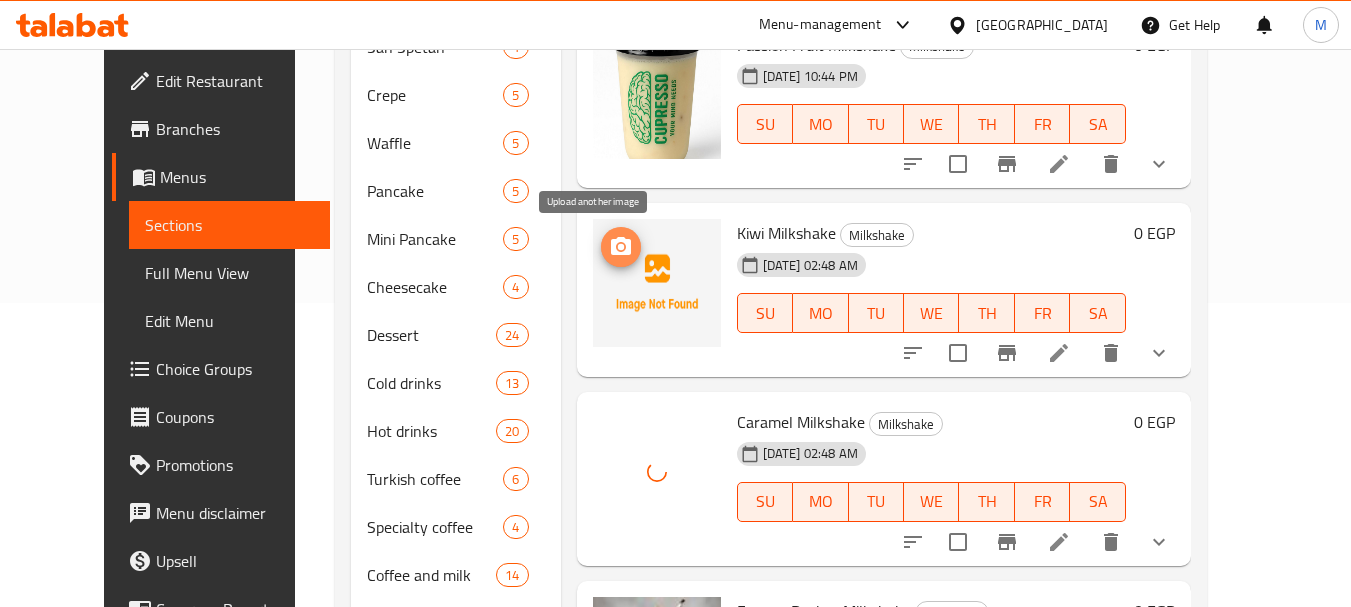 click at bounding box center (621, 247) 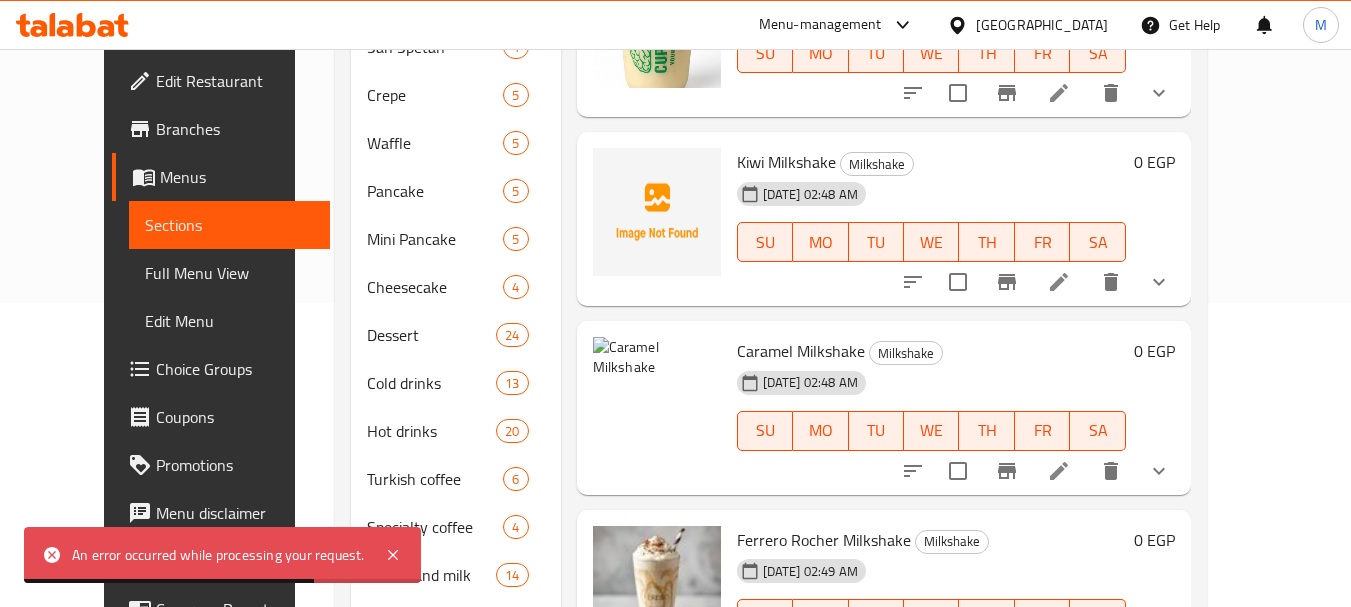 scroll, scrollTop: 100, scrollLeft: 0, axis: vertical 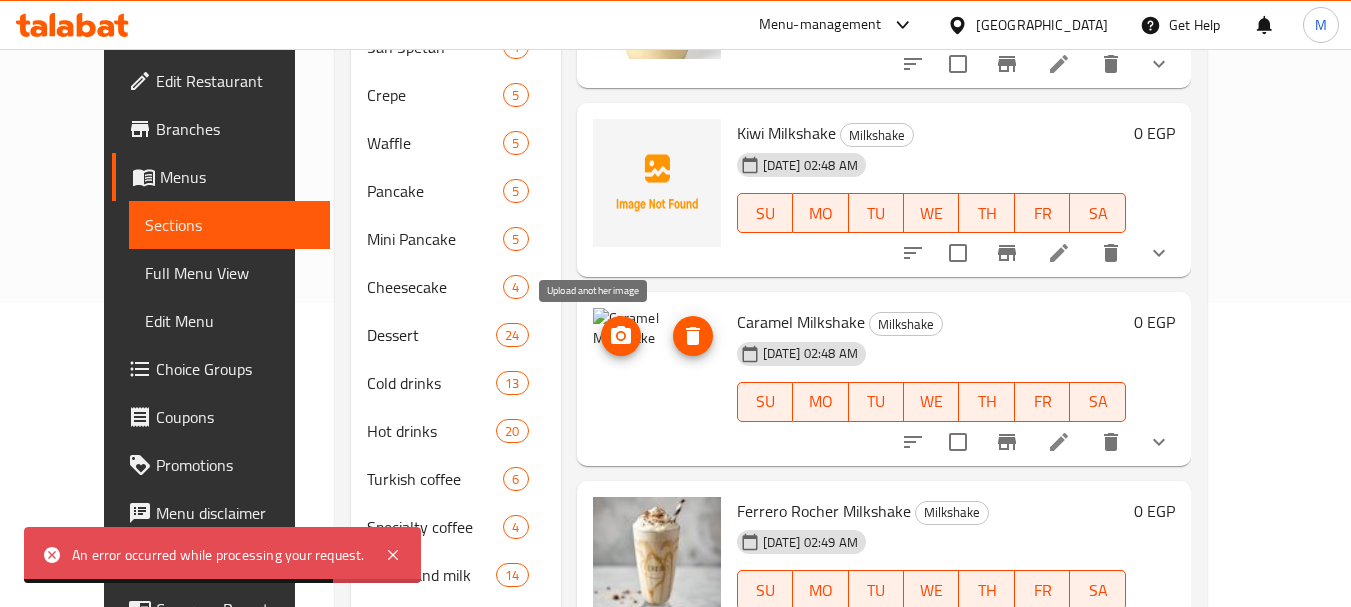 click 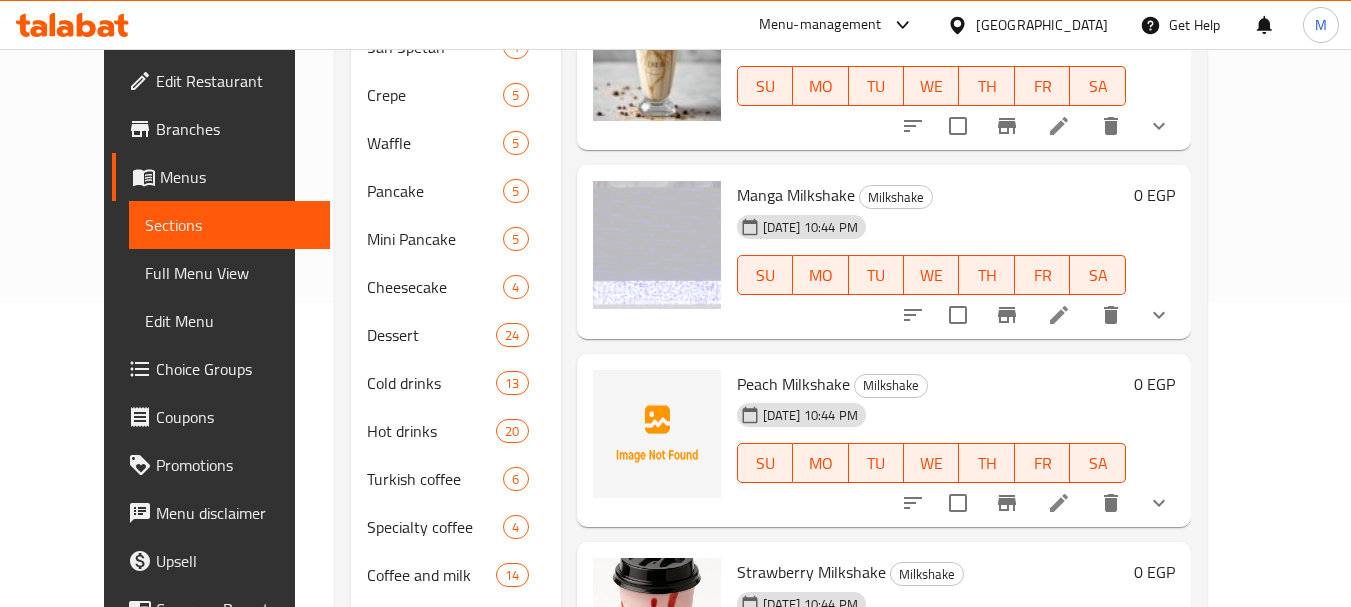 scroll, scrollTop: 600, scrollLeft: 0, axis: vertical 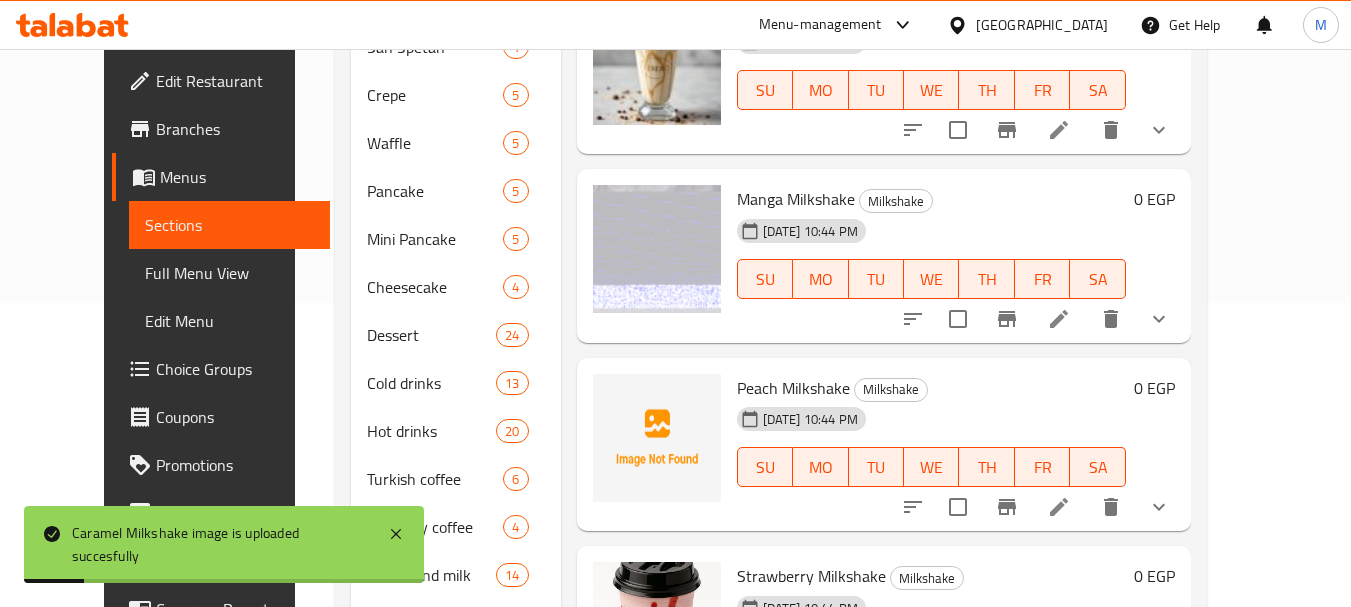 click on "Peach Milkshake" at bounding box center (793, 388) 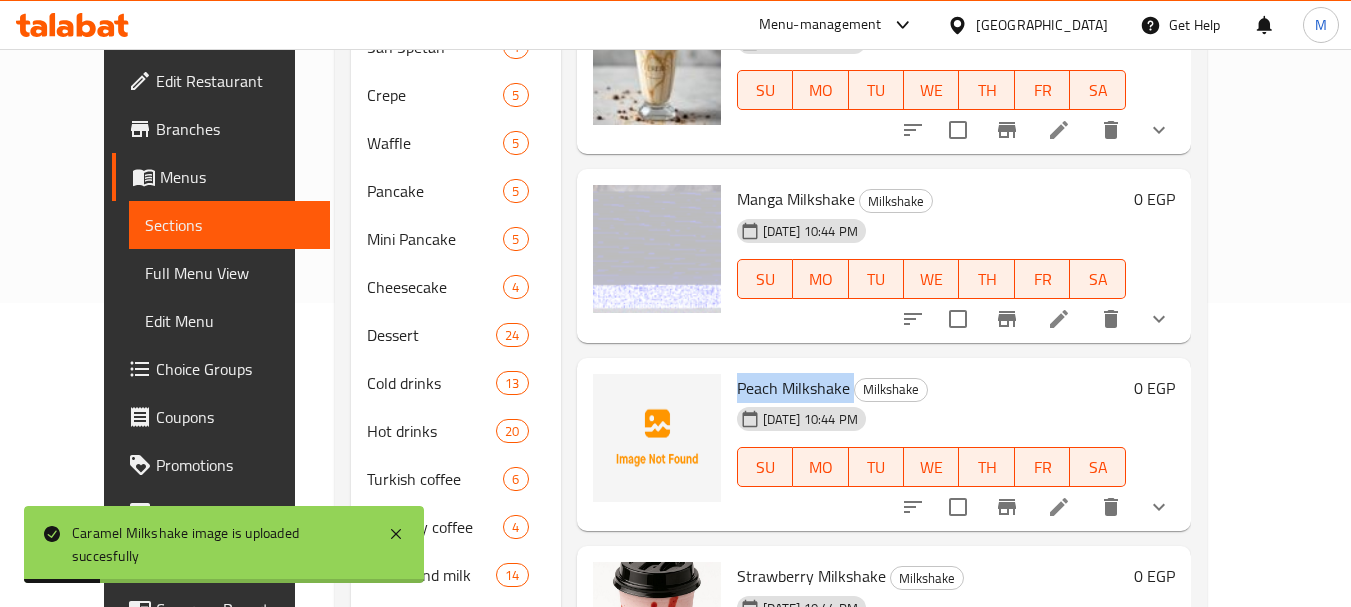 click on "Peach Milkshake" at bounding box center [793, 388] 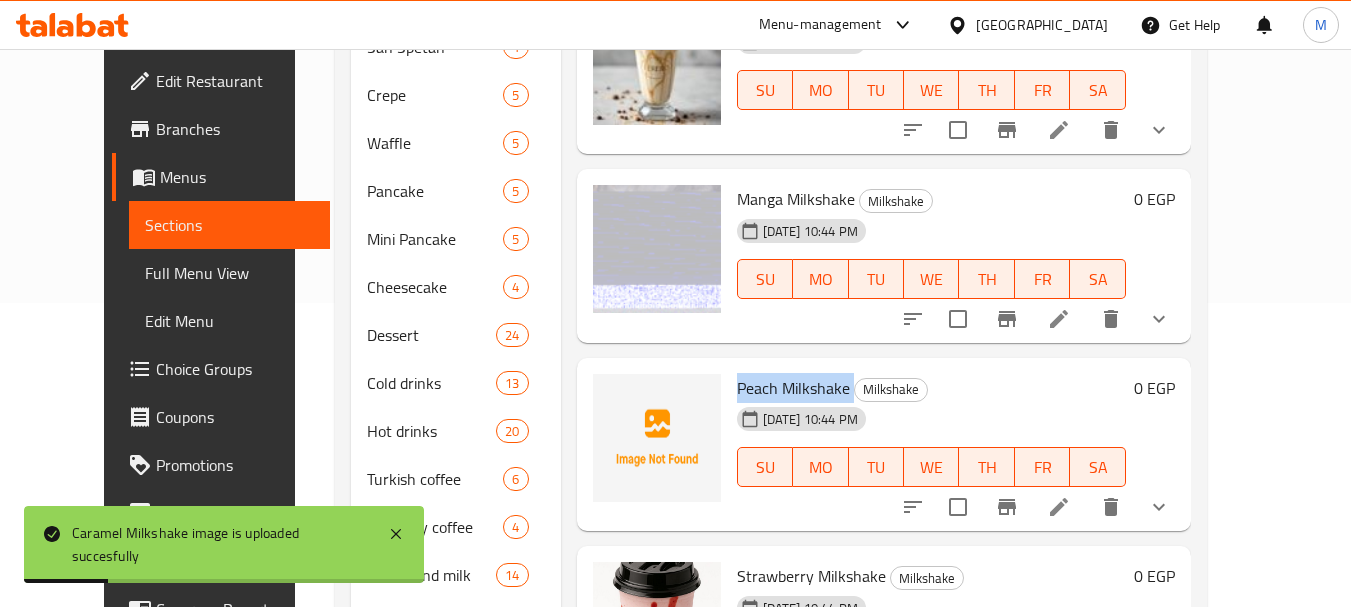 copy on "Peach Milkshake" 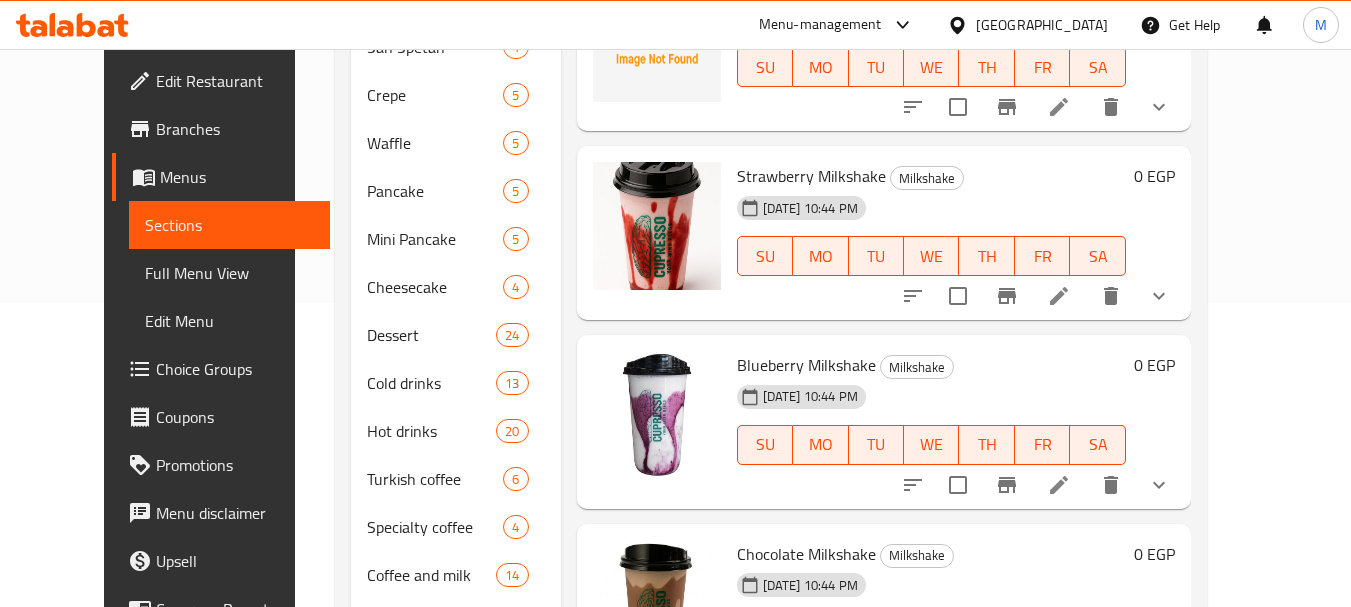 scroll, scrollTop: 800, scrollLeft: 0, axis: vertical 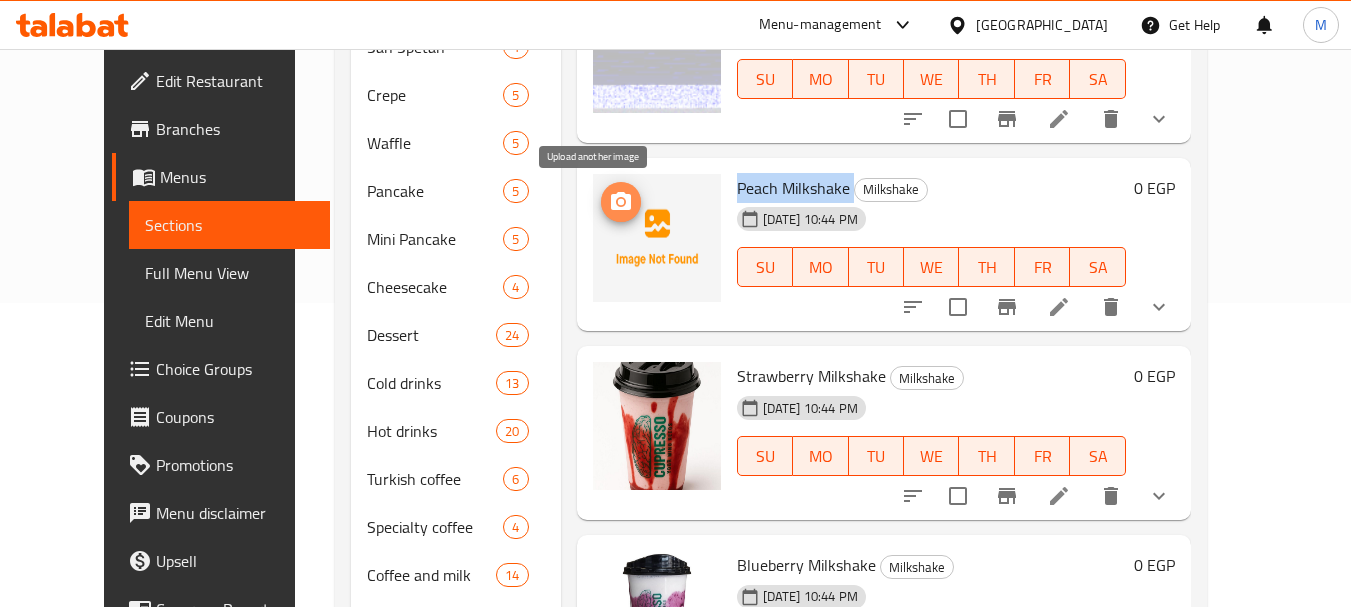 click 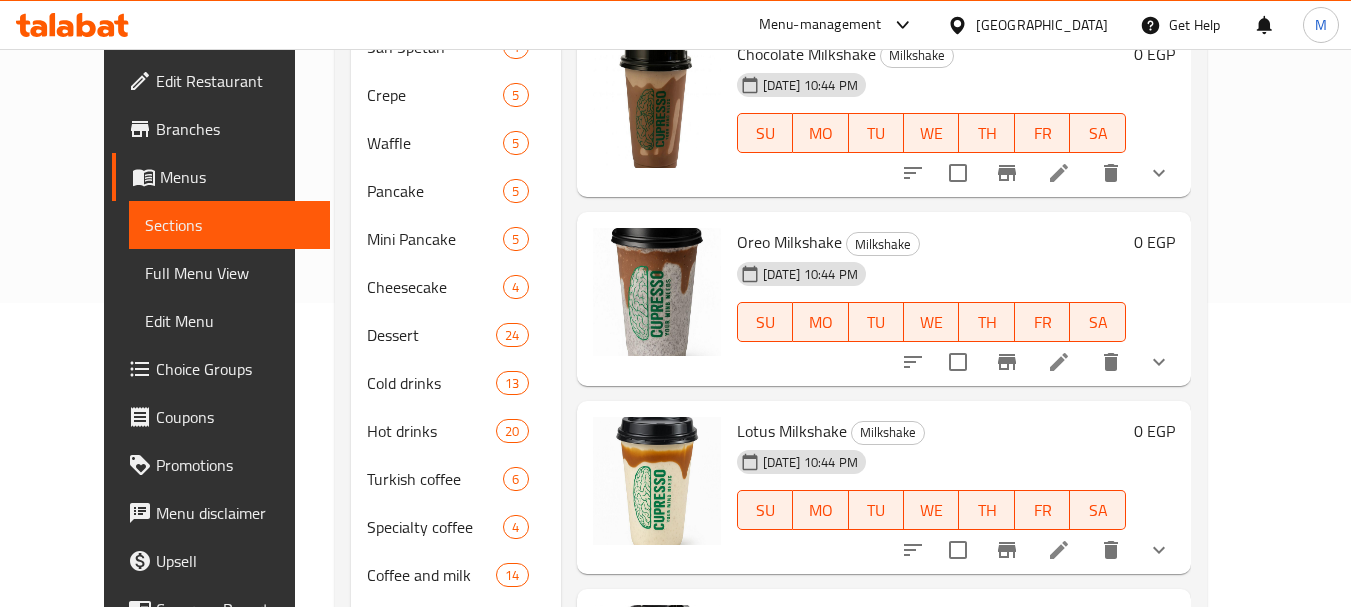scroll, scrollTop: 1512, scrollLeft: 0, axis: vertical 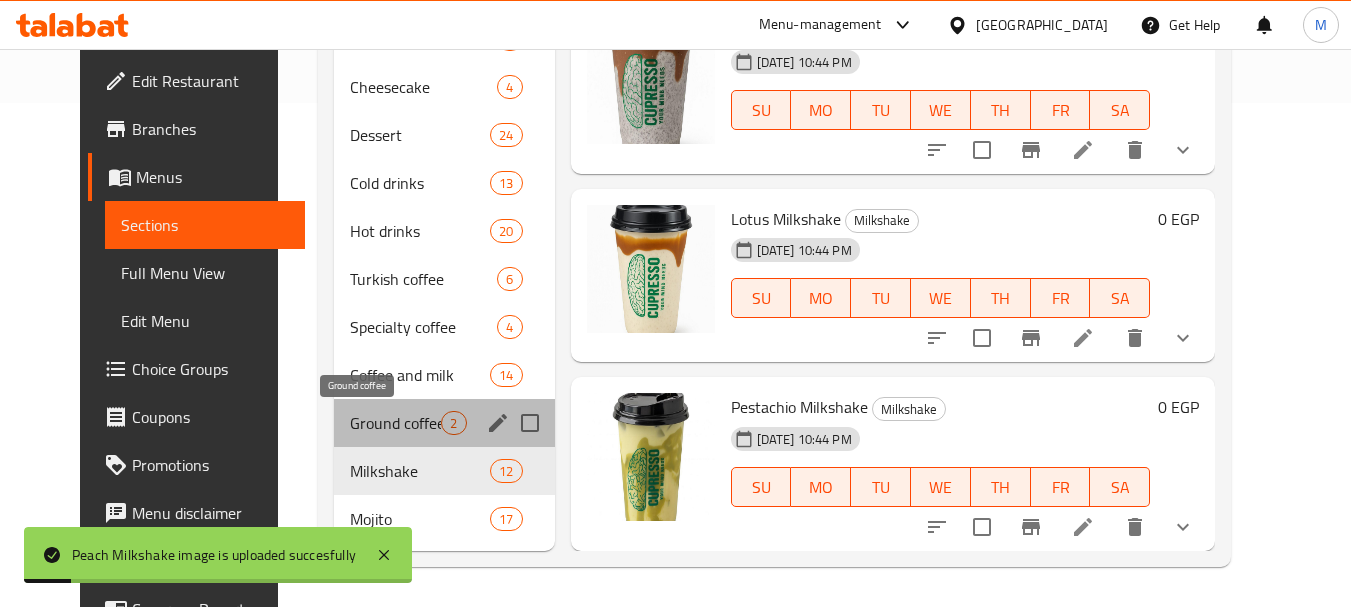 click on "Ground coffee" at bounding box center [395, 423] 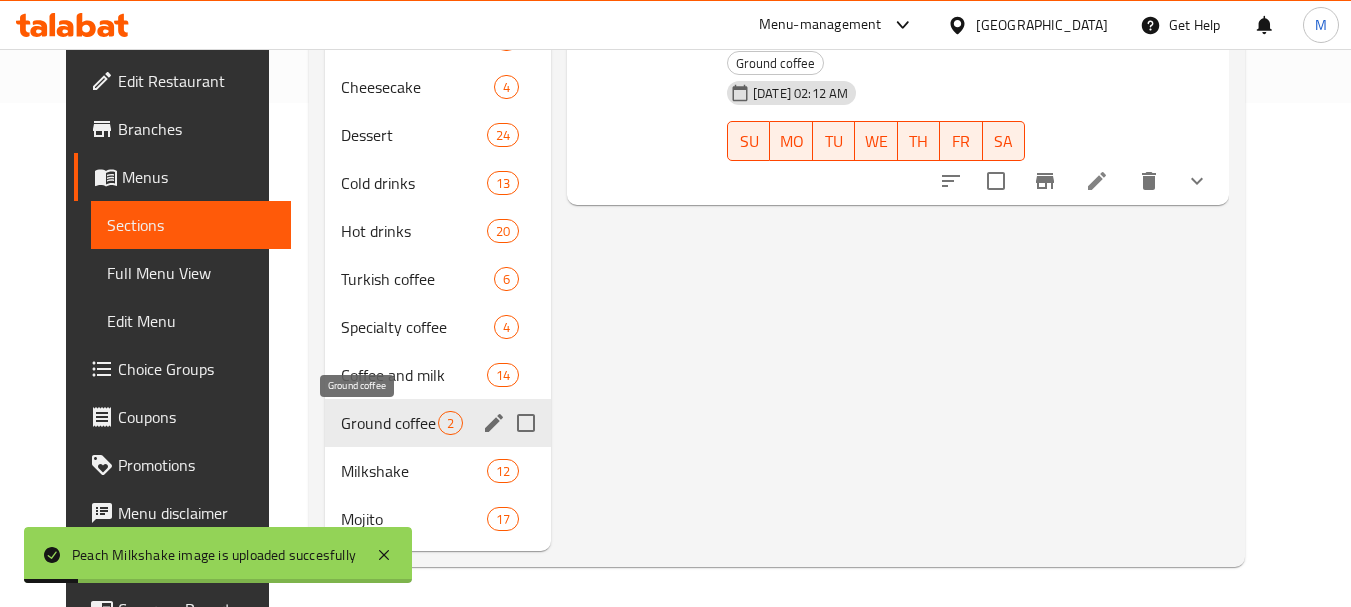 scroll, scrollTop: 0, scrollLeft: 0, axis: both 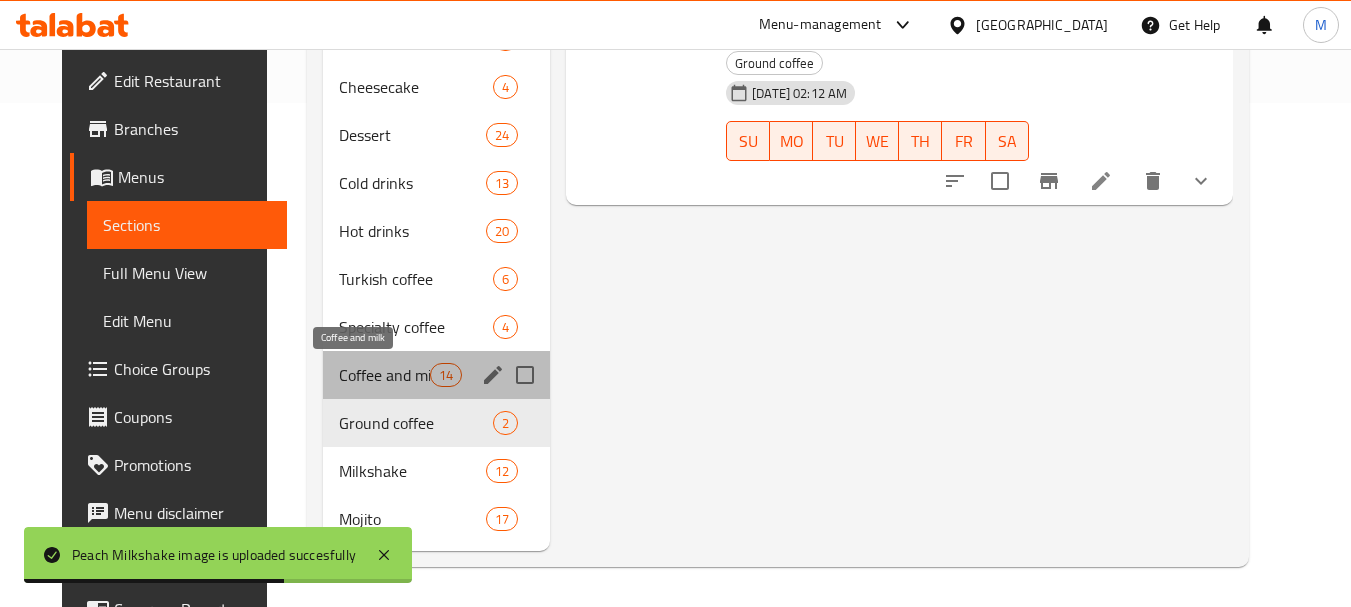 click on "Coffee and milk" at bounding box center [384, 375] 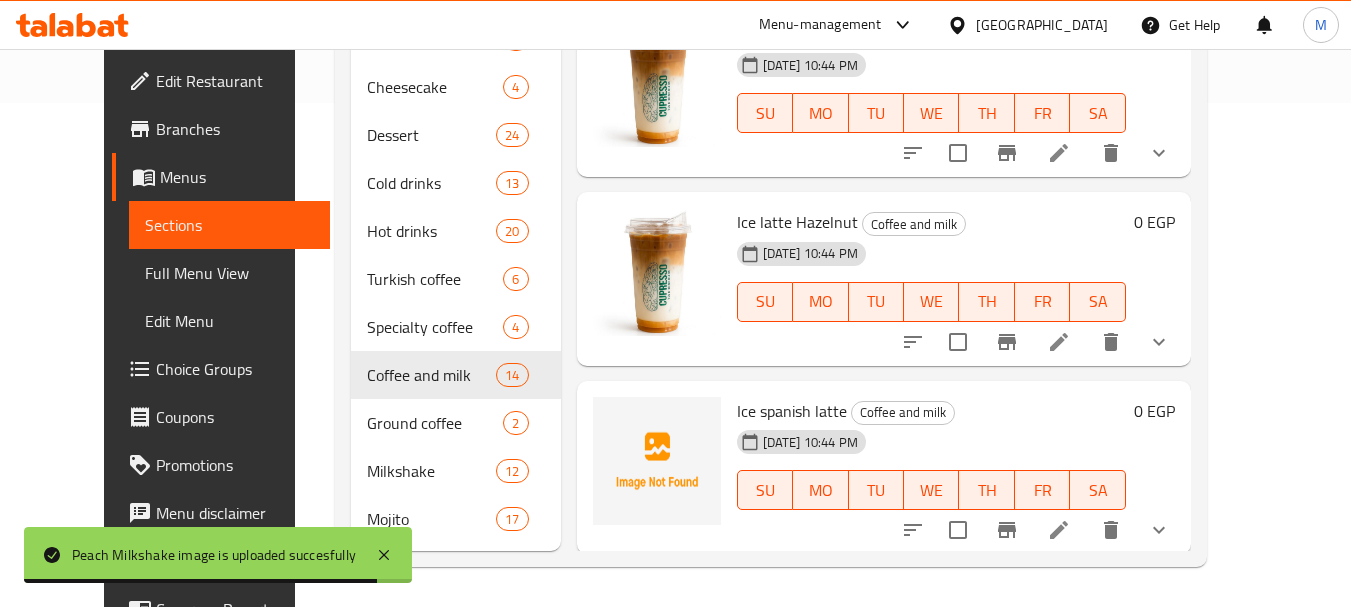 scroll, scrollTop: 304, scrollLeft: 0, axis: vertical 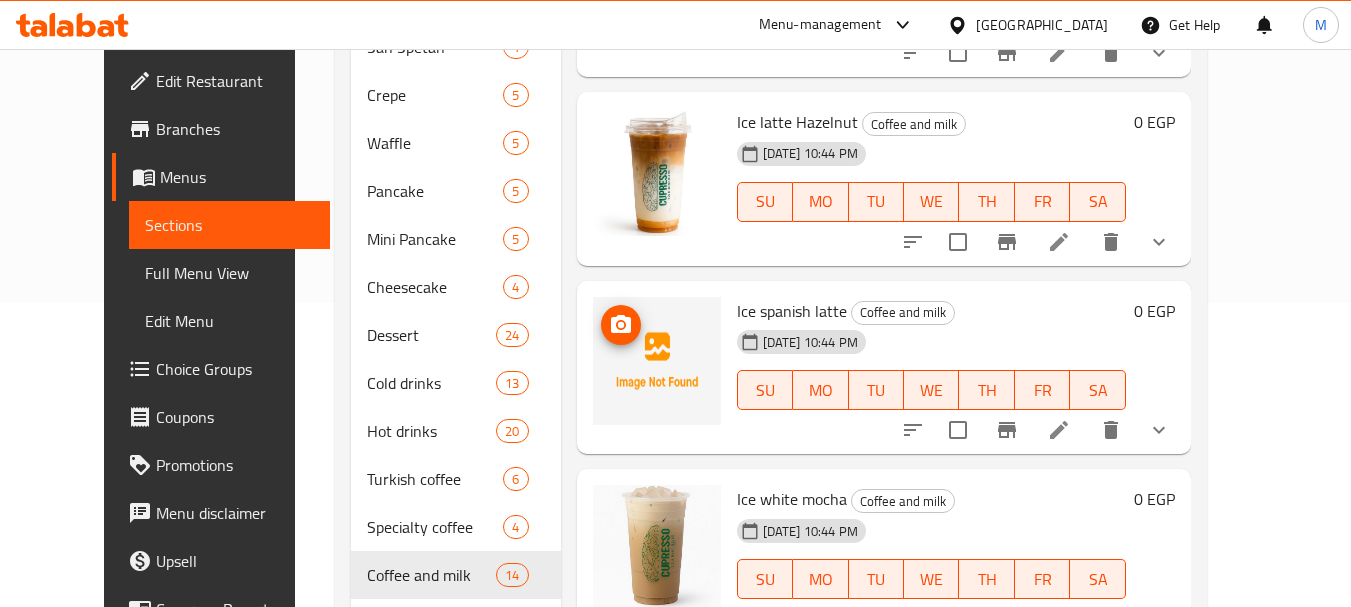 click 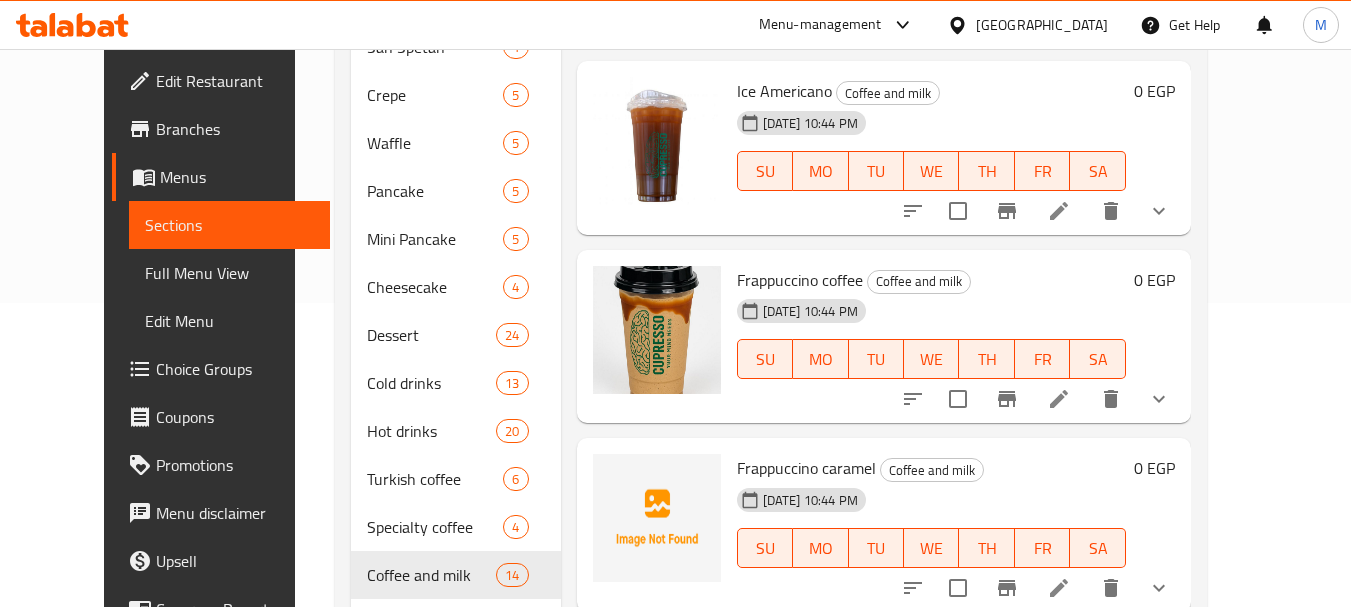 scroll, scrollTop: 1889, scrollLeft: 0, axis: vertical 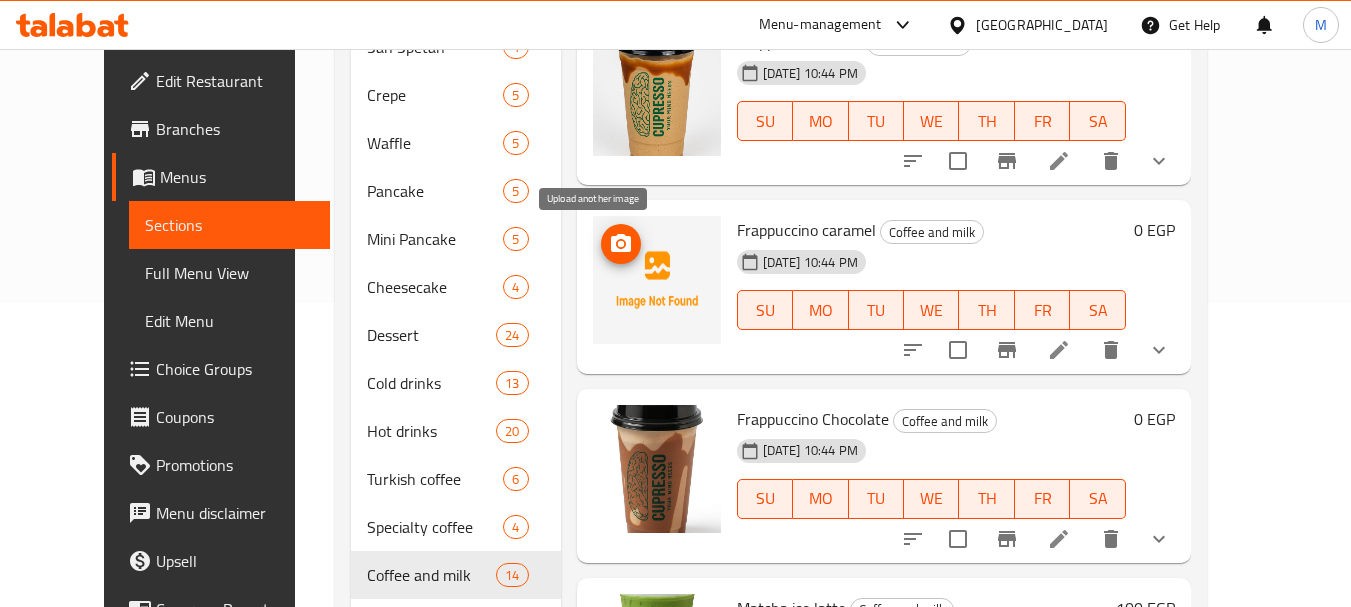click 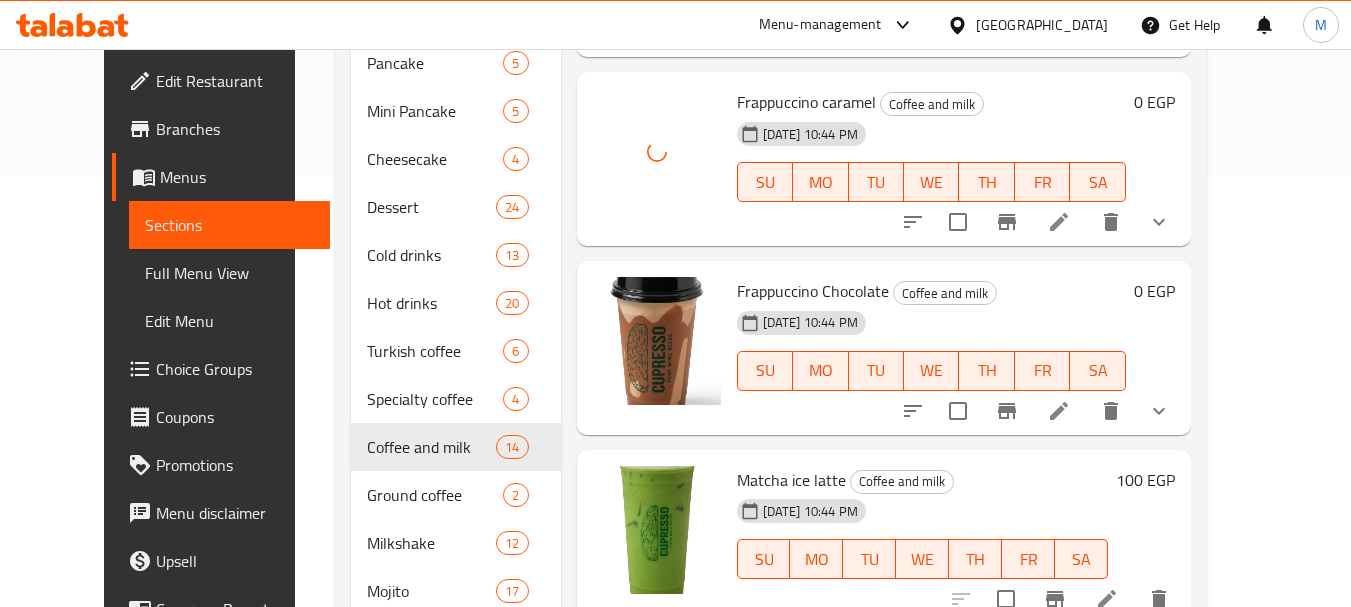 scroll, scrollTop: 504, scrollLeft: 0, axis: vertical 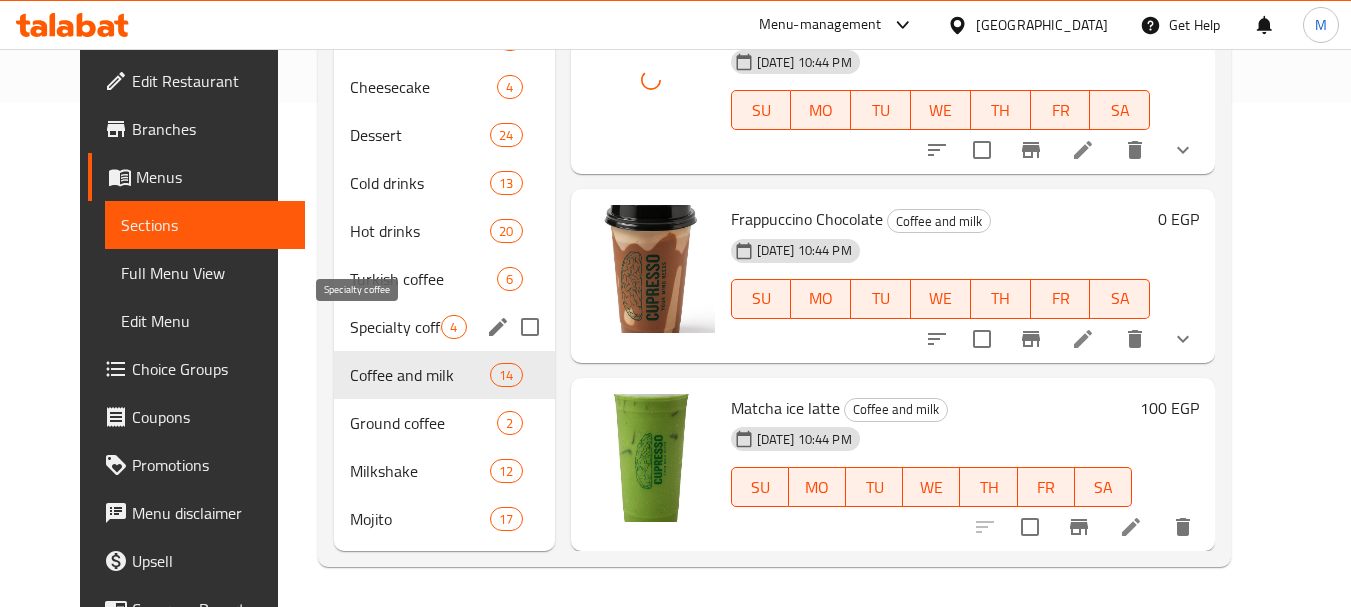 click on "Specialty coffee" at bounding box center (395, 327) 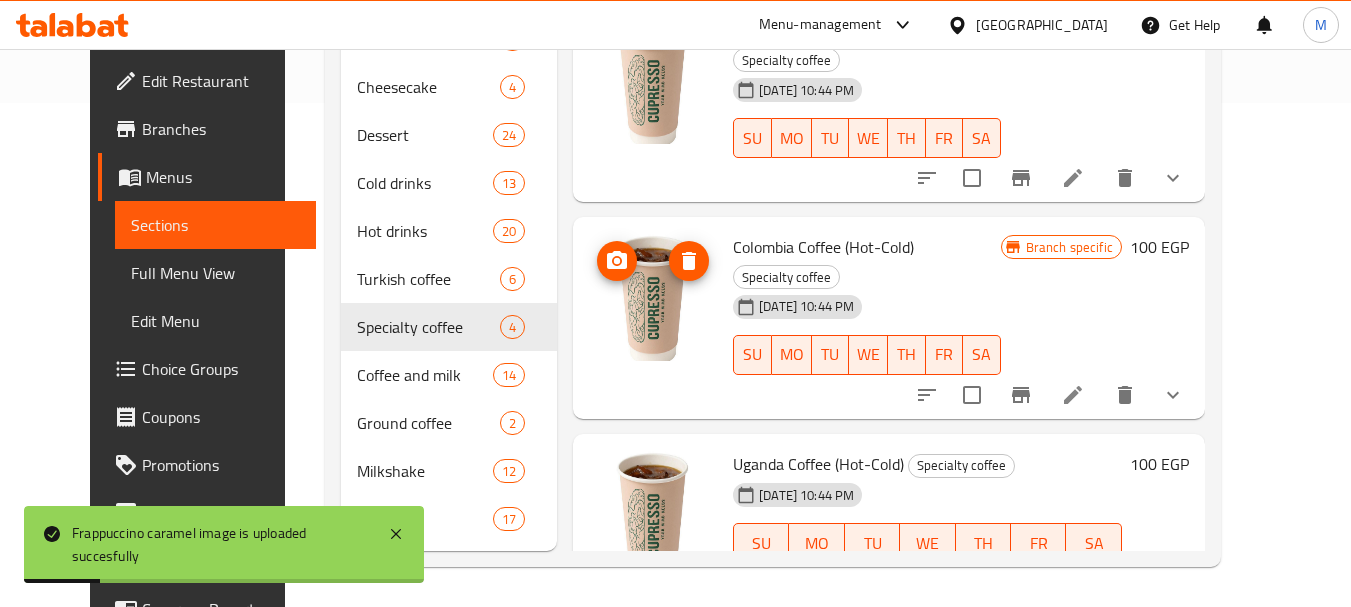 scroll, scrollTop: 0, scrollLeft: 0, axis: both 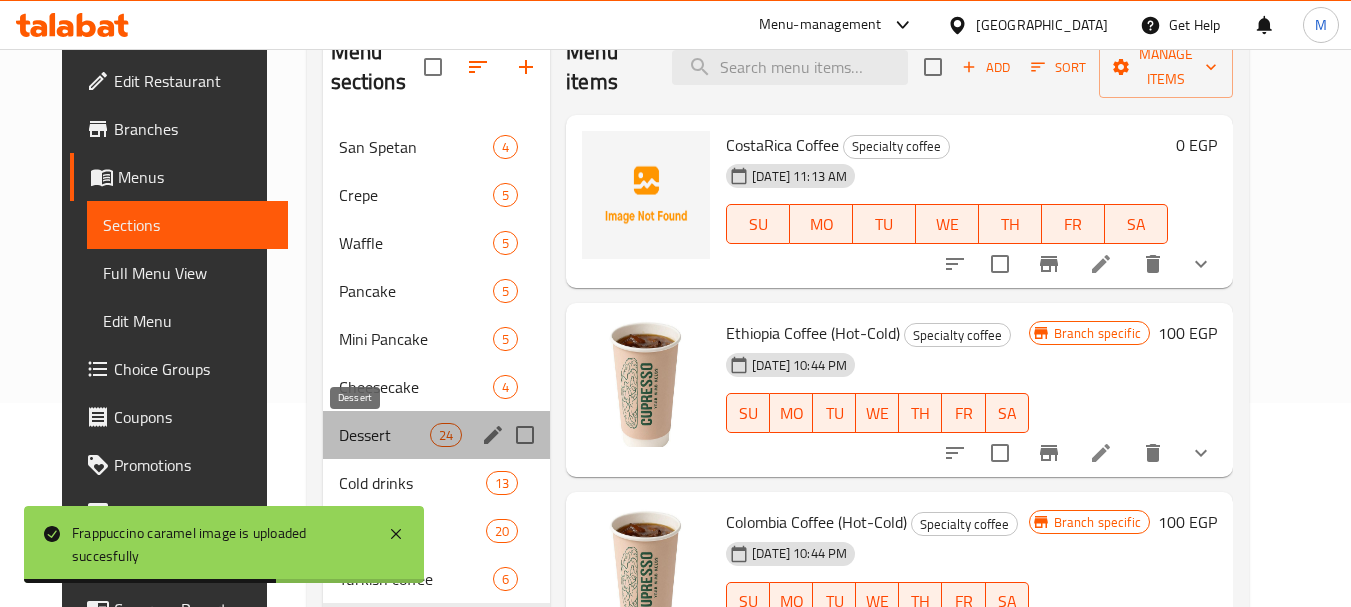 click on "Dessert" at bounding box center (384, 435) 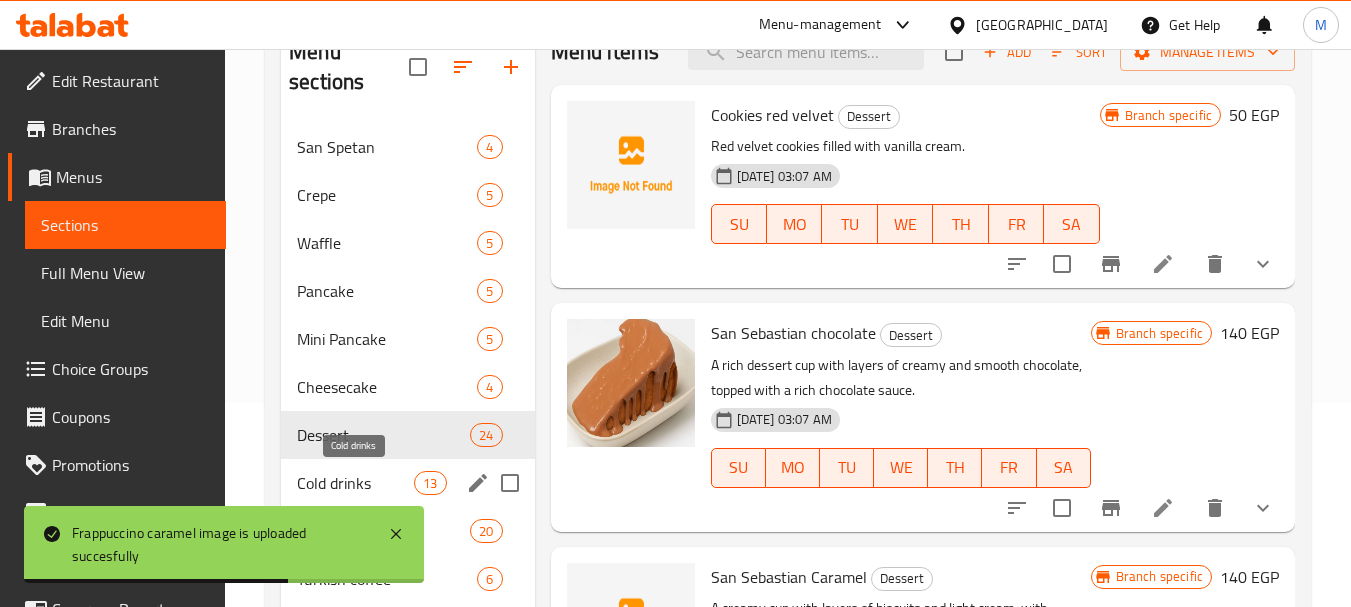 click on "Cold drinks" at bounding box center [355, 483] 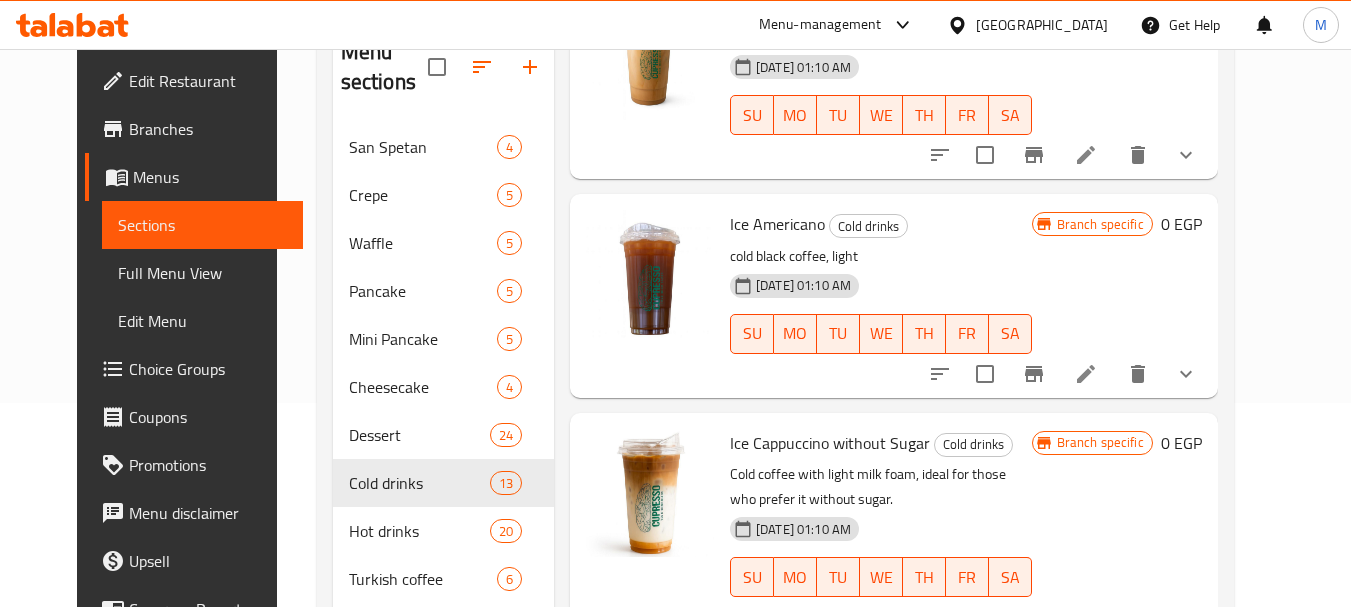 scroll, scrollTop: 1700, scrollLeft: 0, axis: vertical 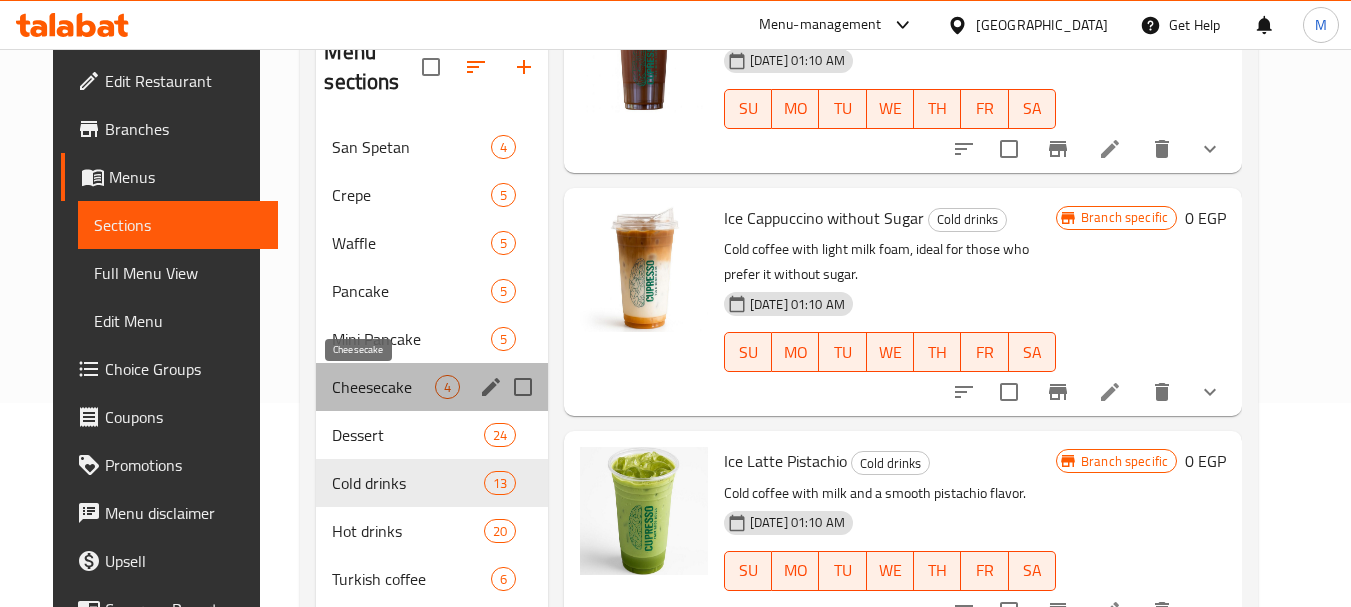 click on "Cheesecake" at bounding box center [383, 387] 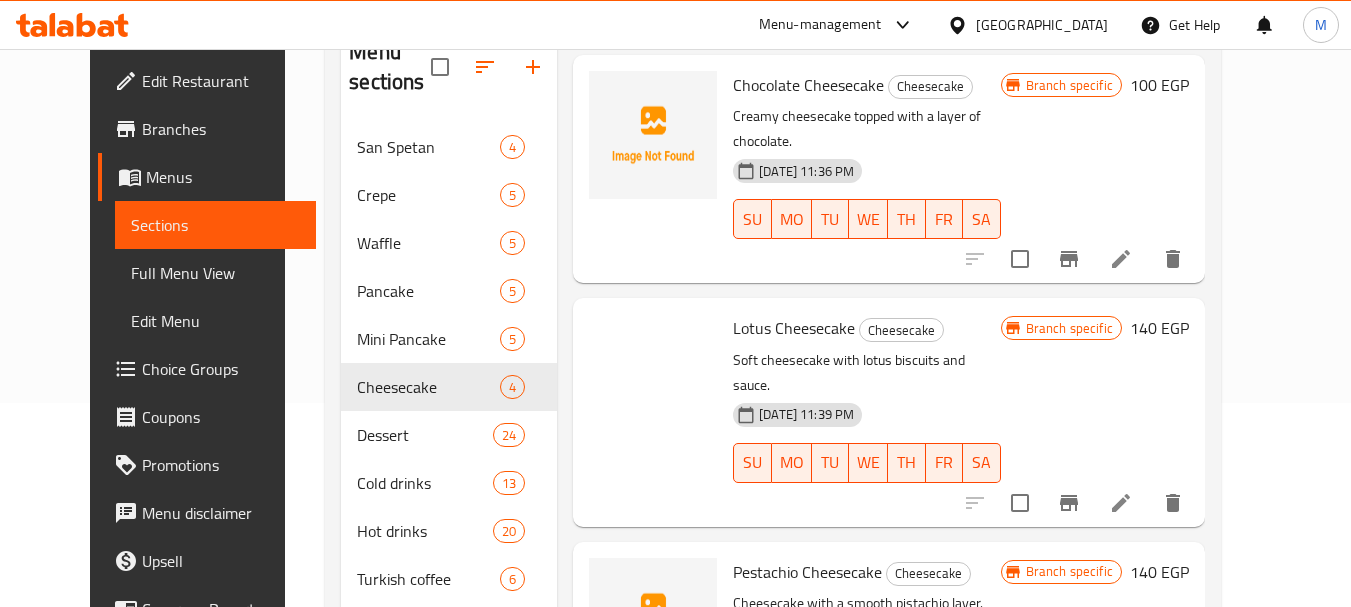 scroll, scrollTop: 0, scrollLeft: 0, axis: both 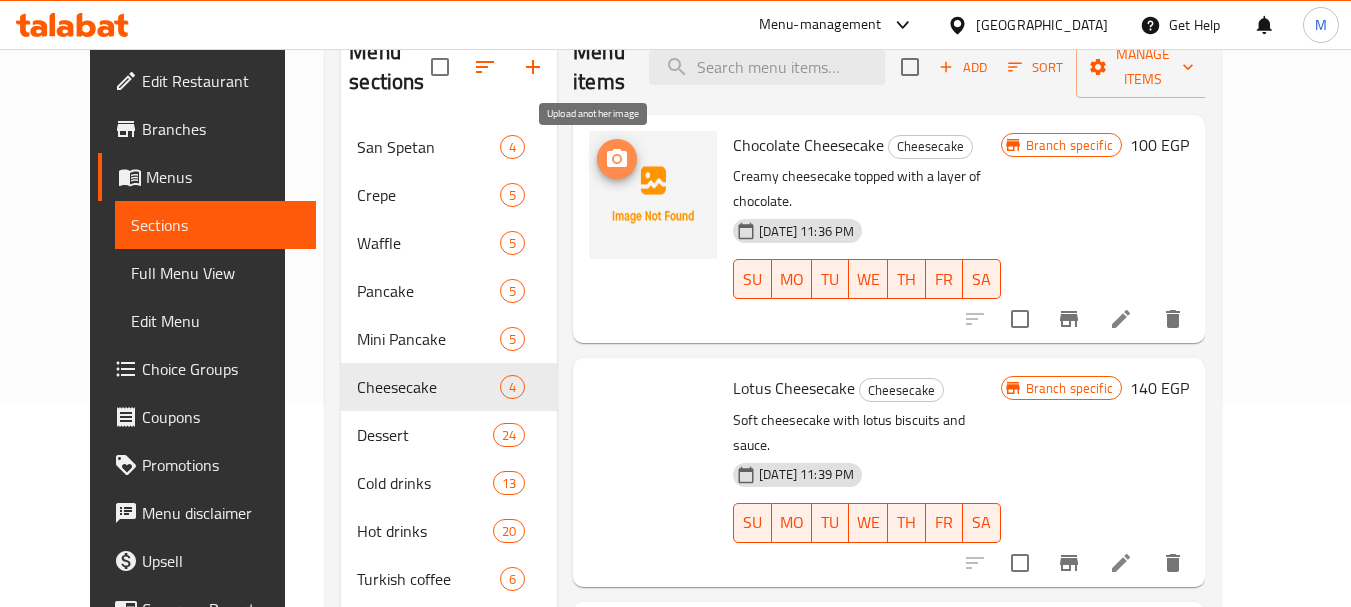 click 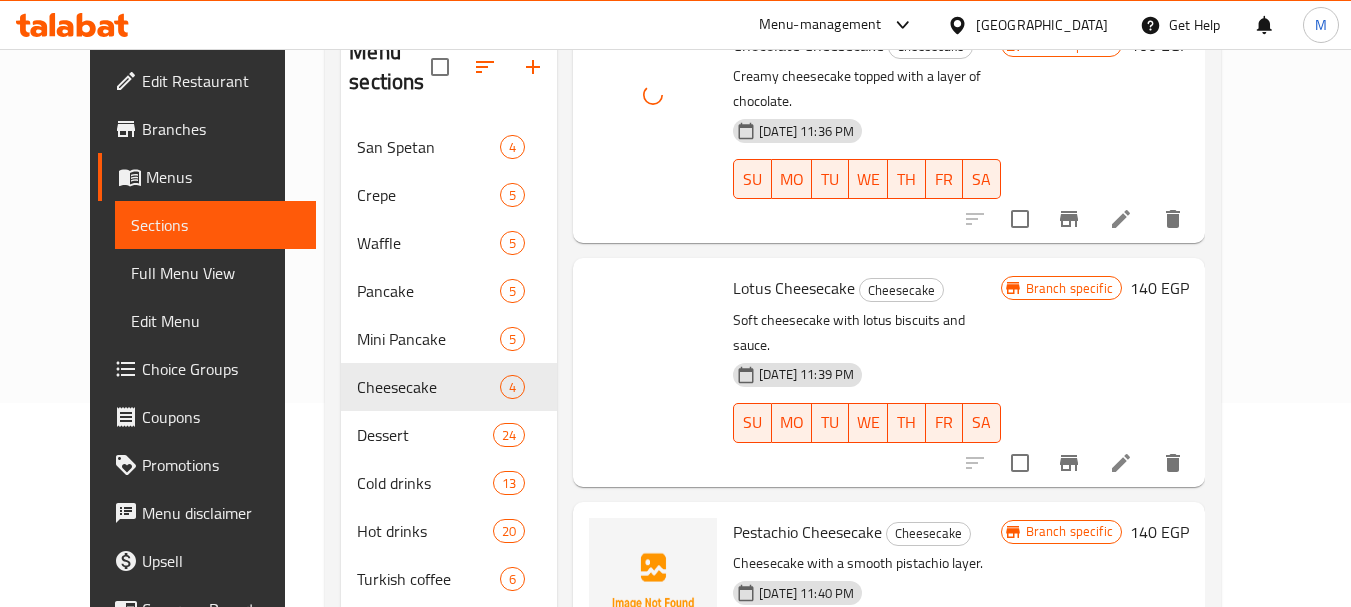 scroll, scrollTop: 123, scrollLeft: 0, axis: vertical 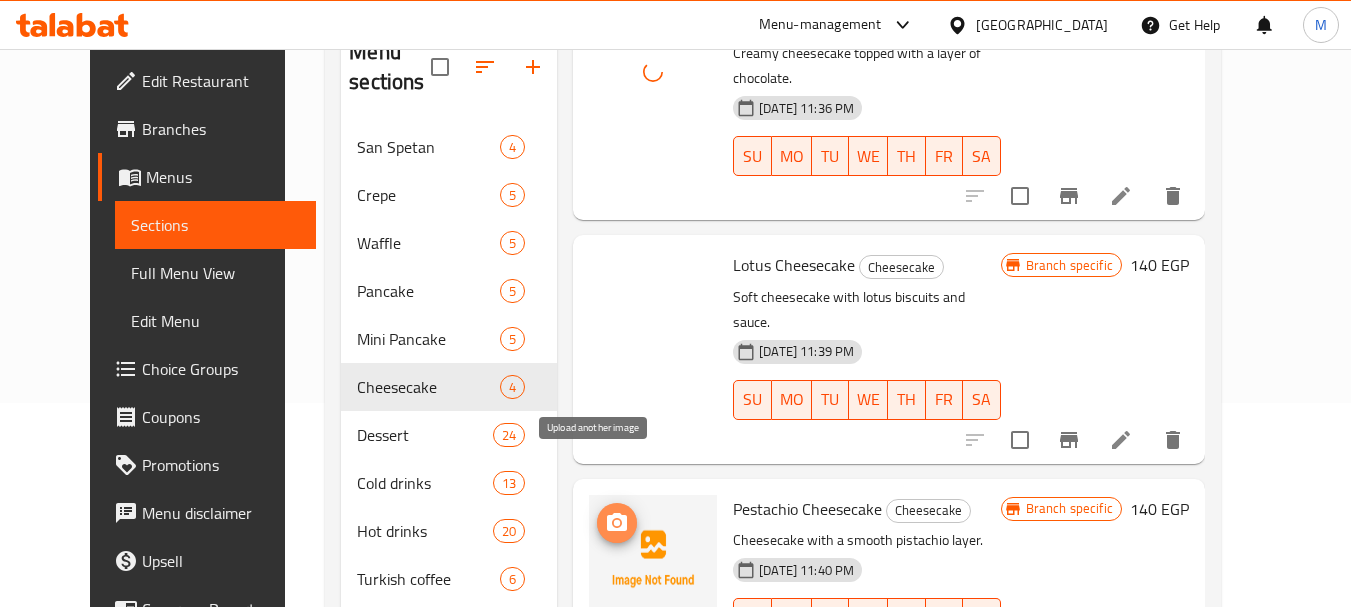 click 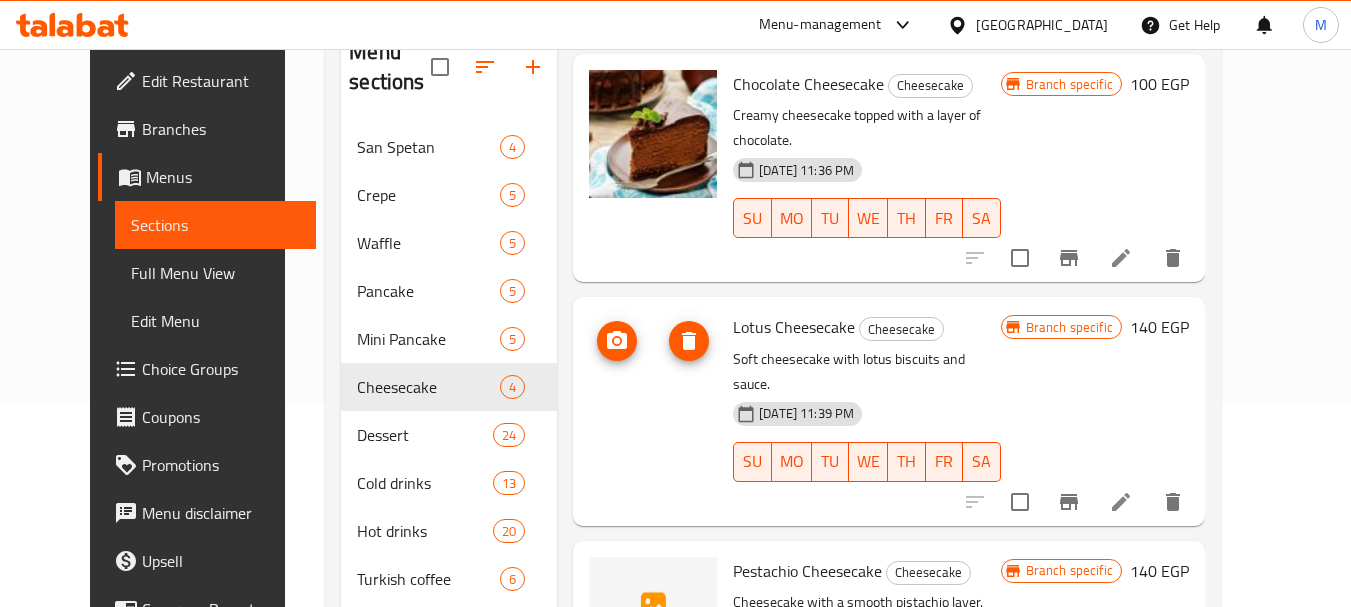 scroll, scrollTop: 123, scrollLeft: 0, axis: vertical 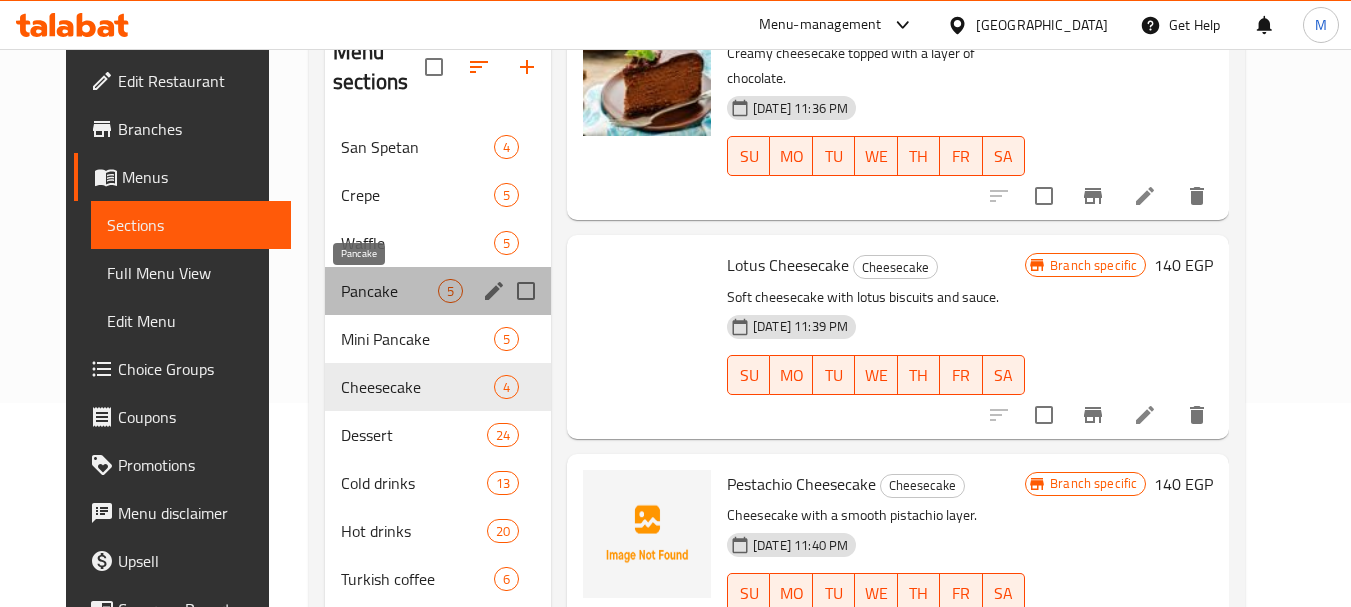 click on "Pancake" at bounding box center [389, 291] 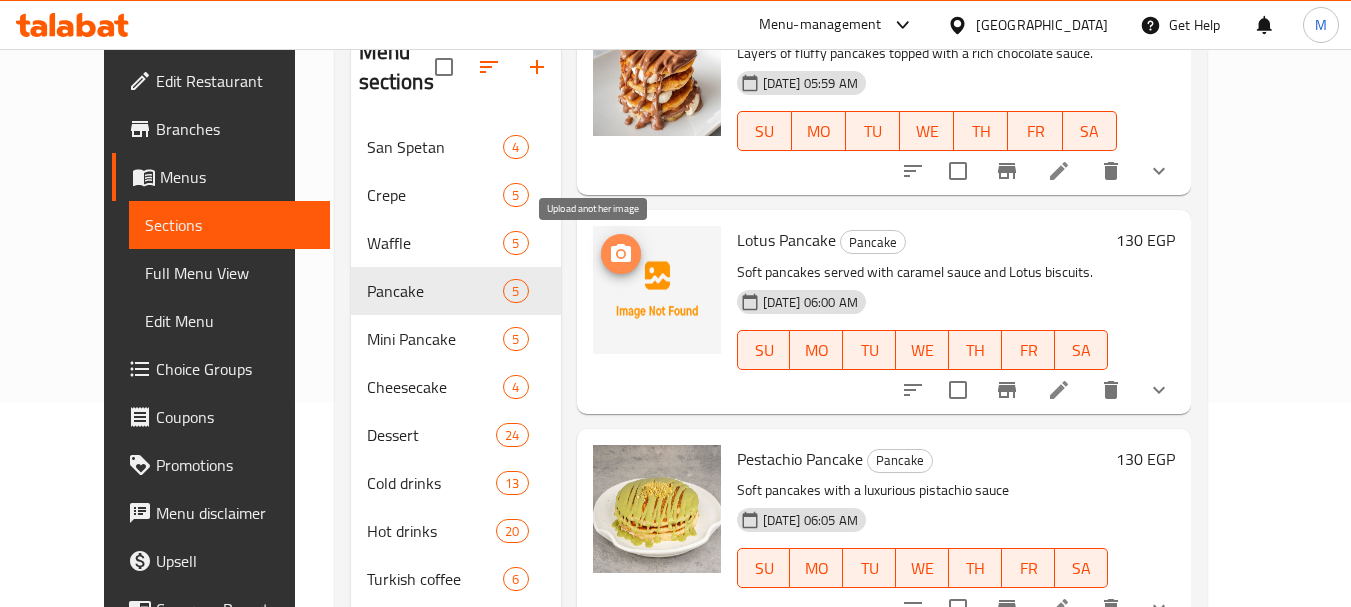 click 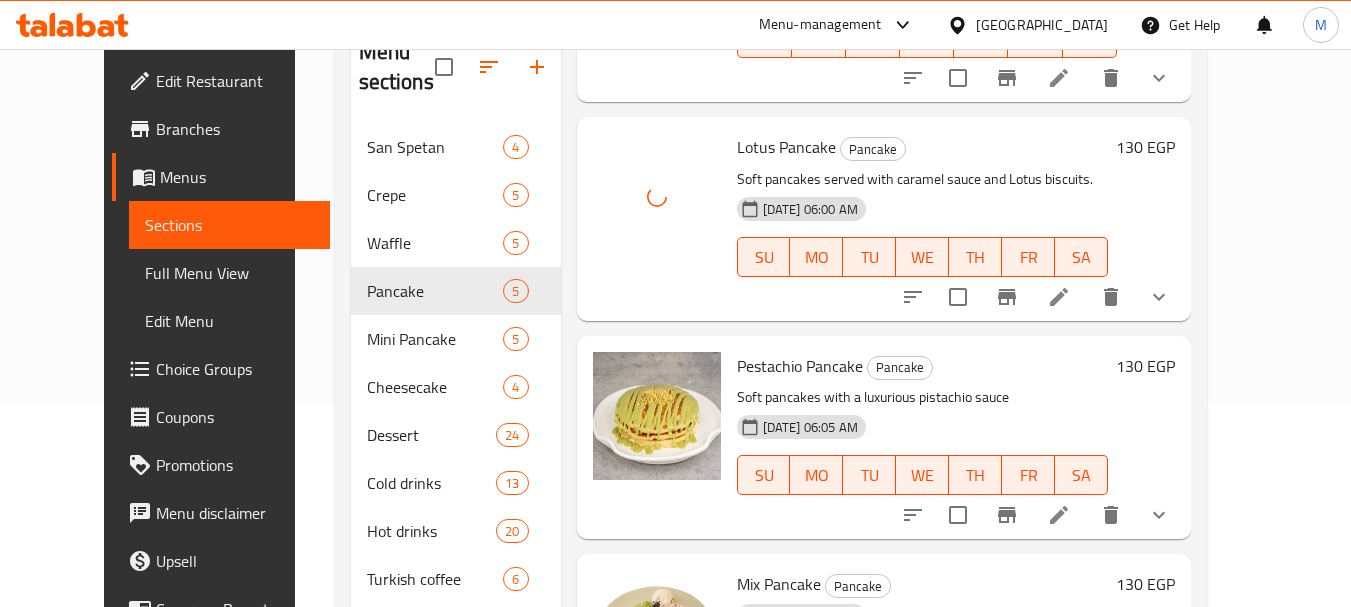 scroll, scrollTop: 281, scrollLeft: 0, axis: vertical 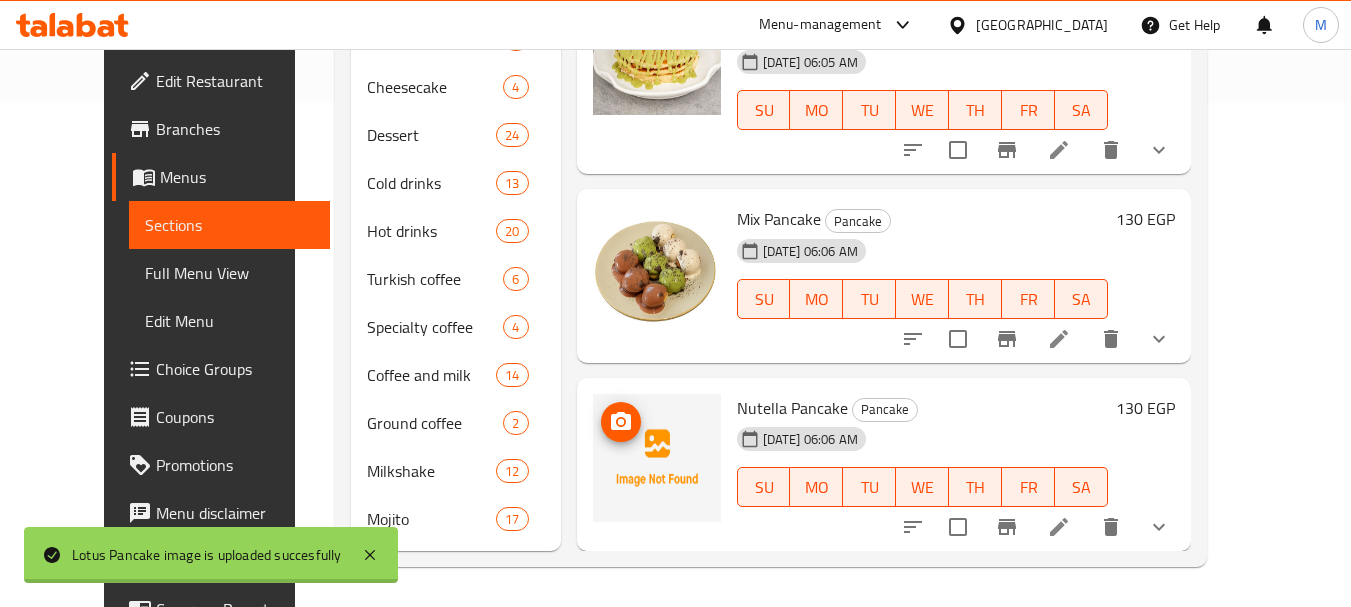 click 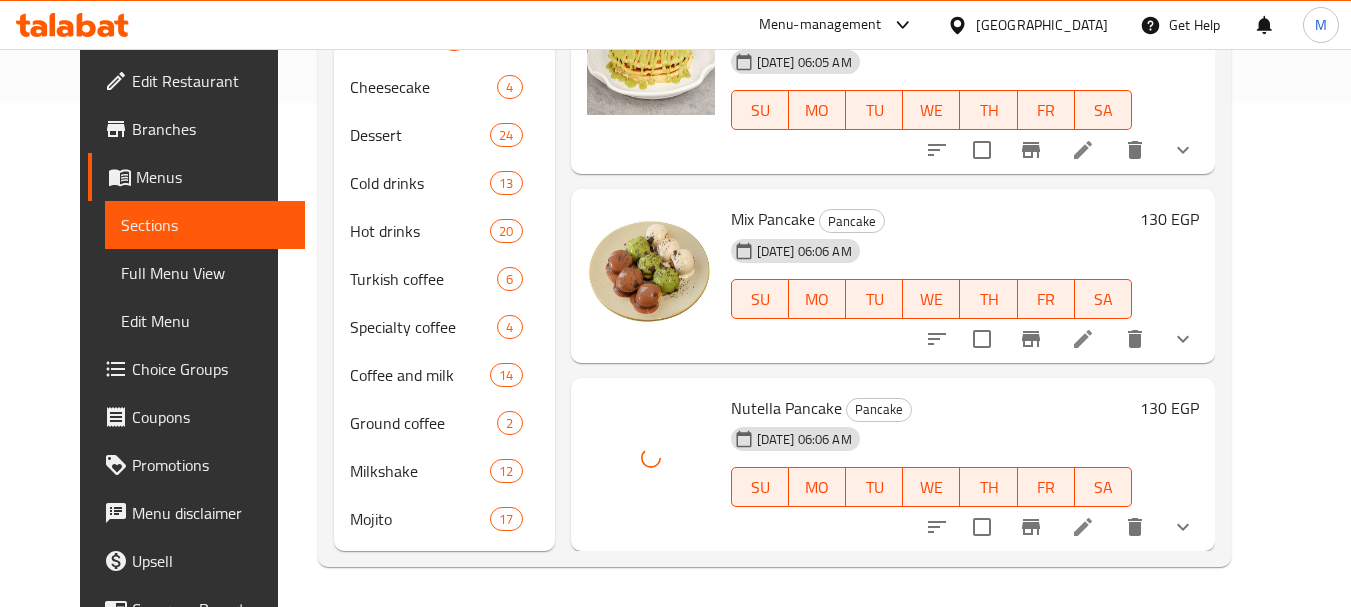 scroll, scrollTop: 204, scrollLeft: 0, axis: vertical 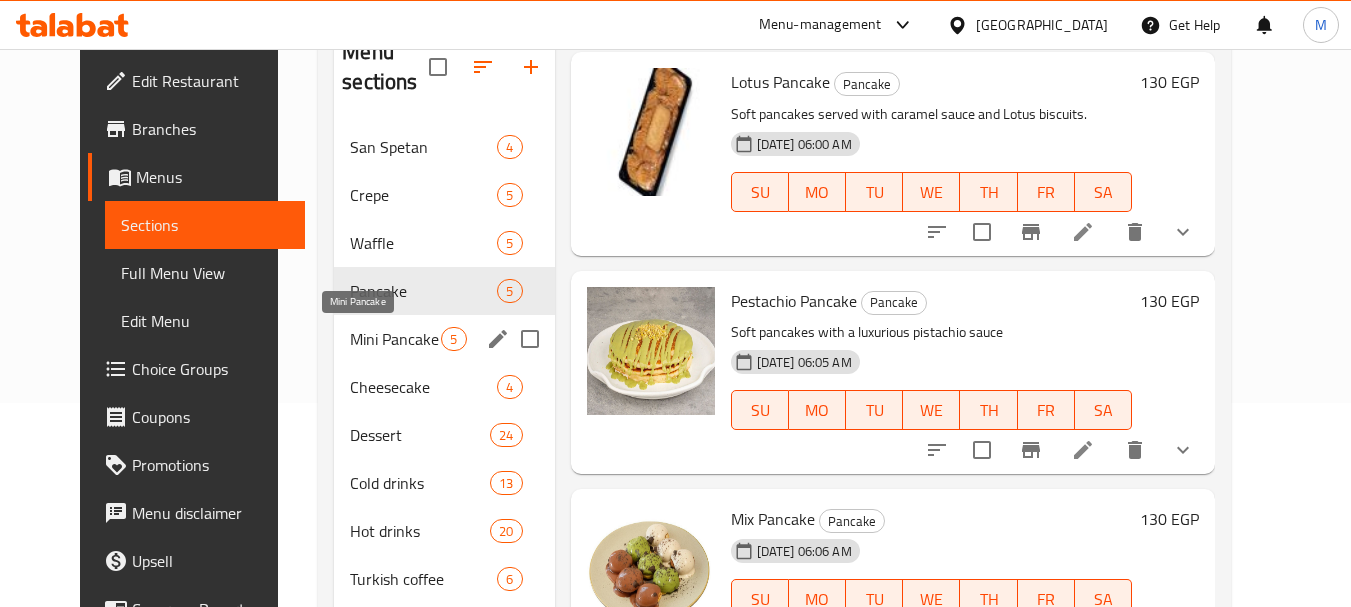 click on "Mini Pancake" at bounding box center (395, 339) 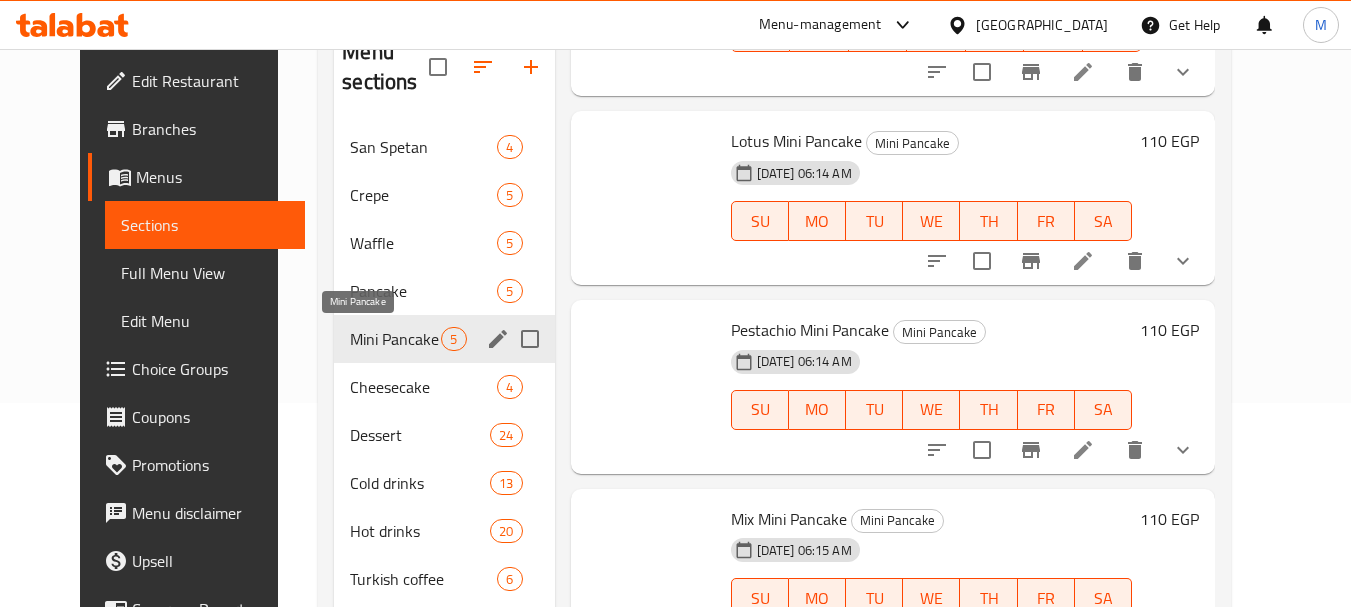 scroll, scrollTop: 192, scrollLeft: 0, axis: vertical 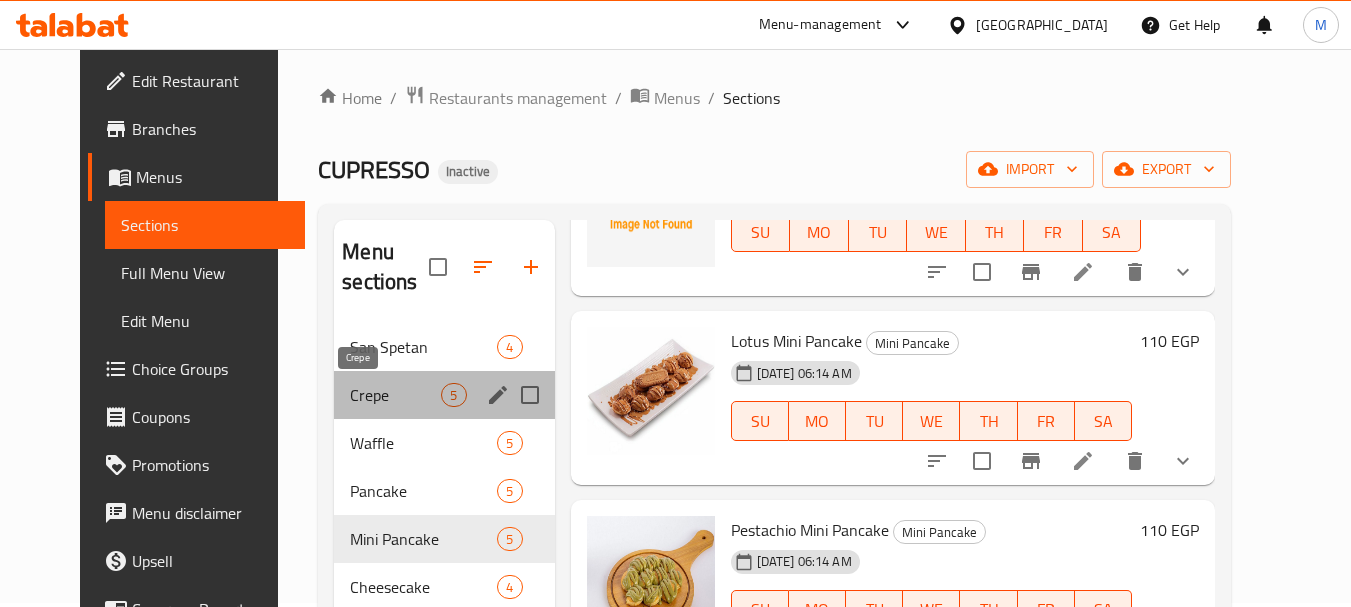 click on "Crepe" at bounding box center (395, 395) 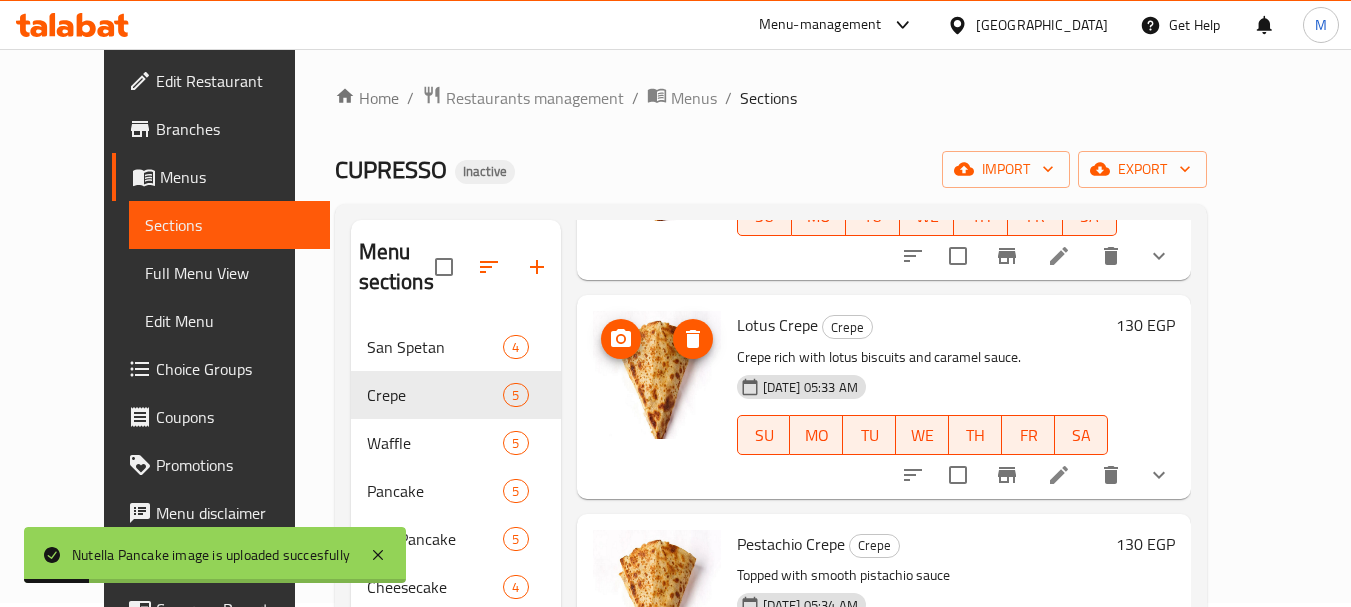 scroll, scrollTop: 281, scrollLeft: 0, axis: vertical 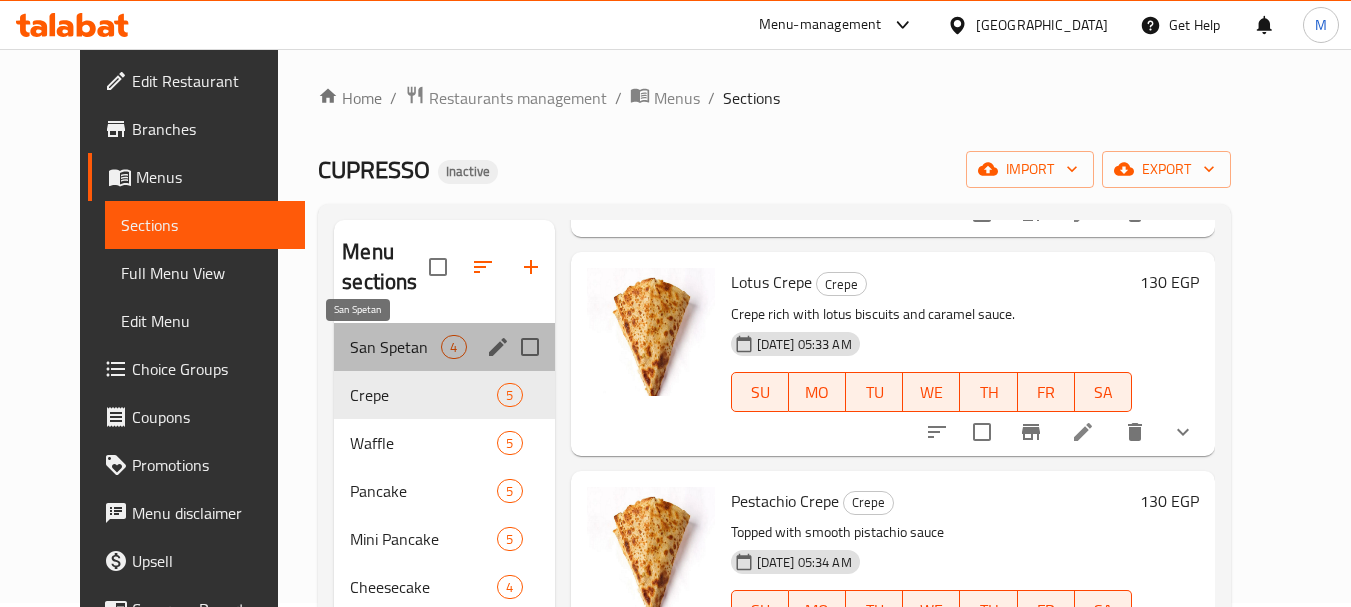 click on "San Spetan" at bounding box center [395, 347] 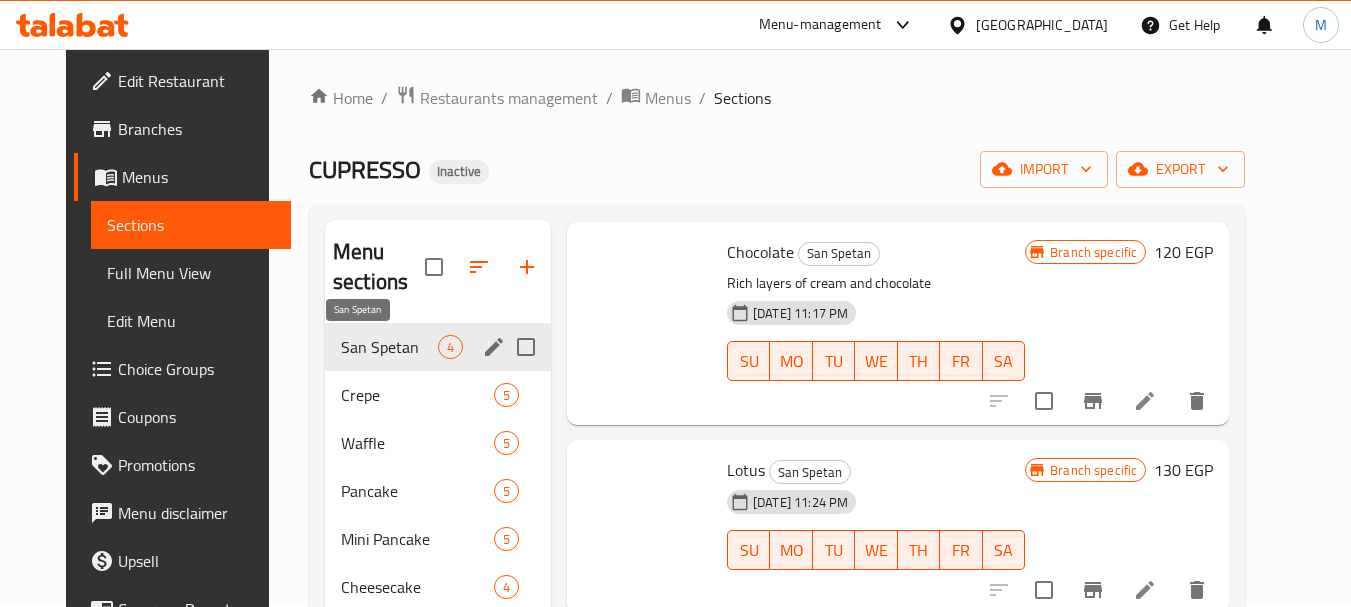 scroll, scrollTop: 93, scrollLeft: 0, axis: vertical 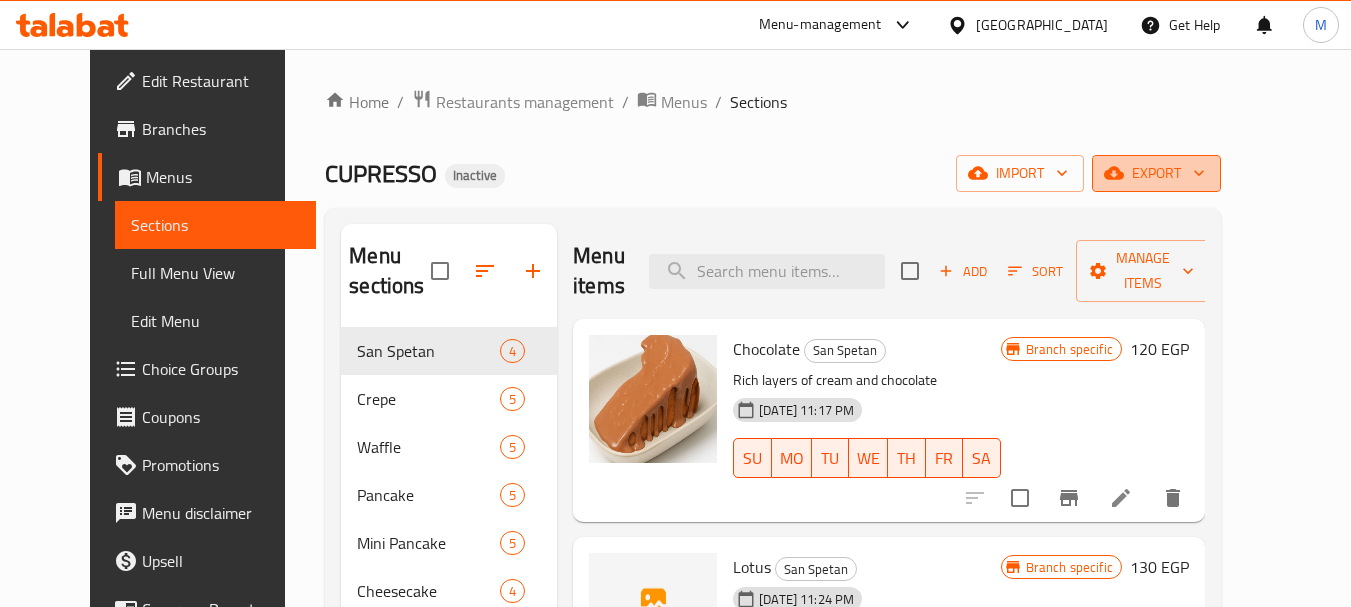 click on "export" at bounding box center (1156, 173) 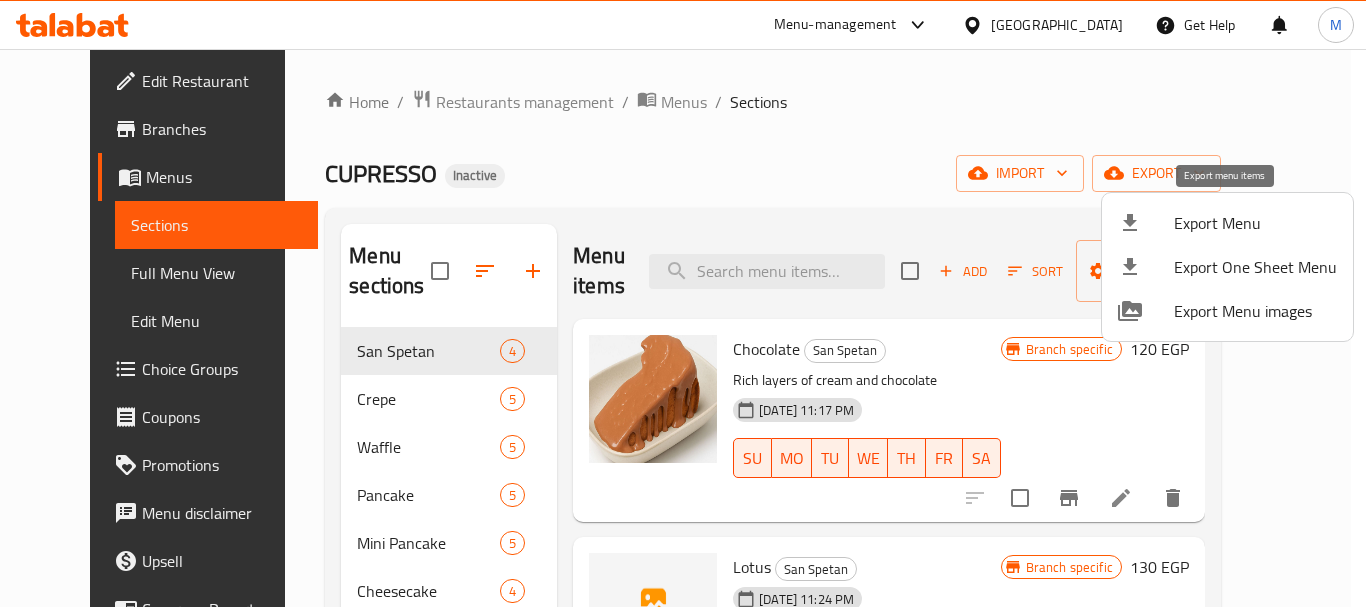 click on "Export Menu" at bounding box center [1255, 223] 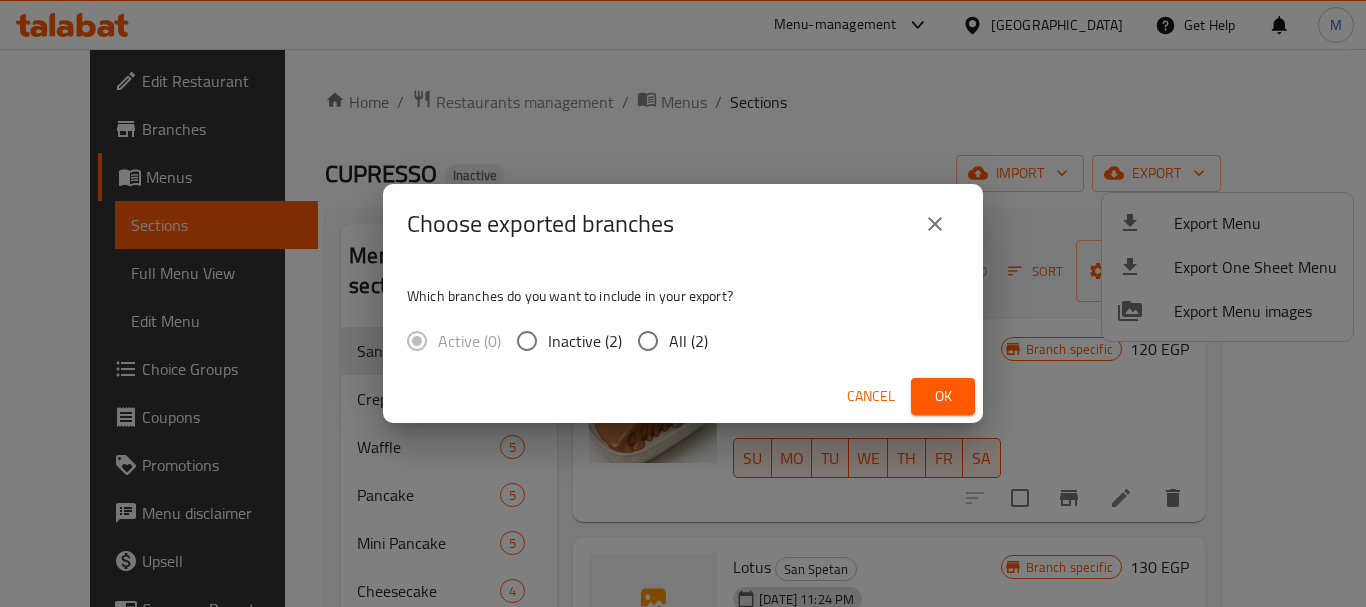 click on "All (2)" at bounding box center [688, 341] 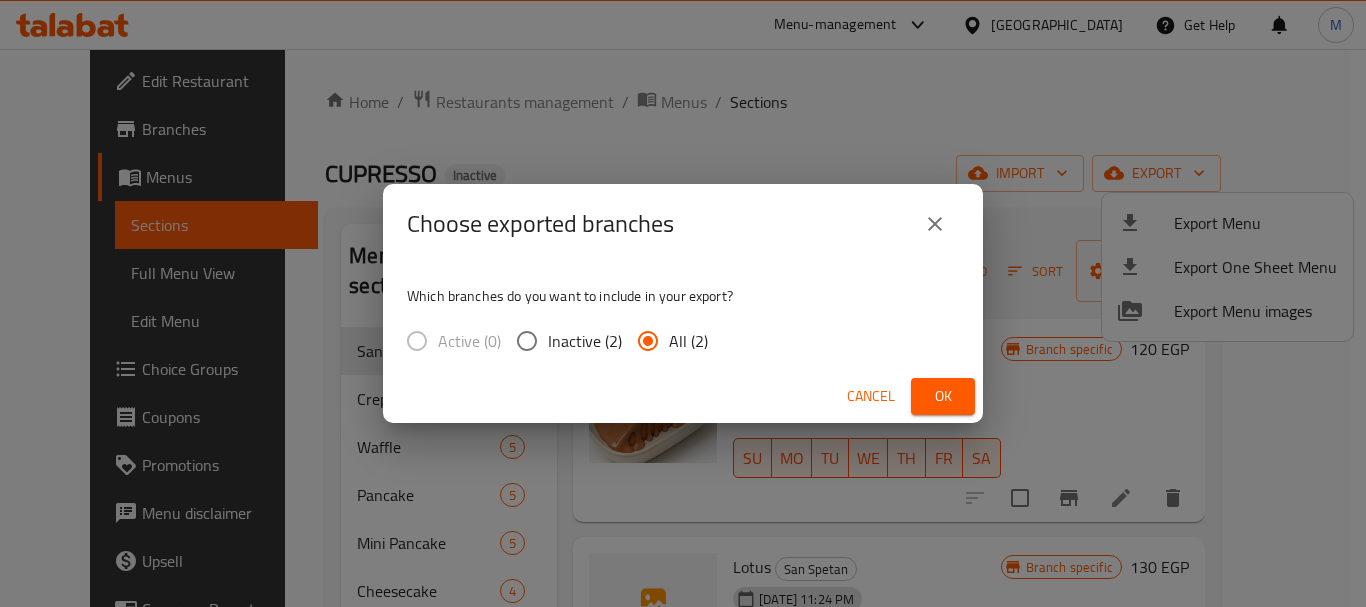 drag, startPoint x: 940, startPoint y: 391, endPoint x: 913, endPoint y: 424, distance: 42.638012 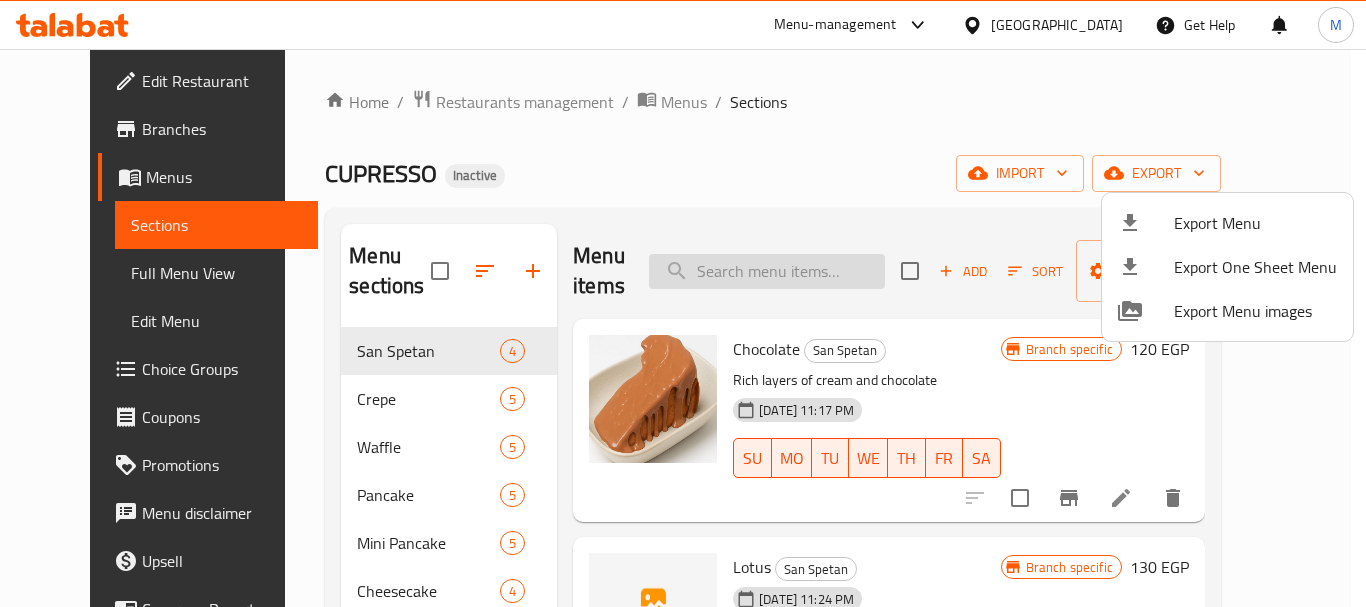 click at bounding box center (683, 303) 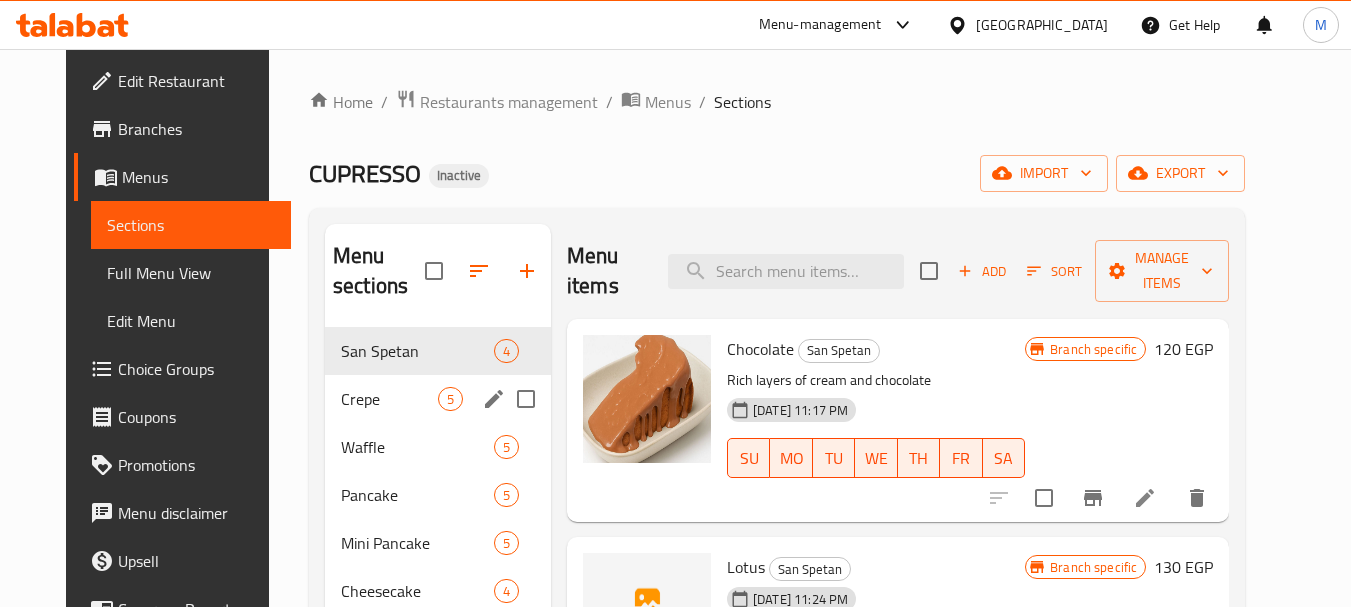 click on "Crepe 5" at bounding box center [438, 399] 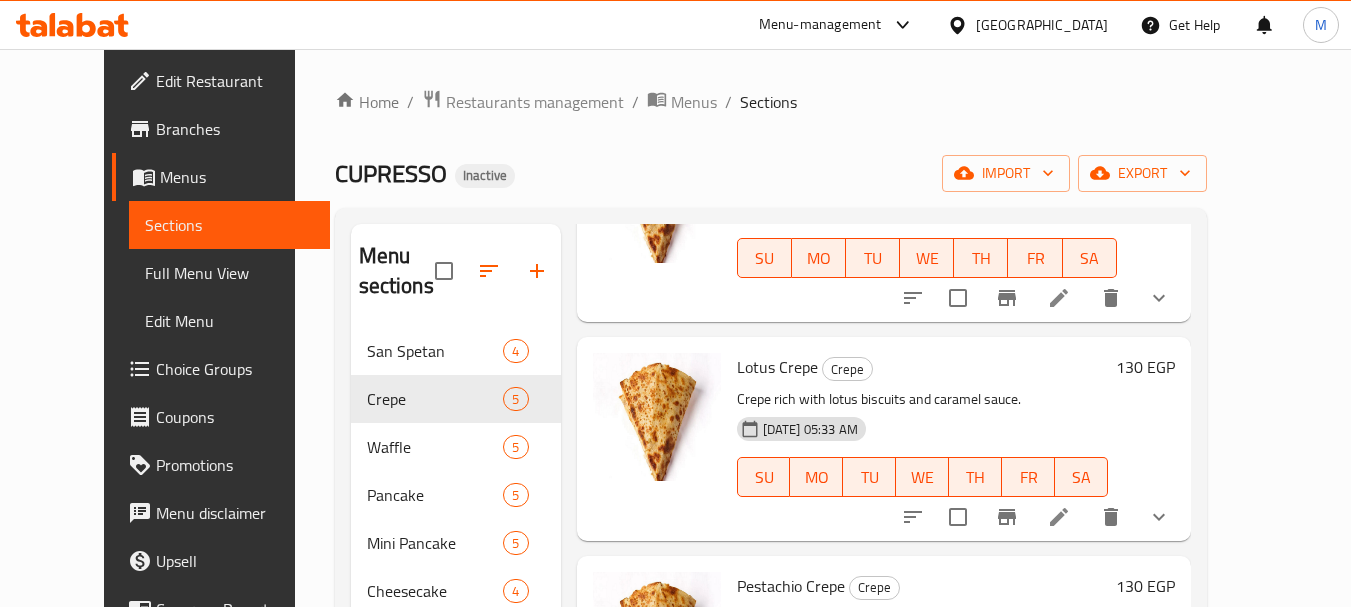 scroll, scrollTop: 281, scrollLeft: 0, axis: vertical 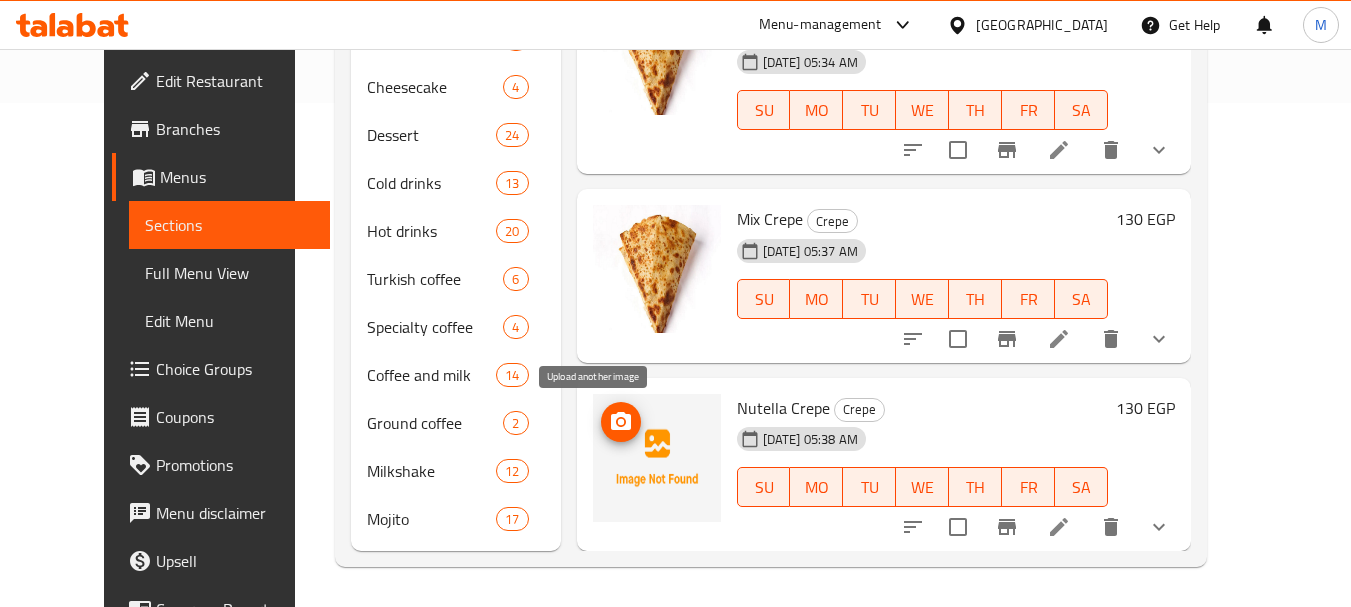 click 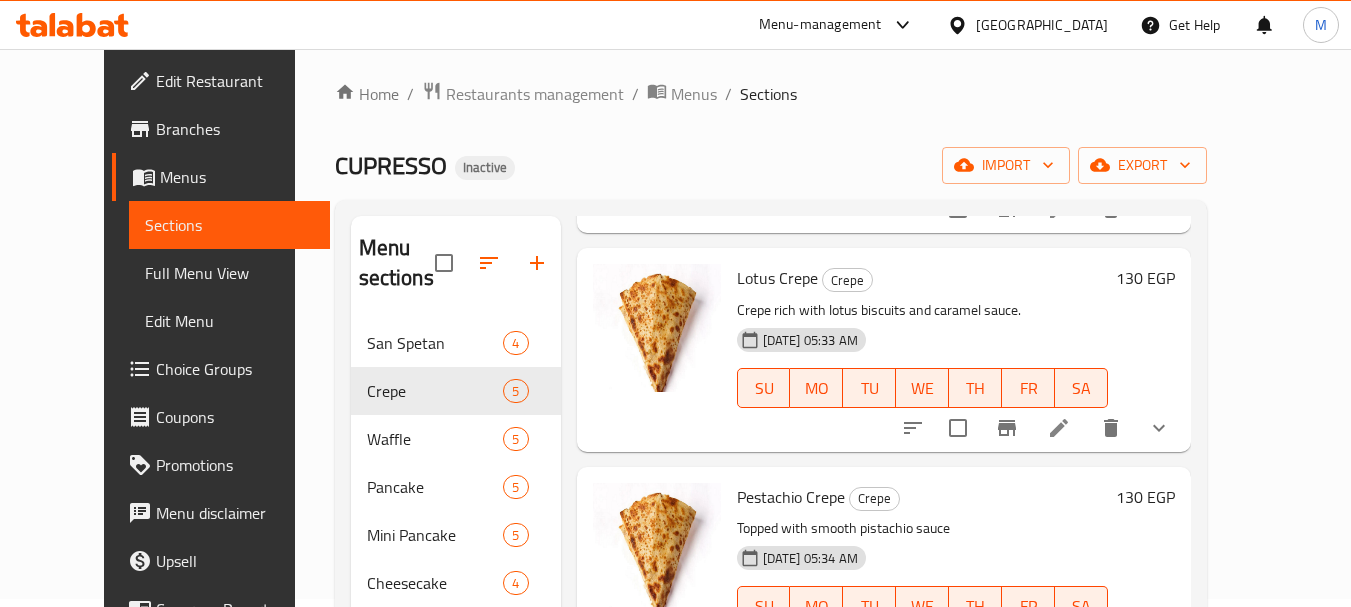 scroll, scrollTop: 4, scrollLeft: 0, axis: vertical 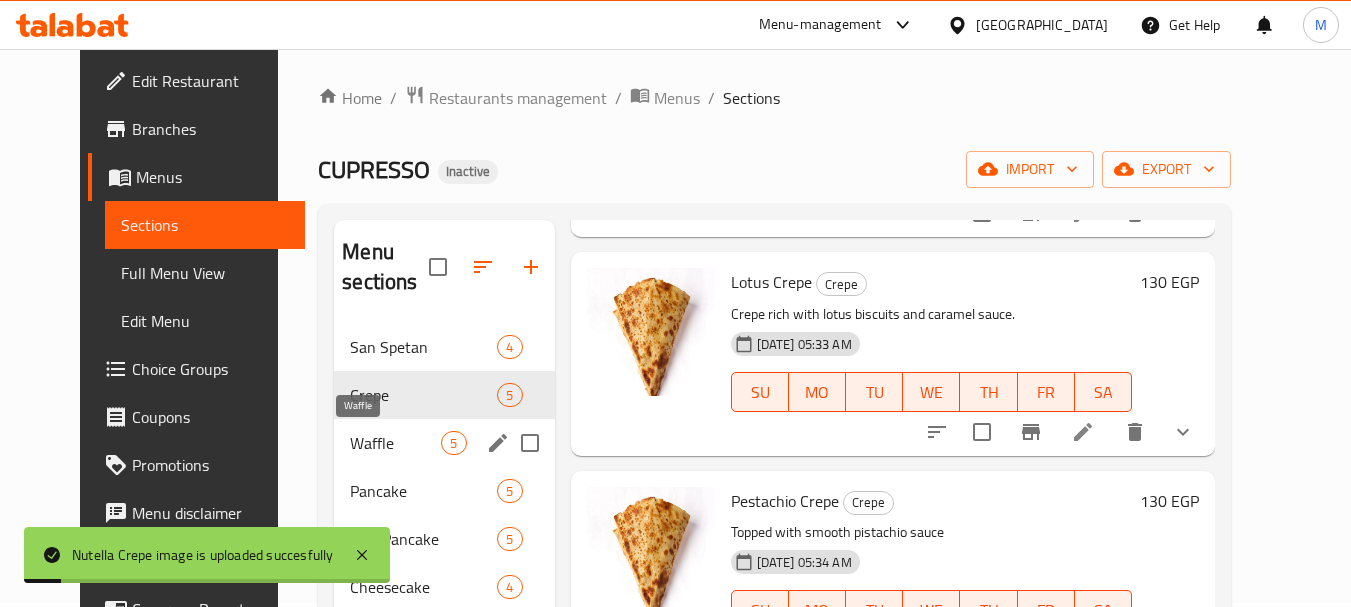 click on "Waffle" at bounding box center (395, 443) 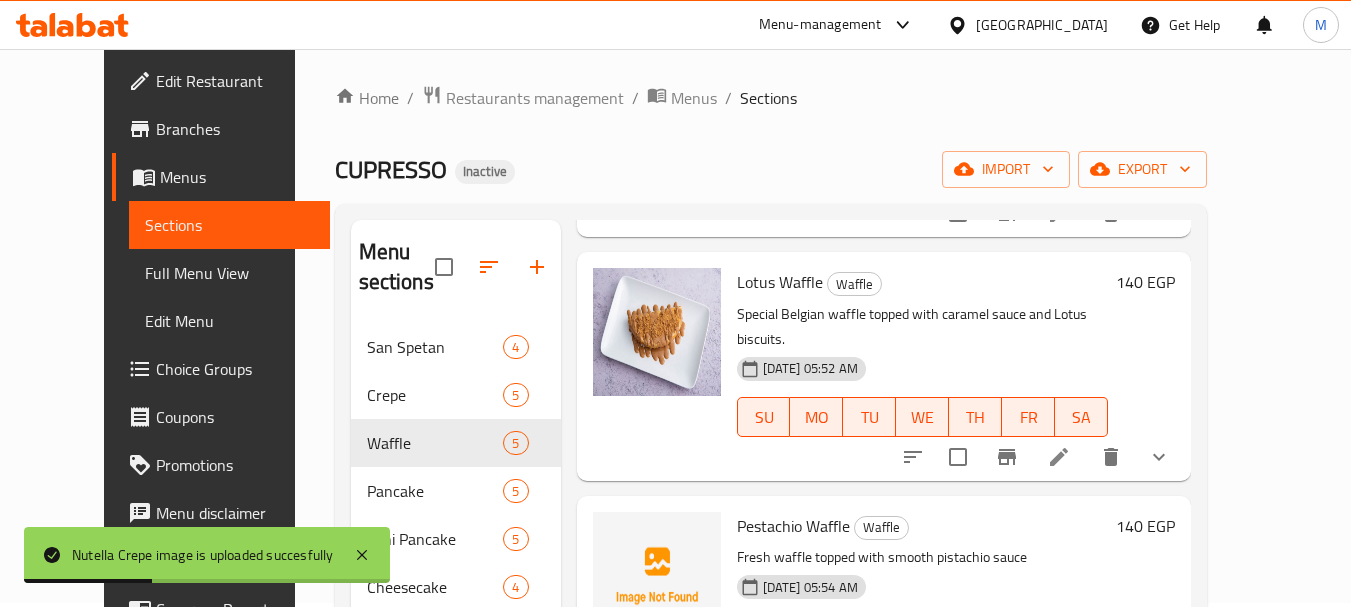 scroll, scrollTop: 104, scrollLeft: 0, axis: vertical 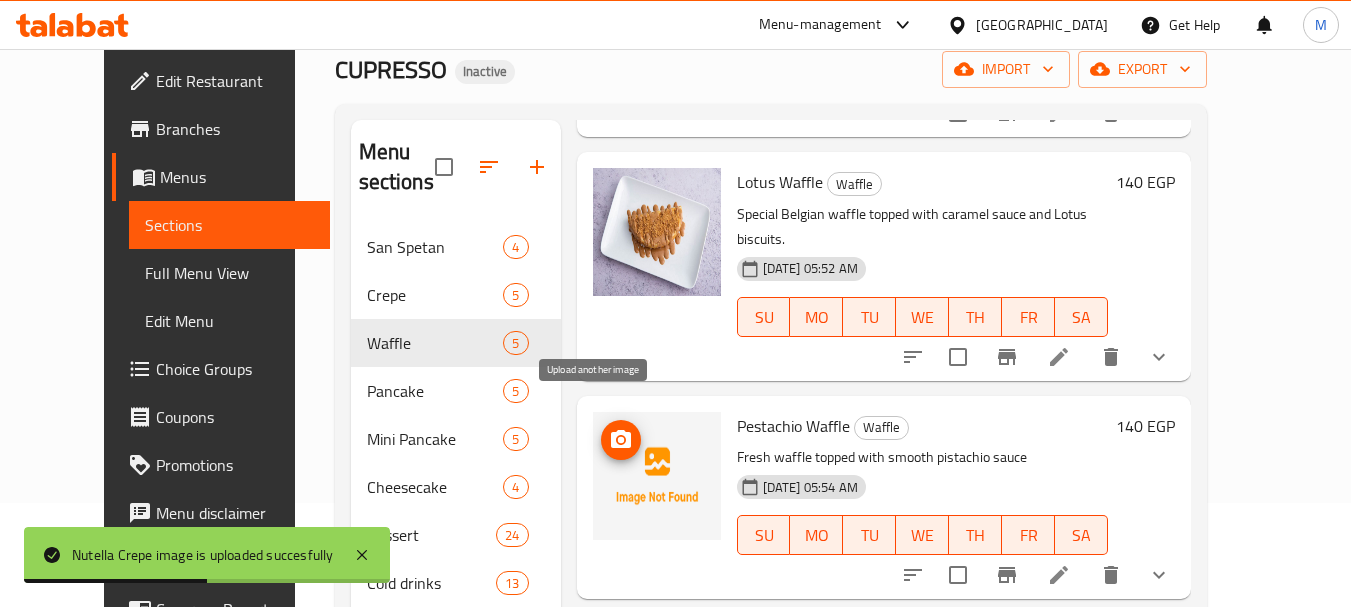 click 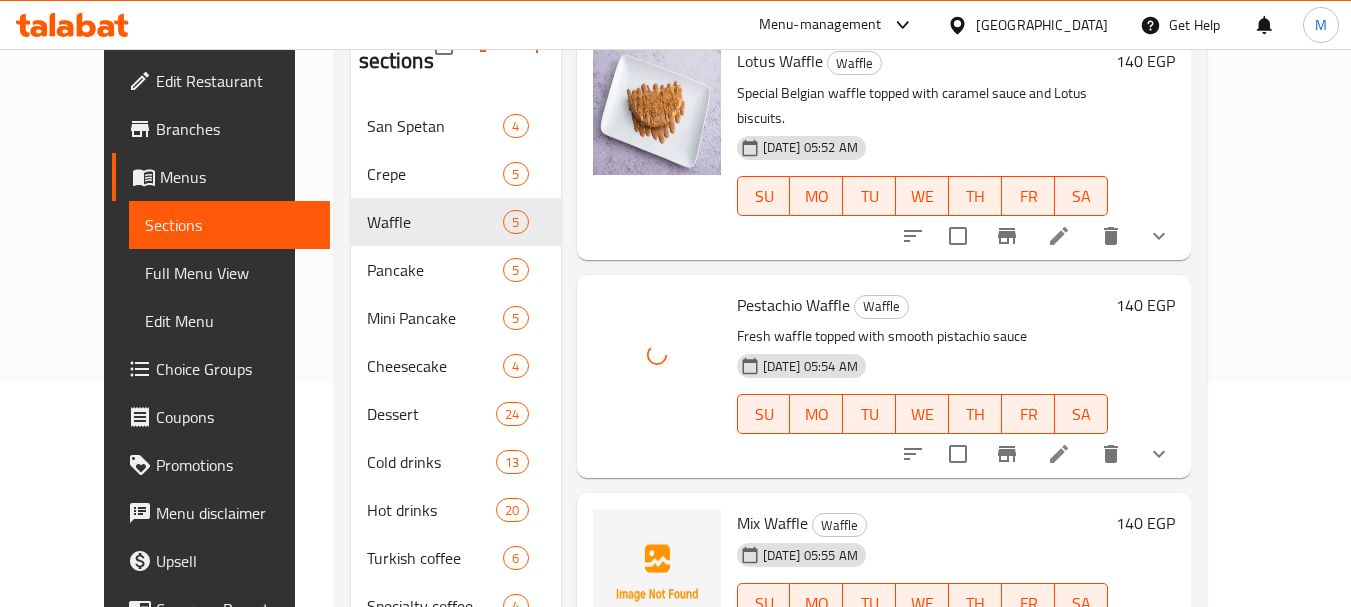 scroll, scrollTop: 504, scrollLeft: 0, axis: vertical 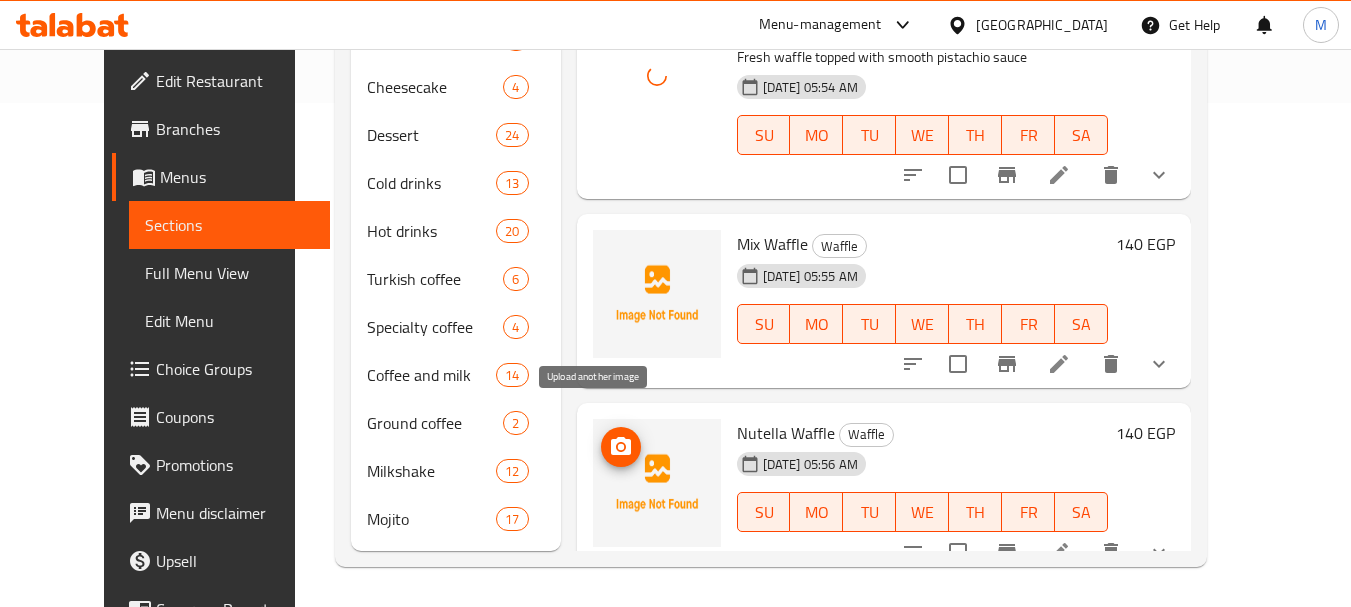 click at bounding box center (621, 447) 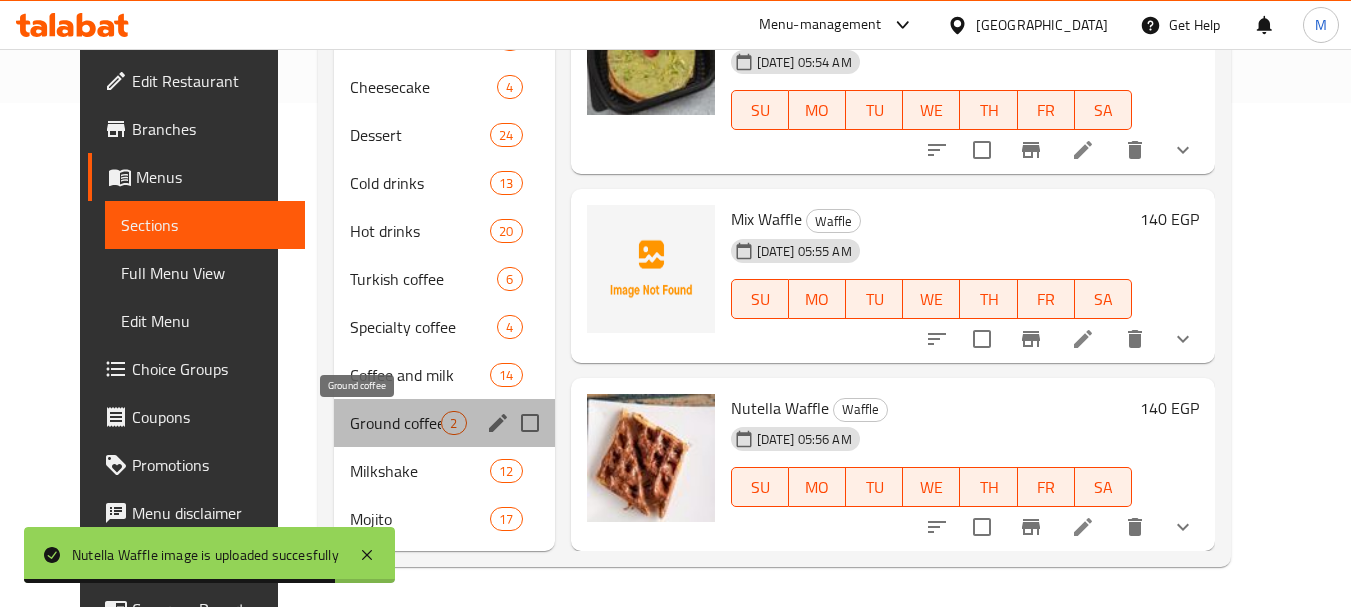 click on "Ground coffee" at bounding box center (395, 423) 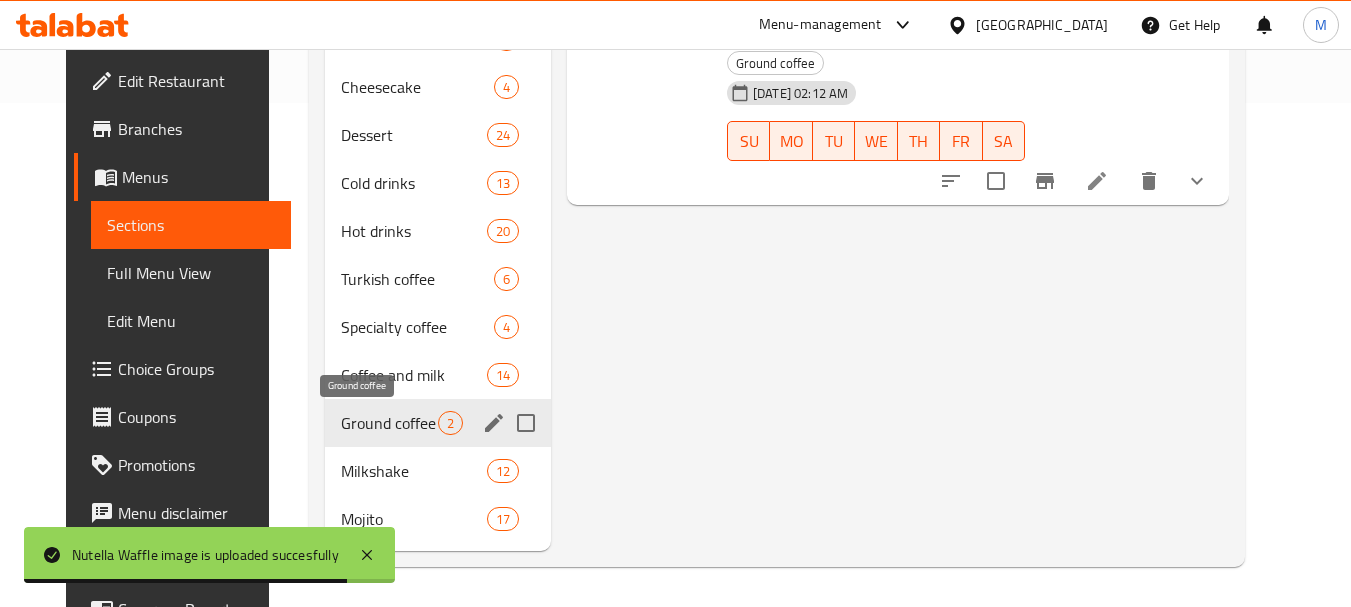 scroll, scrollTop: 0, scrollLeft: 0, axis: both 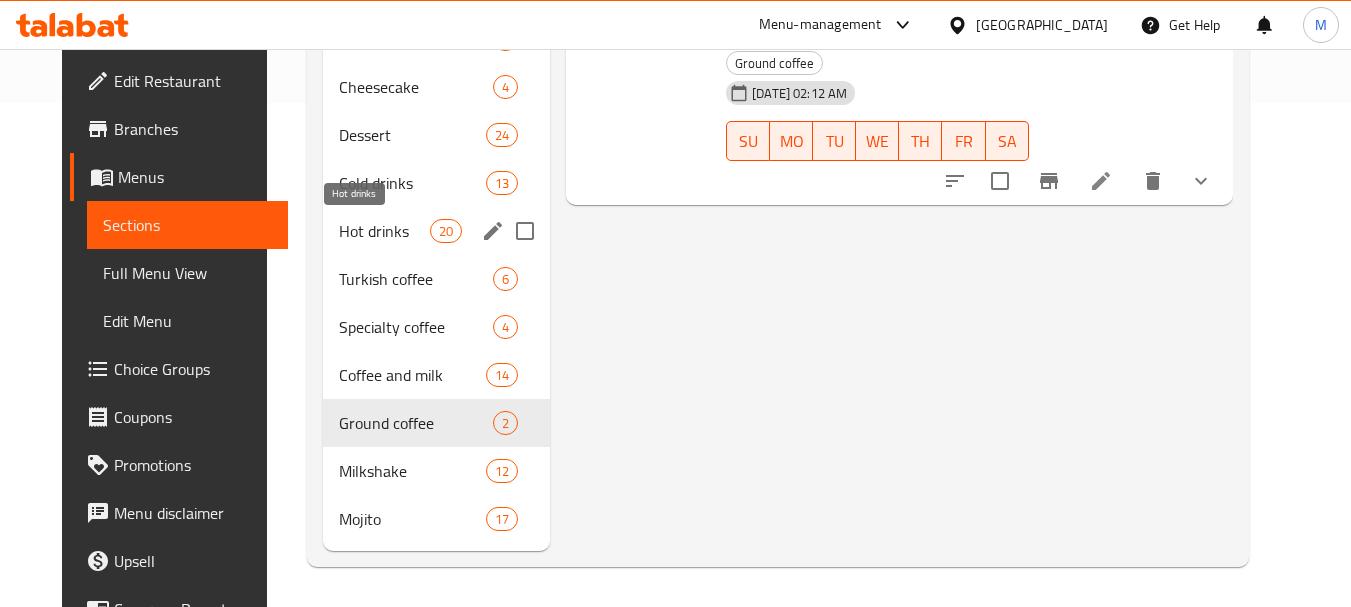 click on "Hot drinks" at bounding box center (384, 231) 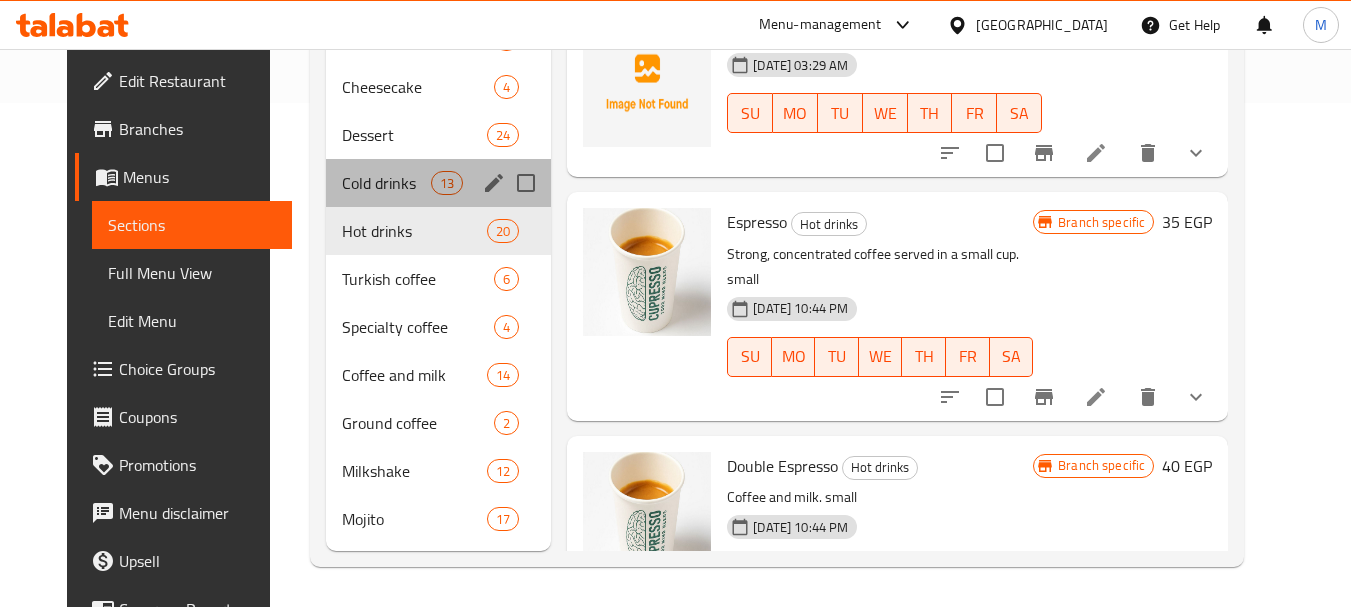 click on "Cold drinks 13" at bounding box center (439, 183) 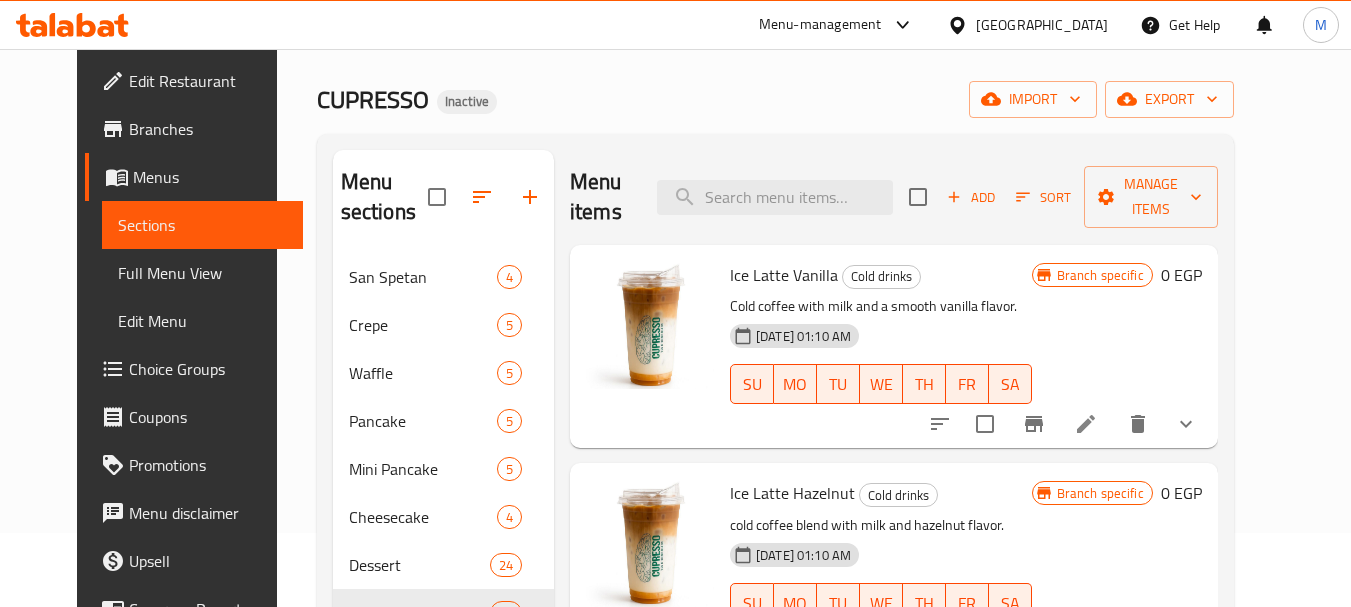 scroll, scrollTop: 0, scrollLeft: 0, axis: both 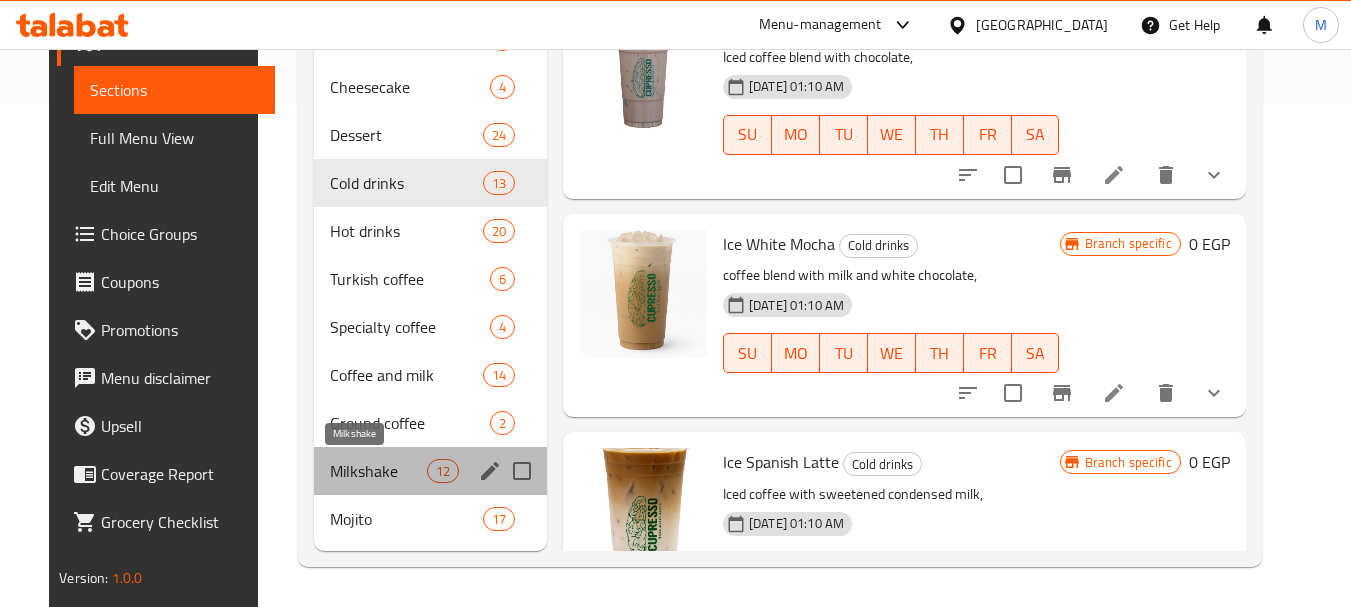 click on "Milkshake" at bounding box center (378, 471) 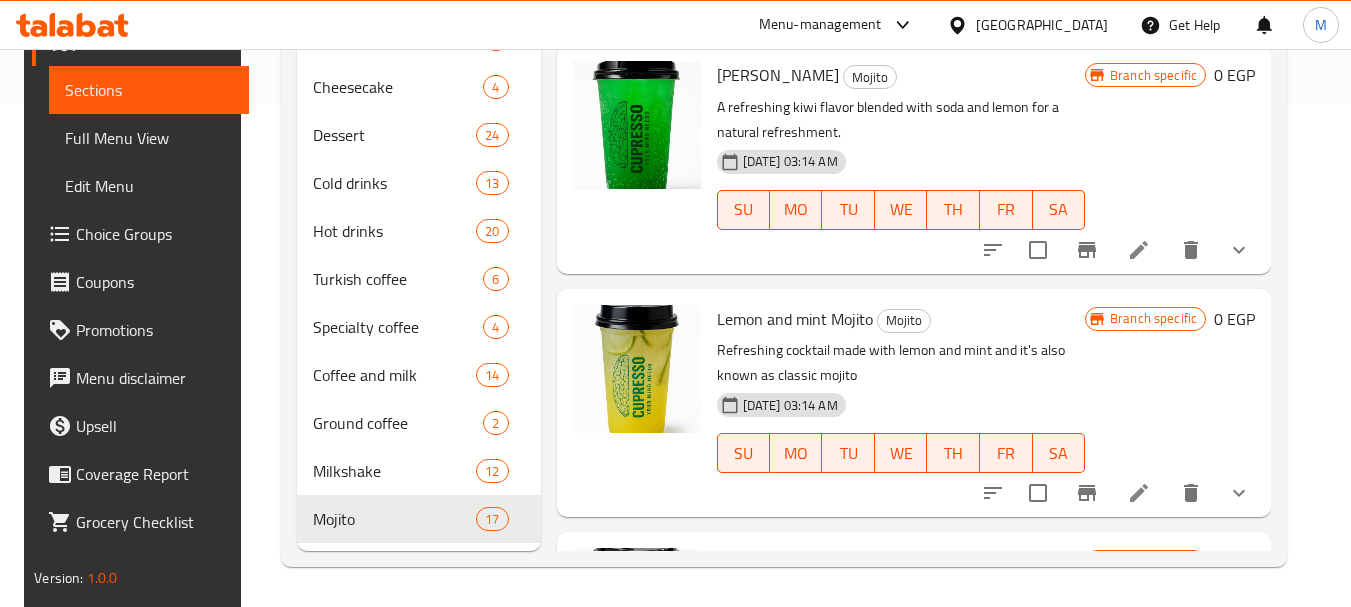 scroll, scrollTop: 0, scrollLeft: 0, axis: both 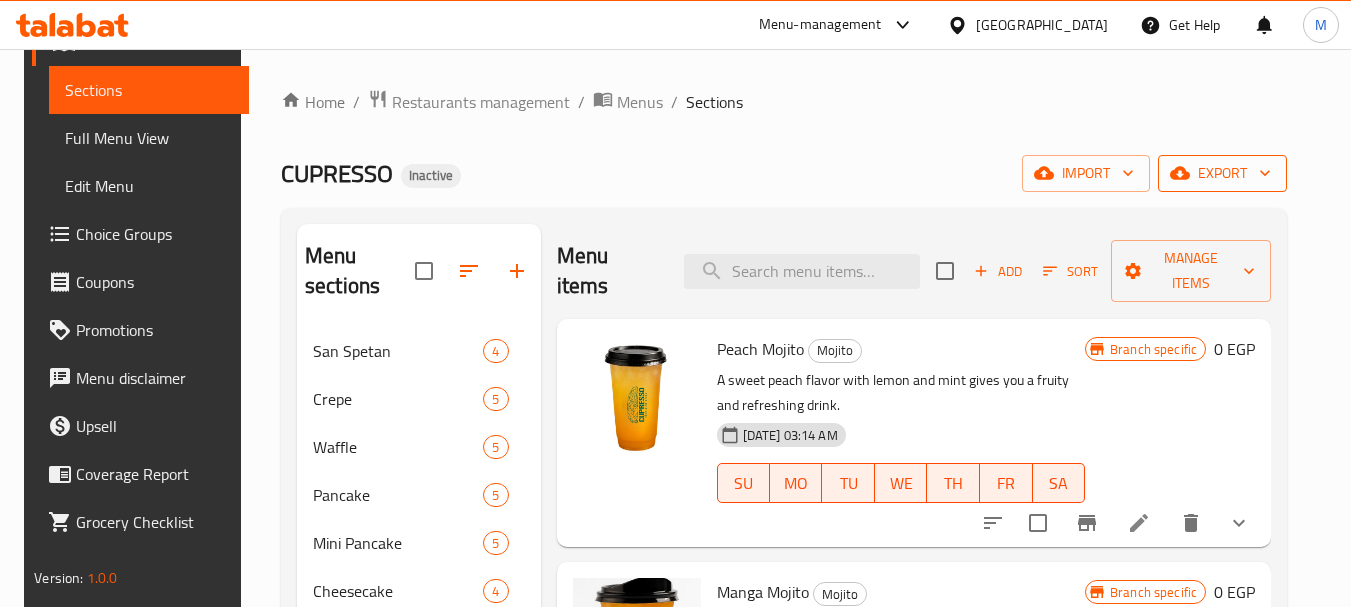 click on "export" at bounding box center (1222, 173) 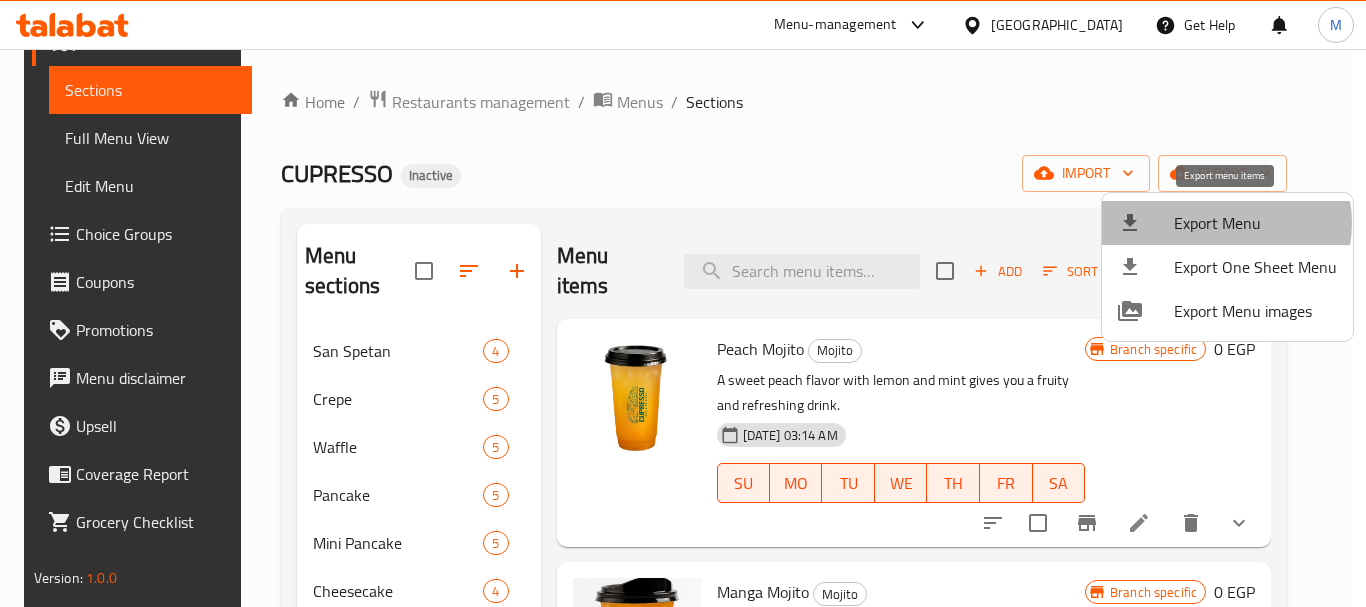 click on "Export Menu" at bounding box center (1255, 223) 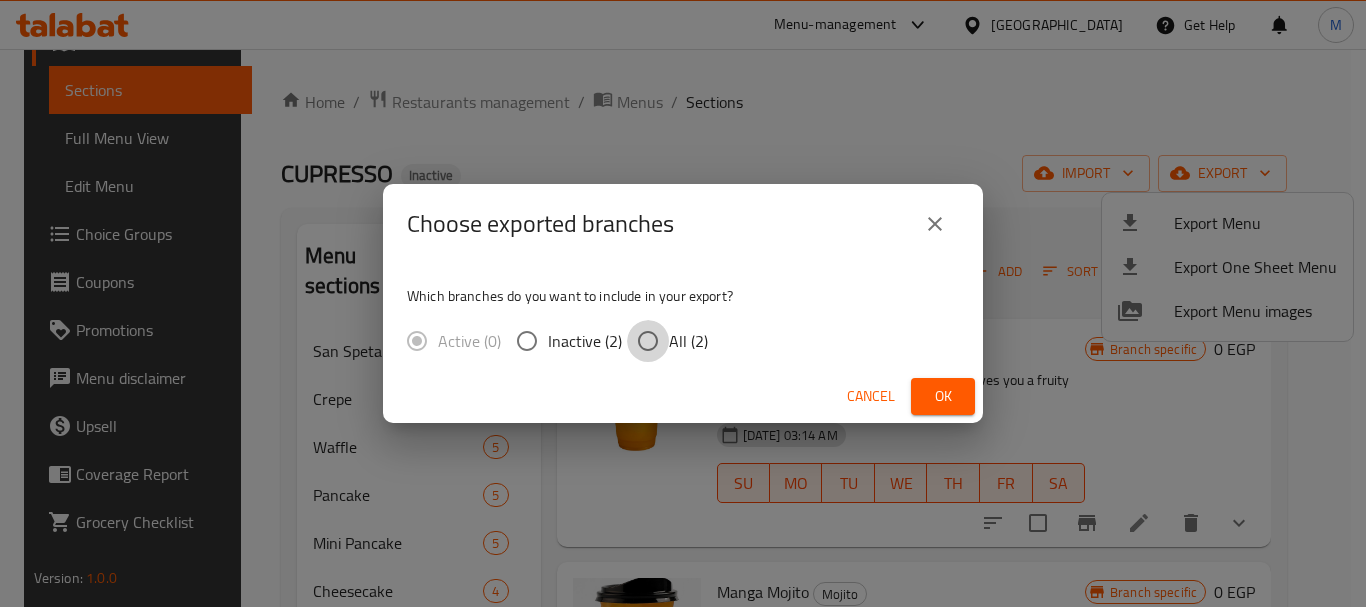 click on "All (2)" at bounding box center [648, 341] 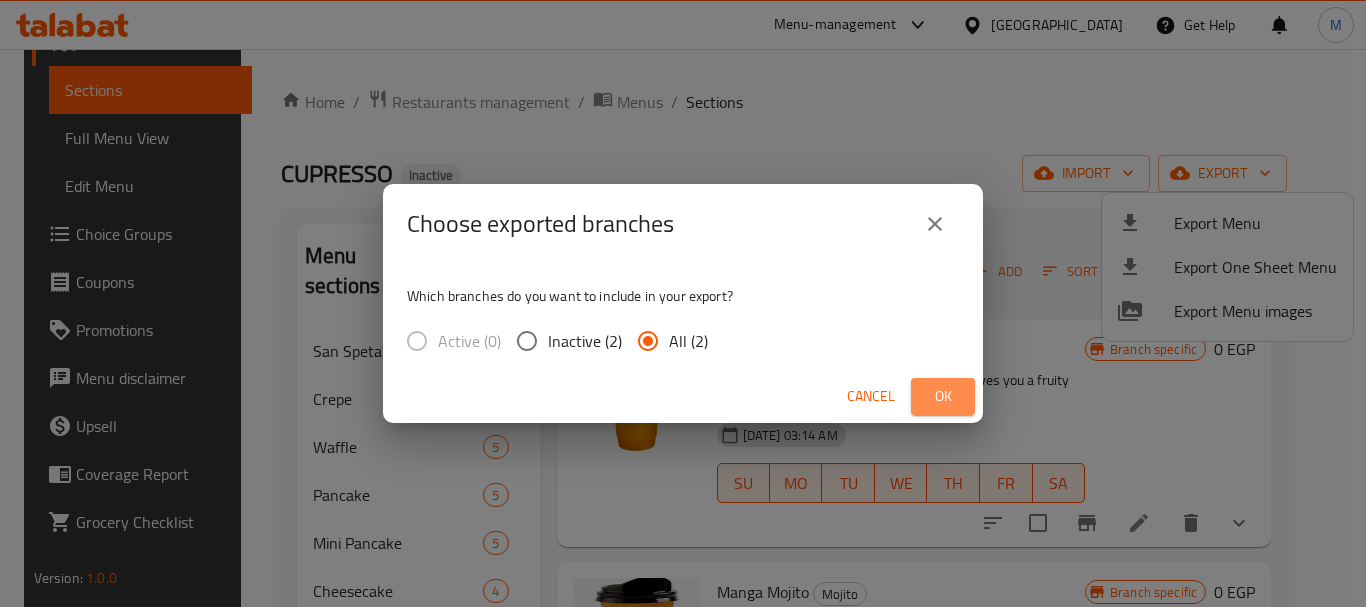 click on "Ok" at bounding box center (943, 396) 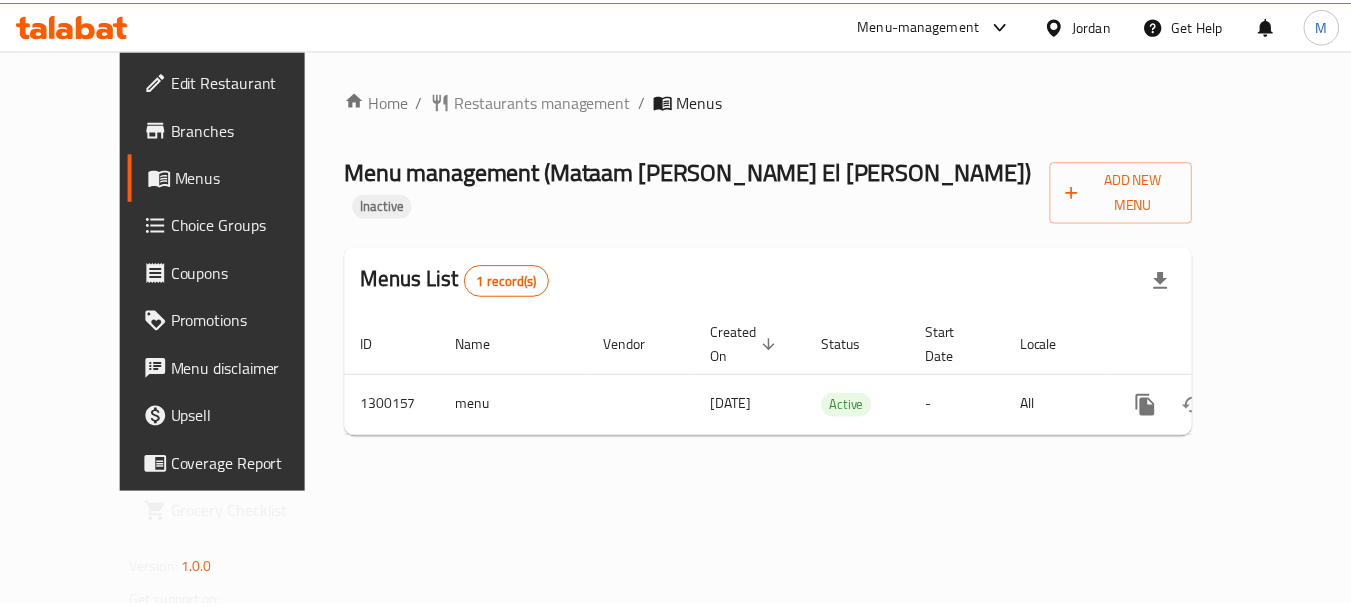 scroll, scrollTop: 0, scrollLeft: 0, axis: both 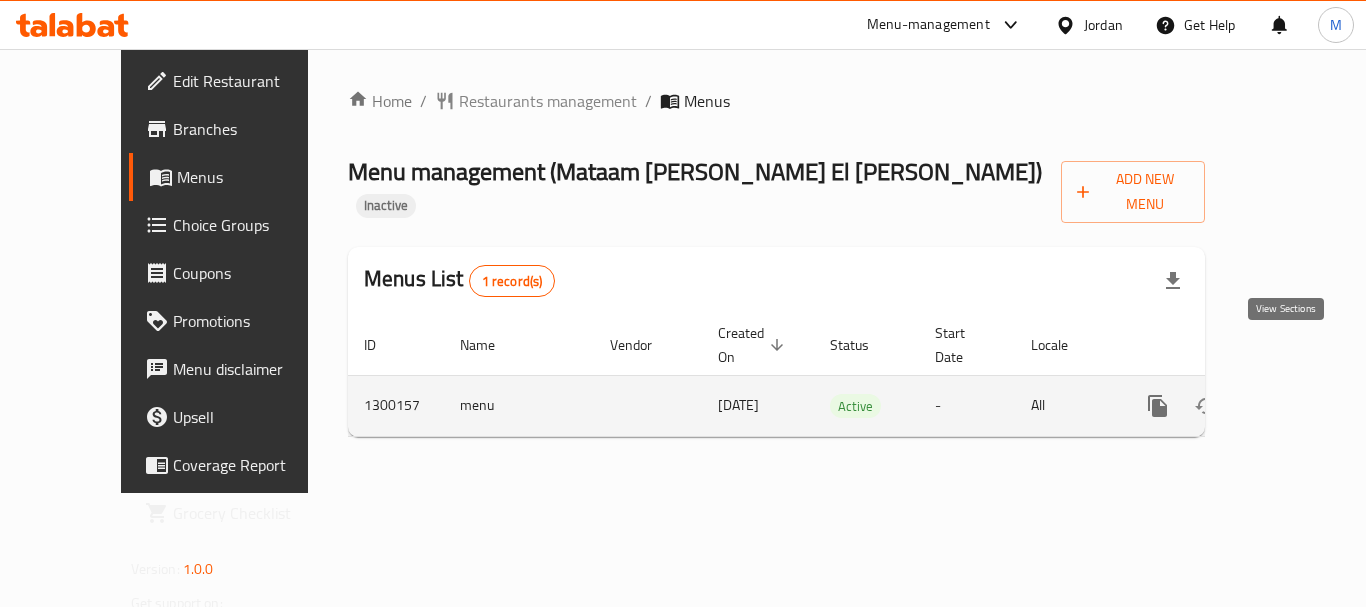 click 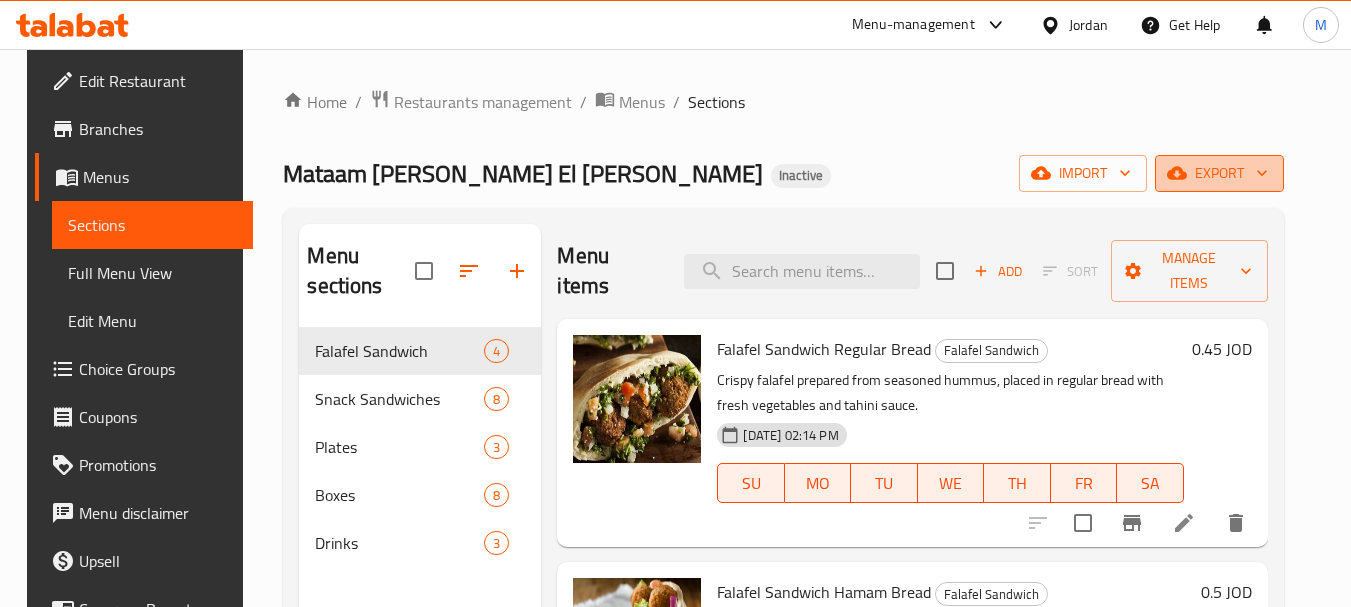 click on "export" at bounding box center [1219, 173] 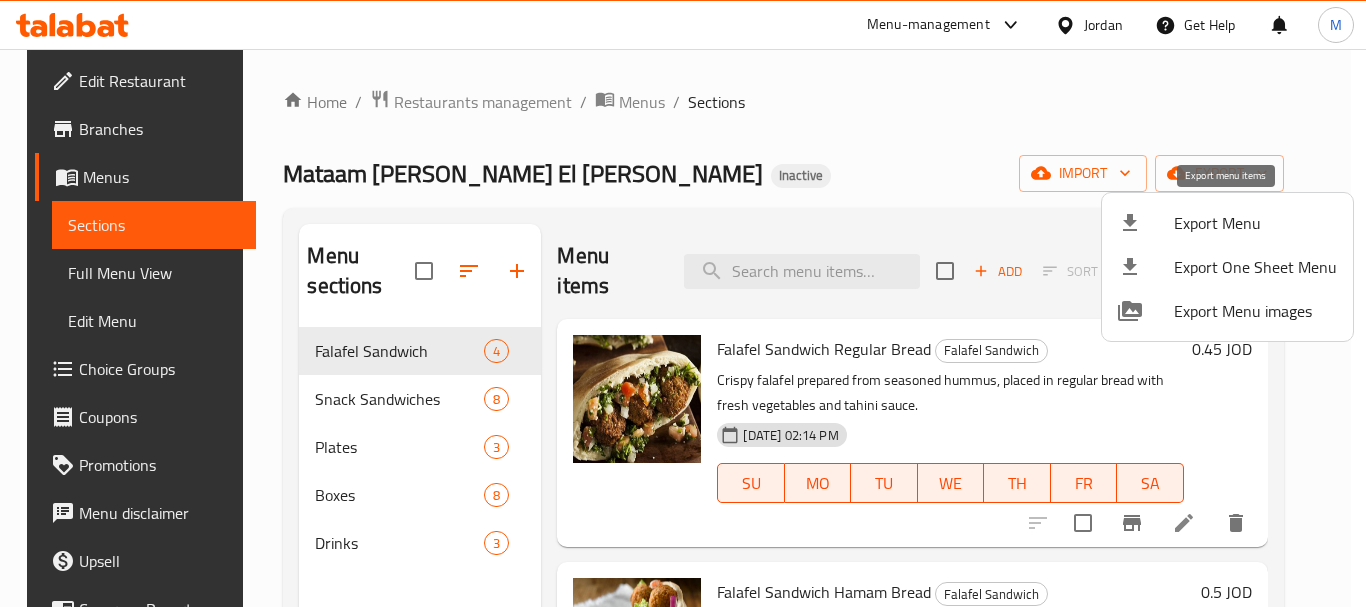 click on "Export Menu" at bounding box center [1255, 223] 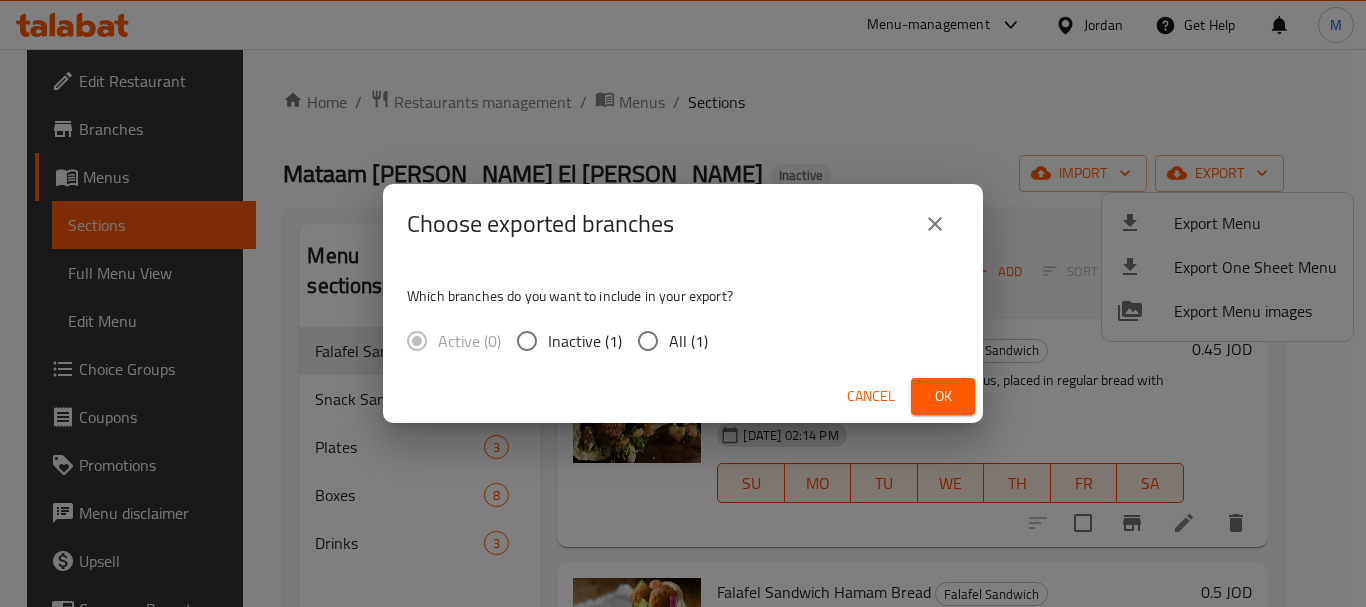 click on "All (1)" at bounding box center (688, 341) 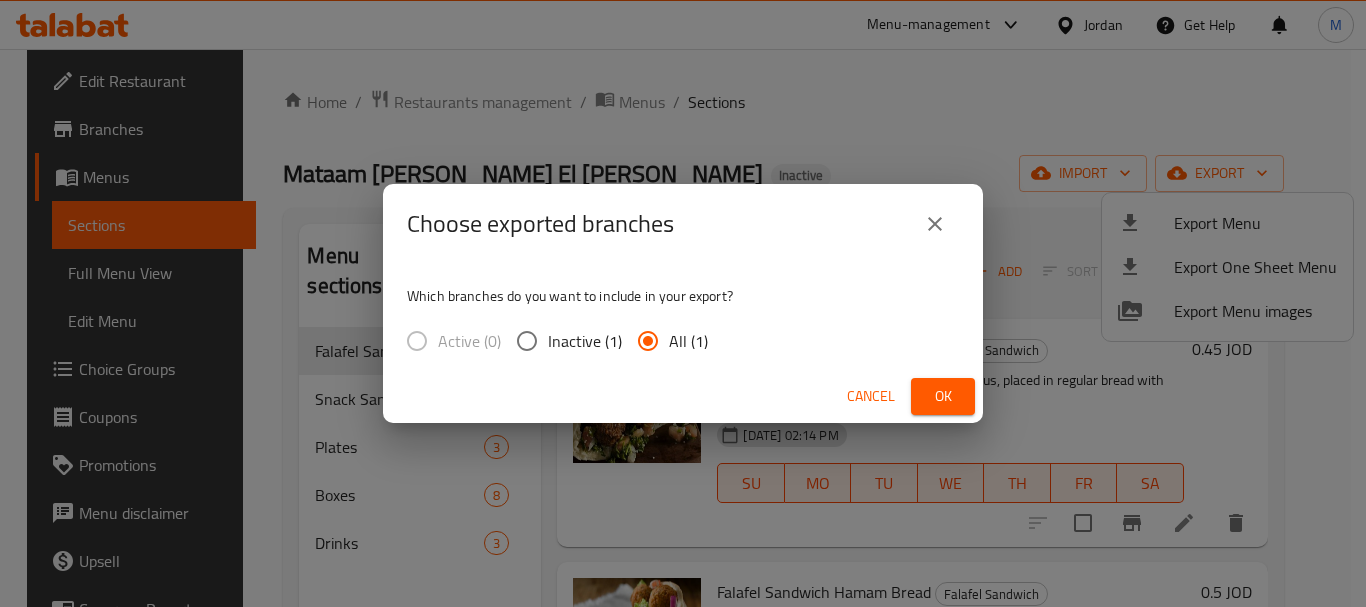 drag, startPoint x: 935, startPoint y: 398, endPoint x: 869, endPoint y: 433, distance: 74.70609 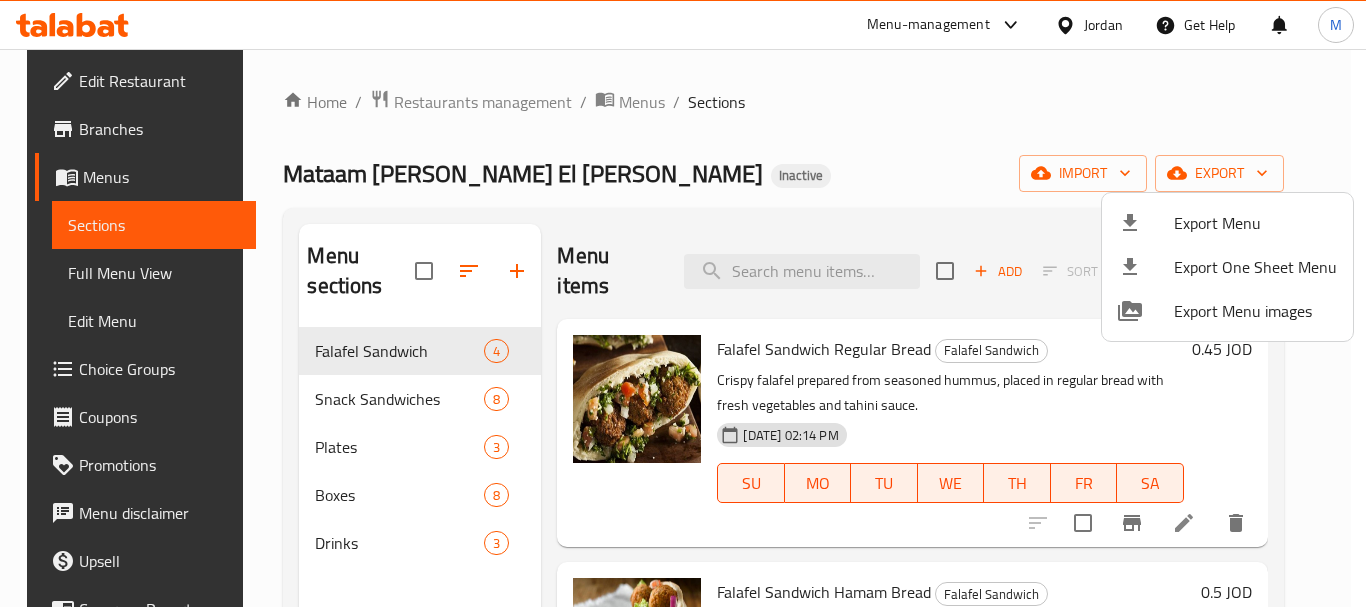 click at bounding box center [683, 303] 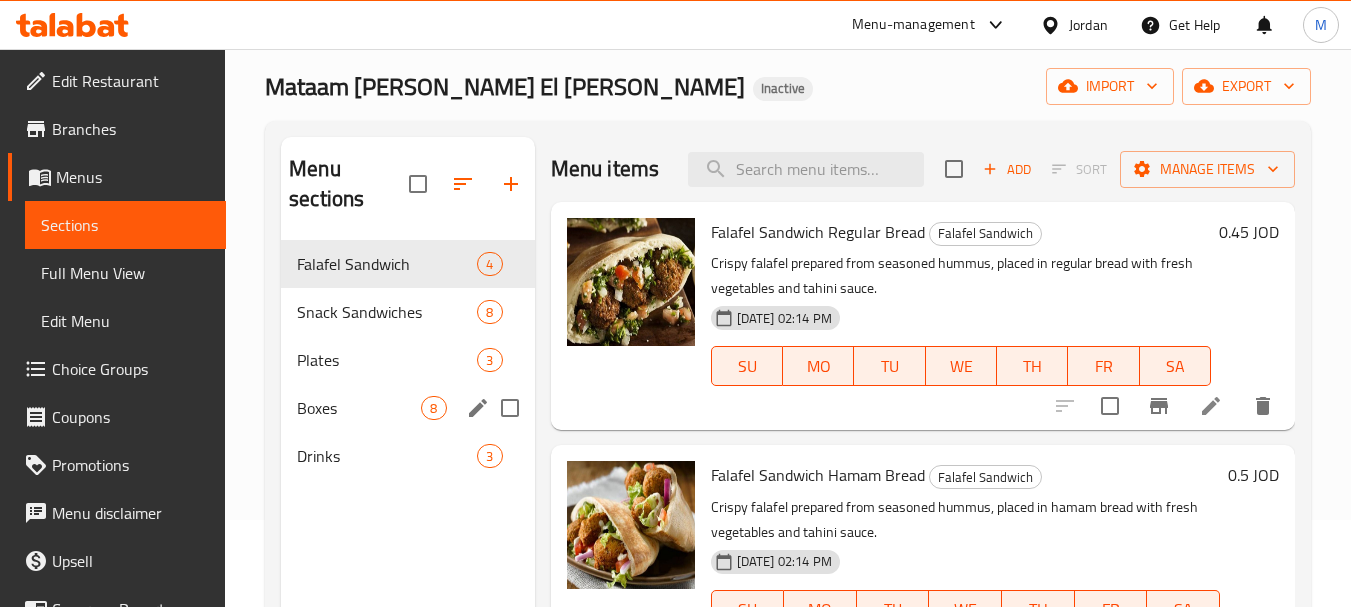 scroll, scrollTop: 200, scrollLeft: 0, axis: vertical 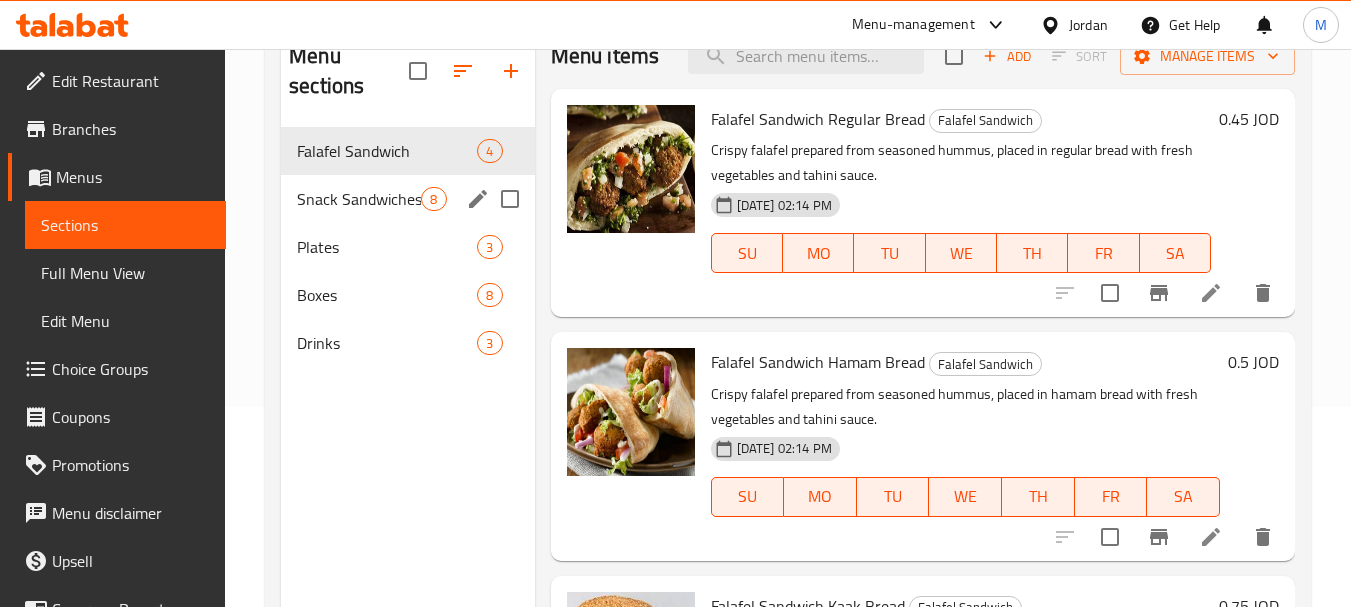click on "Snack Sandwiches 8" at bounding box center (407, 199) 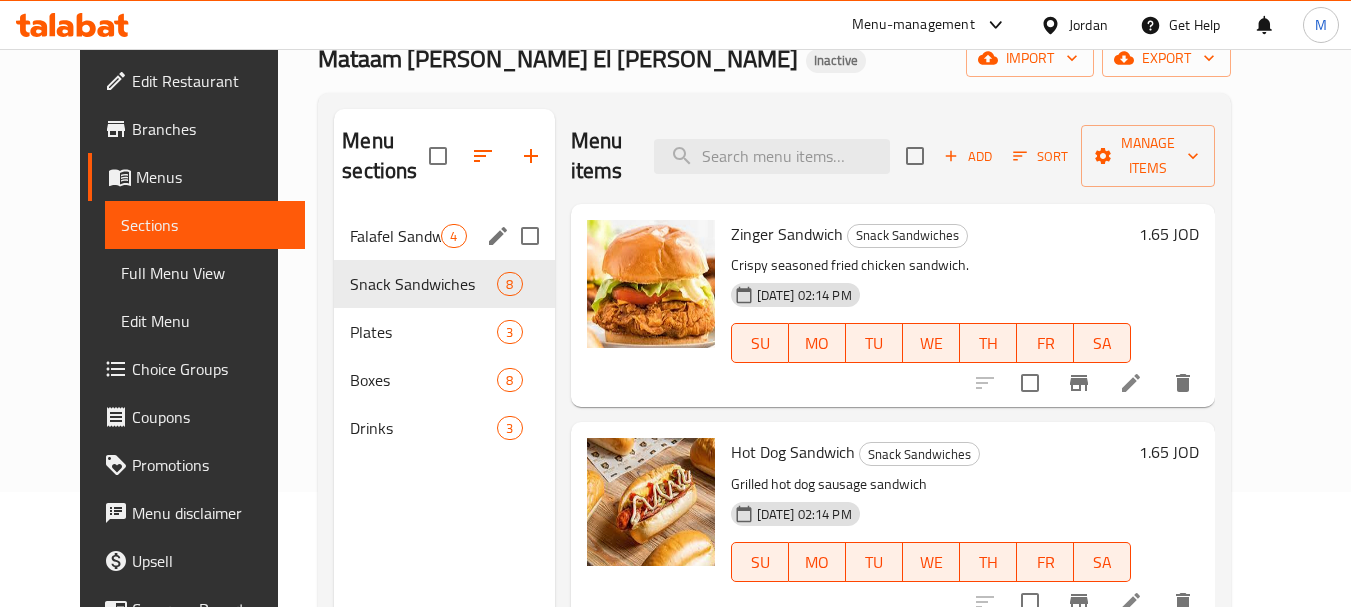 scroll, scrollTop: 0, scrollLeft: 0, axis: both 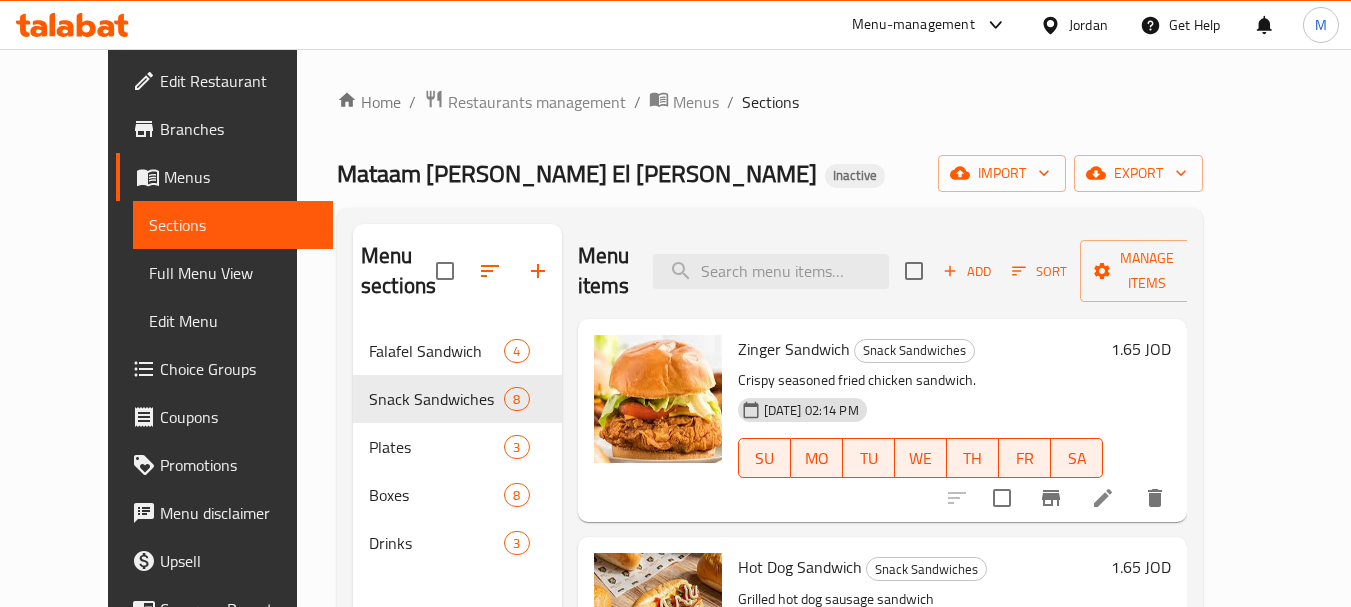 click on "Edit Restaurant" at bounding box center (239, 81) 